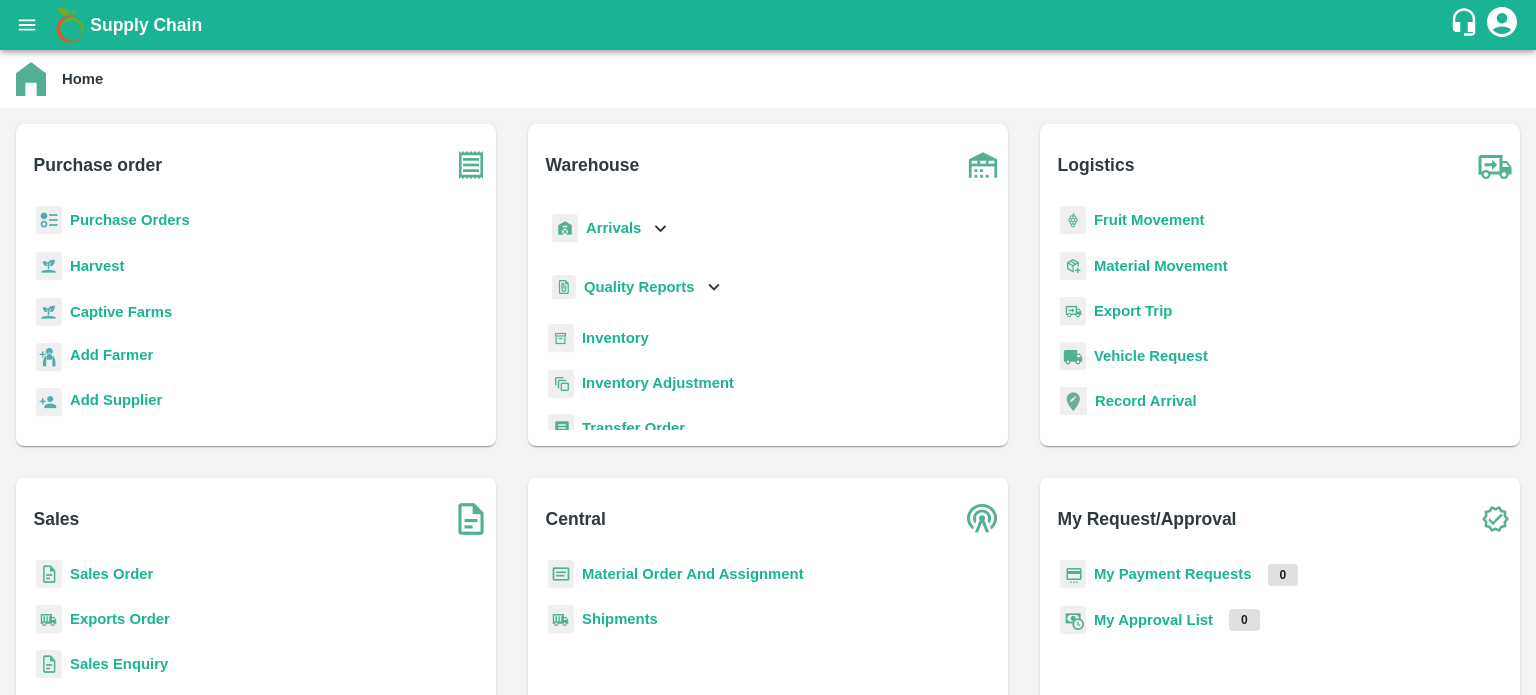 scroll, scrollTop: 0, scrollLeft: 0, axis: both 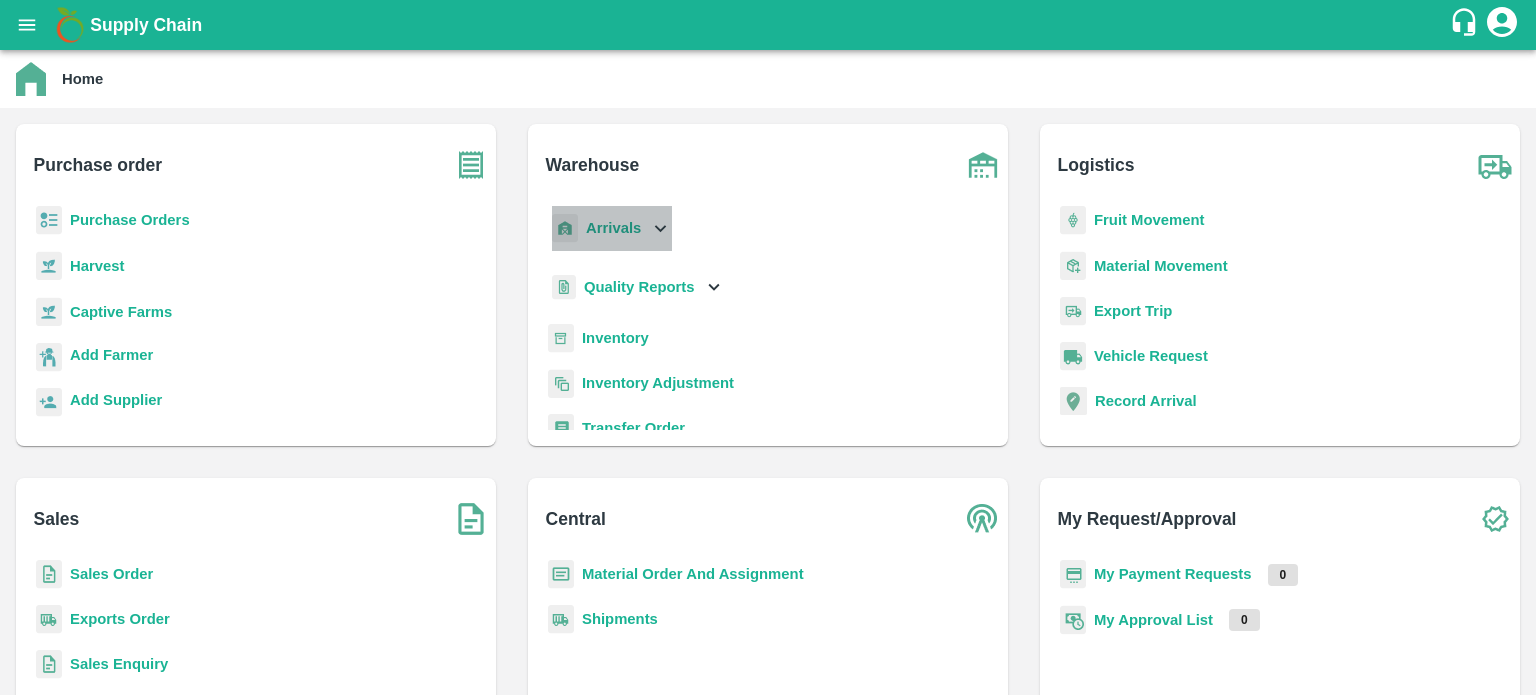 click 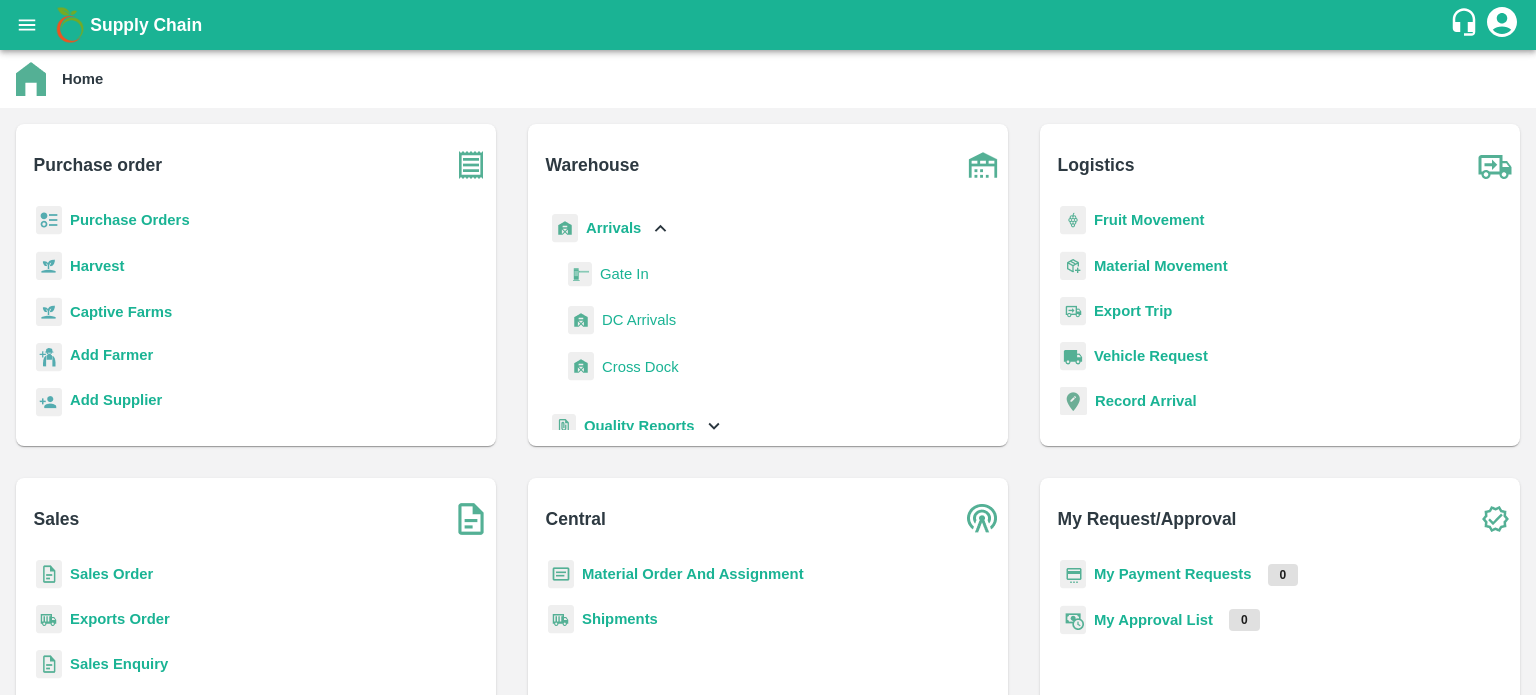 click on "DC Arrivals" at bounding box center [639, 320] 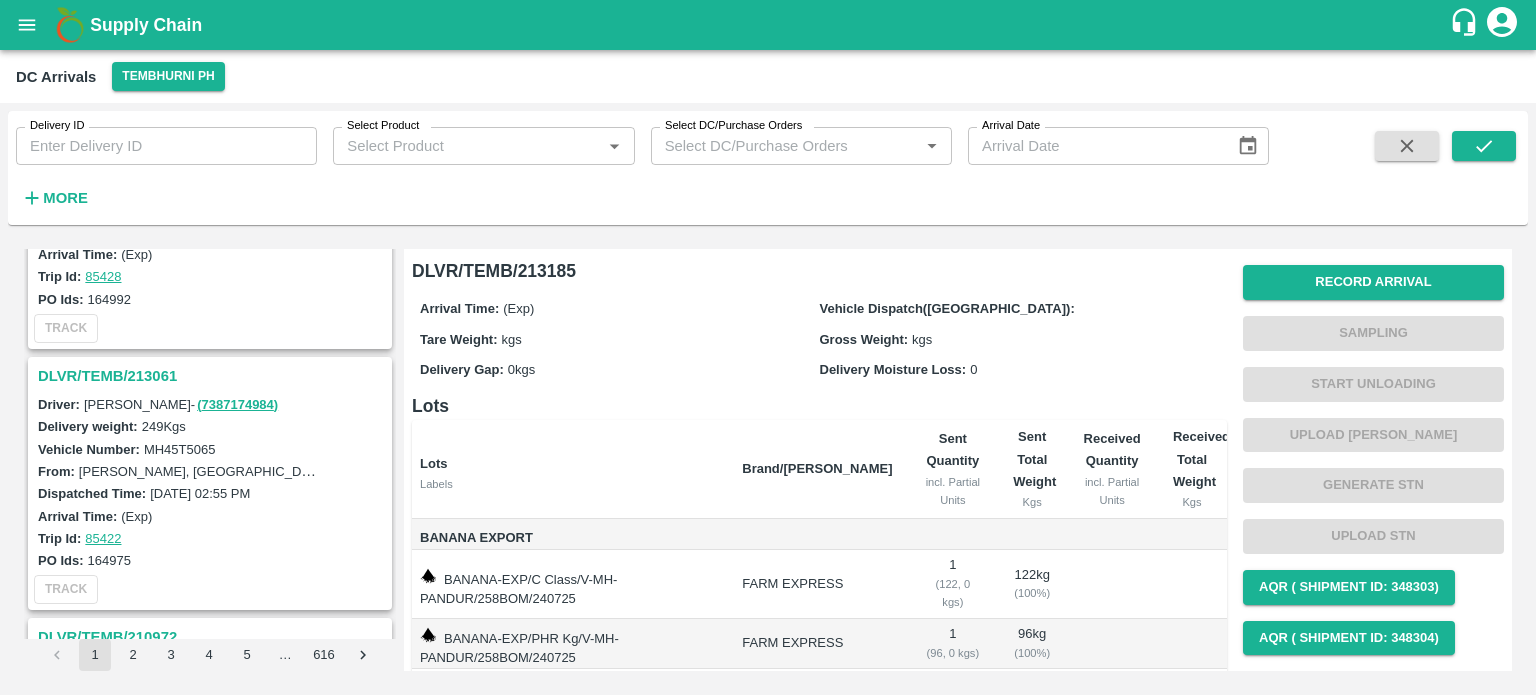scroll, scrollTop: 5836, scrollLeft: 0, axis: vertical 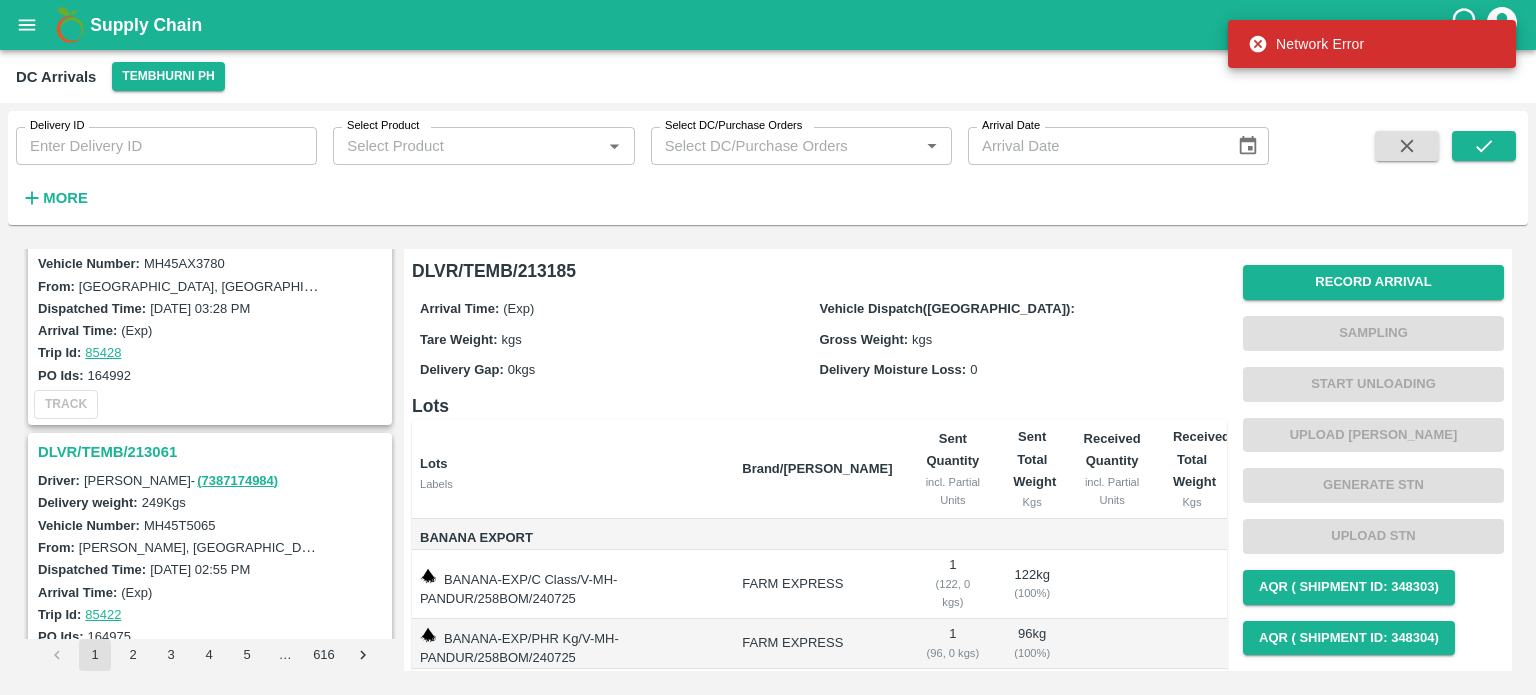 click on "DLVR/TEMB/213061" at bounding box center [213, 452] 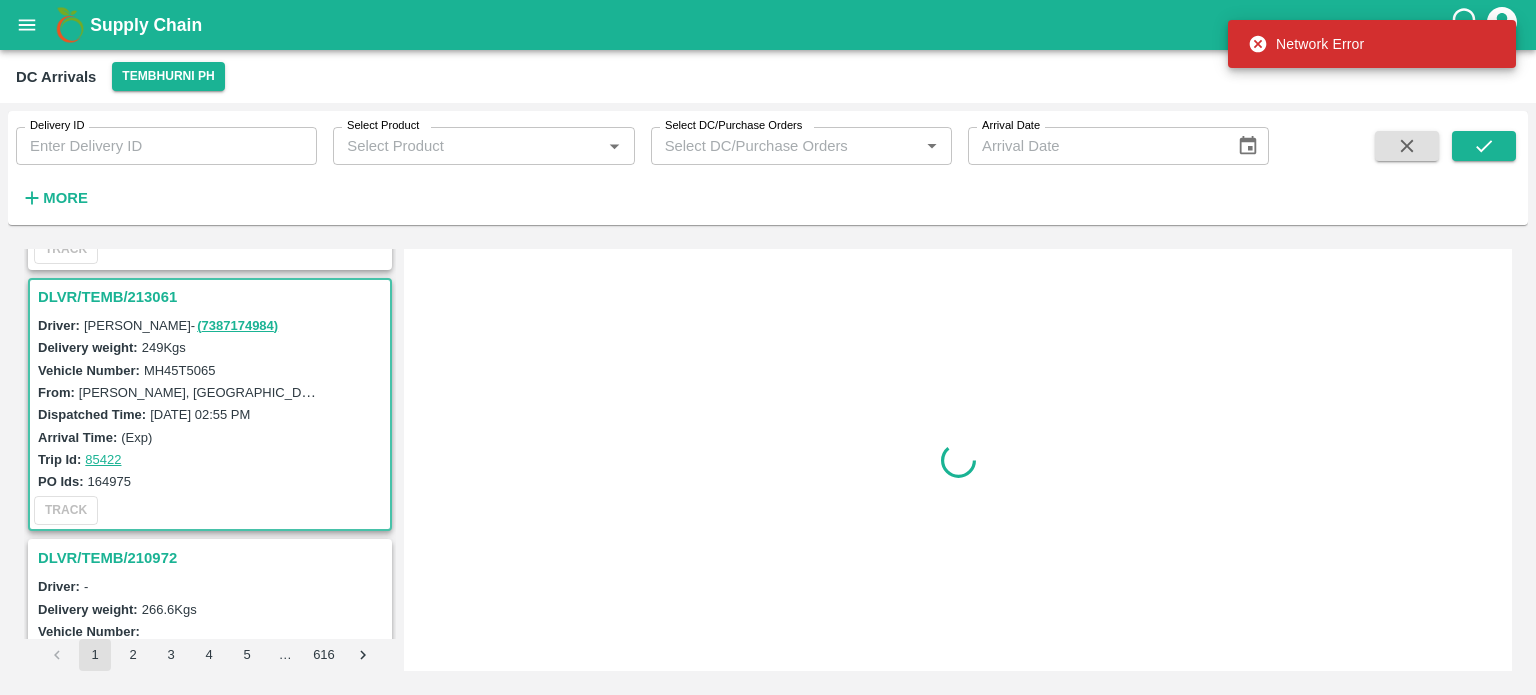 scroll, scrollTop: 5992, scrollLeft: 0, axis: vertical 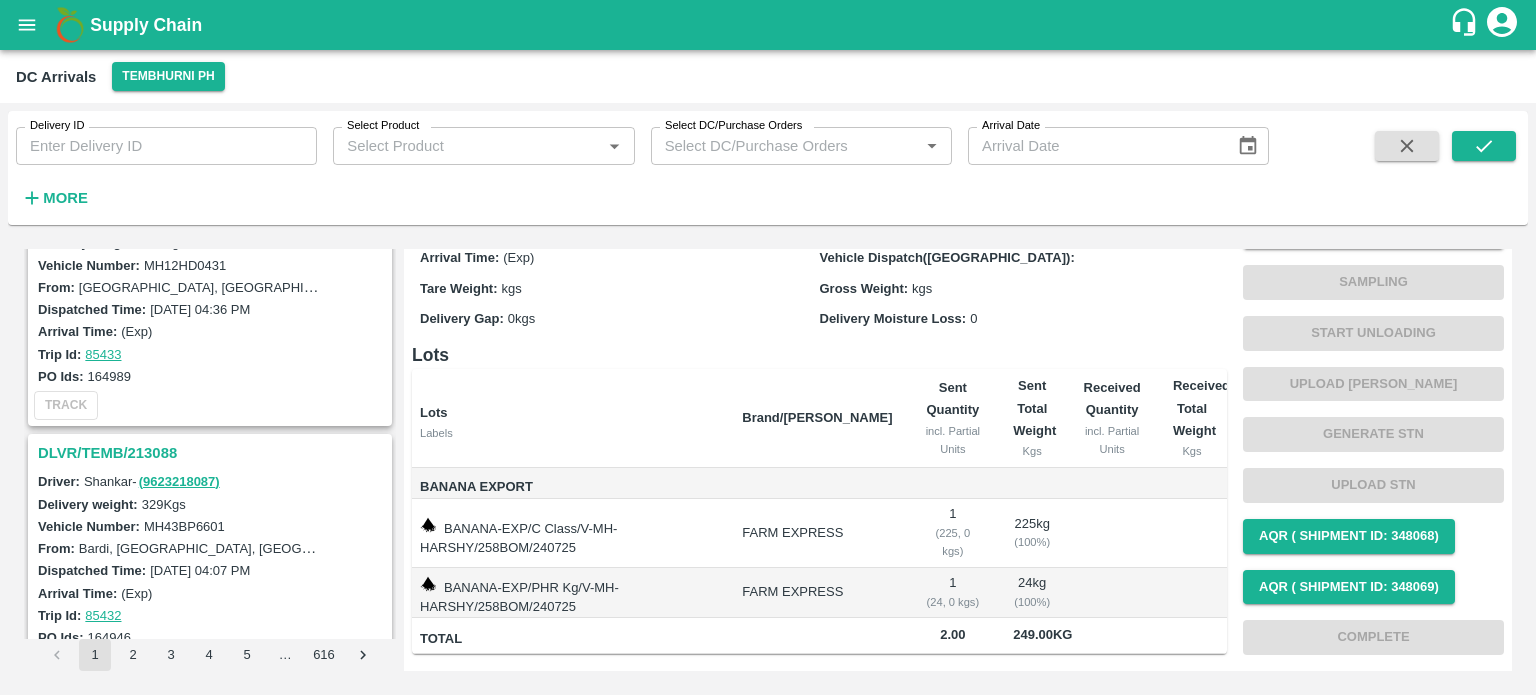 click on "DLVR/TEMB/213088" at bounding box center (213, 453) 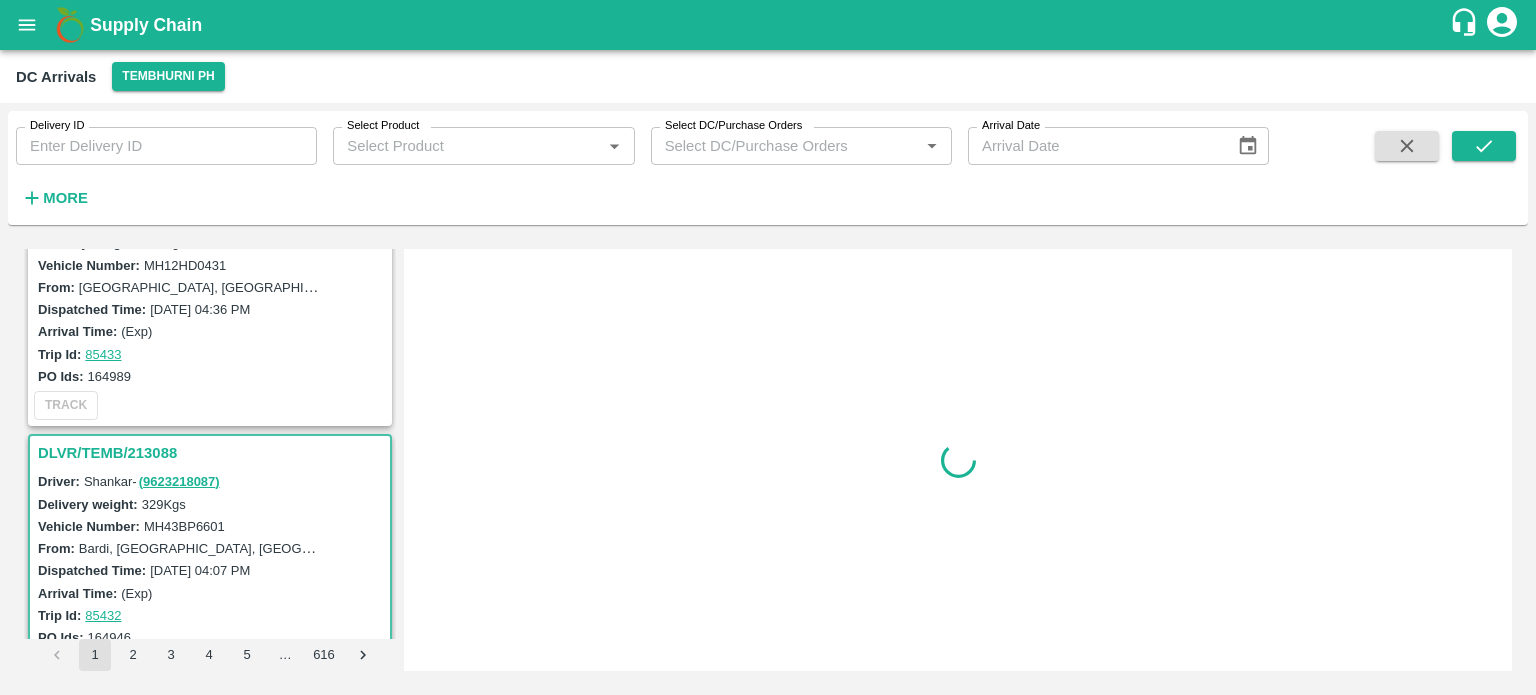 scroll, scrollTop: 0, scrollLeft: 0, axis: both 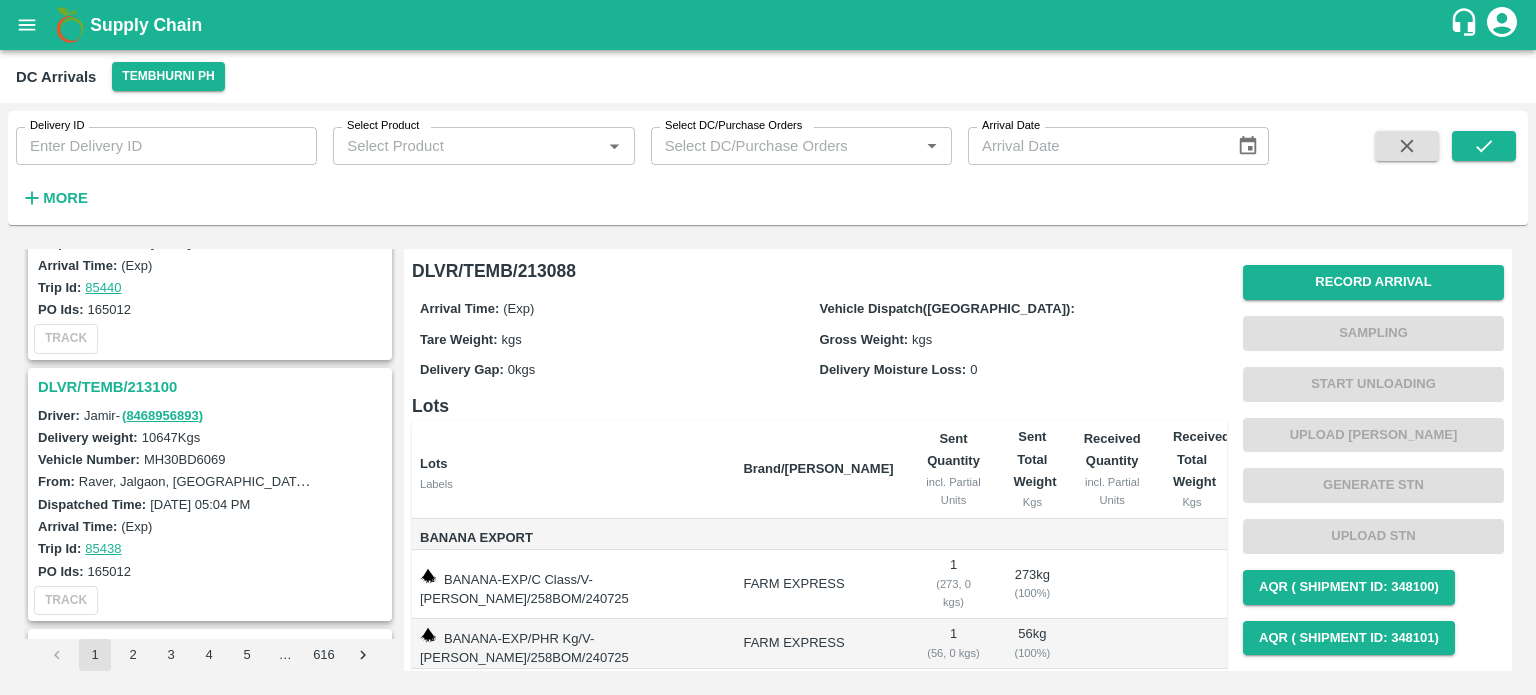 click on "DLVR/TEMB/213100" at bounding box center (213, 387) 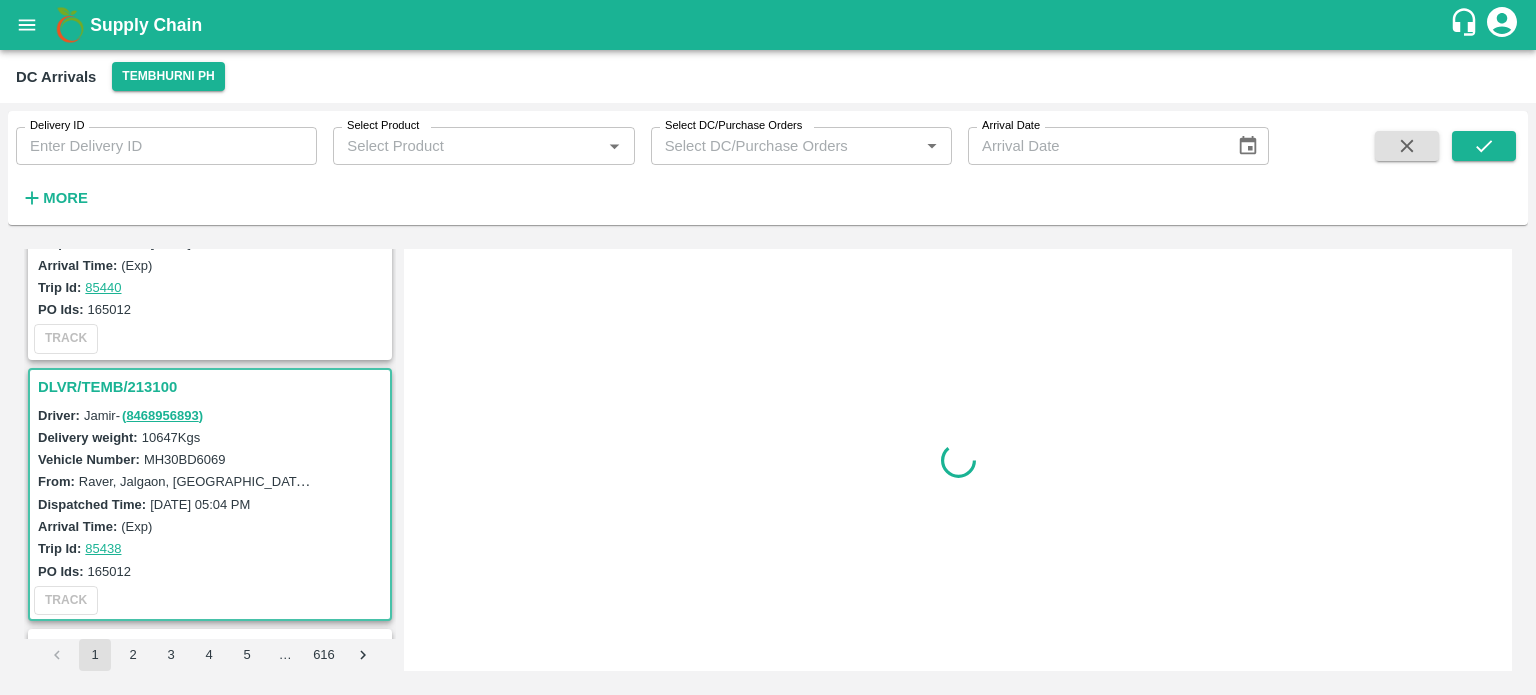 scroll, scrollTop: 4952, scrollLeft: 0, axis: vertical 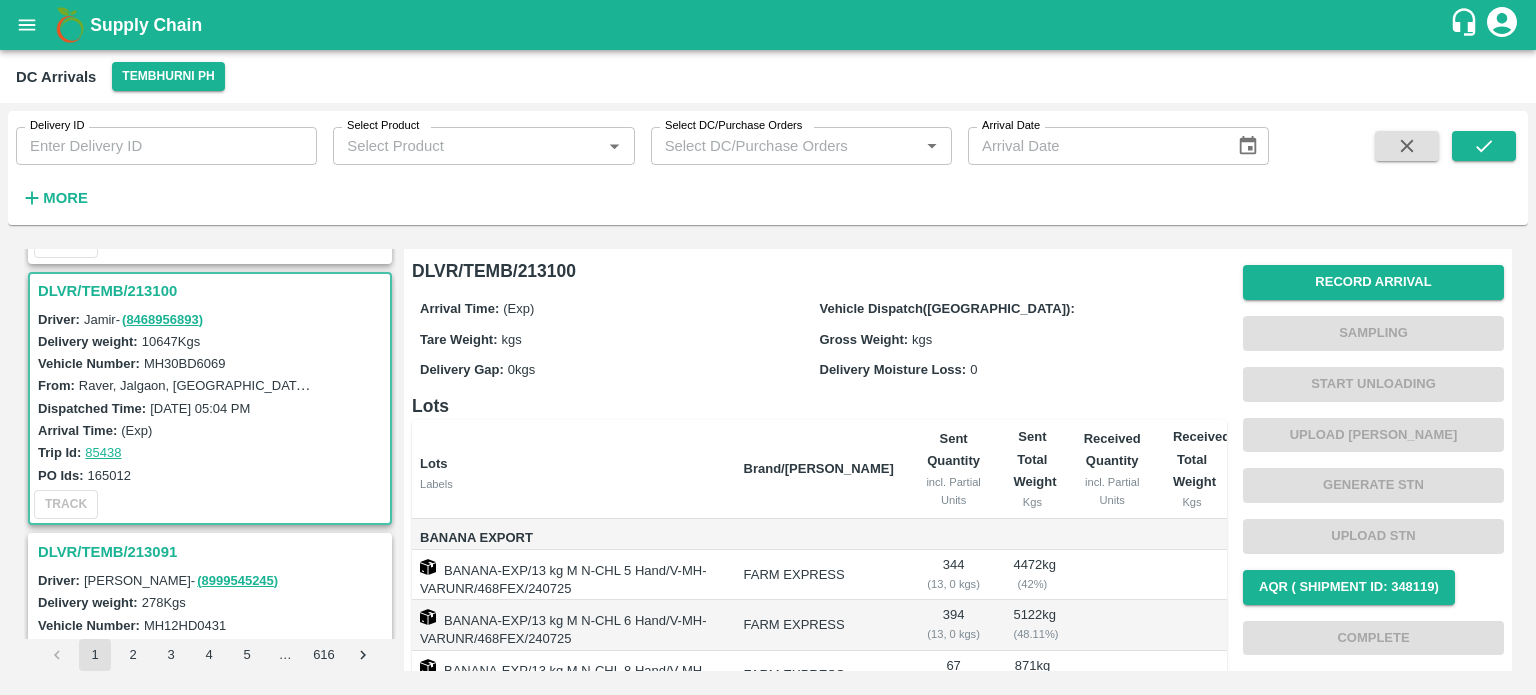 click on "MH30BD6069" at bounding box center [185, 363] 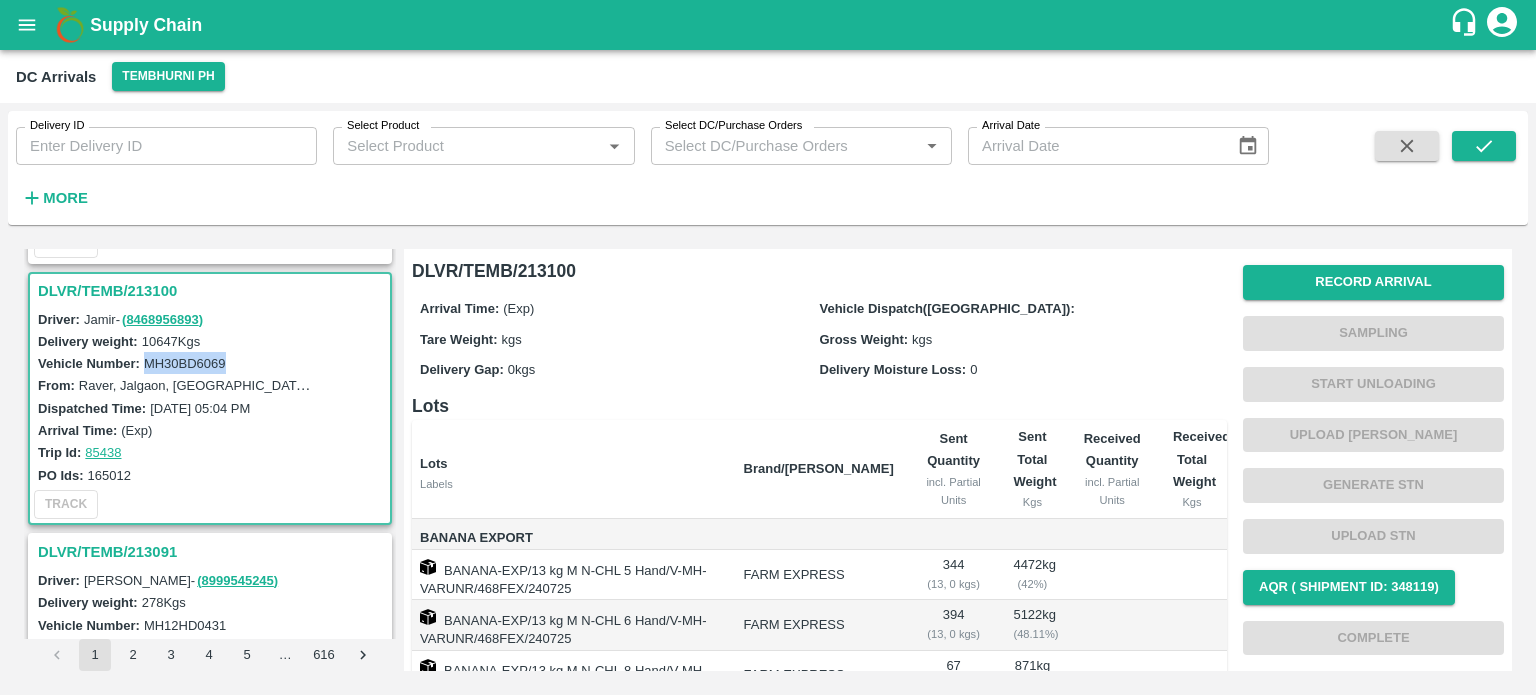 click on "MH30BD6069" at bounding box center [185, 363] 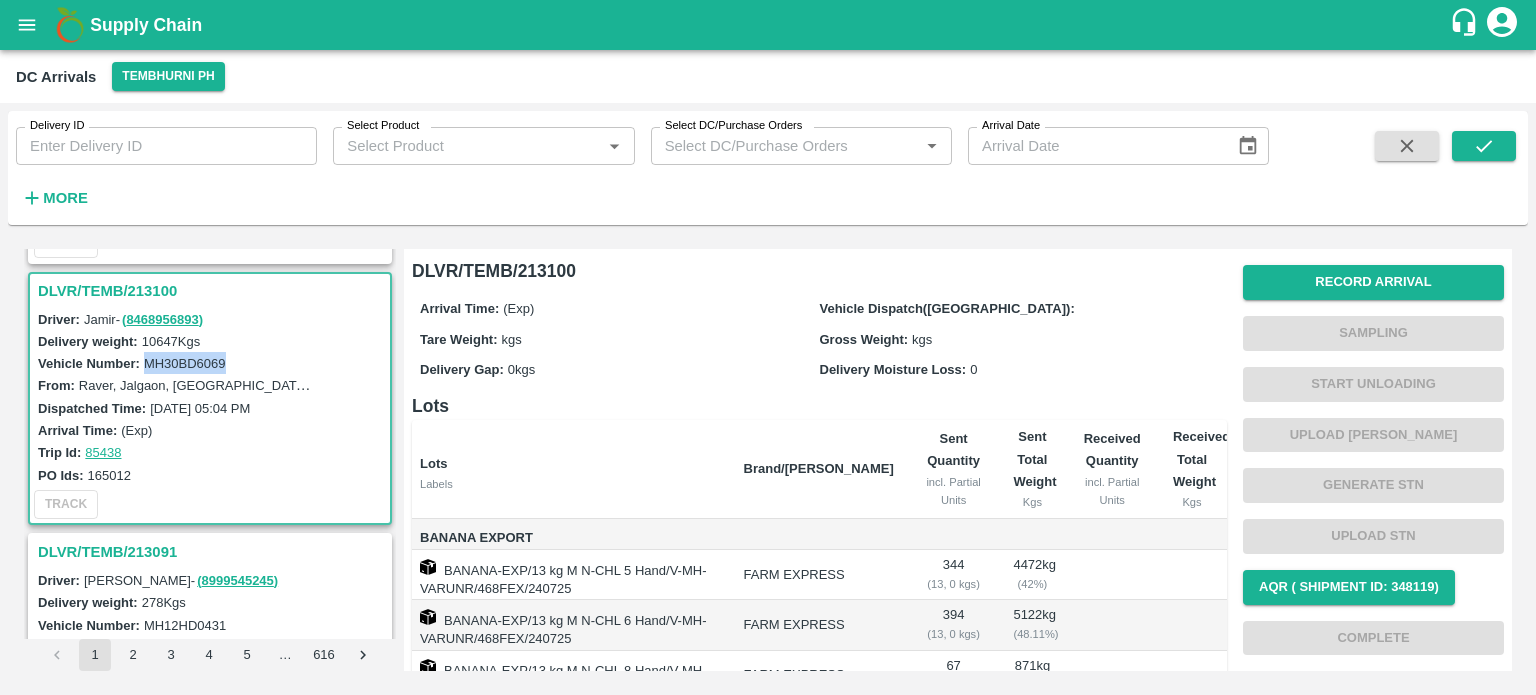 copy on "MH30BD6069" 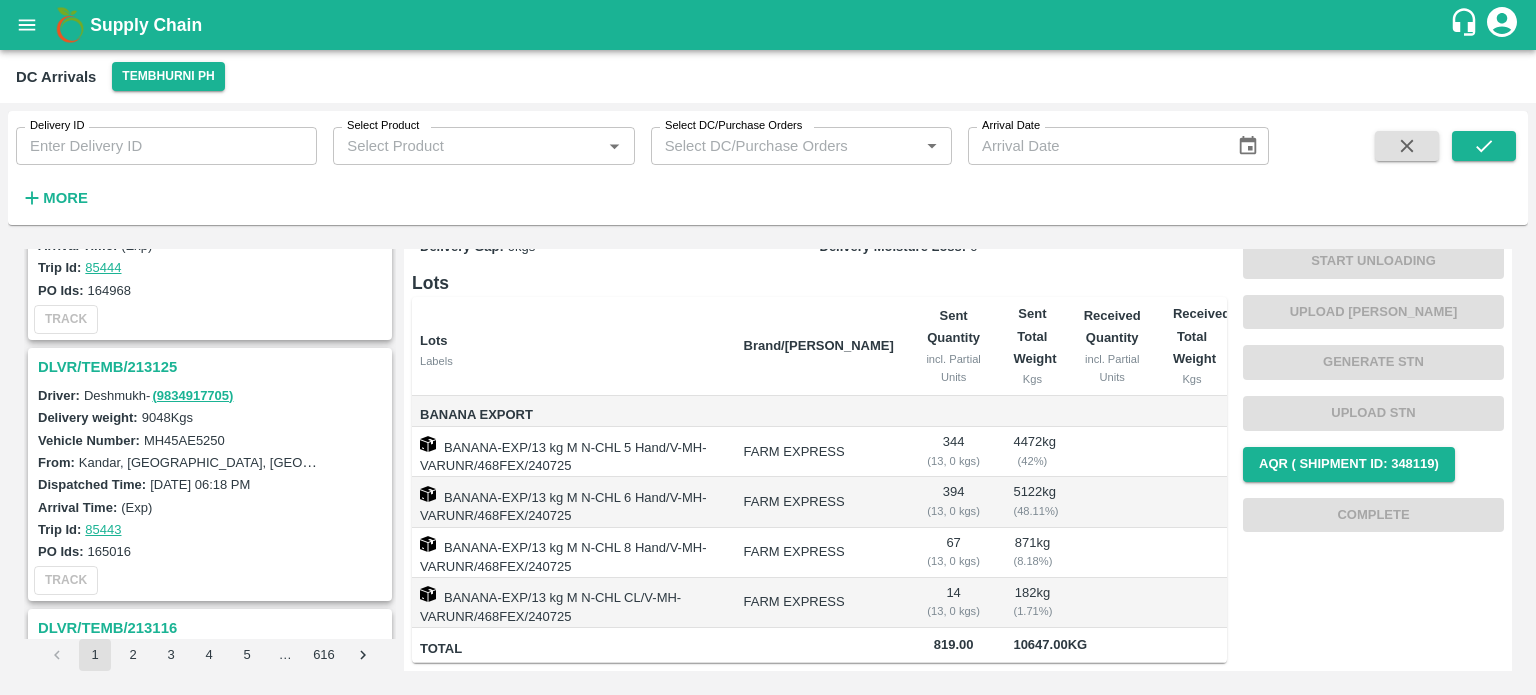scroll, scrollTop: 3827, scrollLeft: 0, axis: vertical 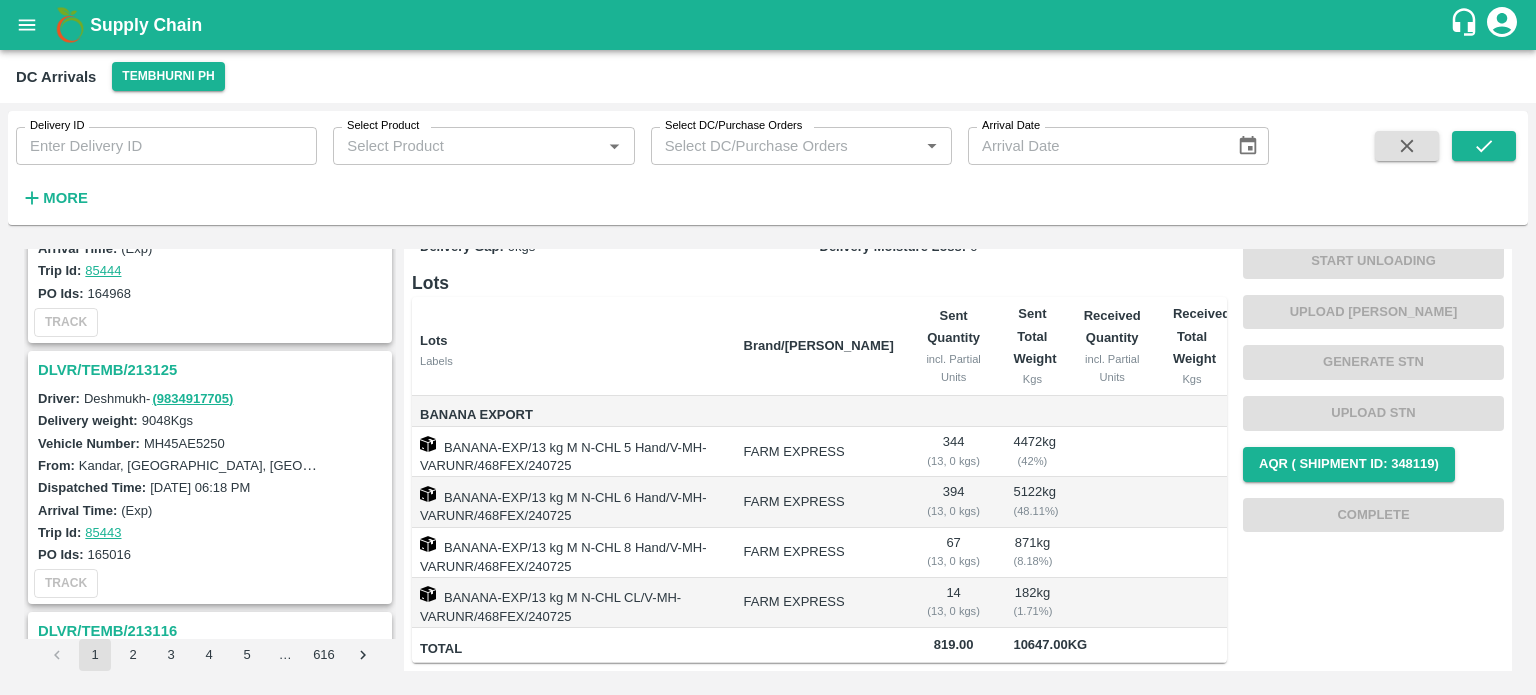click on "DLVR/TEMB/213125" at bounding box center (213, 370) 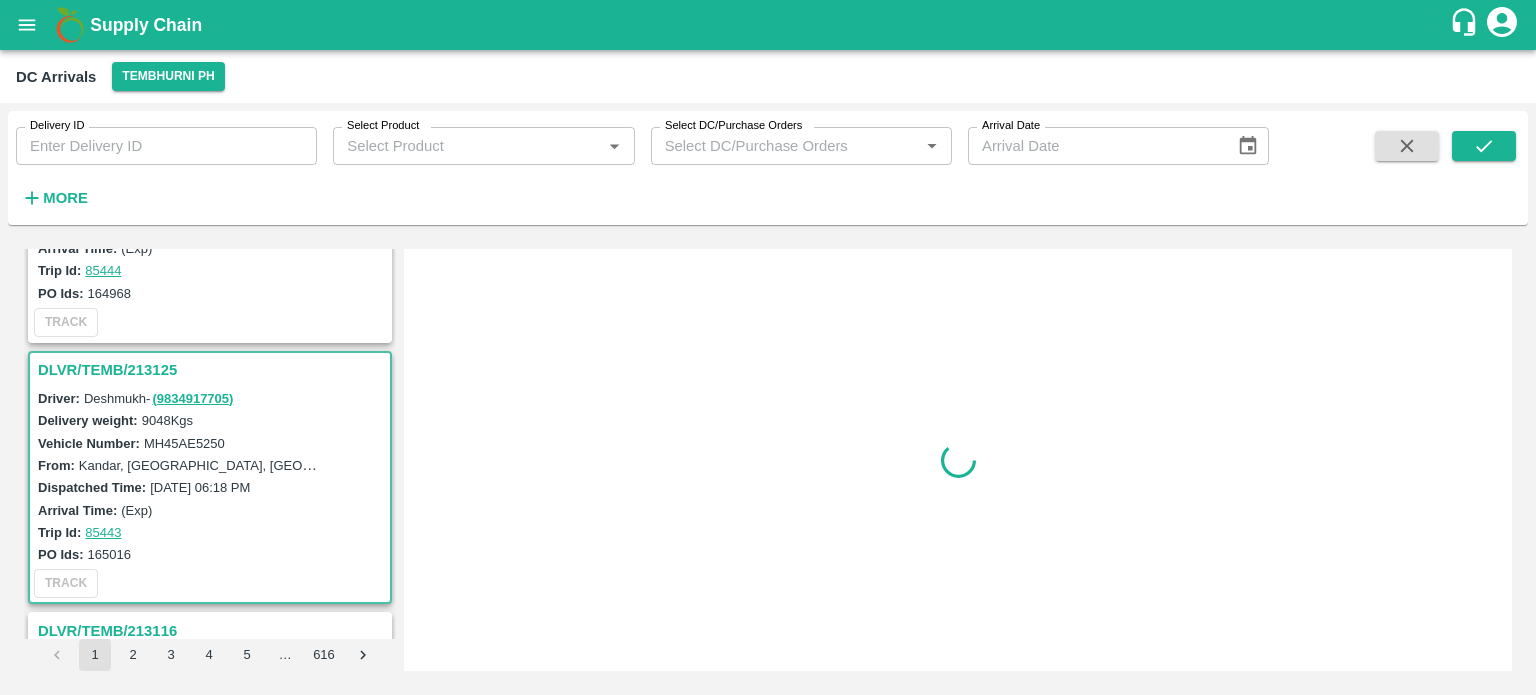 scroll, scrollTop: 0, scrollLeft: 0, axis: both 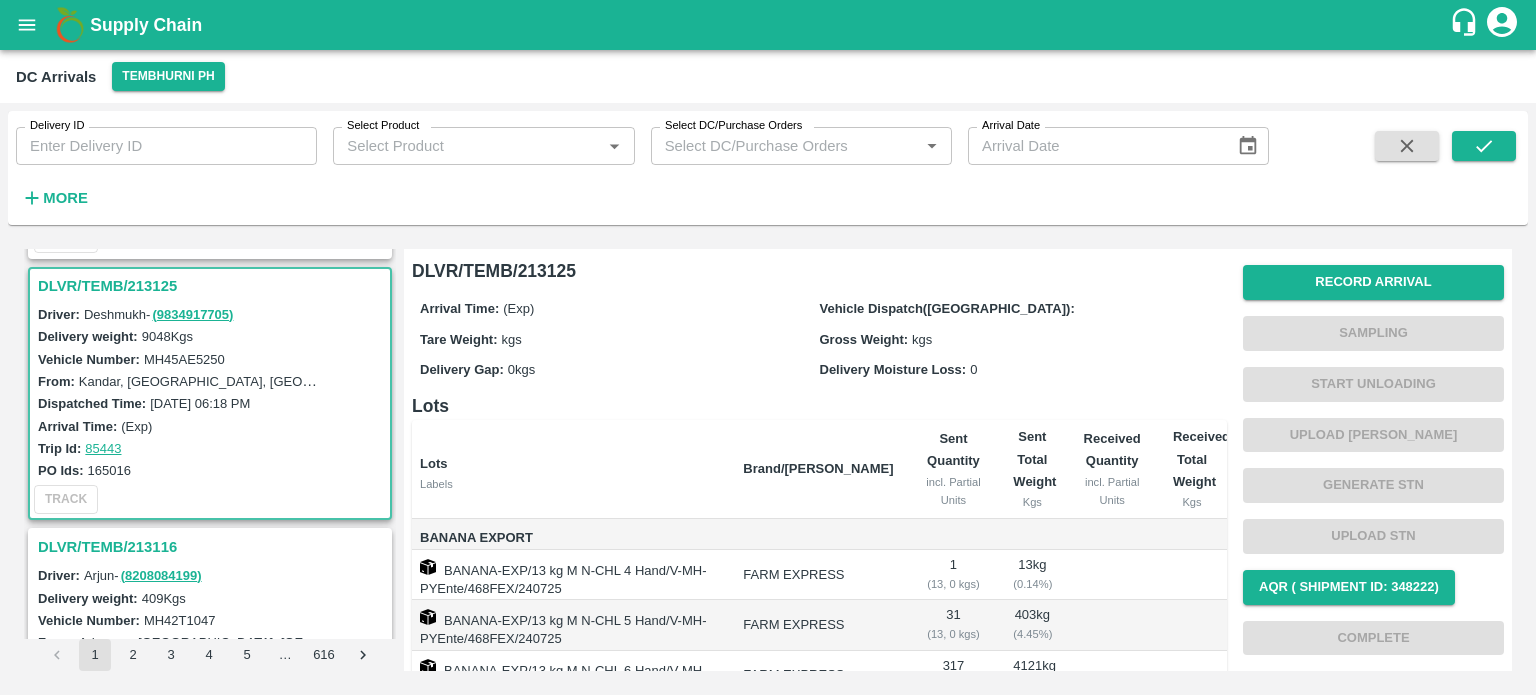 click on "MH45AE5250" at bounding box center [184, 359] 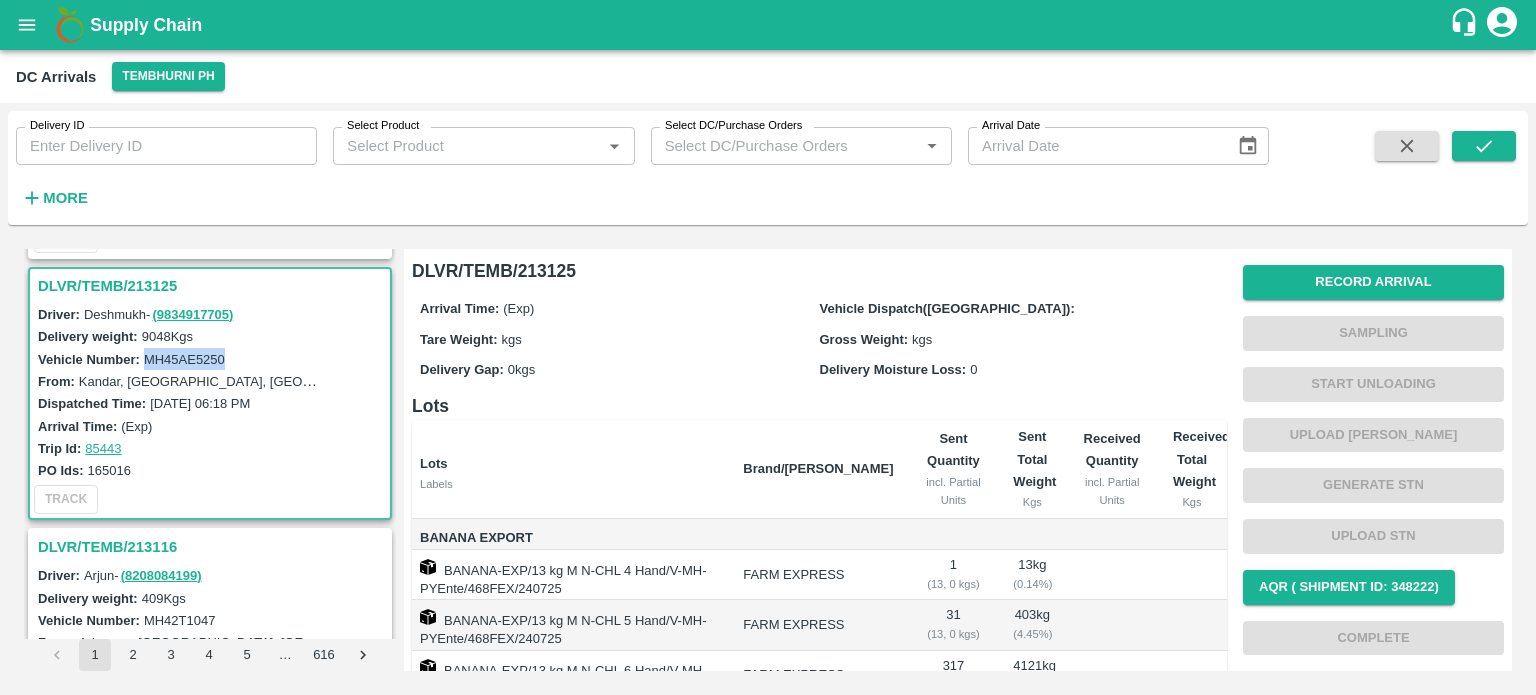 click on "MH45AE5250" at bounding box center (184, 359) 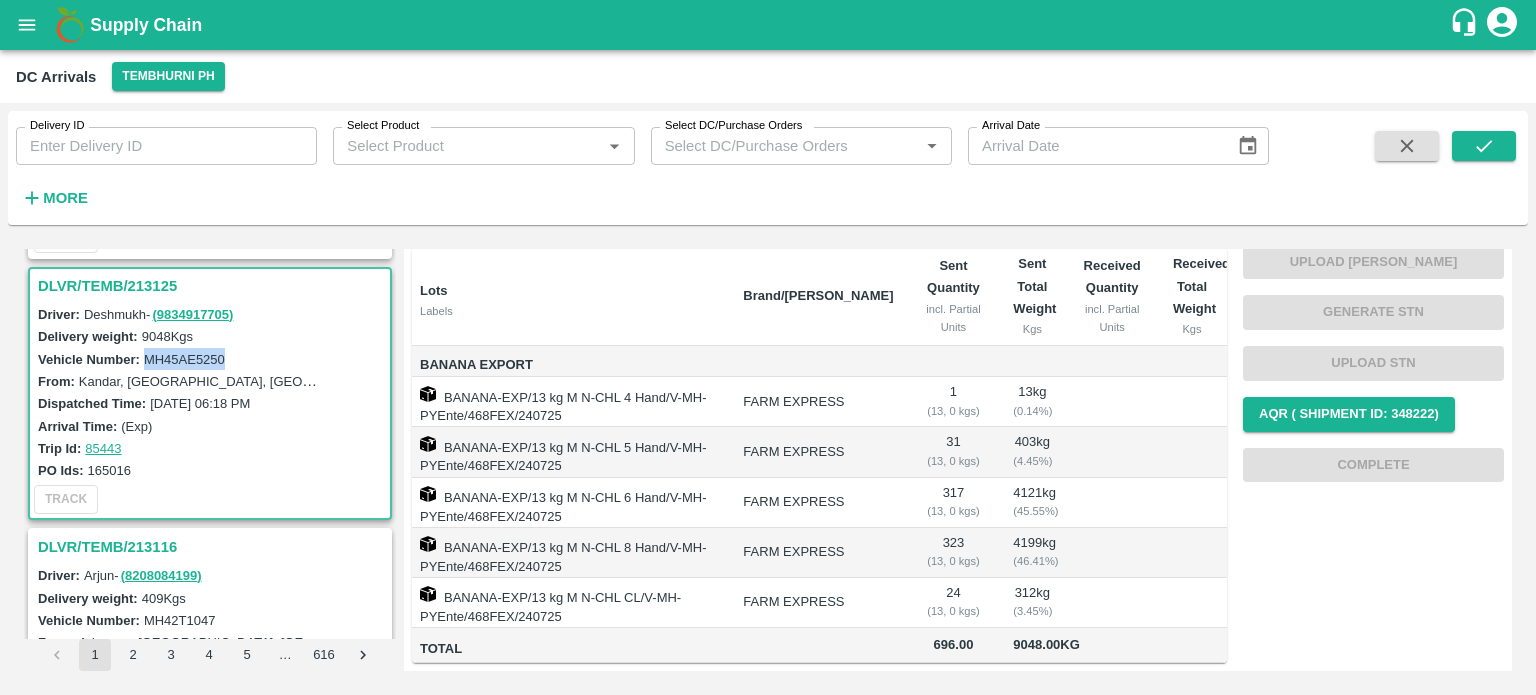 scroll, scrollTop: 0, scrollLeft: 0, axis: both 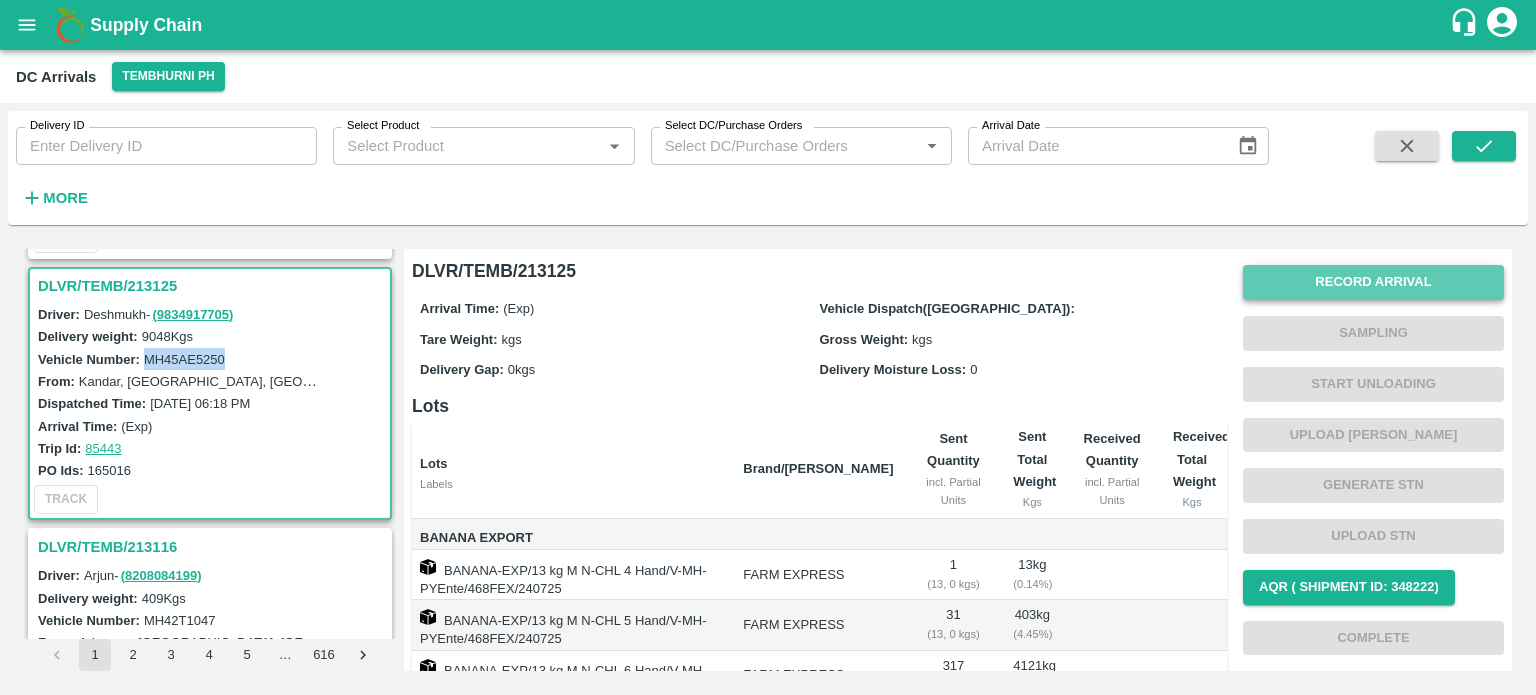 click on "Record Arrival" at bounding box center [1373, 282] 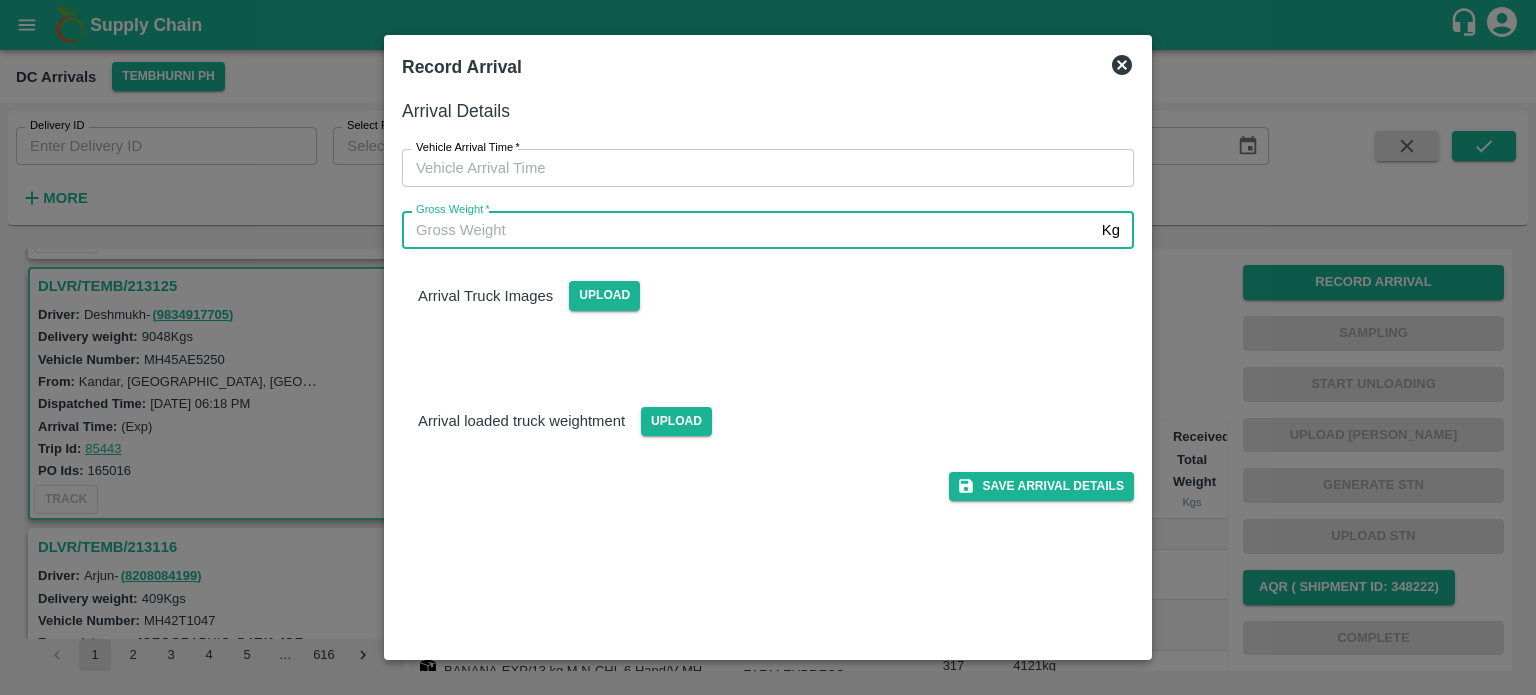 click on "Gross Weight   *" at bounding box center [748, 230] 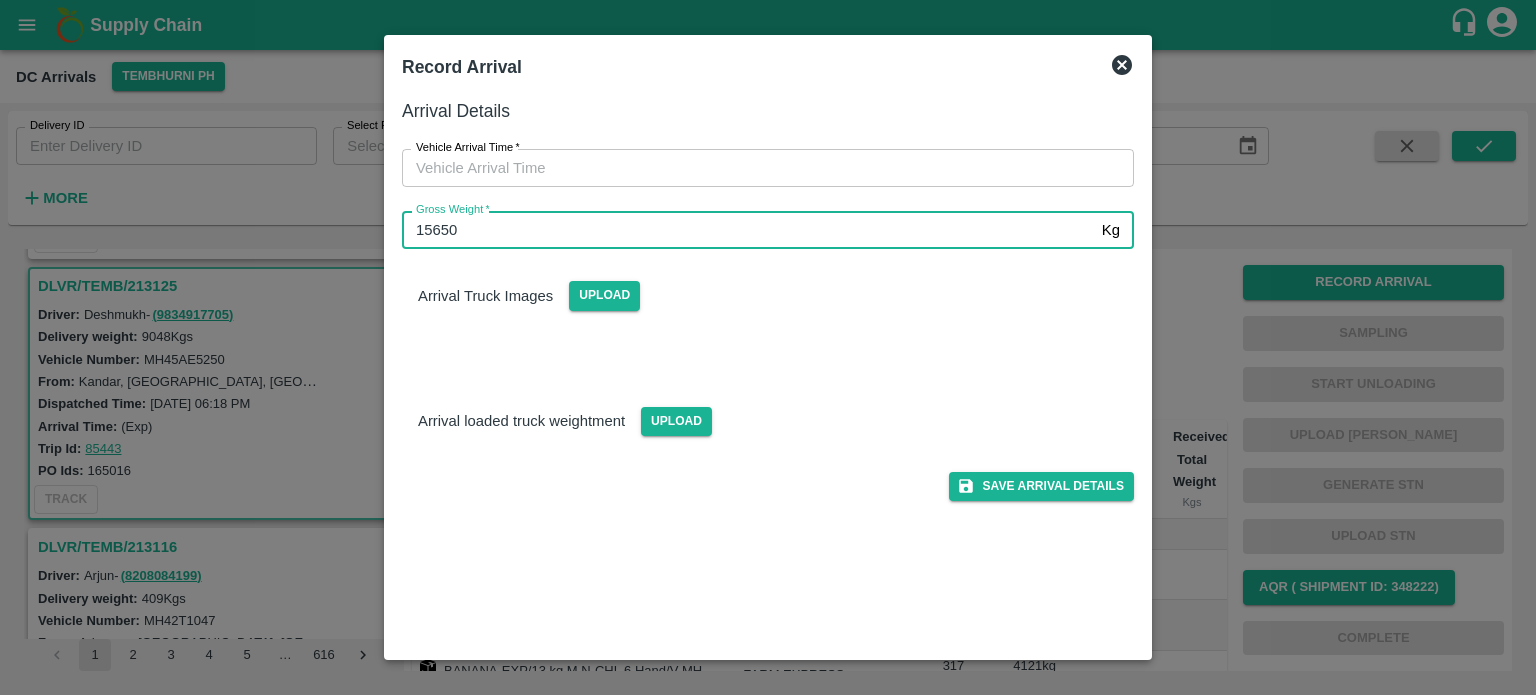 type on "15650" 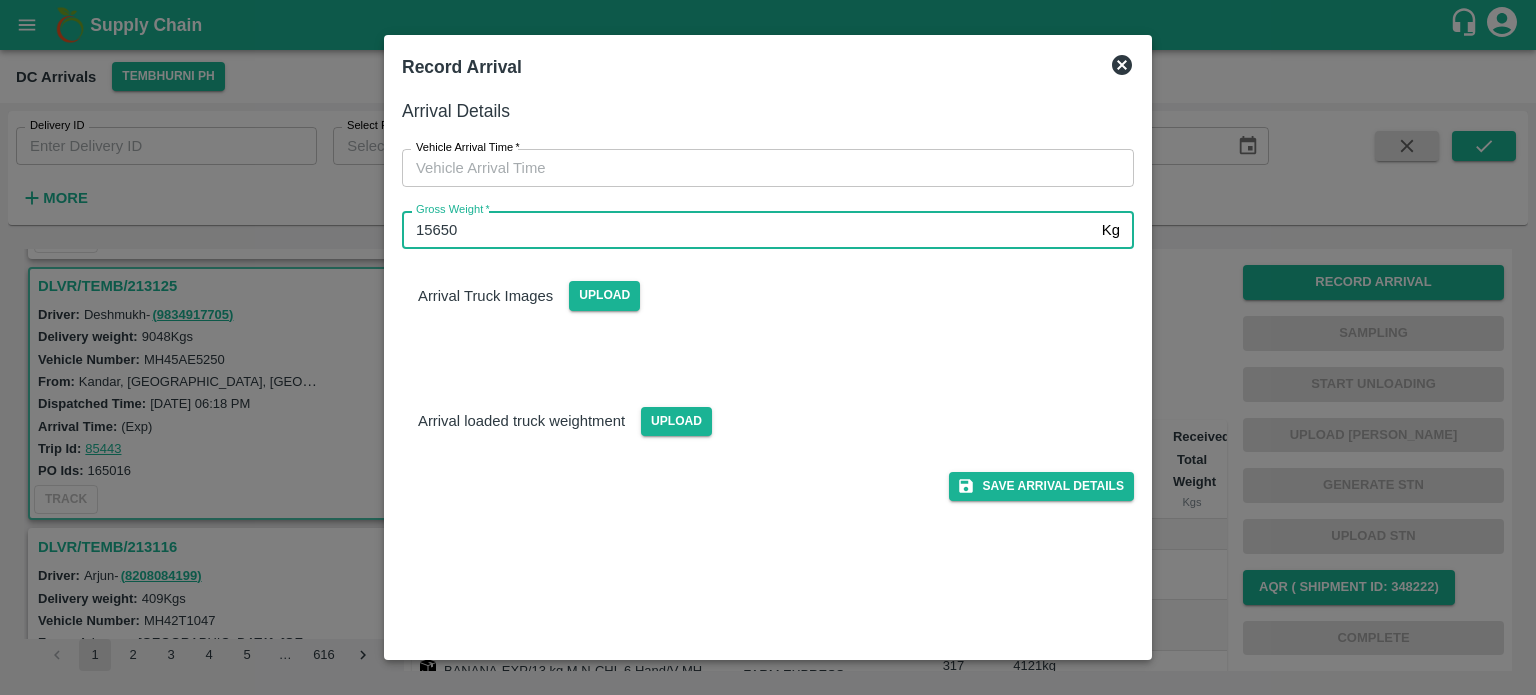 type on "DD/MM/YYYY hh:mm aa" 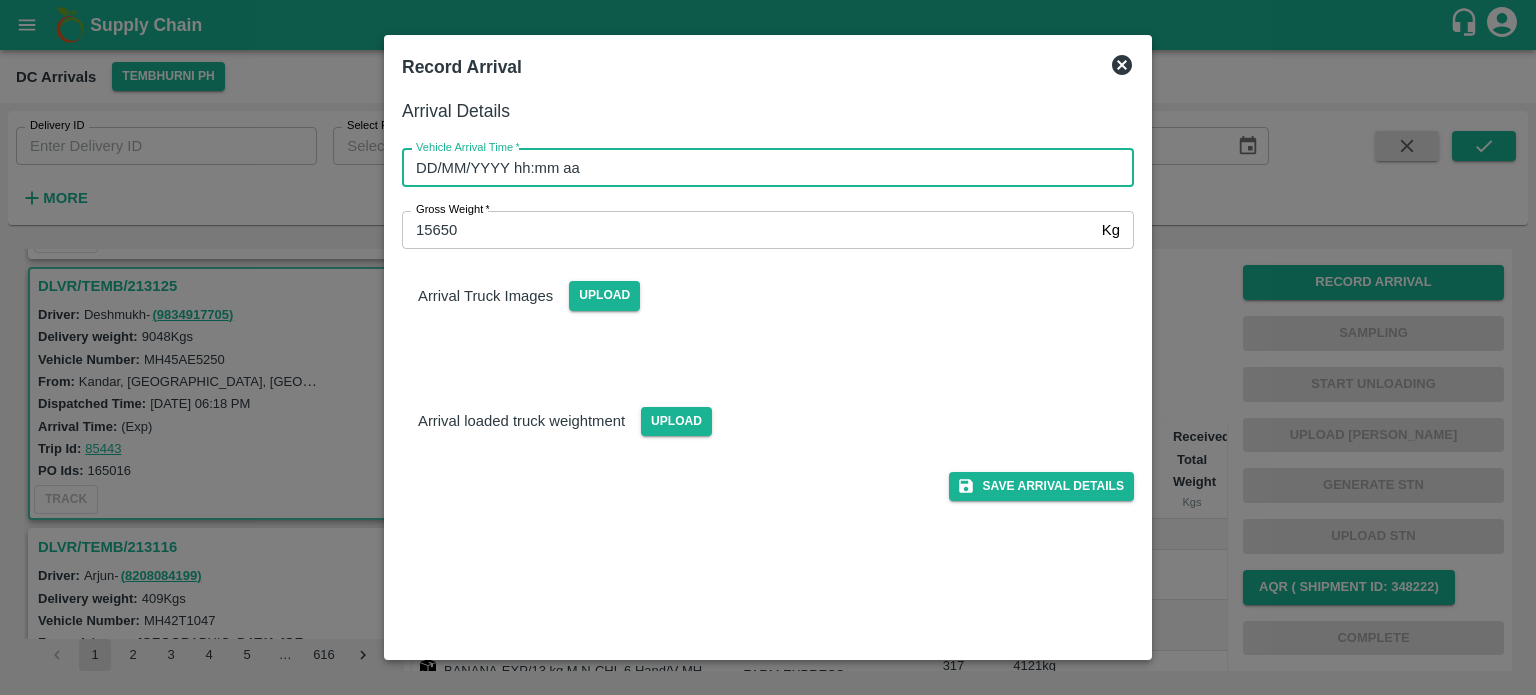 click on "DD/MM/YYYY hh:mm aa" at bounding box center [761, 168] 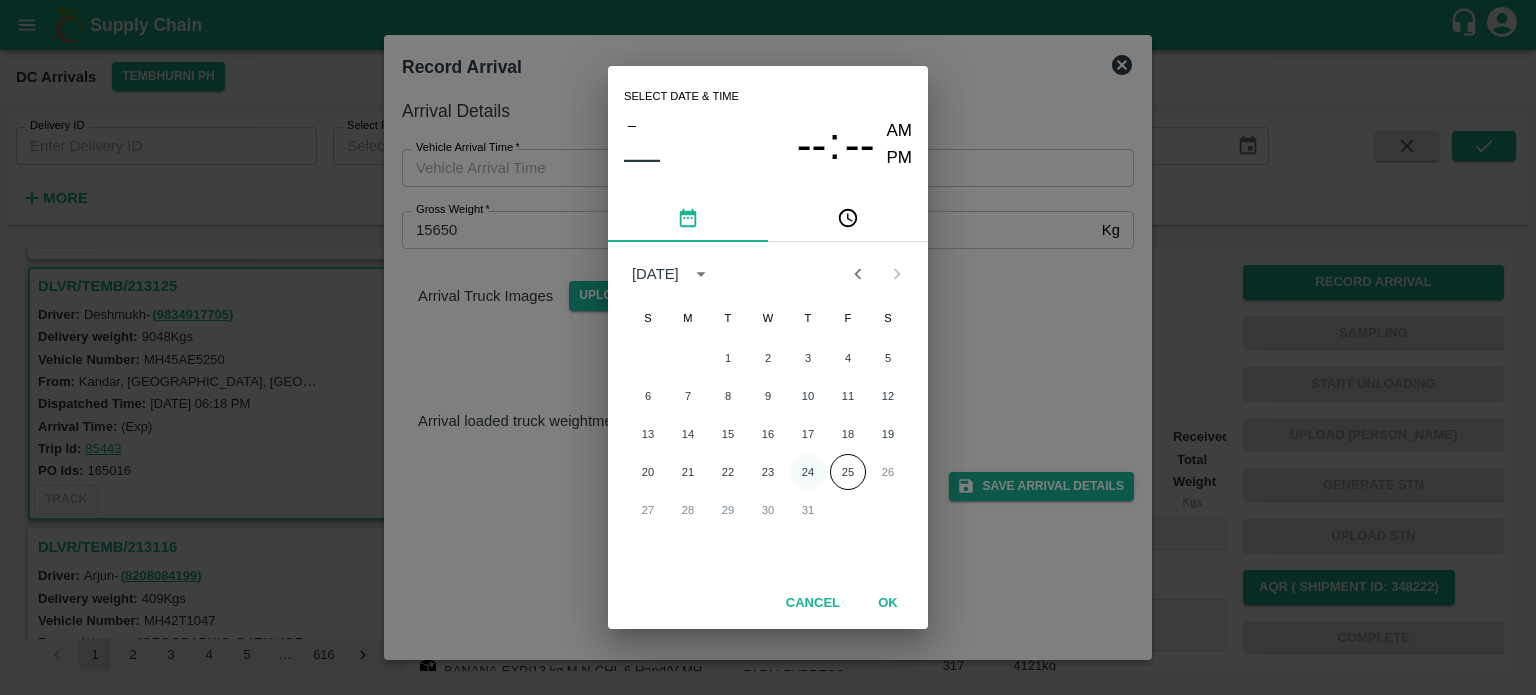 click on "24" at bounding box center [808, 472] 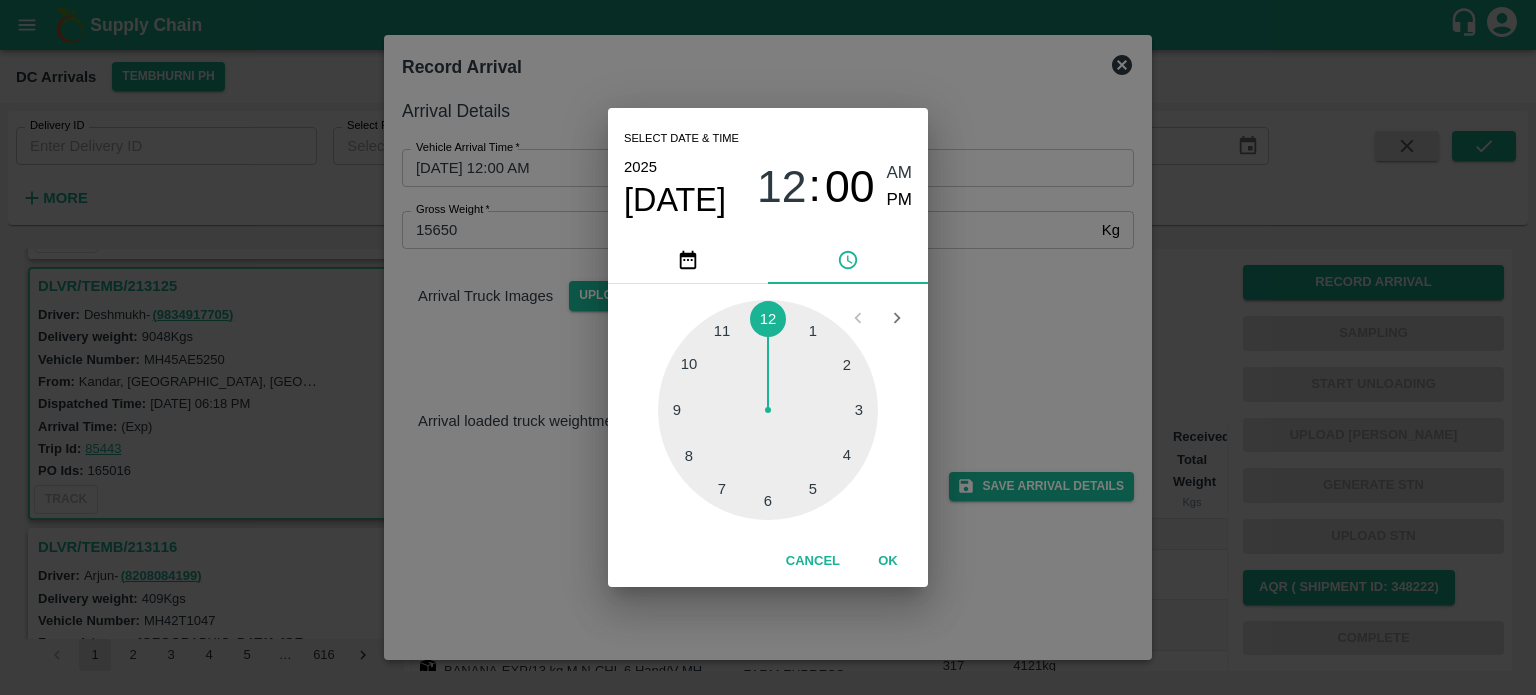 click at bounding box center (768, 410) 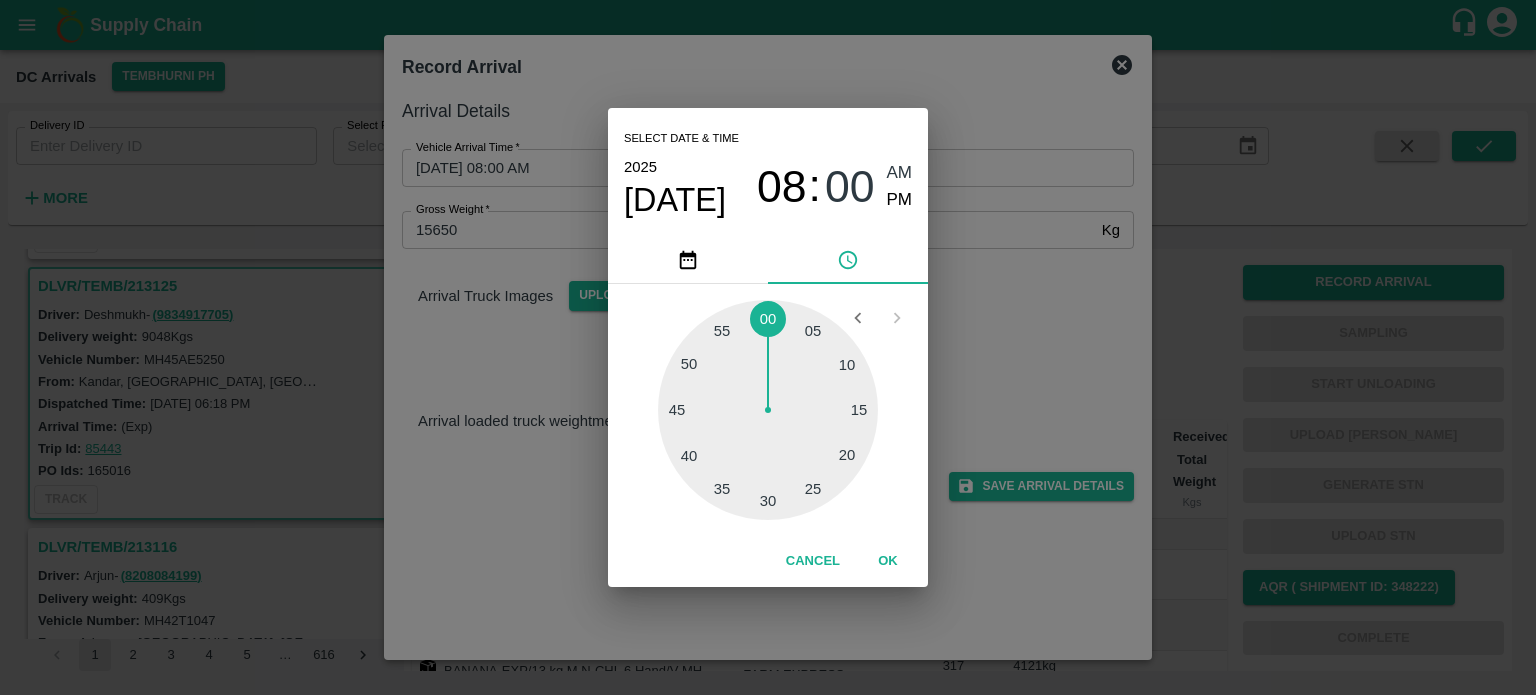 click at bounding box center (768, 410) 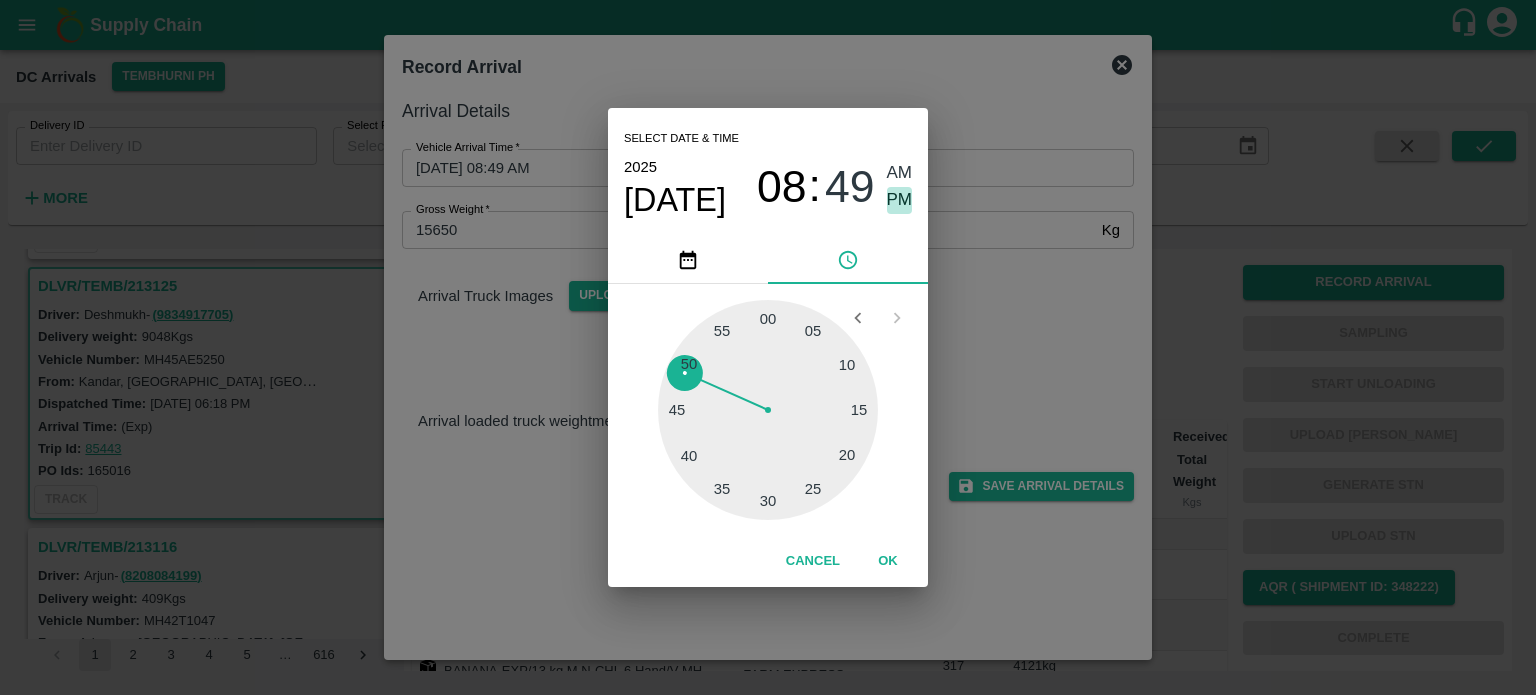 click on "PM" at bounding box center (900, 200) 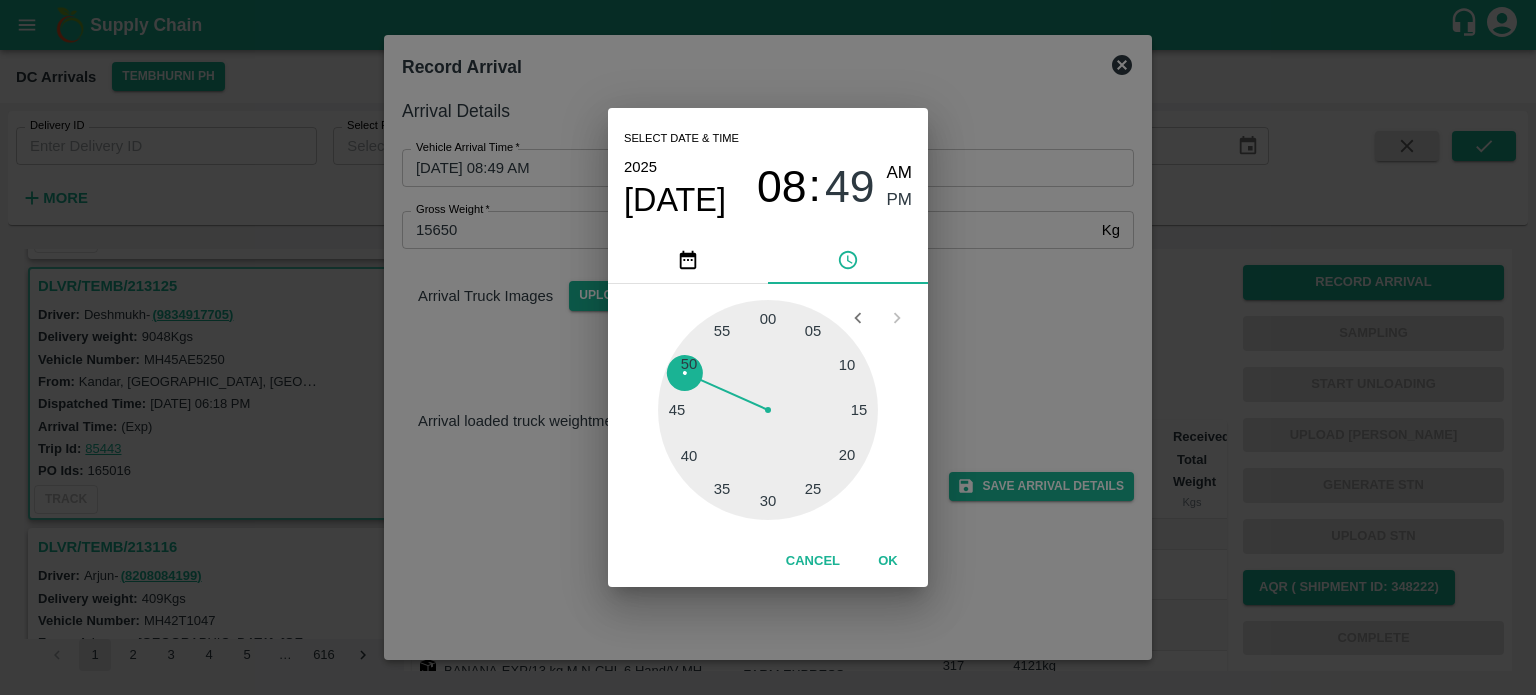 type on "[DATE] 08:49 PM" 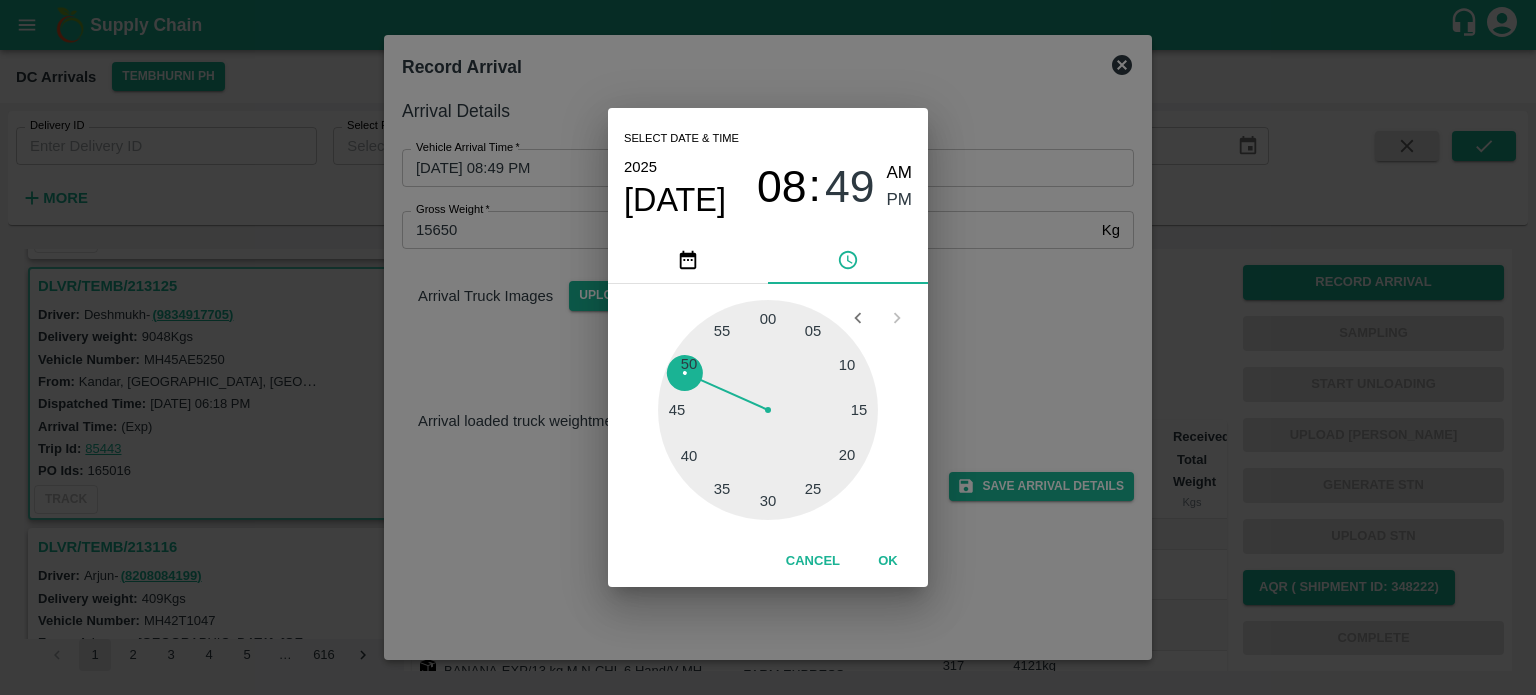 click on "Select date & time [DATE] 08 : 49 AM PM 05 10 15 20 25 30 35 40 45 50 55 00 Cancel OK" at bounding box center (768, 347) 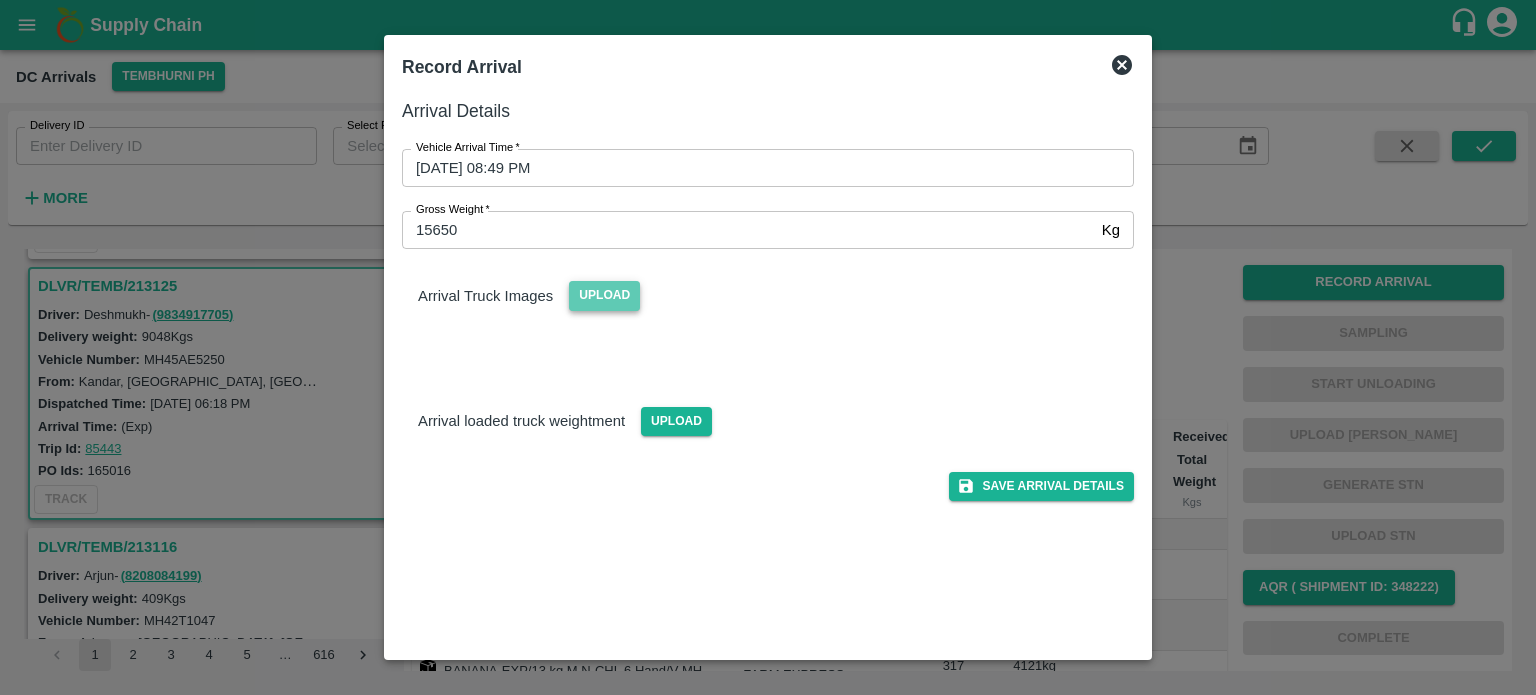 click on "Upload" at bounding box center (604, 295) 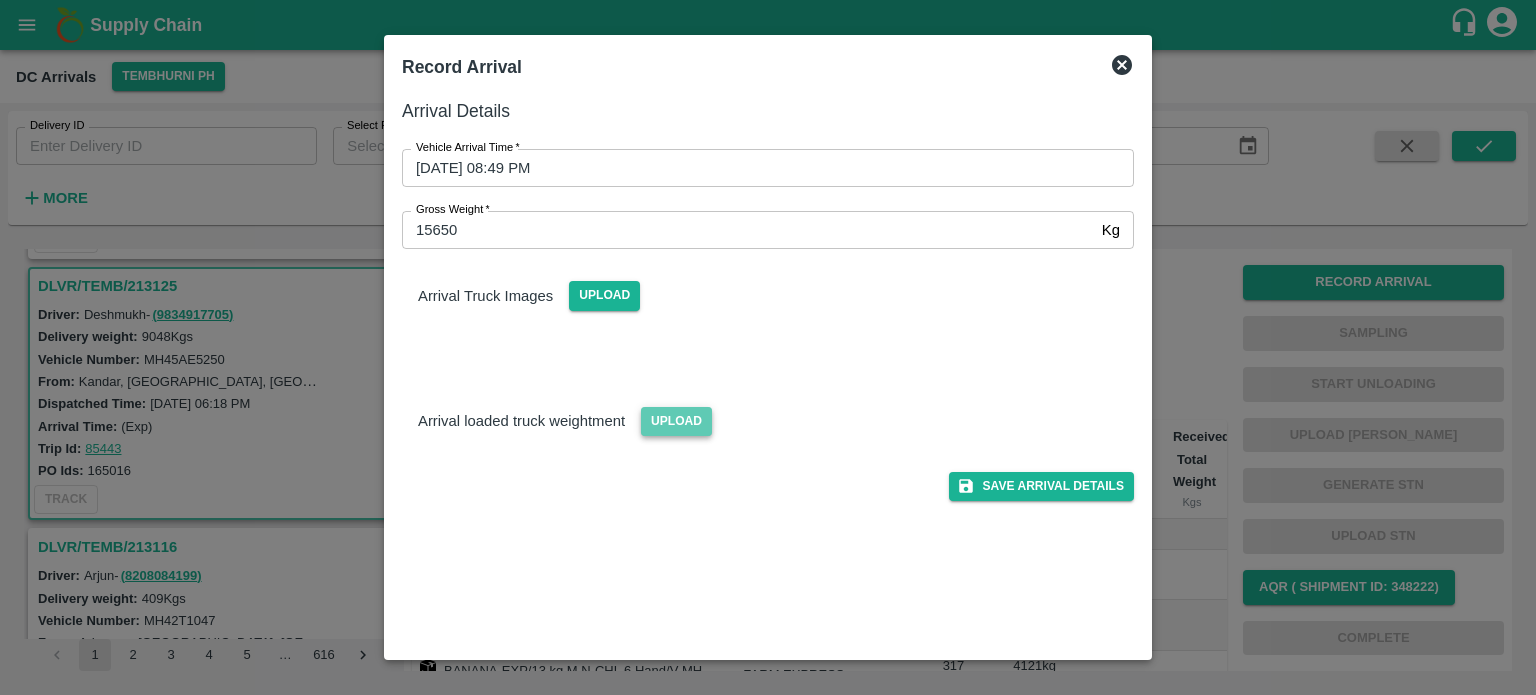 click on "Upload" at bounding box center [676, 421] 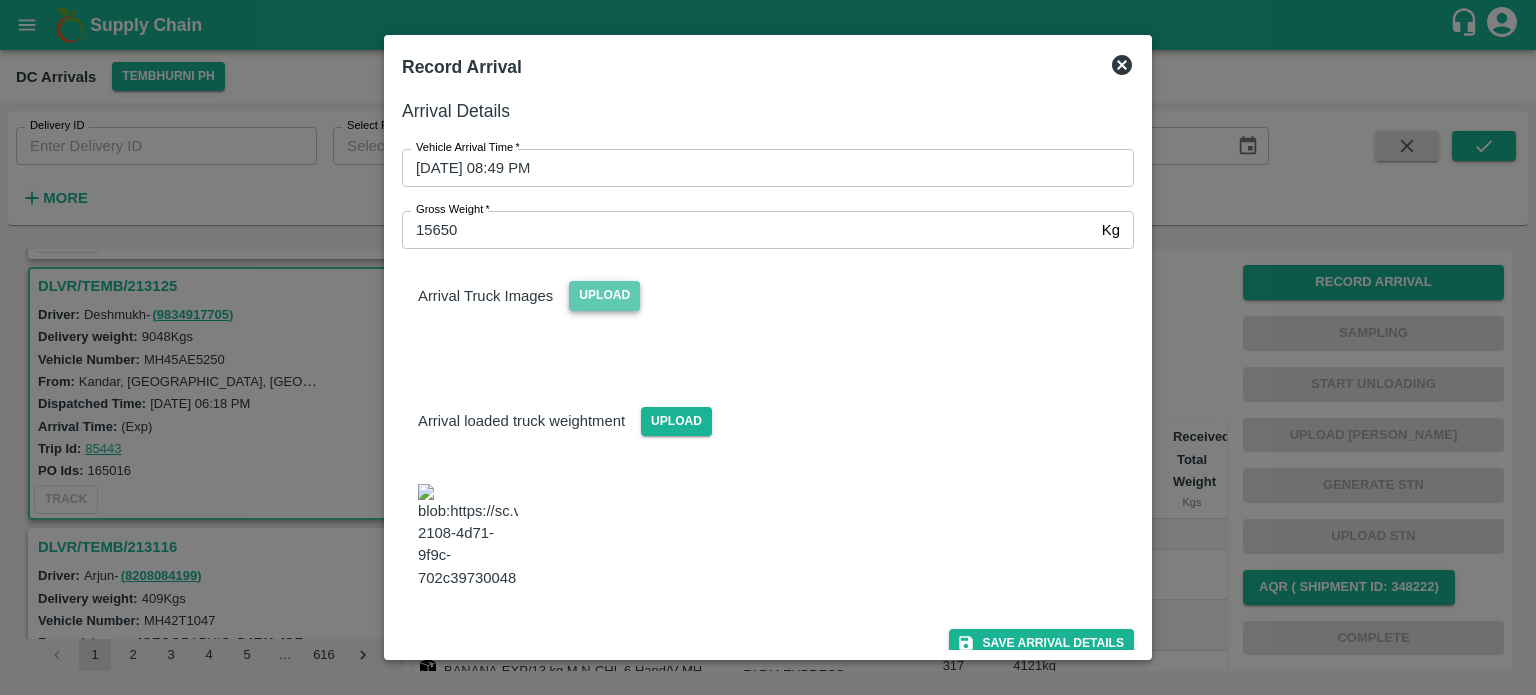 click on "Upload" at bounding box center (604, 295) 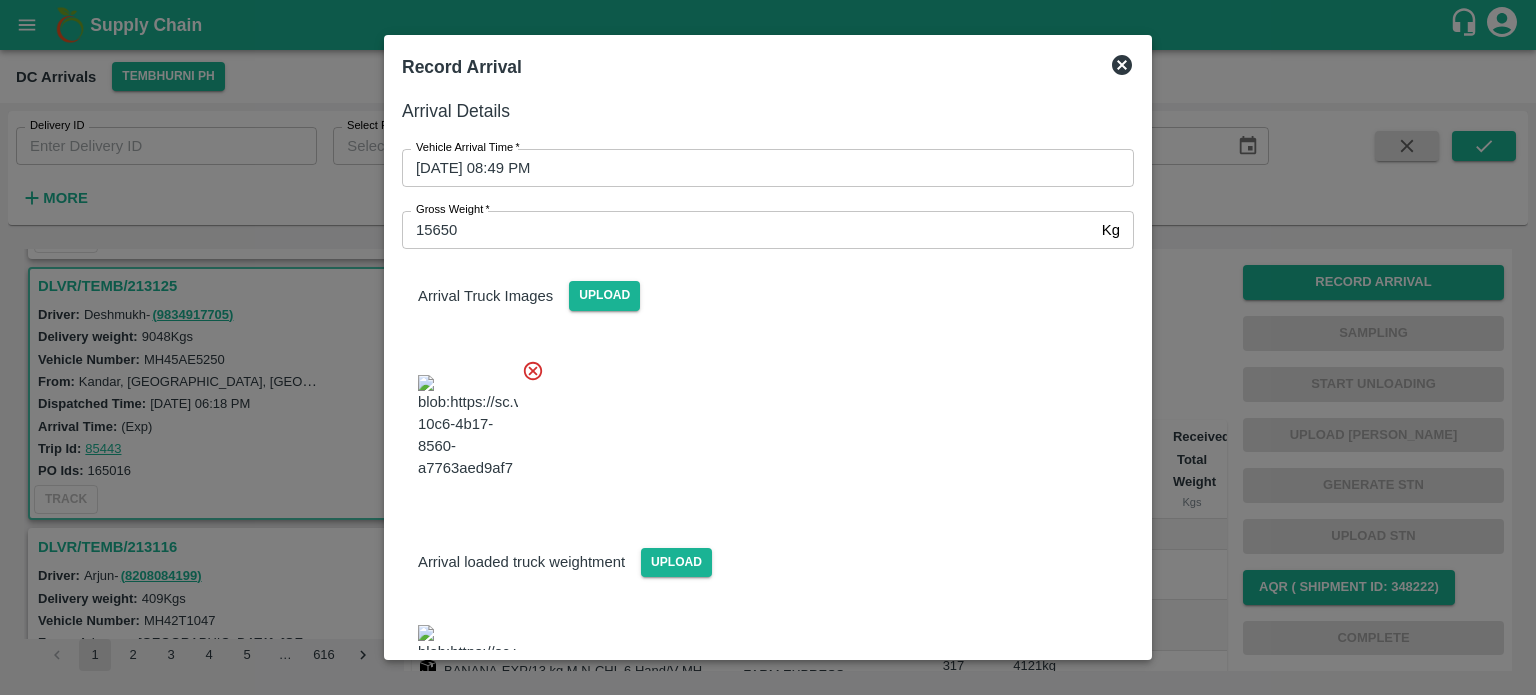 click at bounding box center [760, 421] 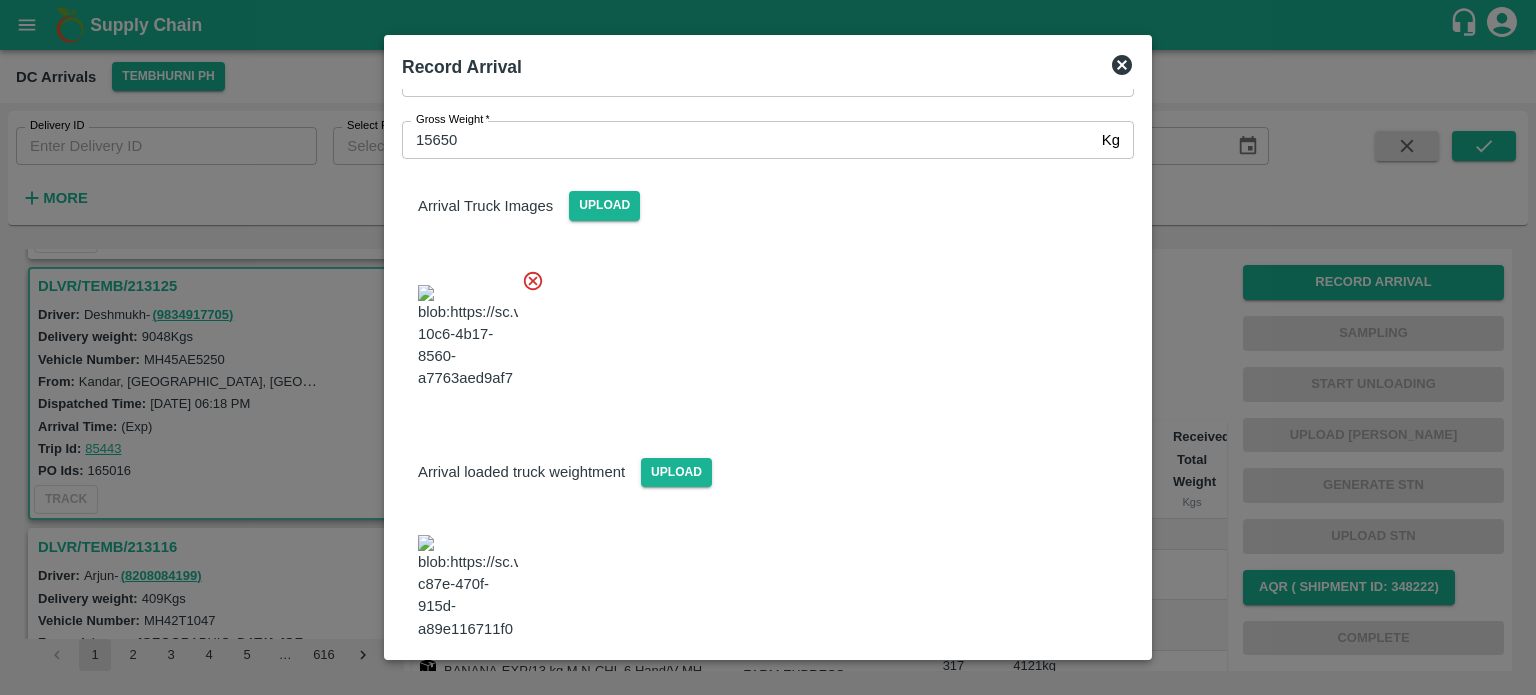 click on "Save Arrival Details" at bounding box center (1041, 694) 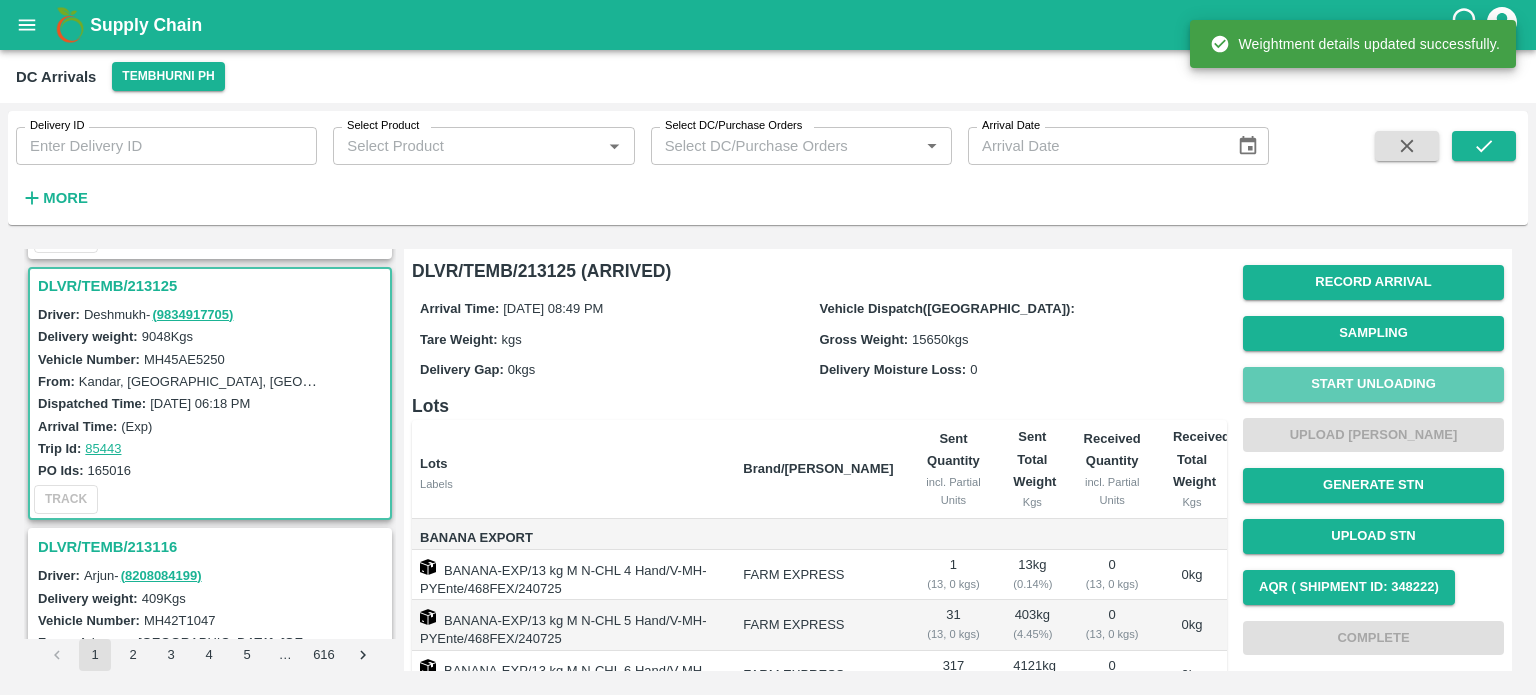 click on "Start Unloading" at bounding box center [1373, 384] 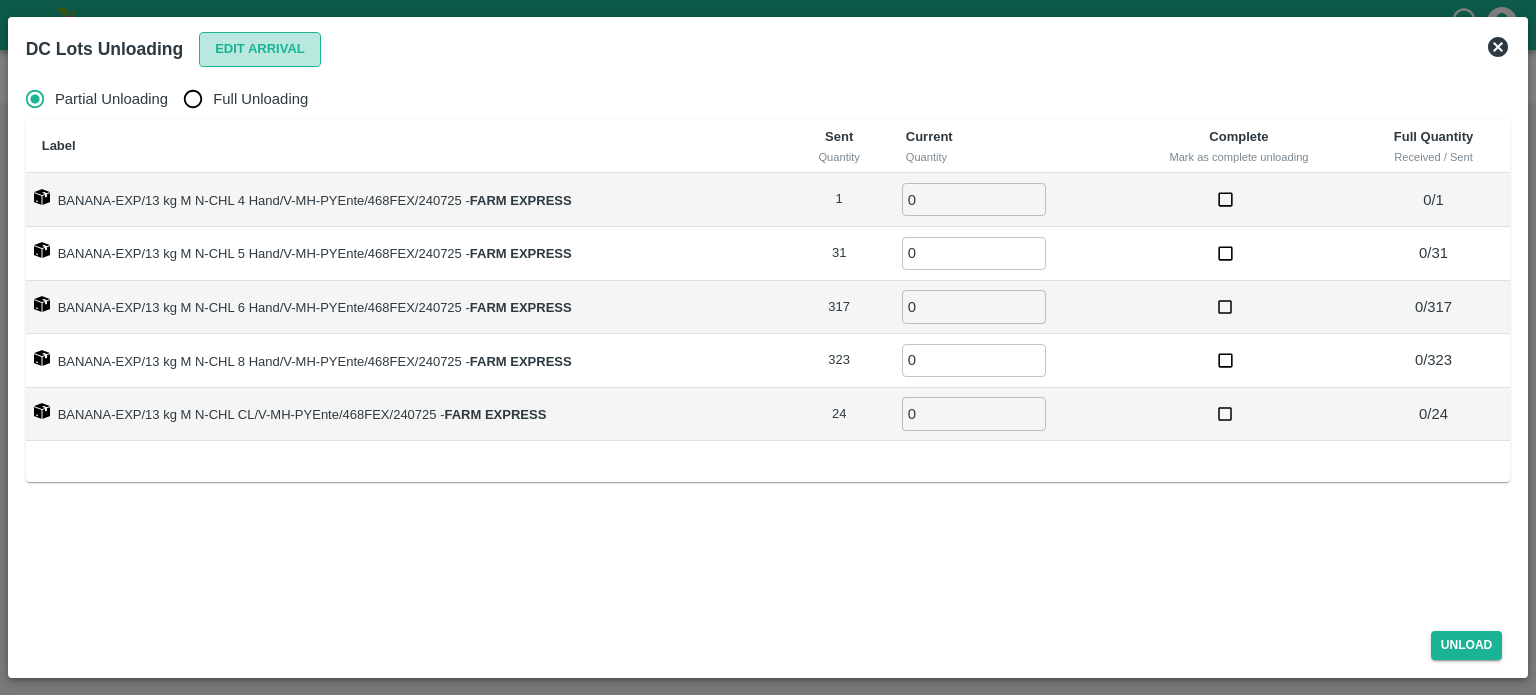 click on "Edit Arrival" at bounding box center (260, 49) 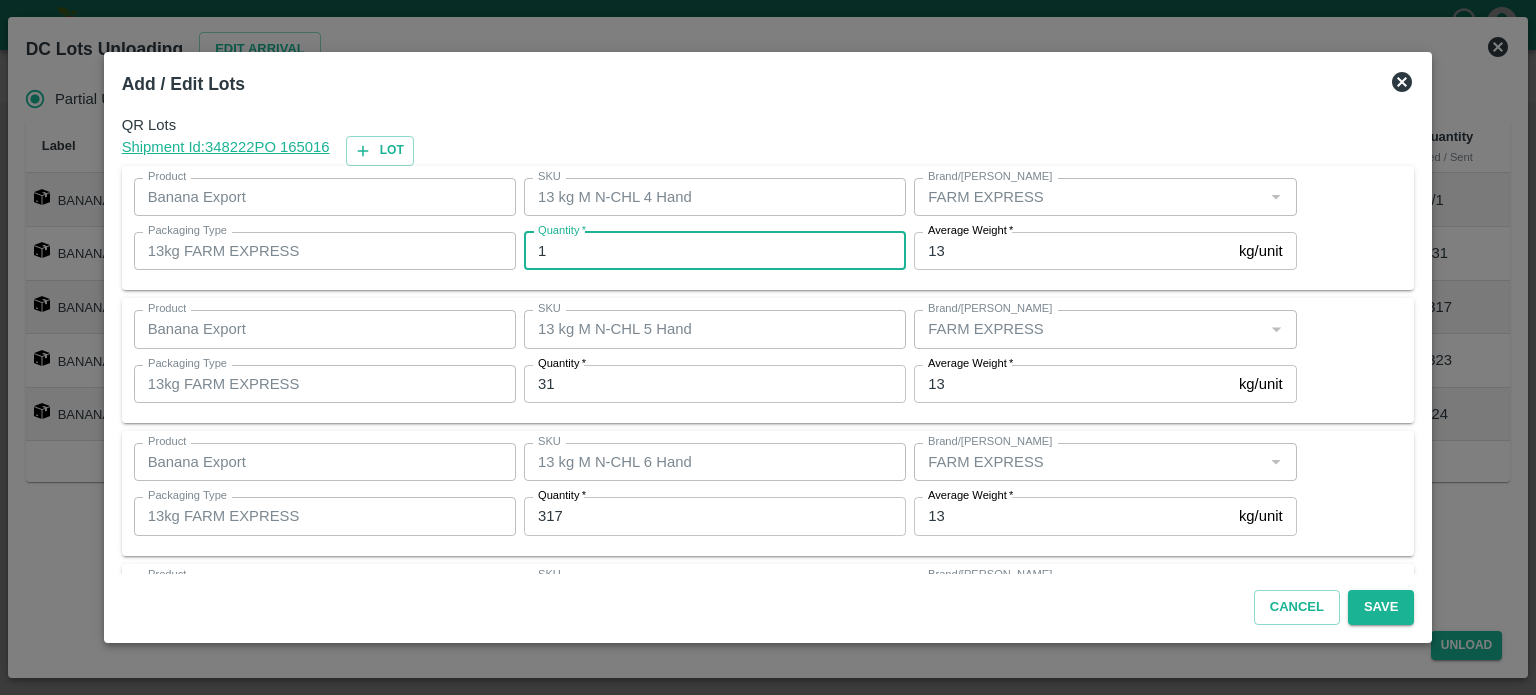 click on "1" at bounding box center (715, 251) 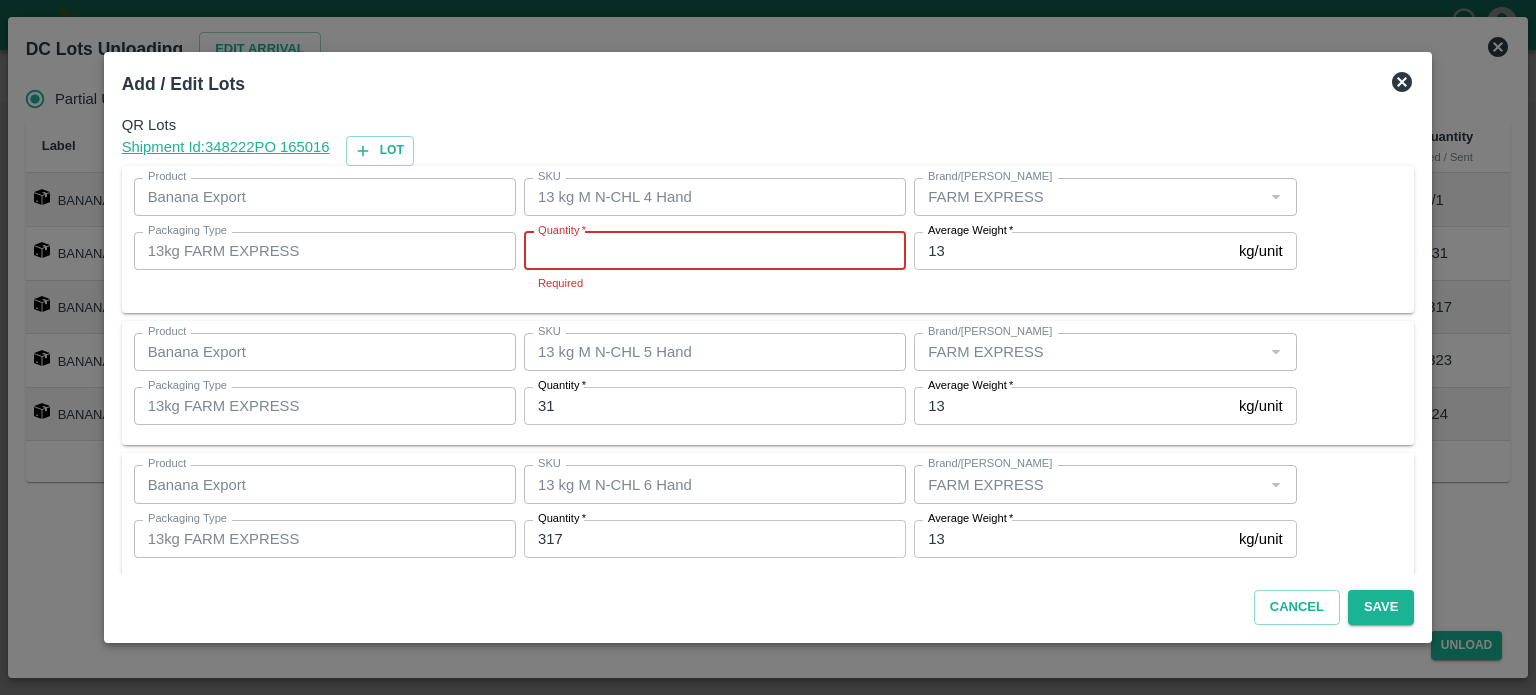 type on "2" 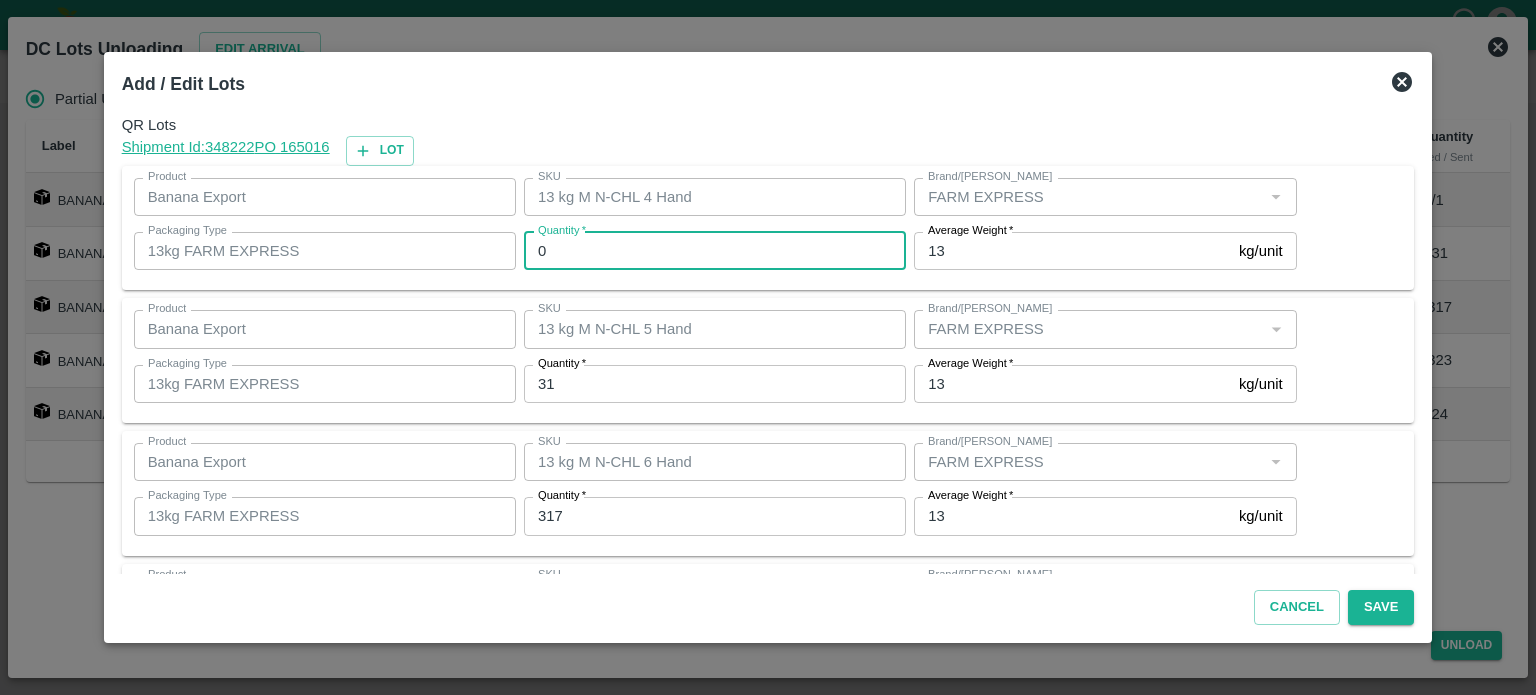 type on "0" 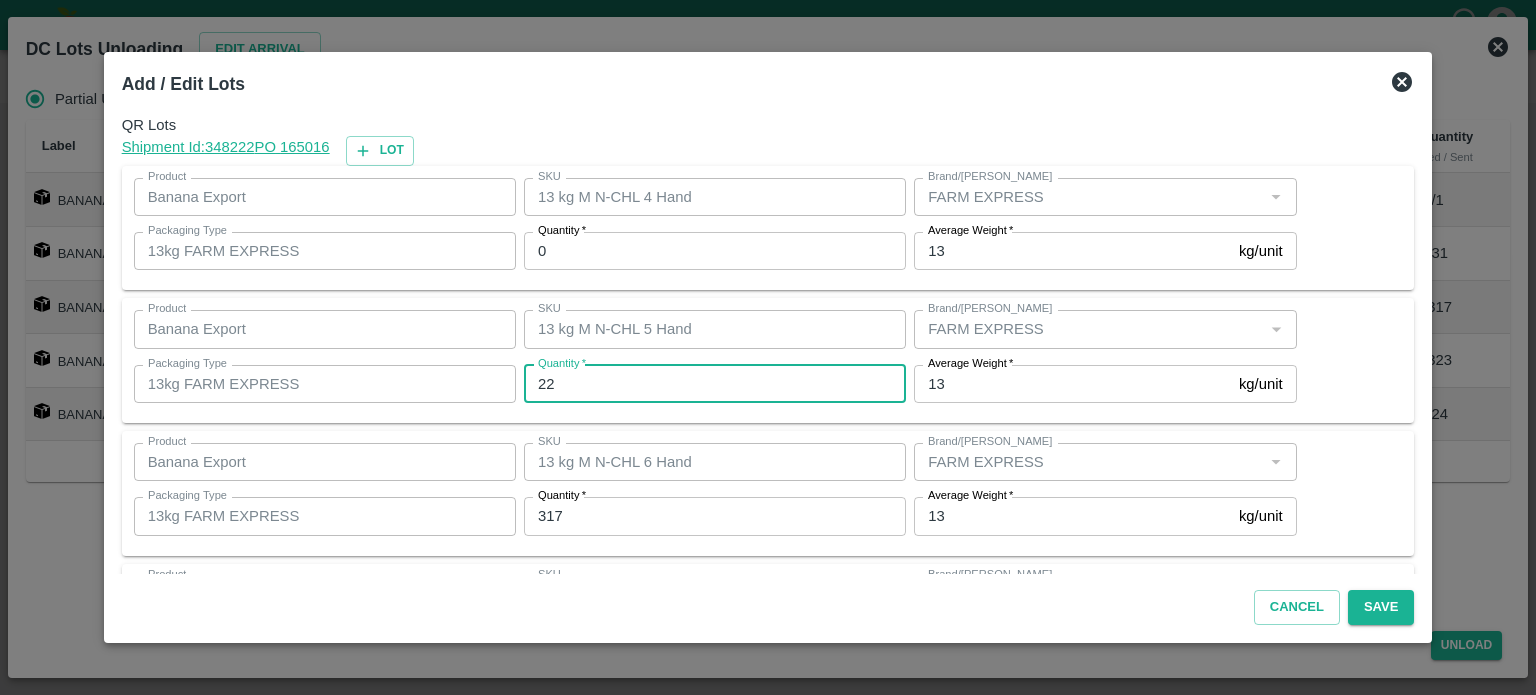 type on "22" 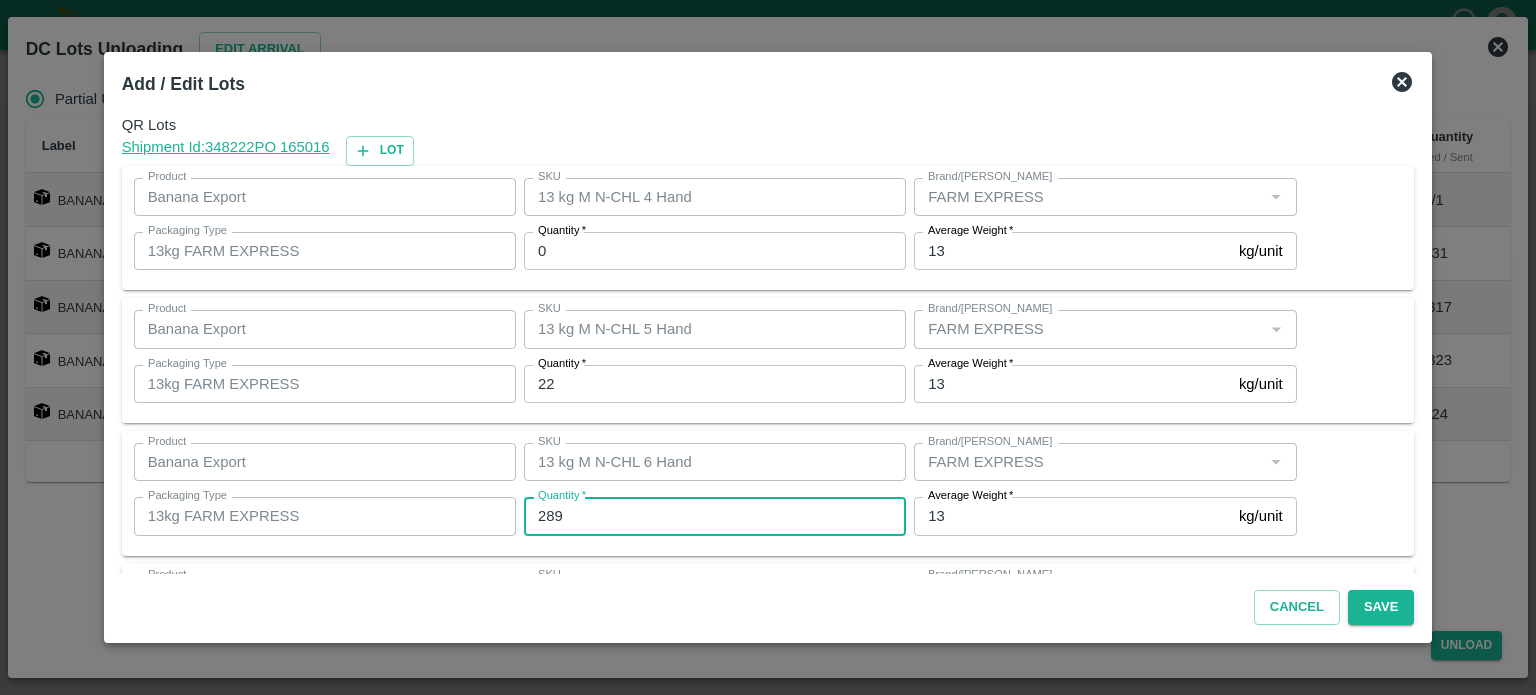 type on "289" 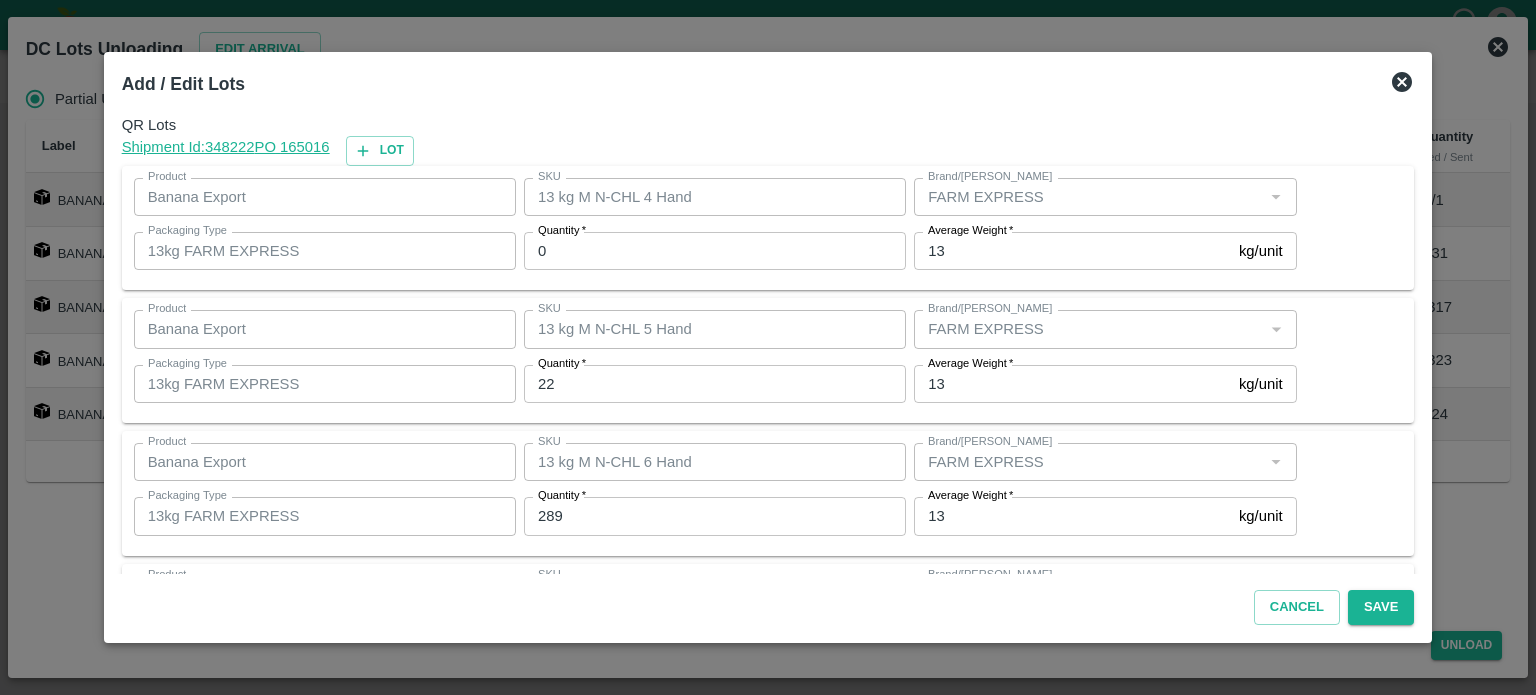 scroll, scrollTop: 262, scrollLeft: 0, axis: vertical 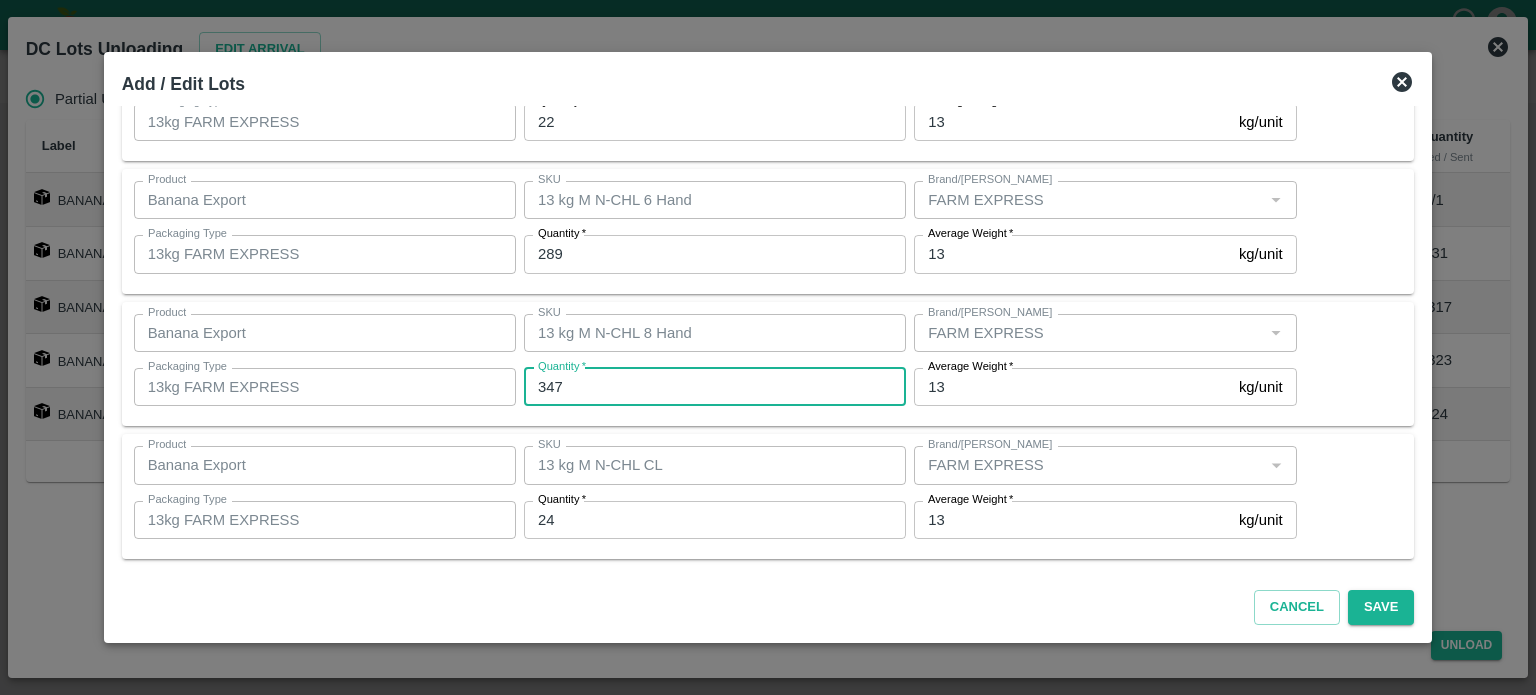 type on "347" 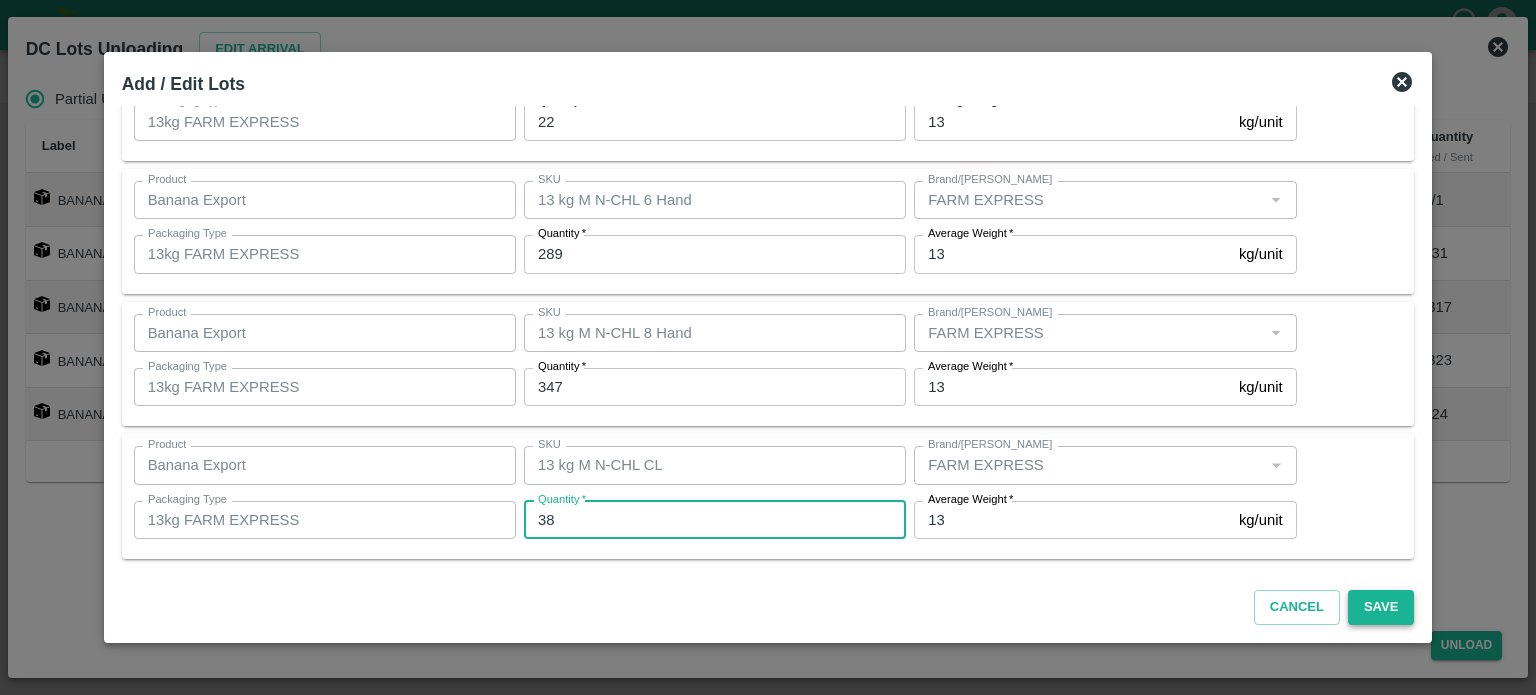 type on "38" 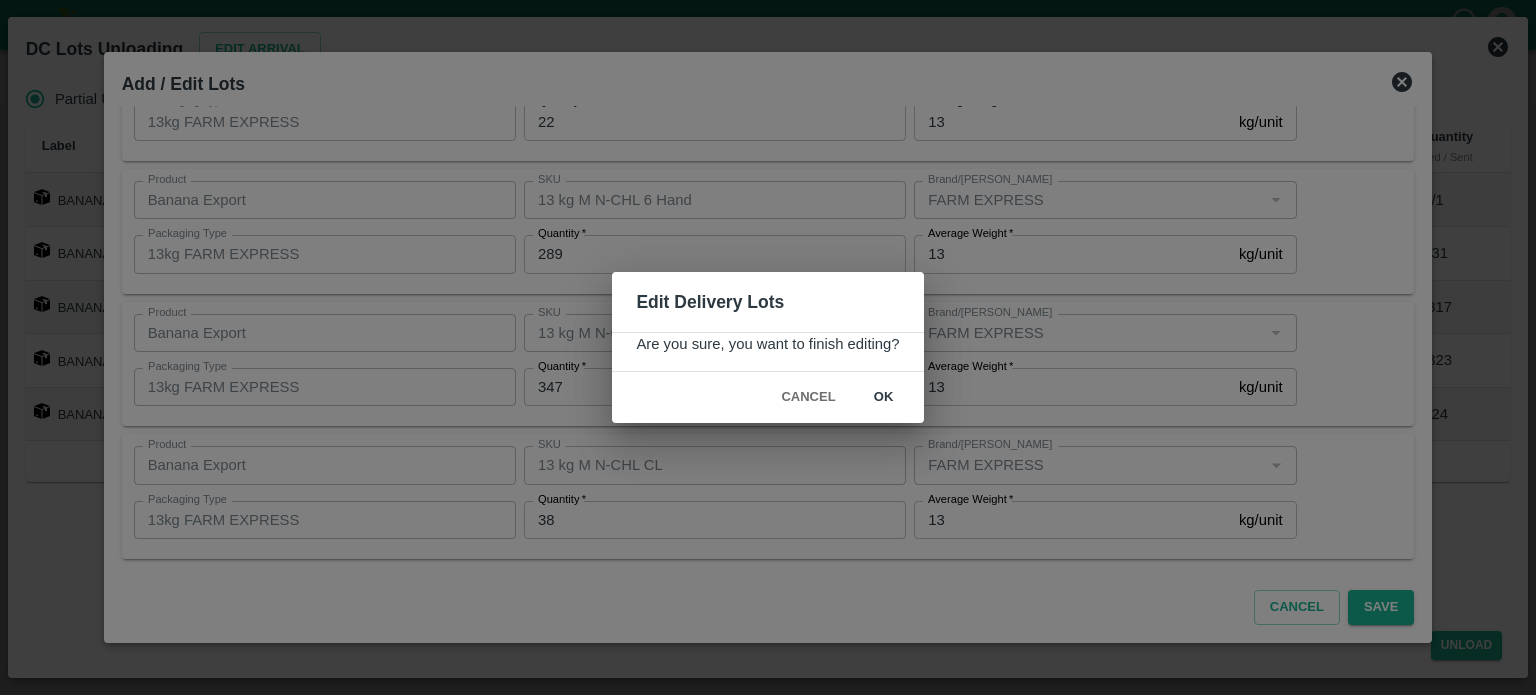 click on "ok" at bounding box center [884, 397] 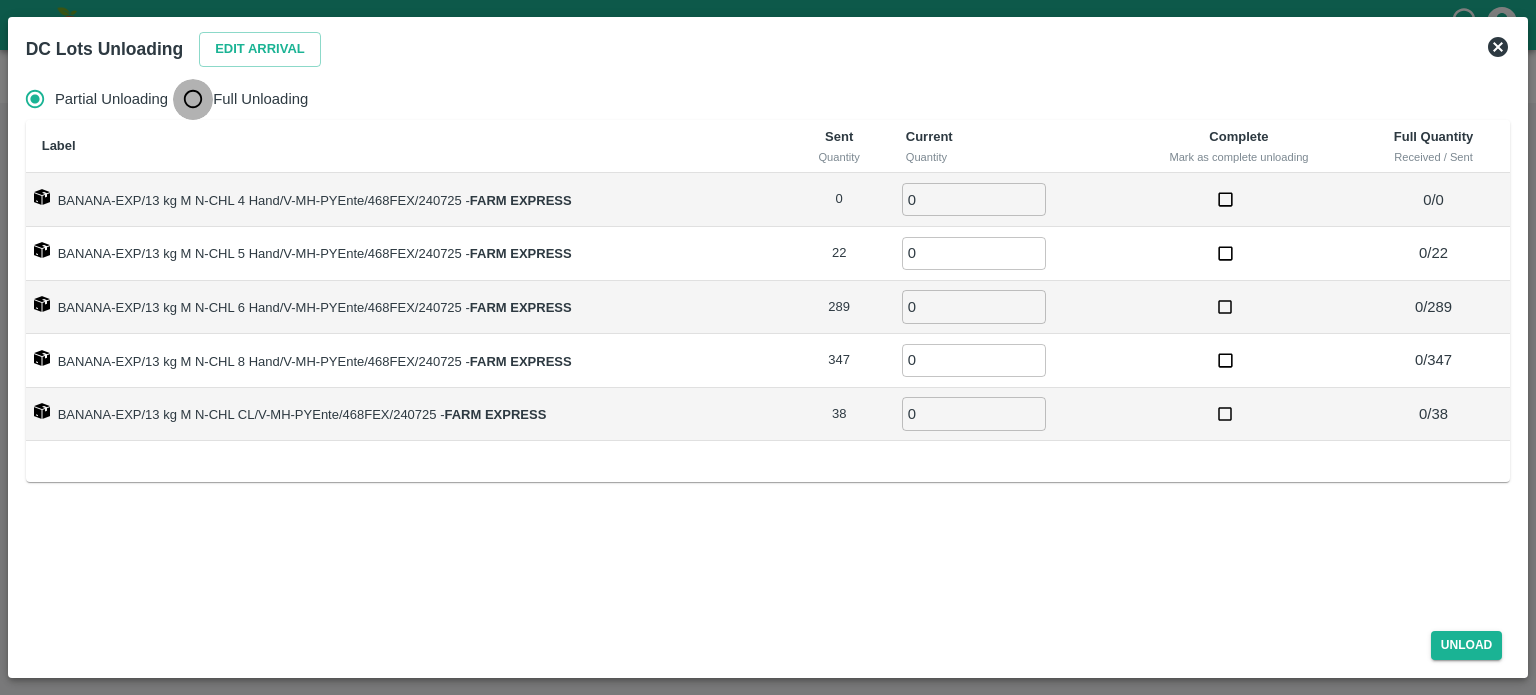 click on "Full Unloading" at bounding box center (193, 99) 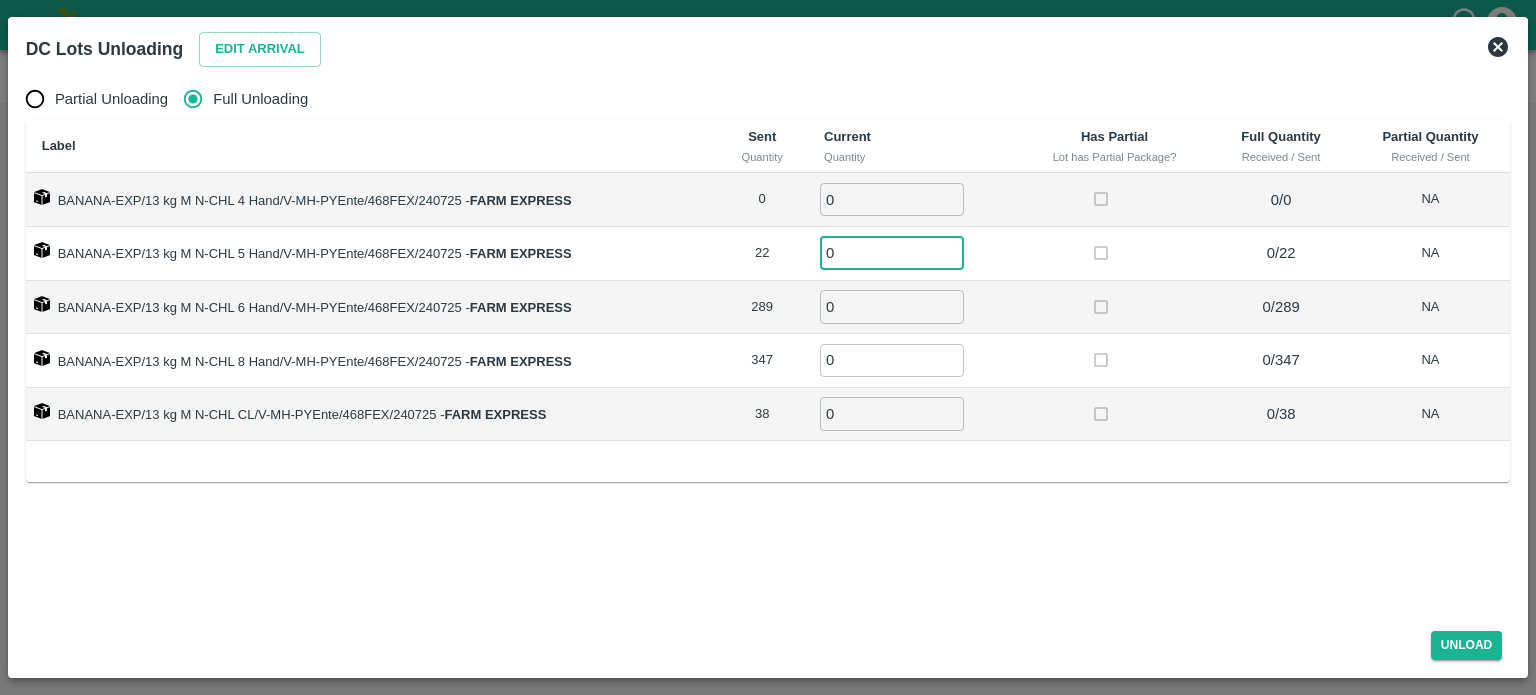 click on "0" at bounding box center (892, 253) 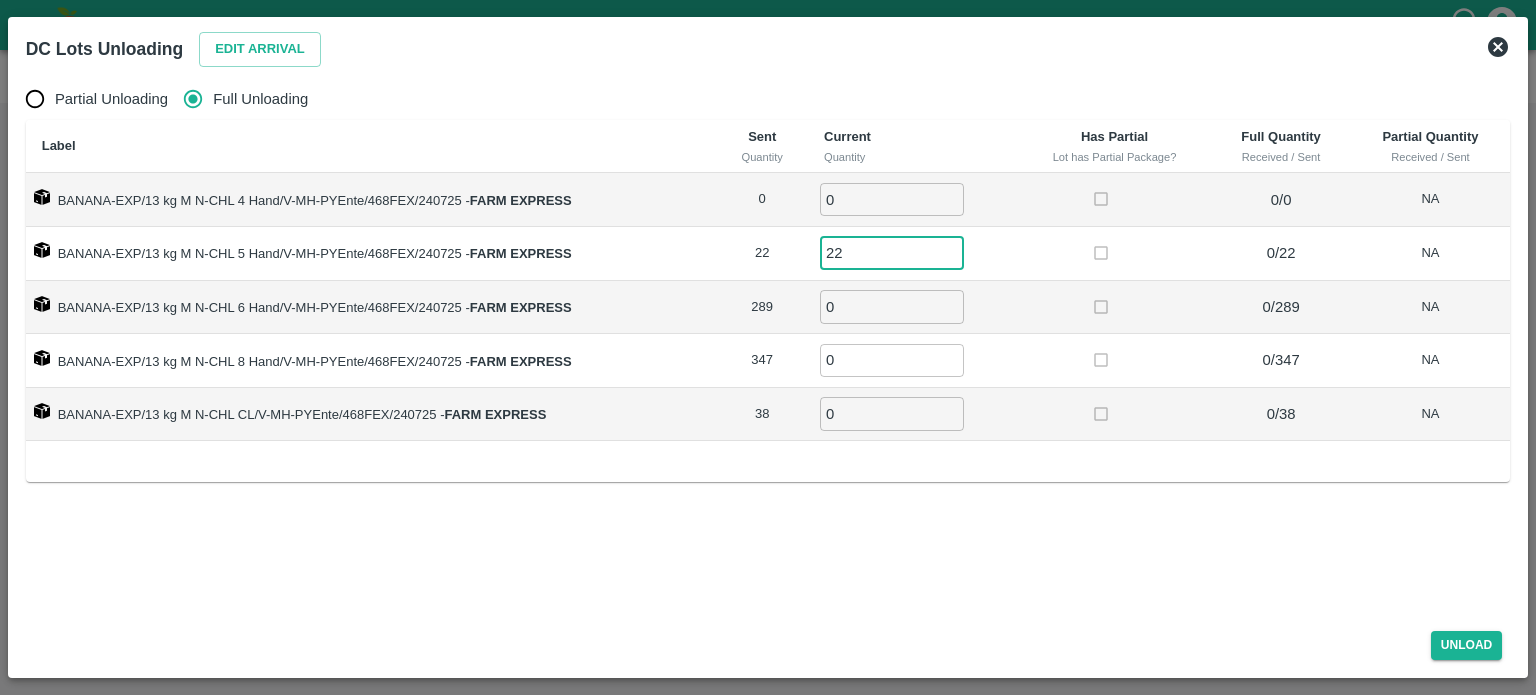 type on "22" 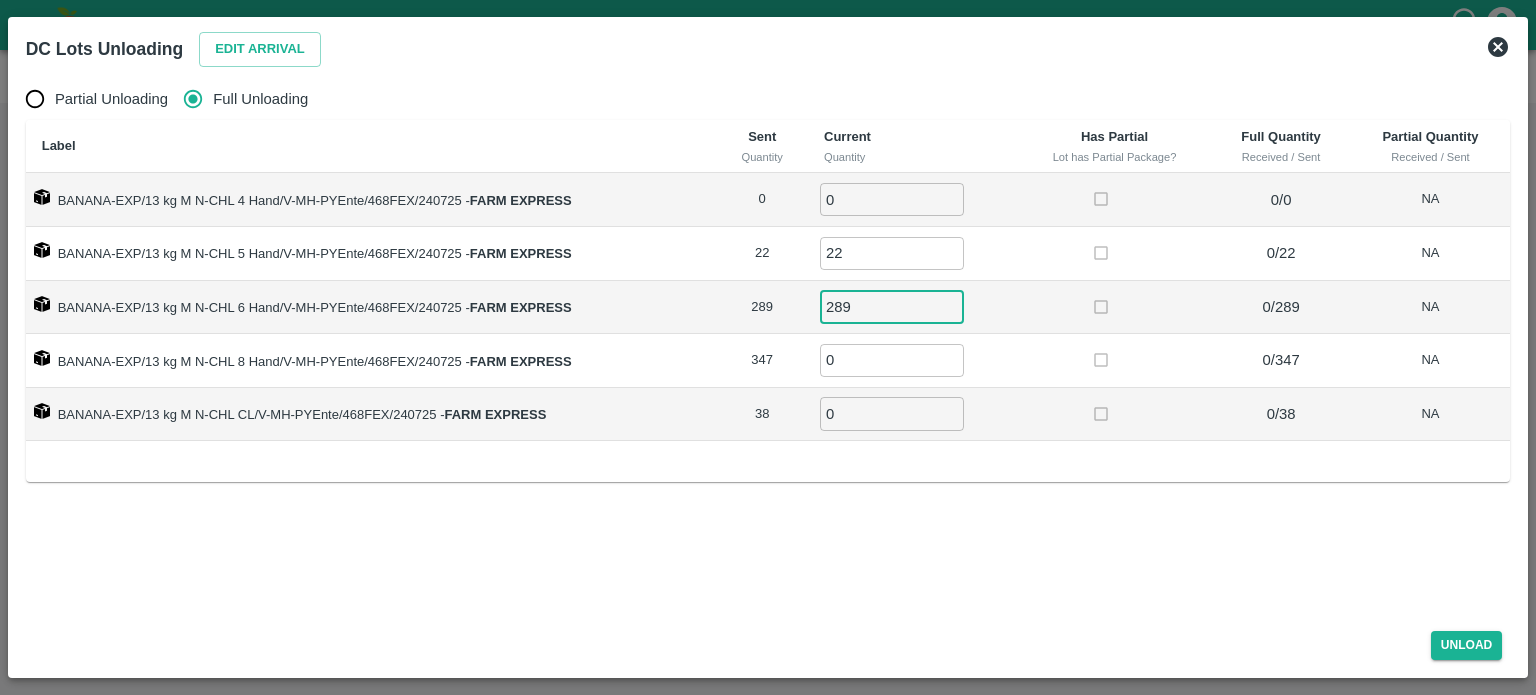 type on "289" 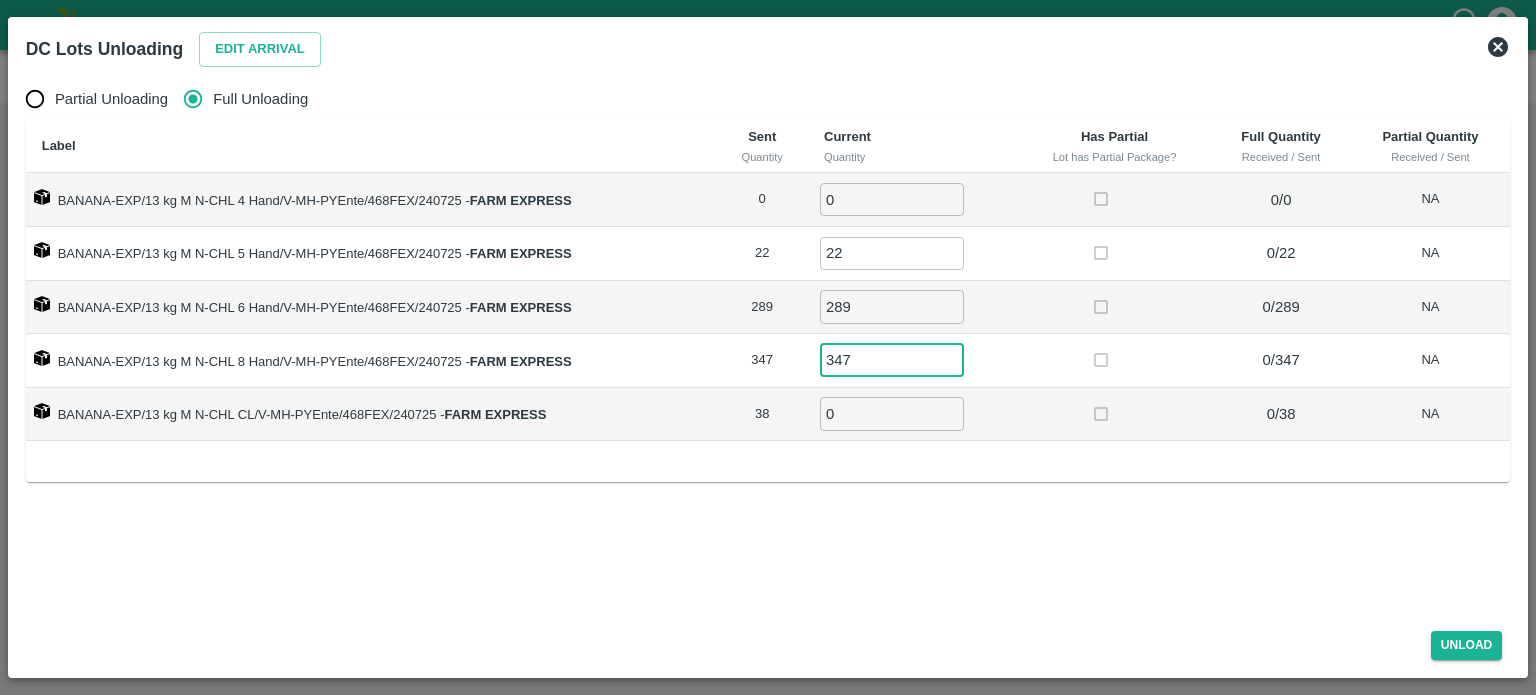 type on "347" 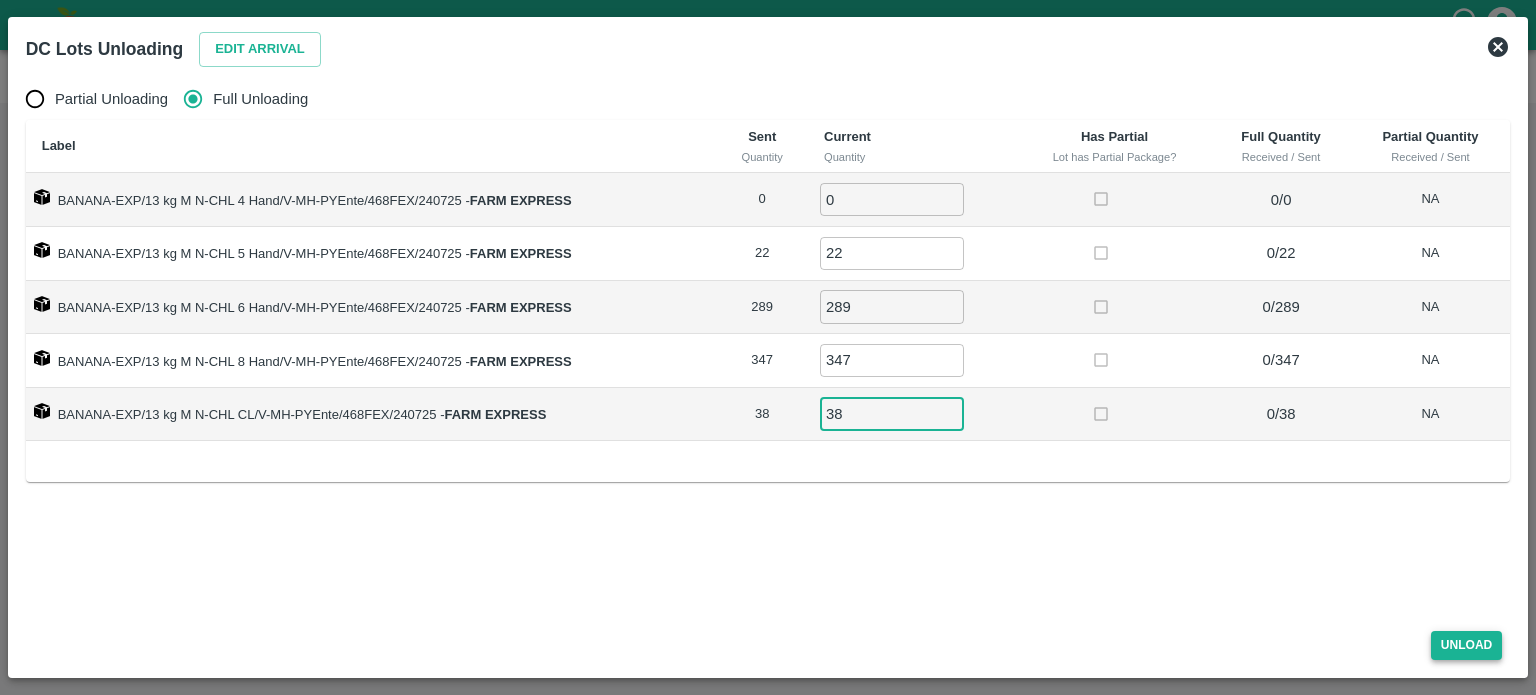 type on "38" 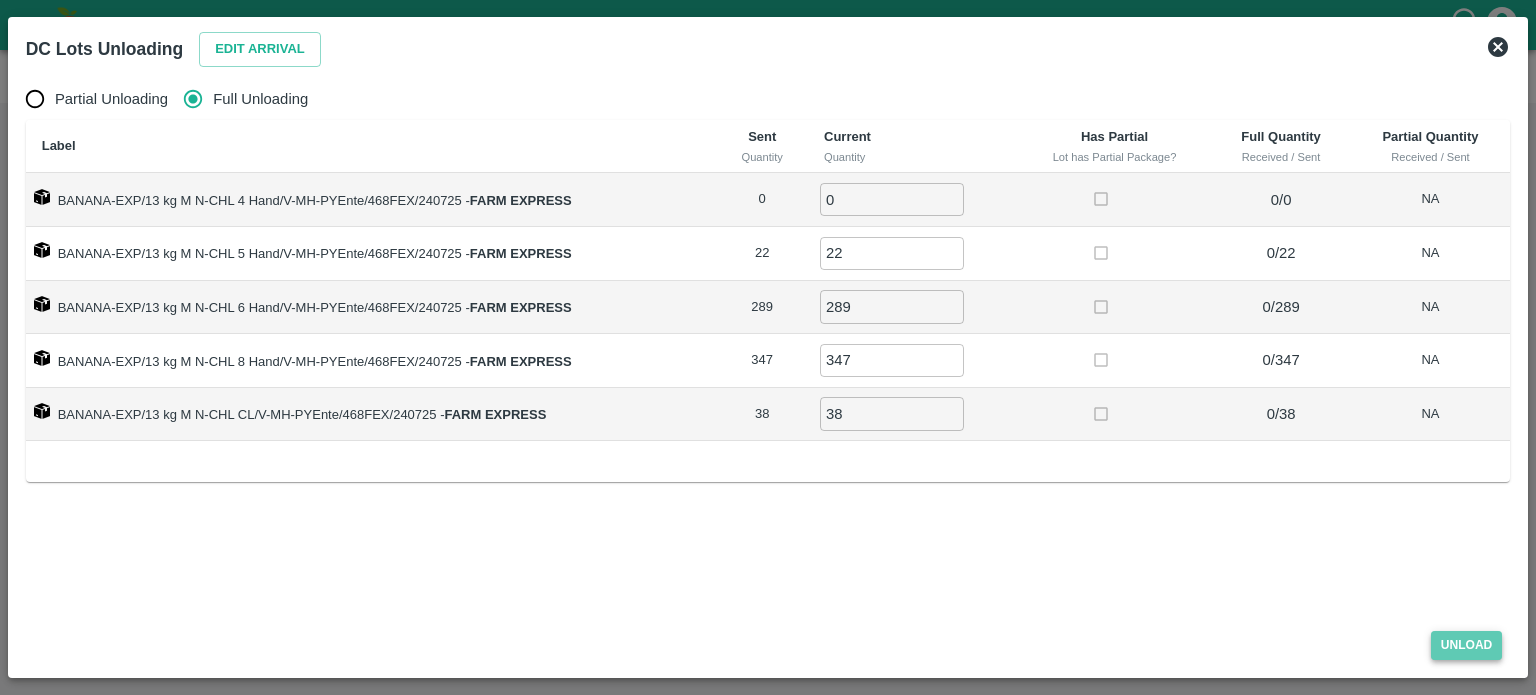 click on "Unload" at bounding box center [1467, 645] 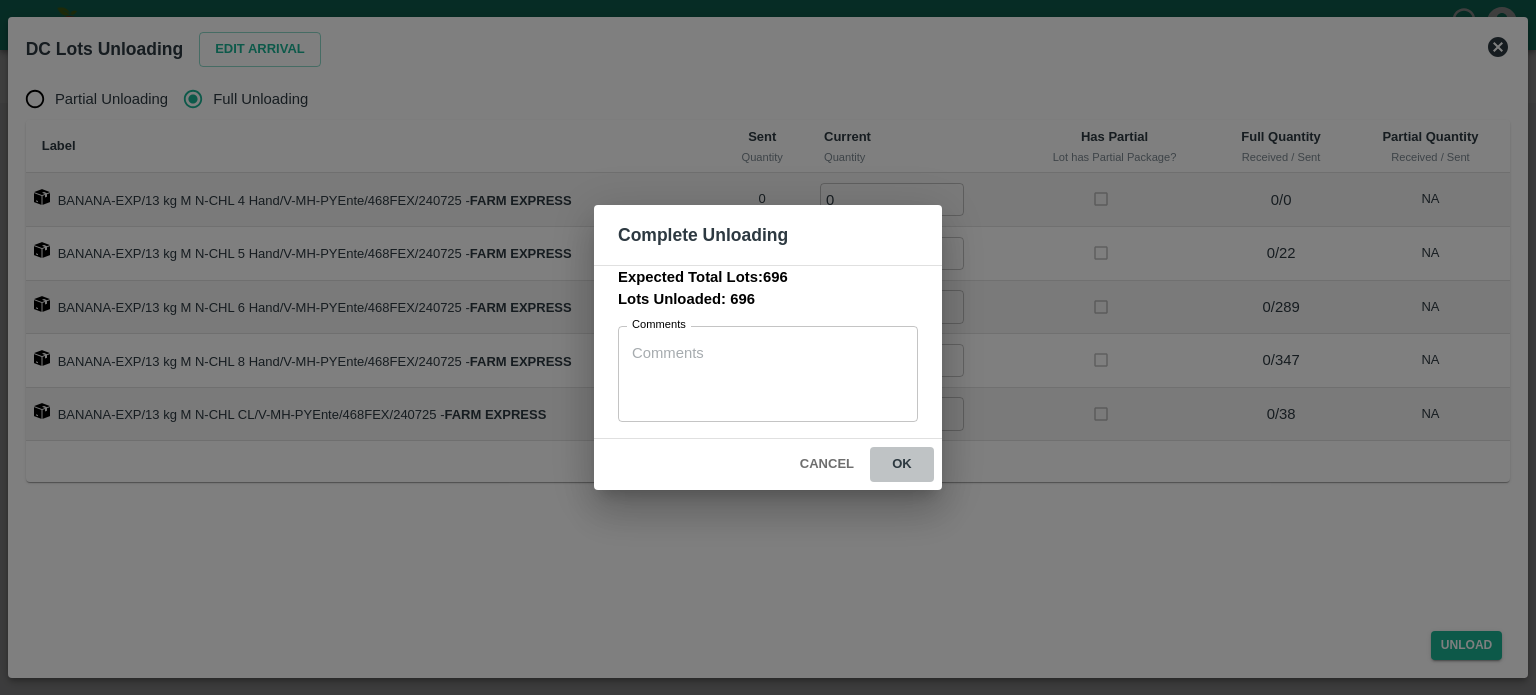 click on "ok" at bounding box center [902, 464] 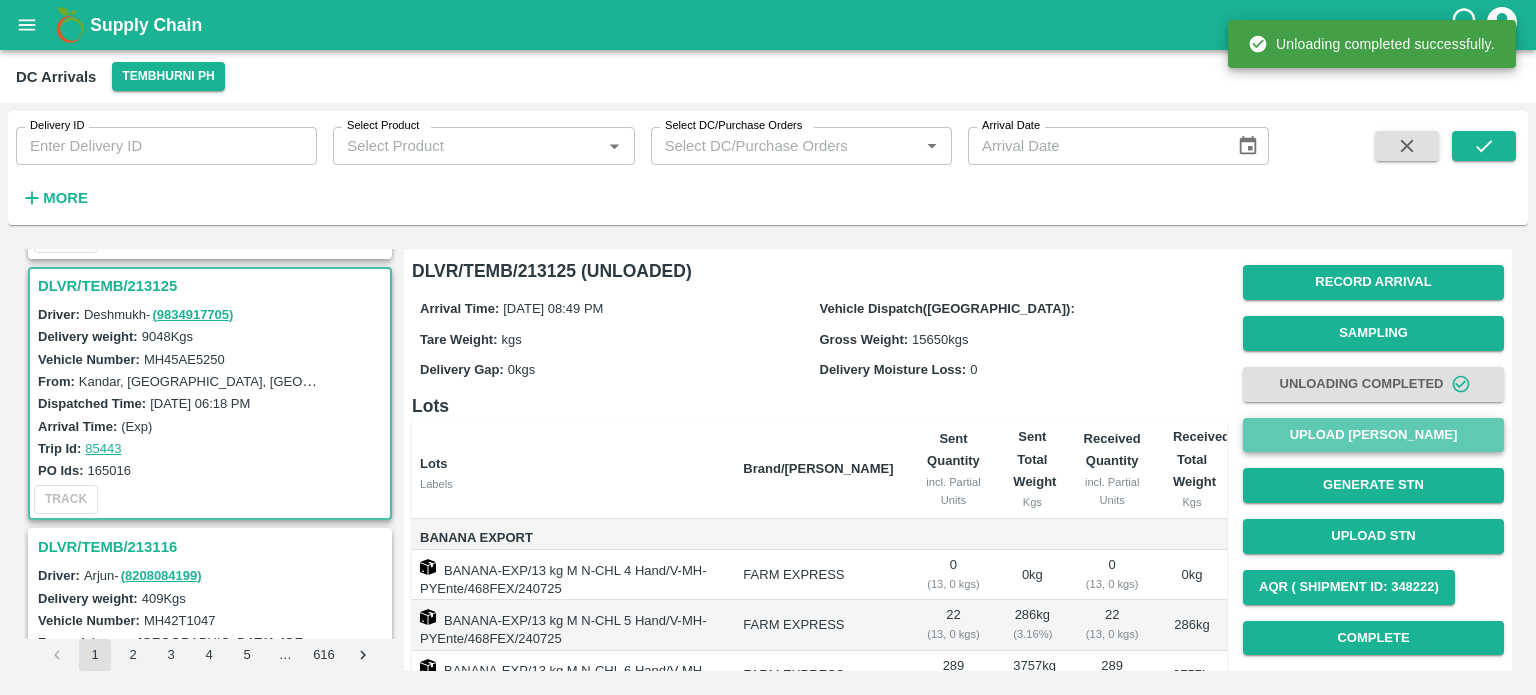 click on "Upload [PERSON_NAME]" at bounding box center [1373, 435] 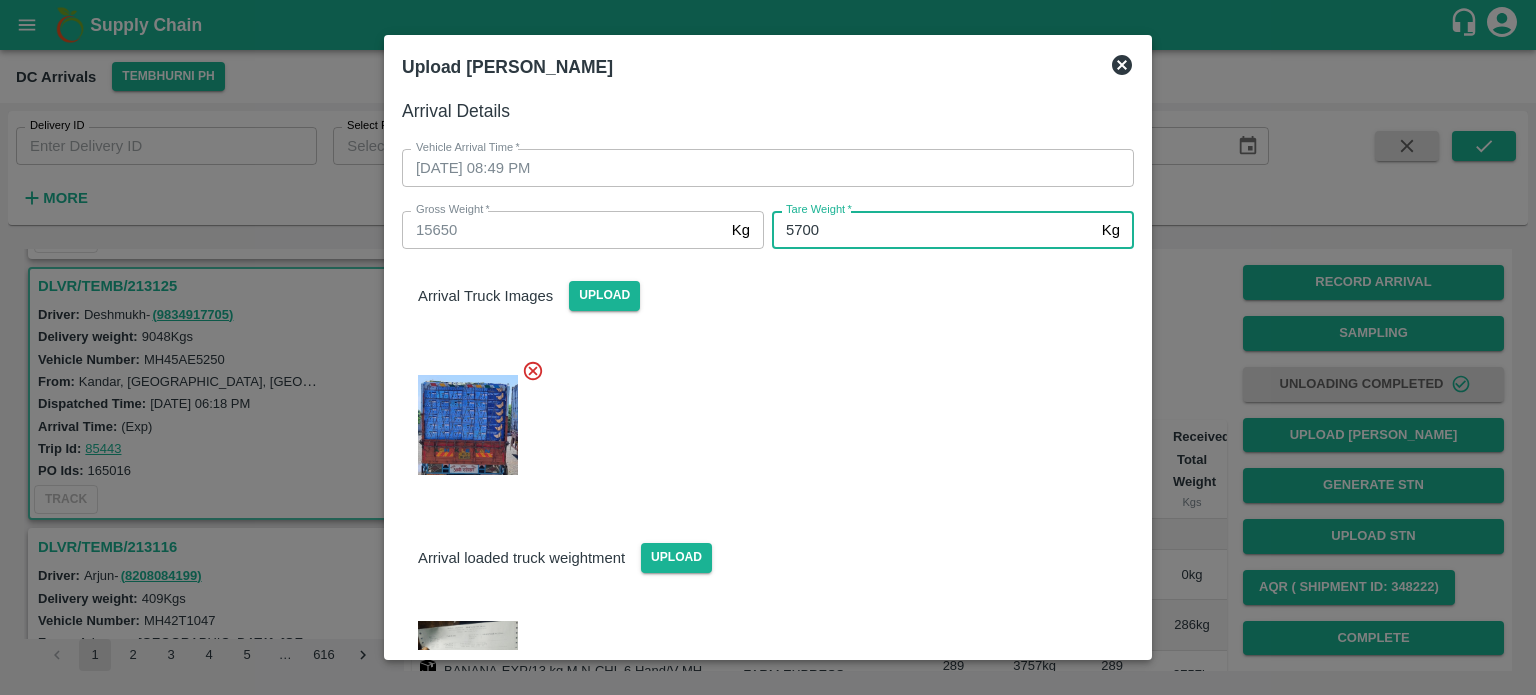 type on "5700" 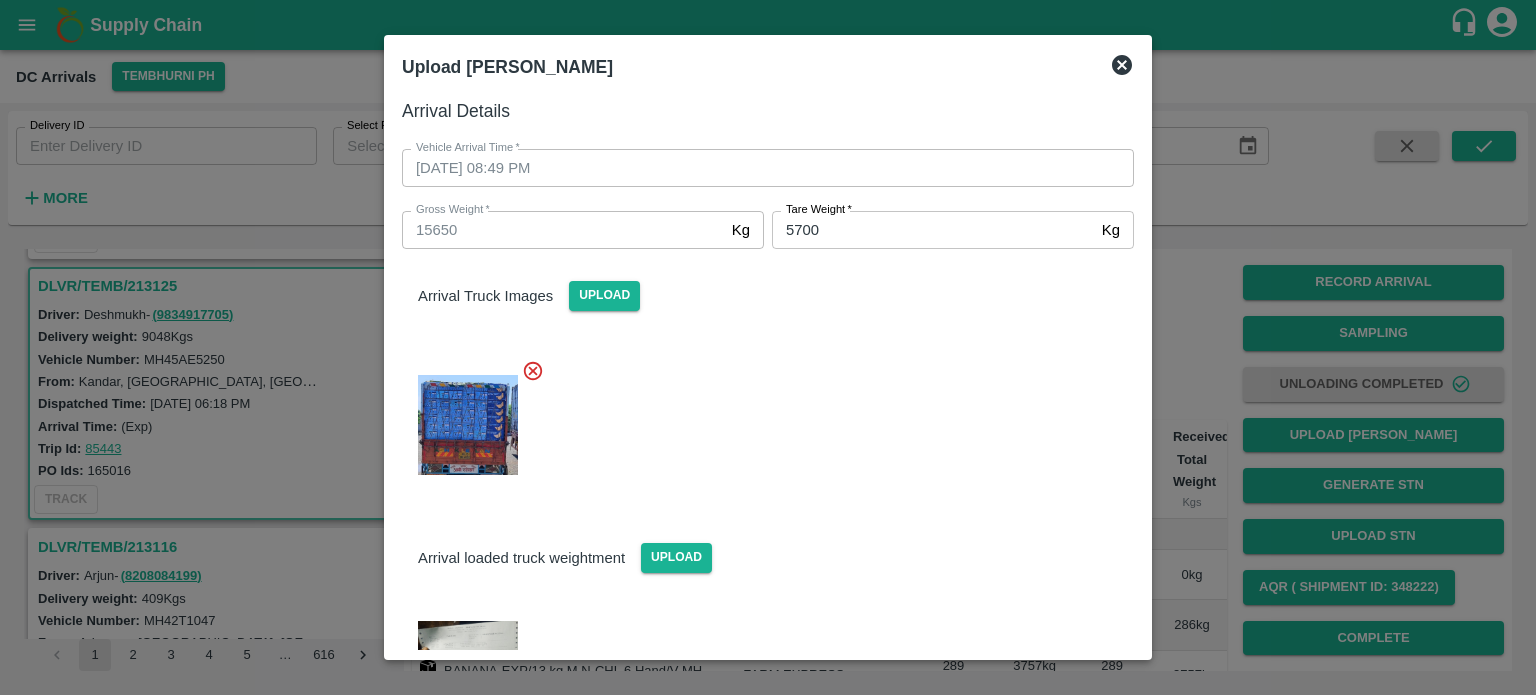 scroll, scrollTop: 90, scrollLeft: 0, axis: vertical 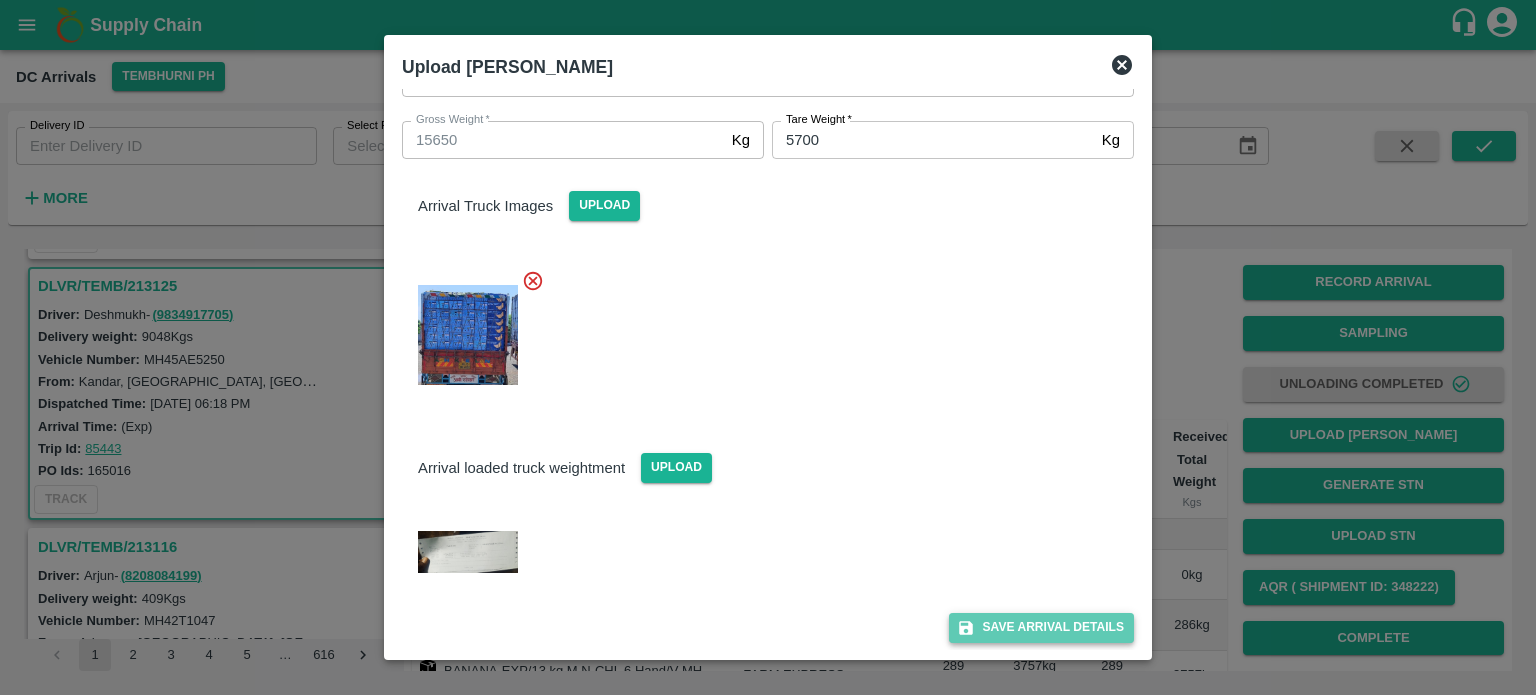 click on "Save Arrival Details" at bounding box center [1041, 627] 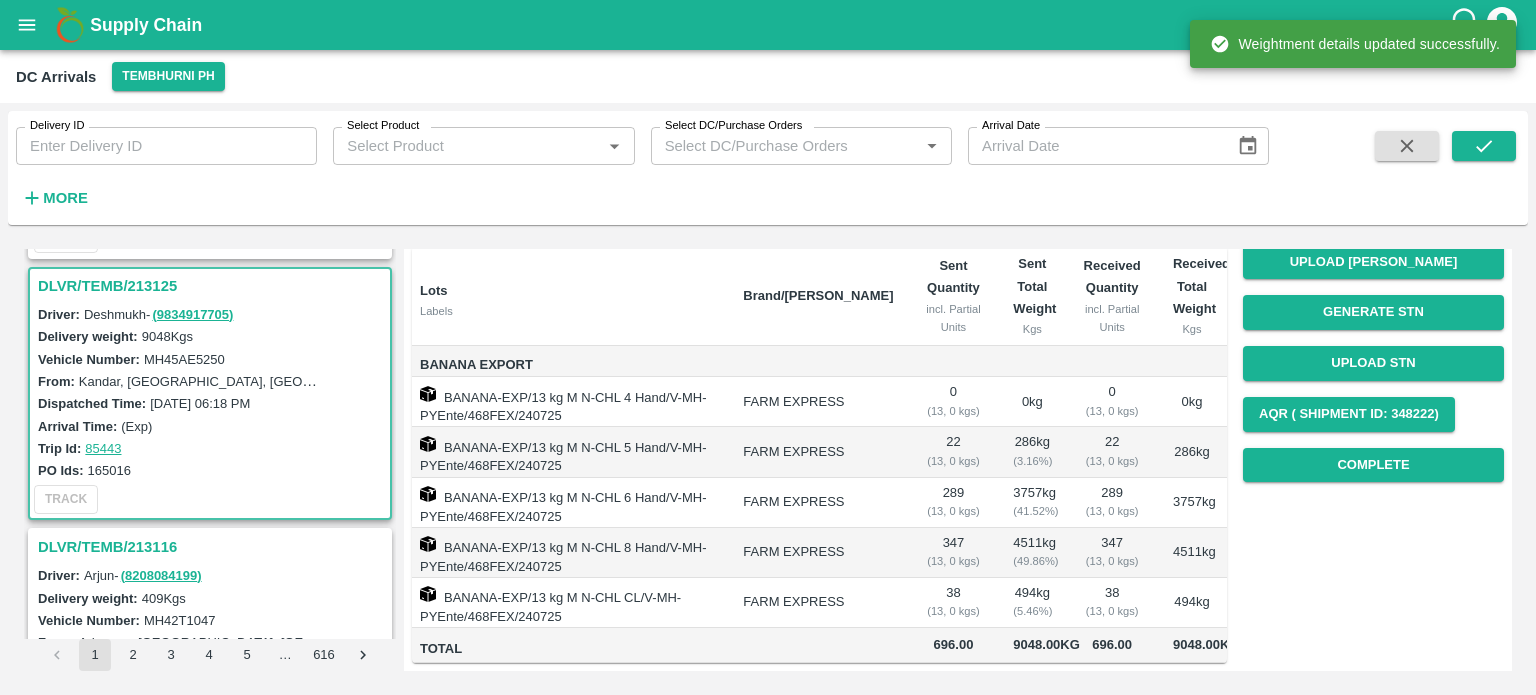 scroll, scrollTop: 228, scrollLeft: 0, axis: vertical 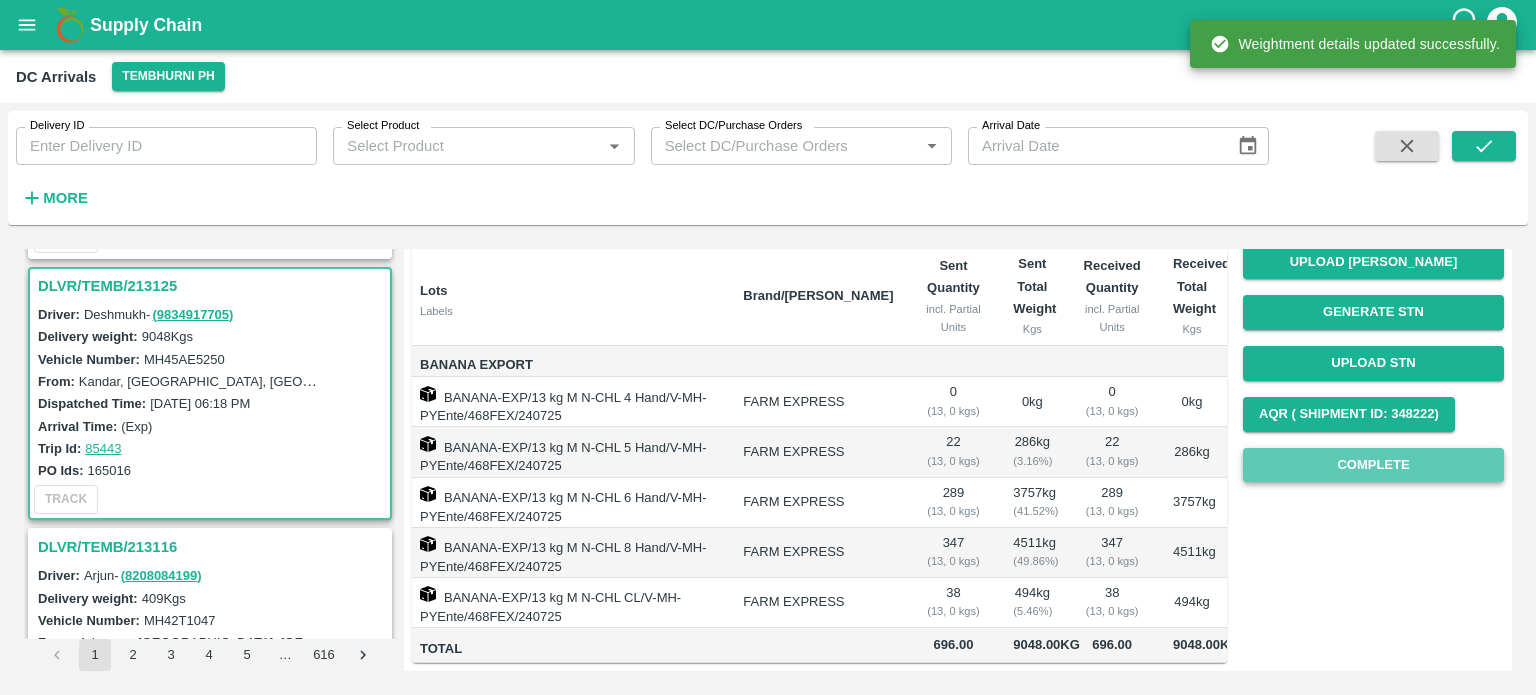 click on "Complete" at bounding box center [1373, 465] 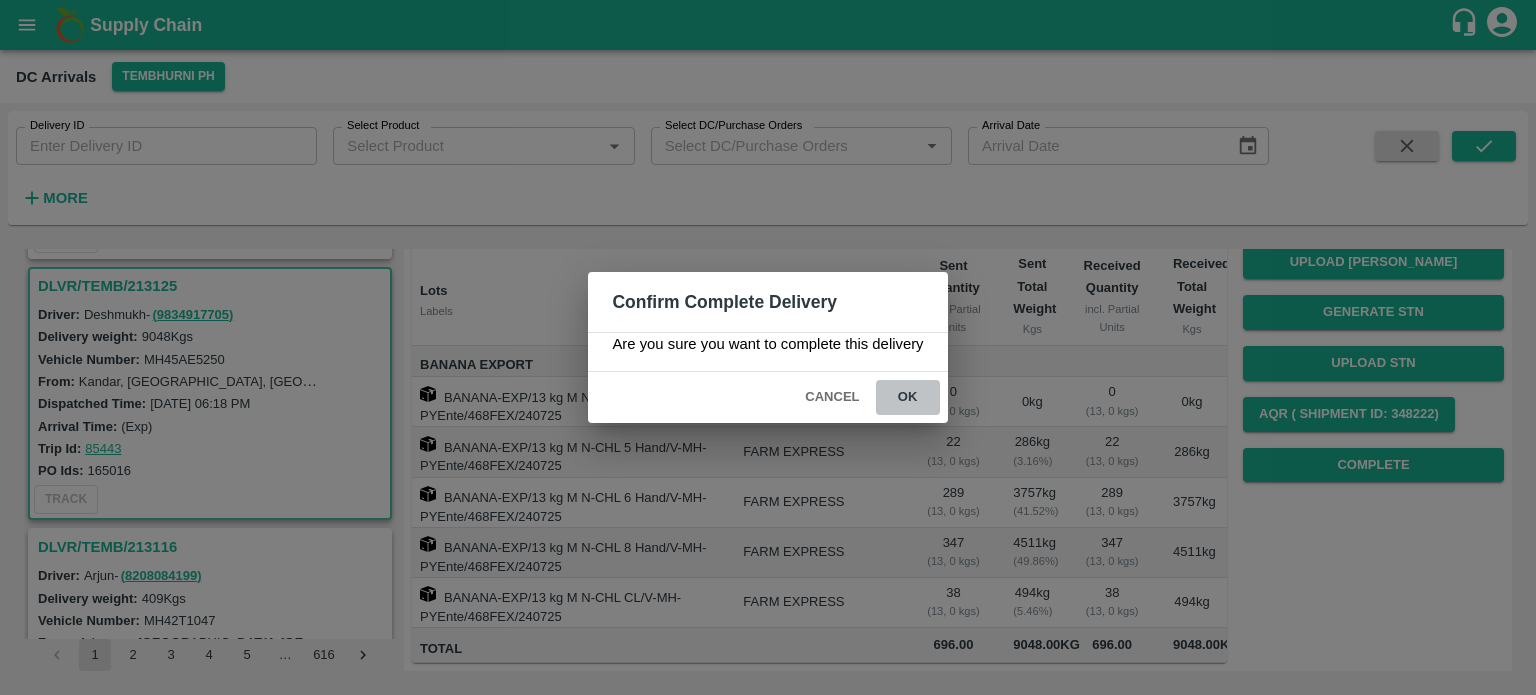 click on "ok" at bounding box center [908, 397] 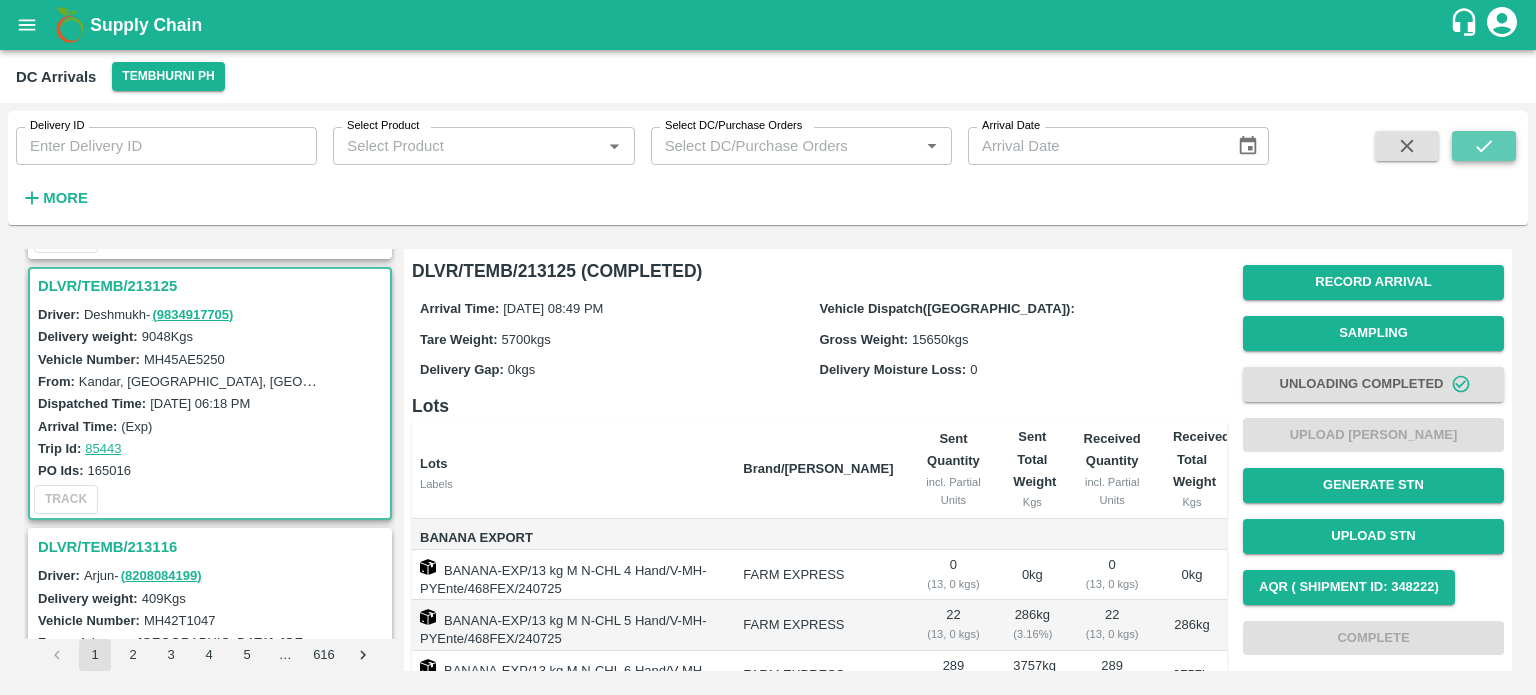 click 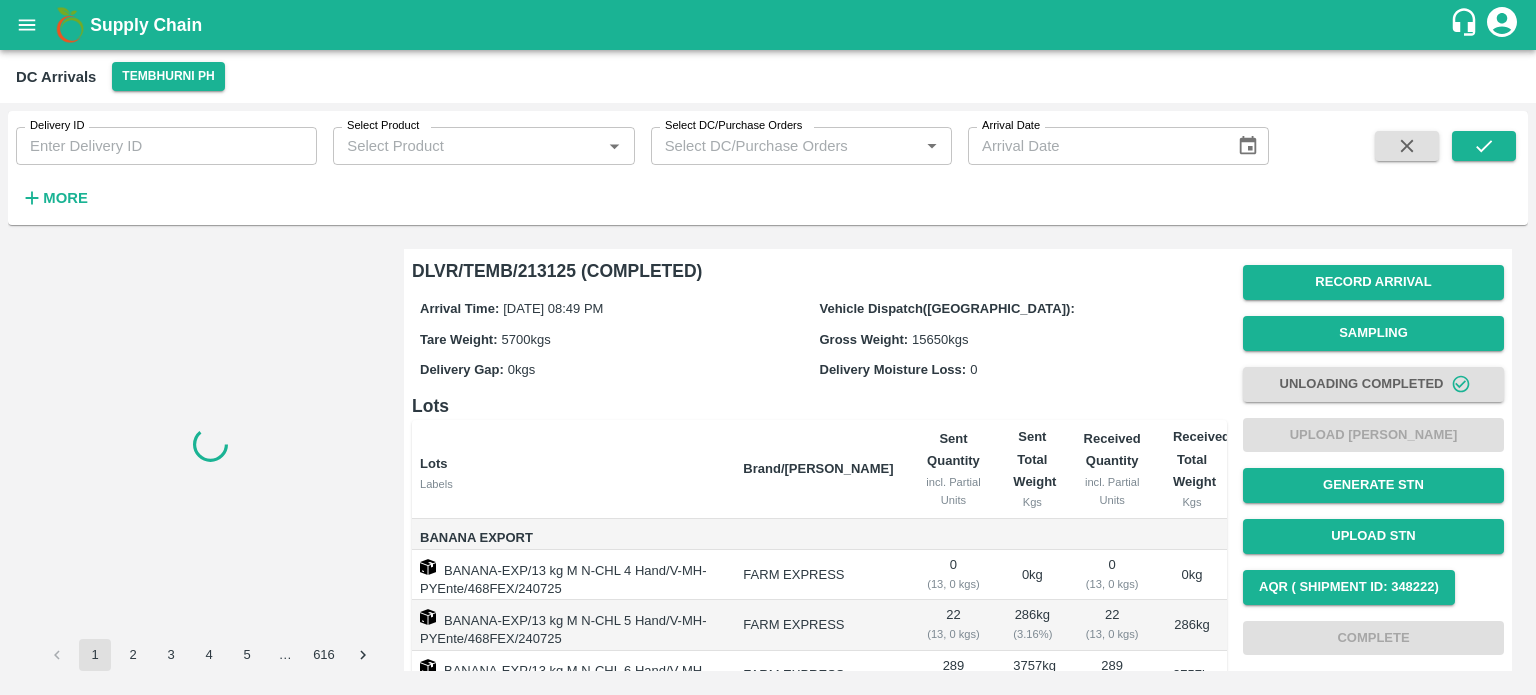 scroll, scrollTop: 0, scrollLeft: 0, axis: both 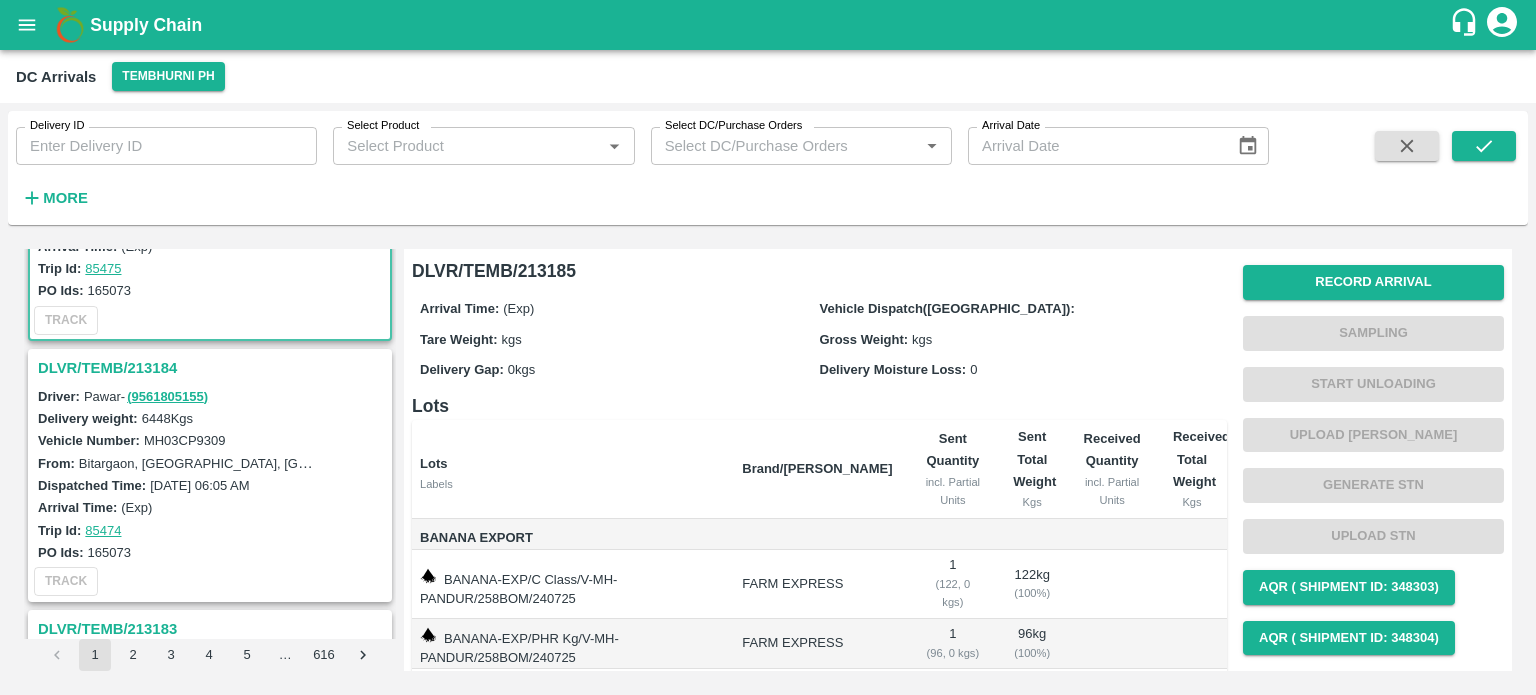 click on "DLVR/TEMB/213184" at bounding box center (213, 368) 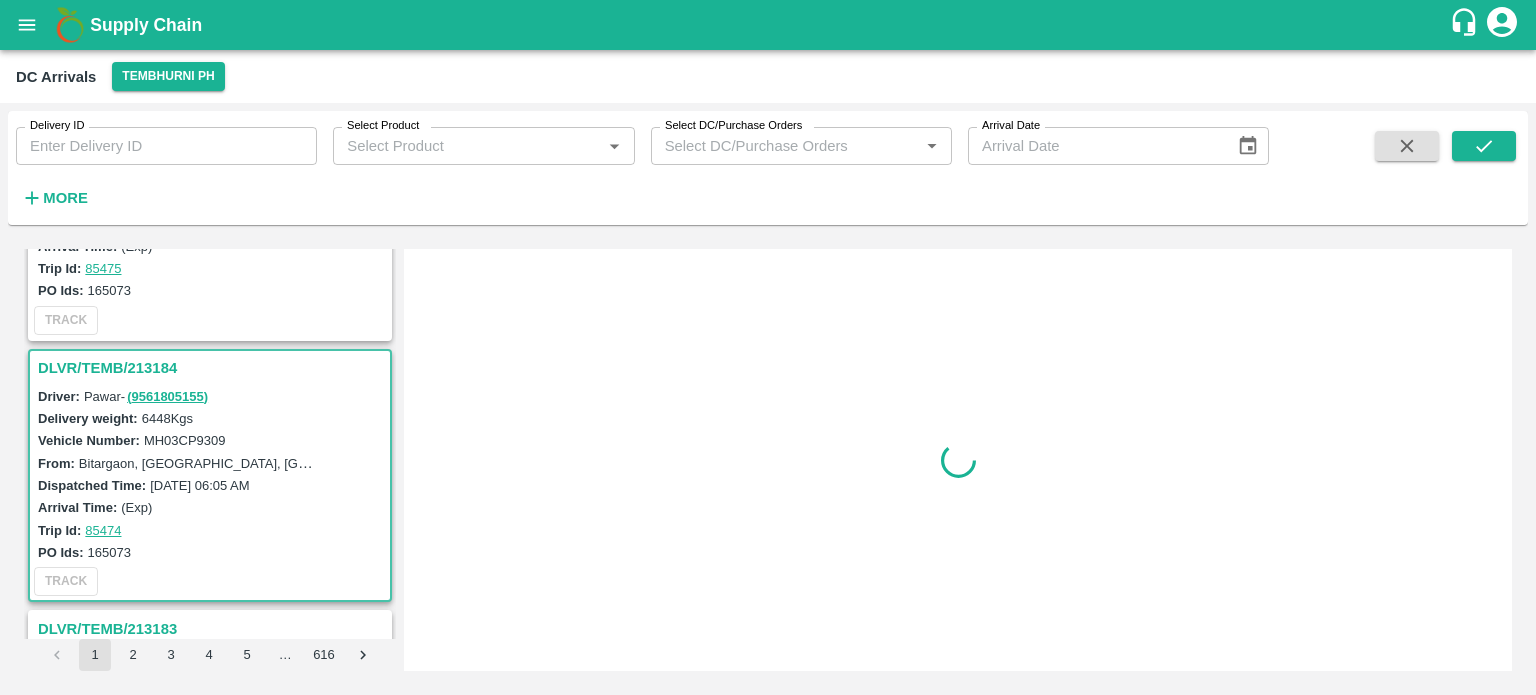 scroll, scrollTop: 268, scrollLeft: 0, axis: vertical 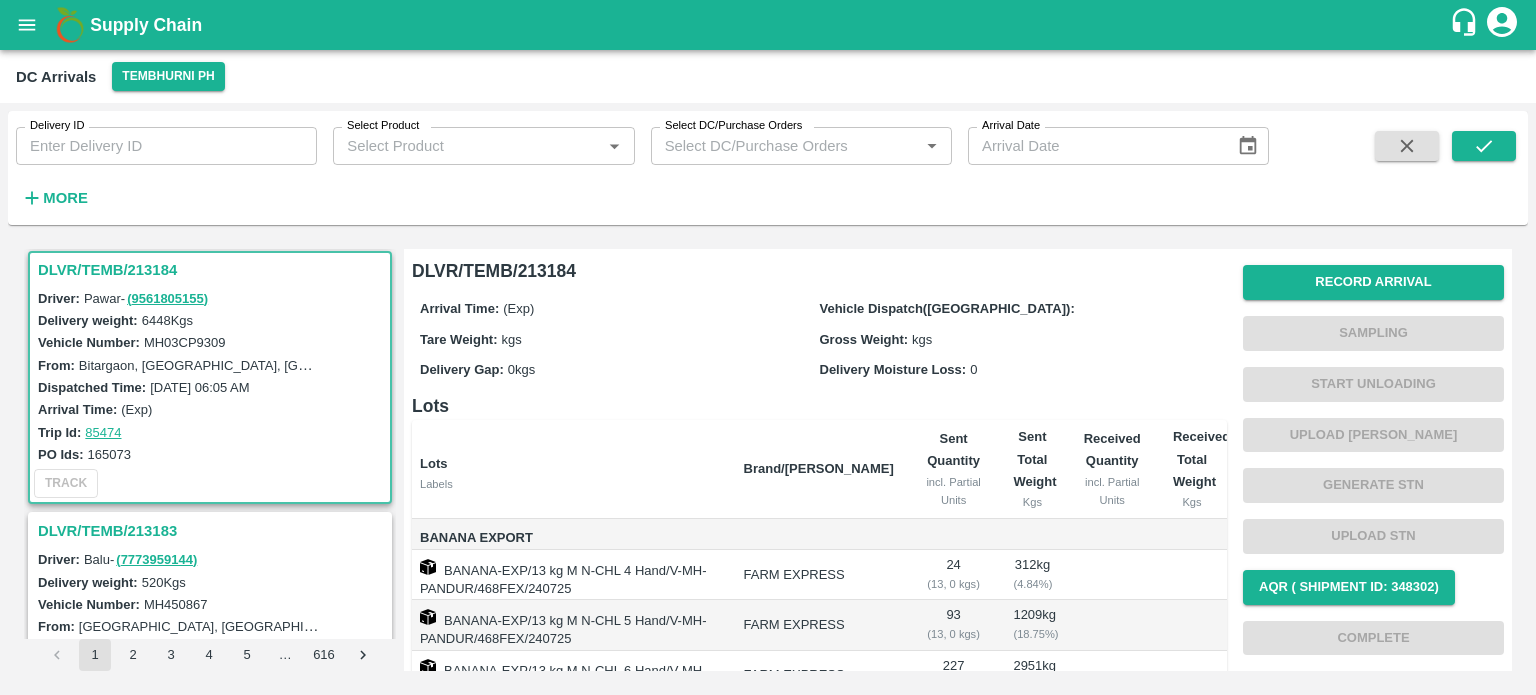 click on "MH03CP9309" at bounding box center [185, 342] 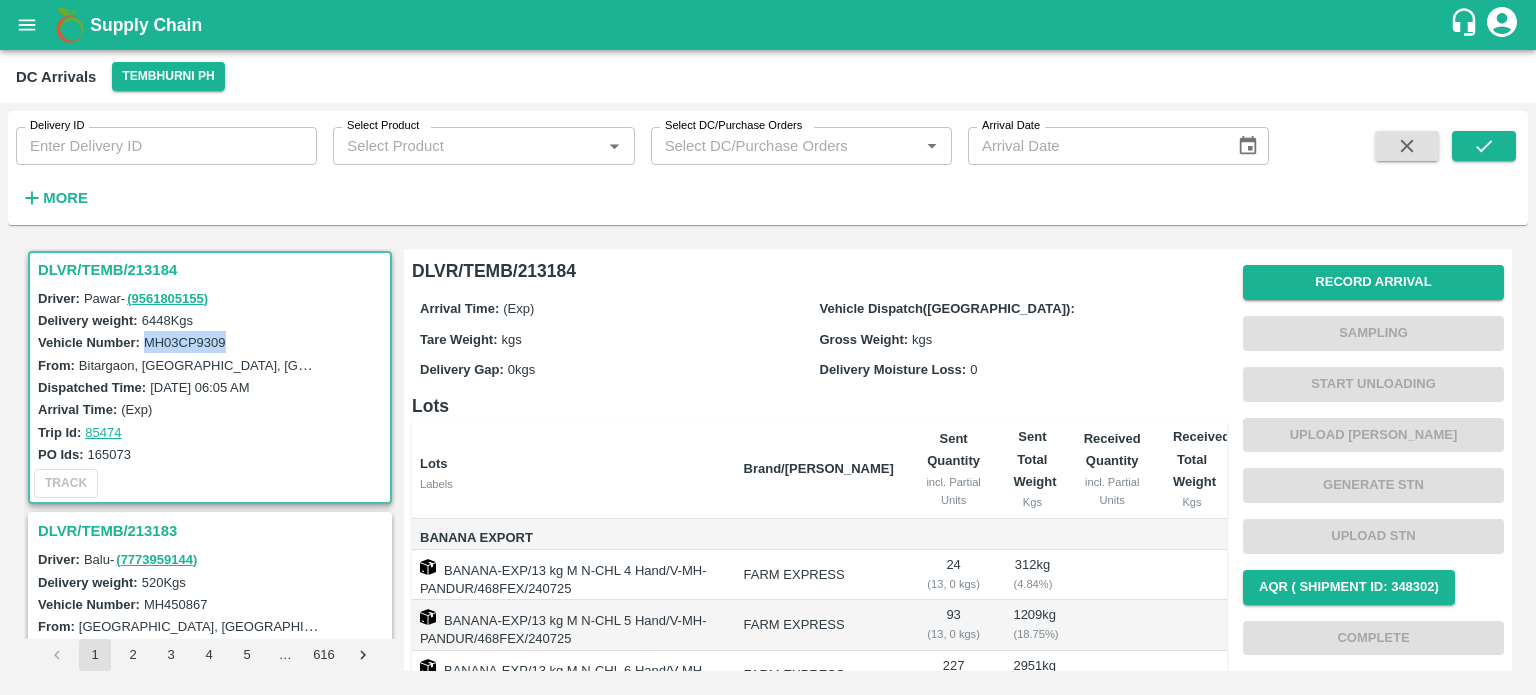 copy on "MH03CP9309" 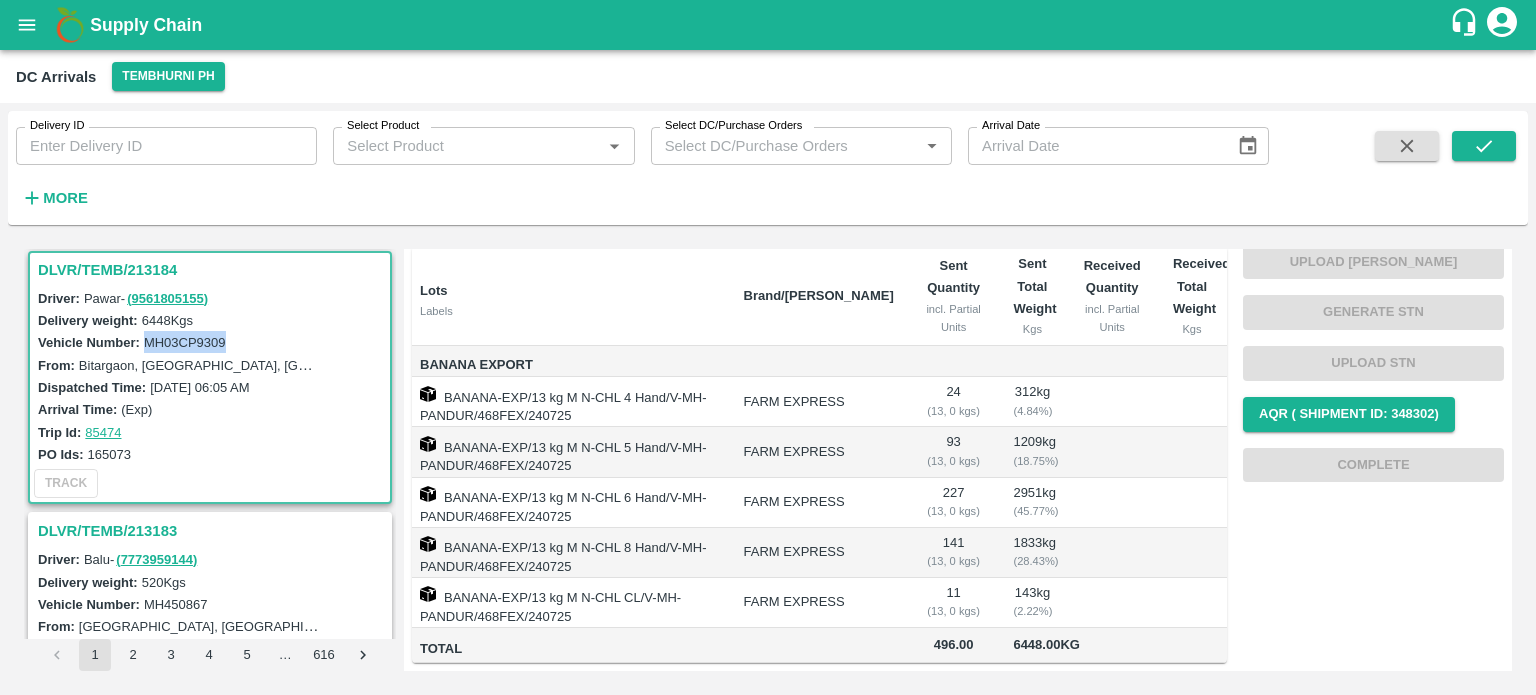 scroll, scrollTop: 0, scrollLeft: 0, axis: both 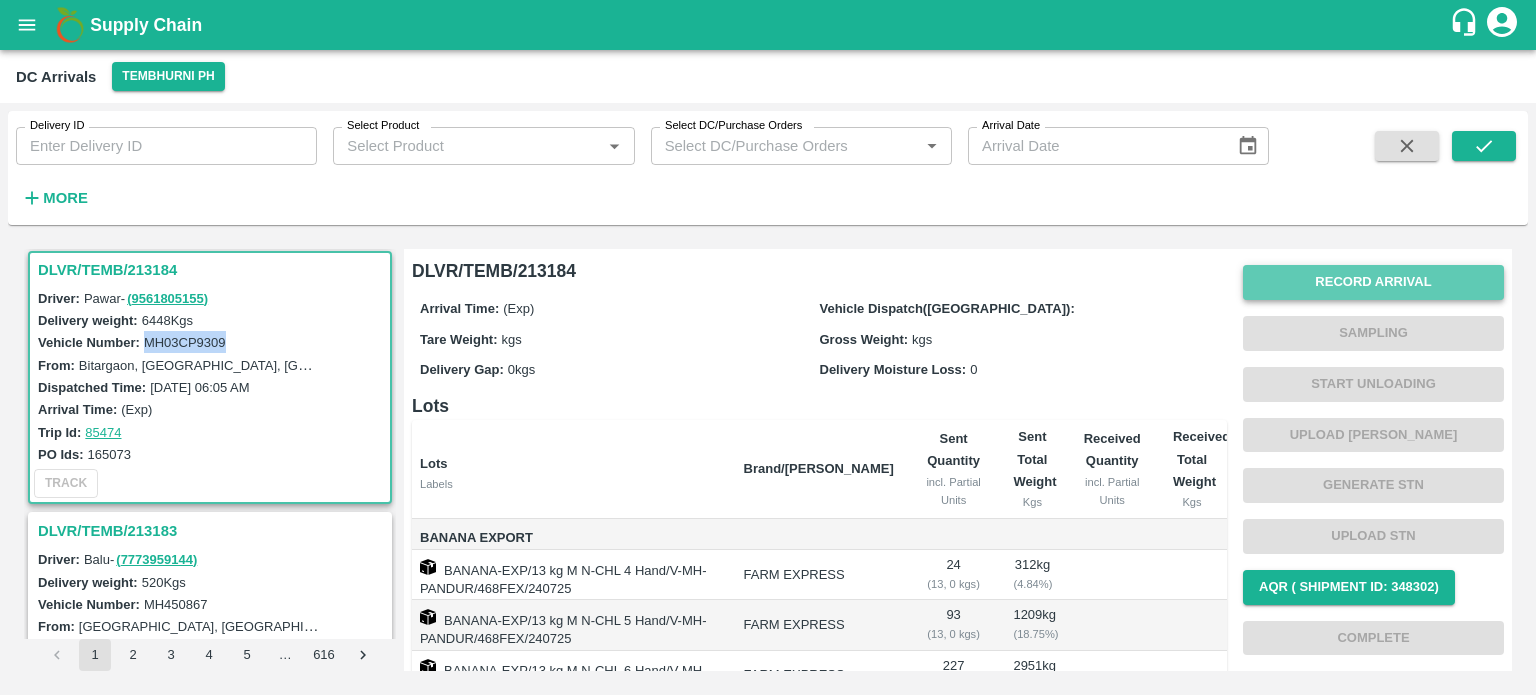 click on "Record Arrival" at bounding box center (1373, 282) 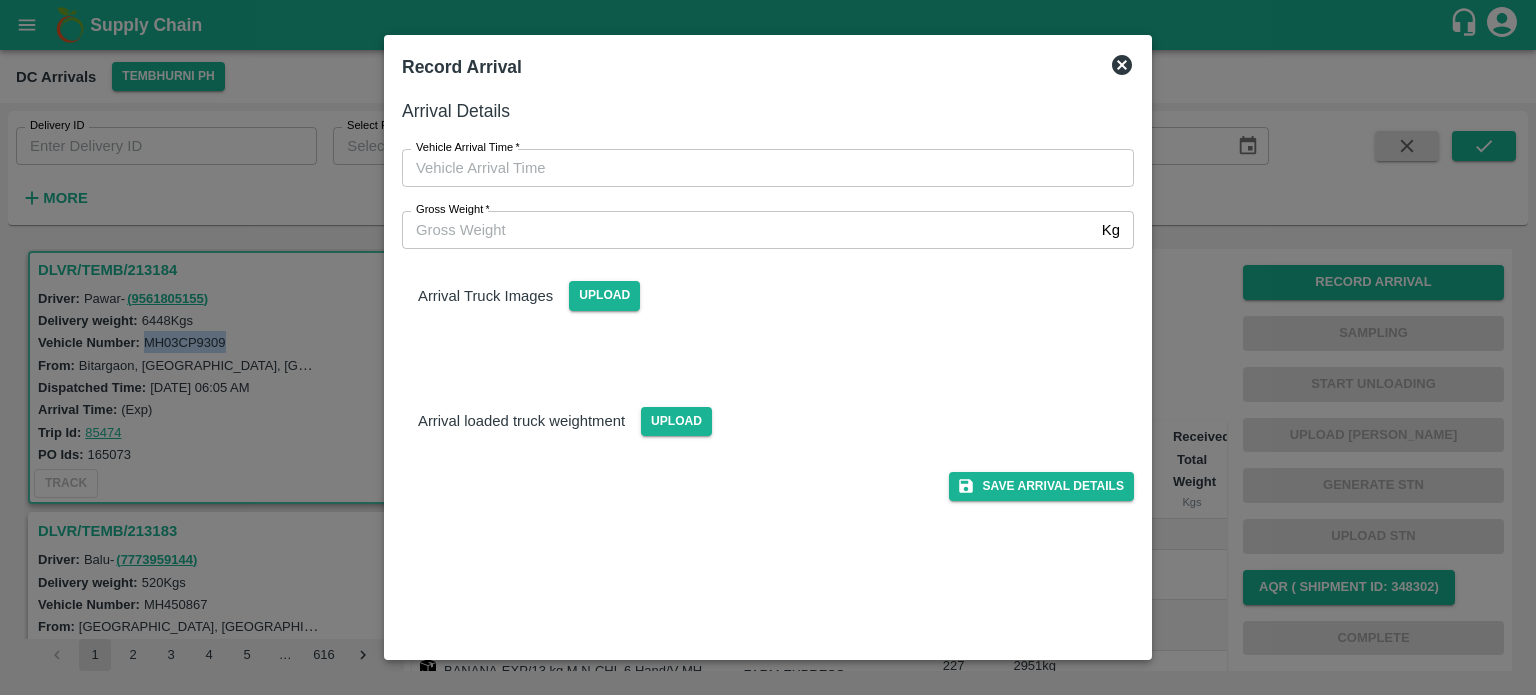 type on "DD/MM/YYYY hh:mm aa" 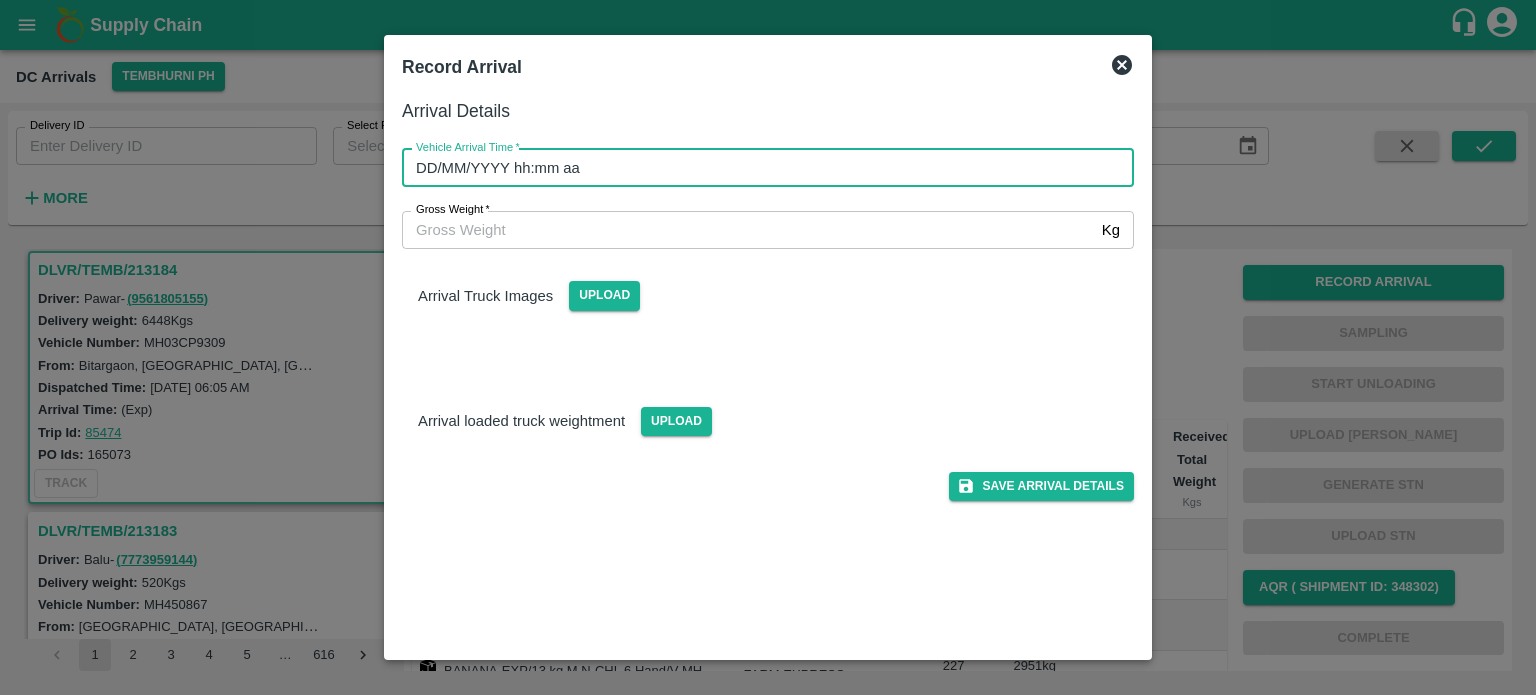 click on "DD/MM/YYYY hh:mm aa" at bounding box center [761, 168] 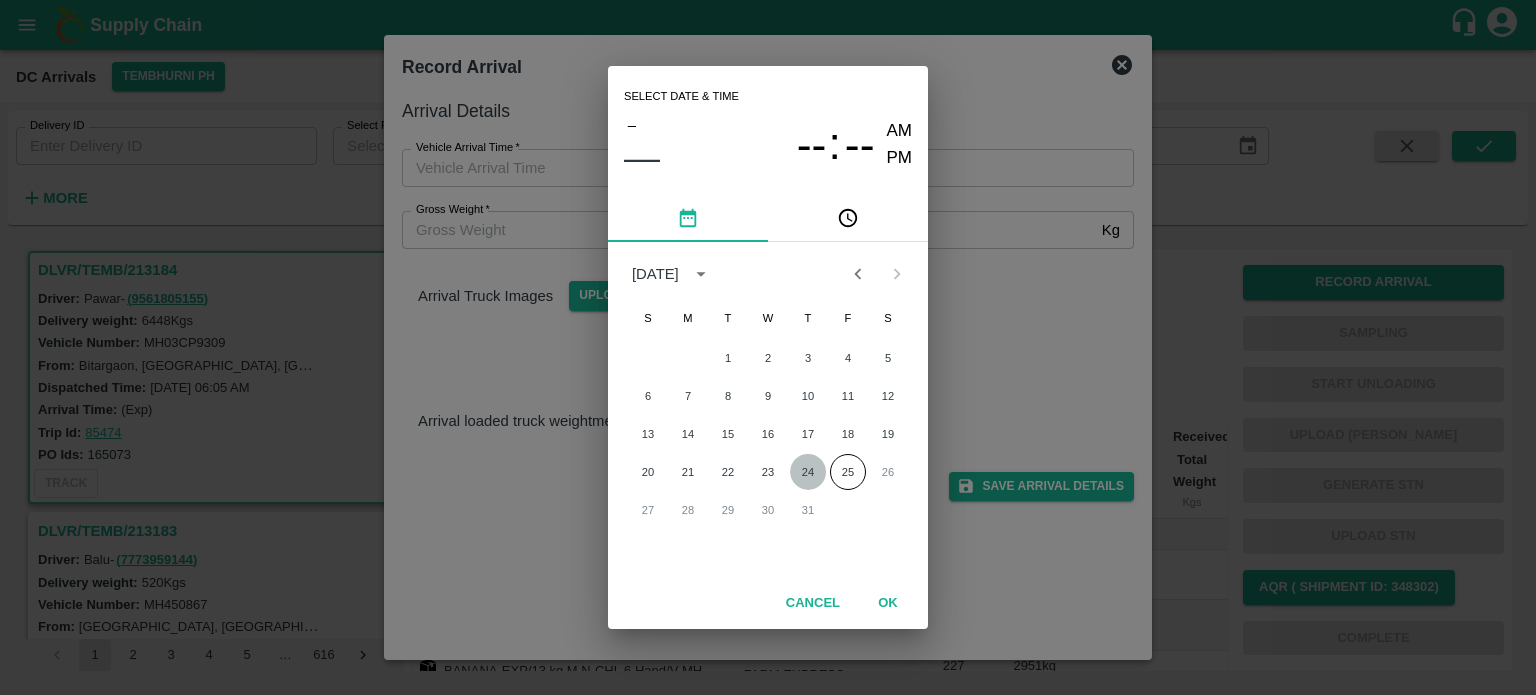 click on "24" at bounding box center (808, 472) 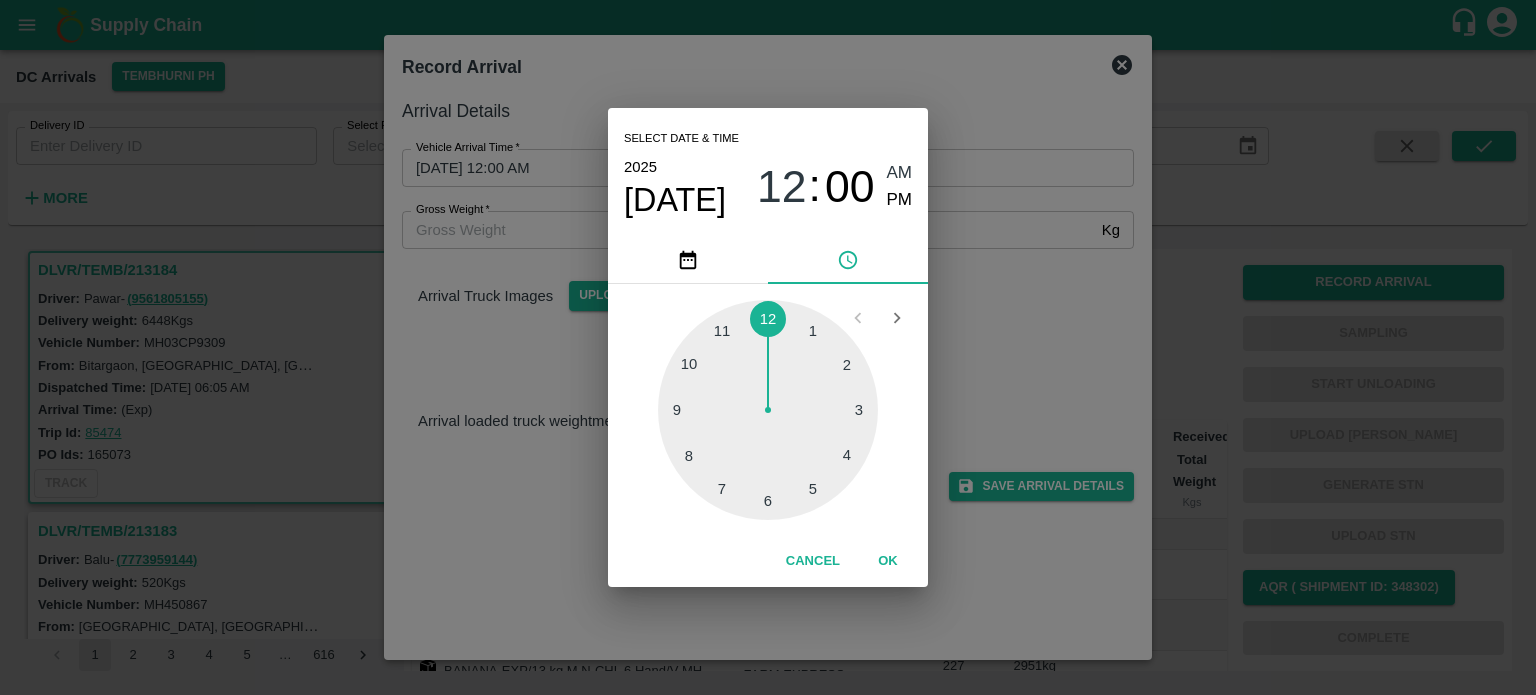 click at bounding box center (768, 410) 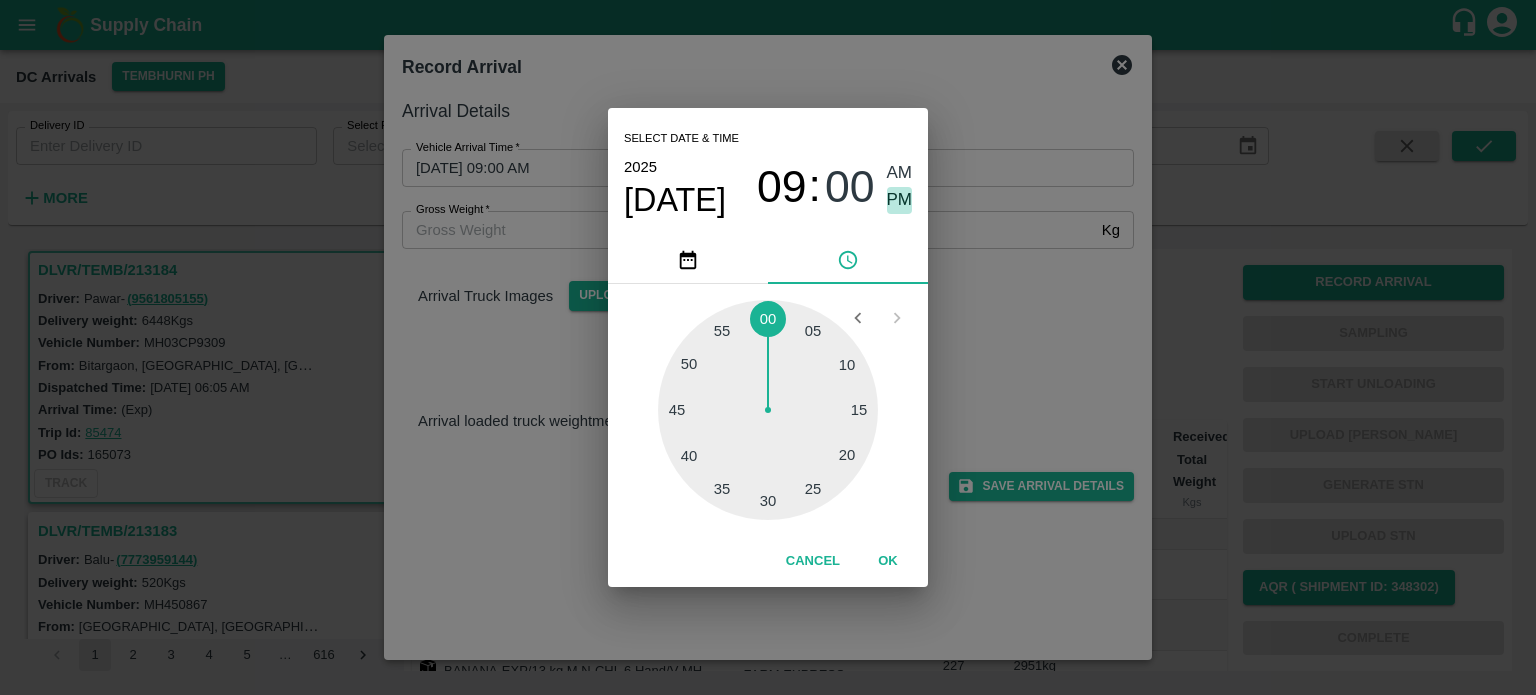 click on "PM" at bounding box center (900, 200) 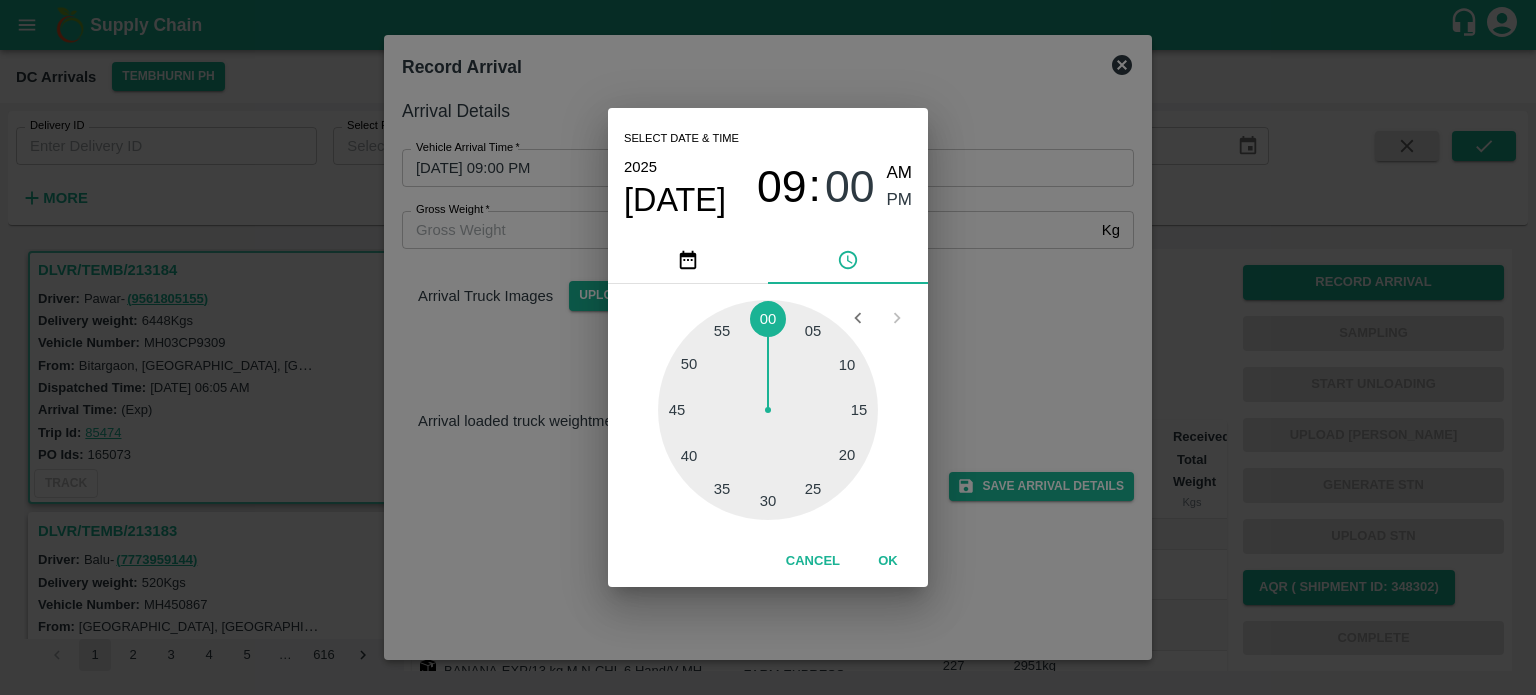 click on "Select date & time [DATE] 09 : 00 AM PM 05 10 15 20 25 30 35 40 45 50 55 00 Cancel OK" at bounding box center (768, 347) 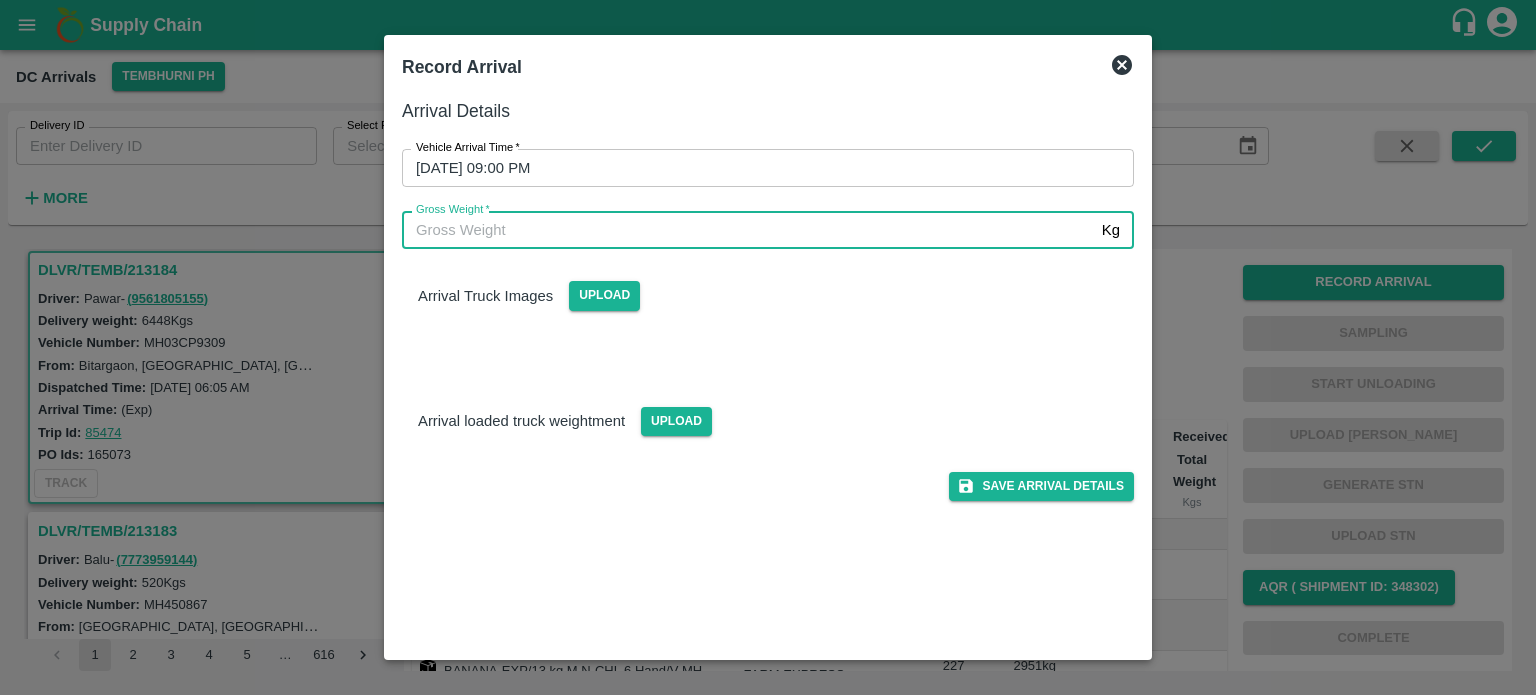 click on "Gross Weight   *" at bounding box center (748, 230) 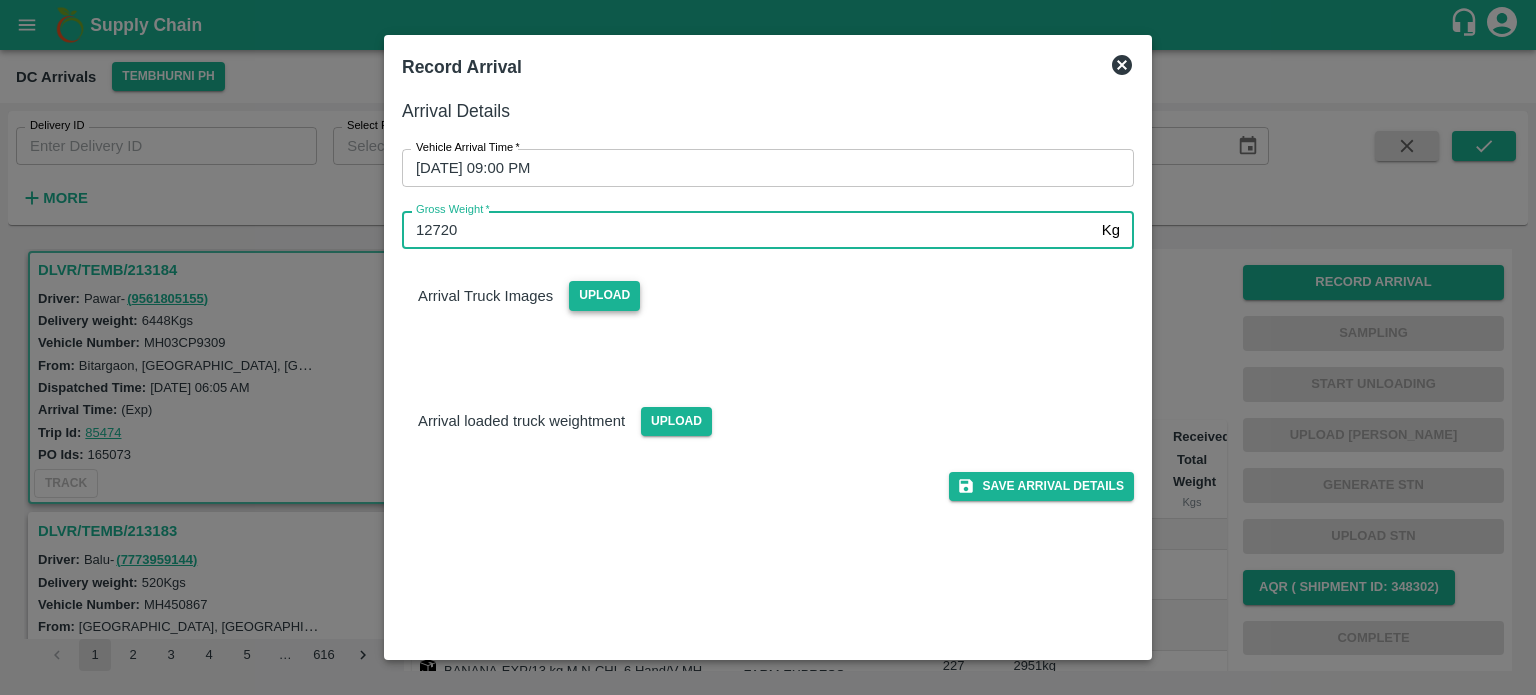 type on "12720" 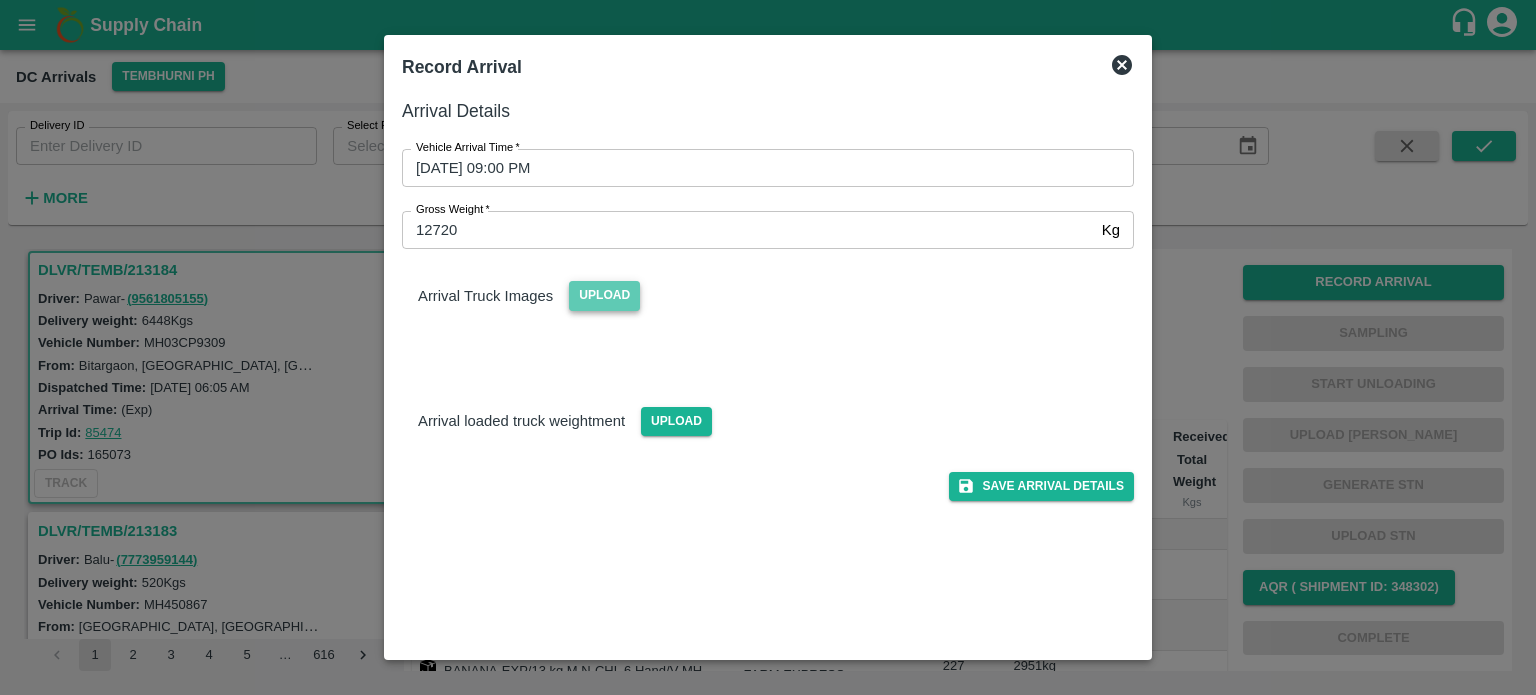 click on "Upload" at bounding box center [604, 295] 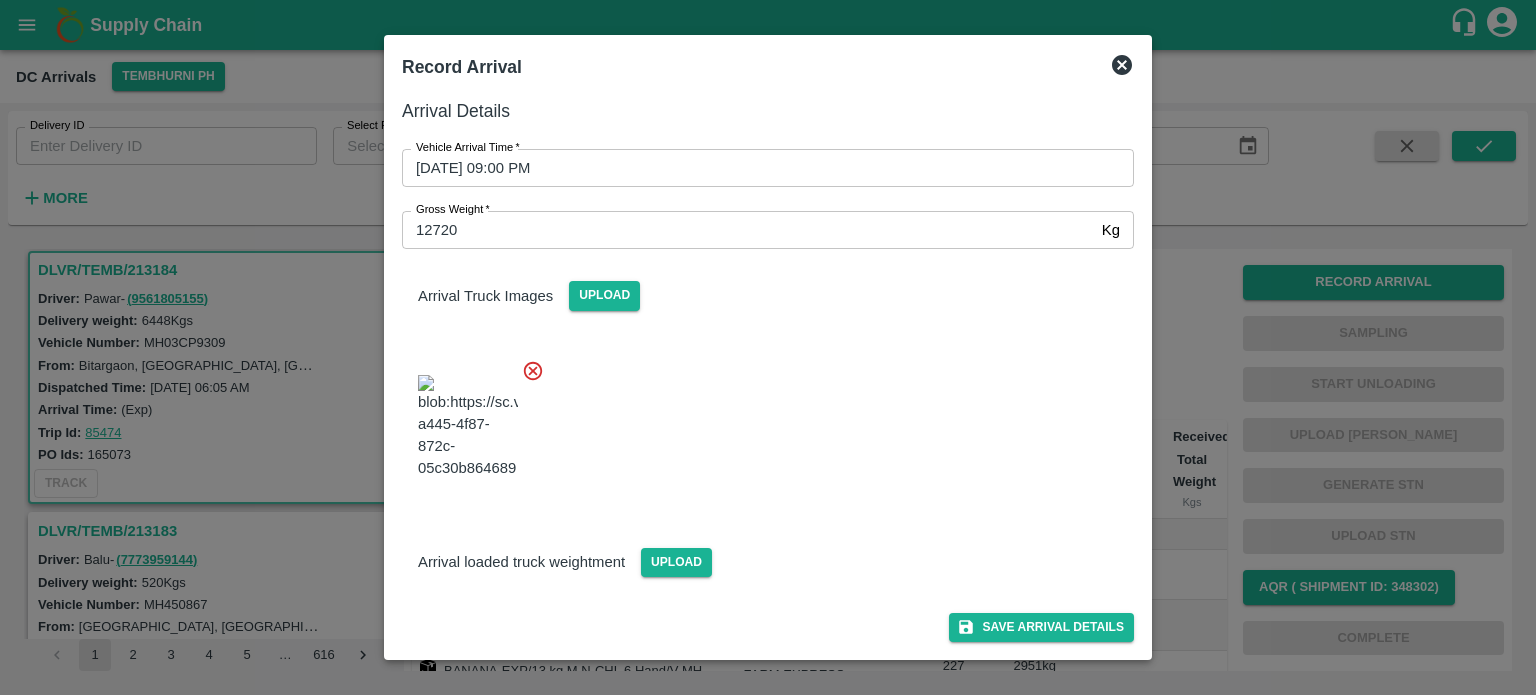scroll, scrollTop: 116, scrollLeft: 0, axis: vertical 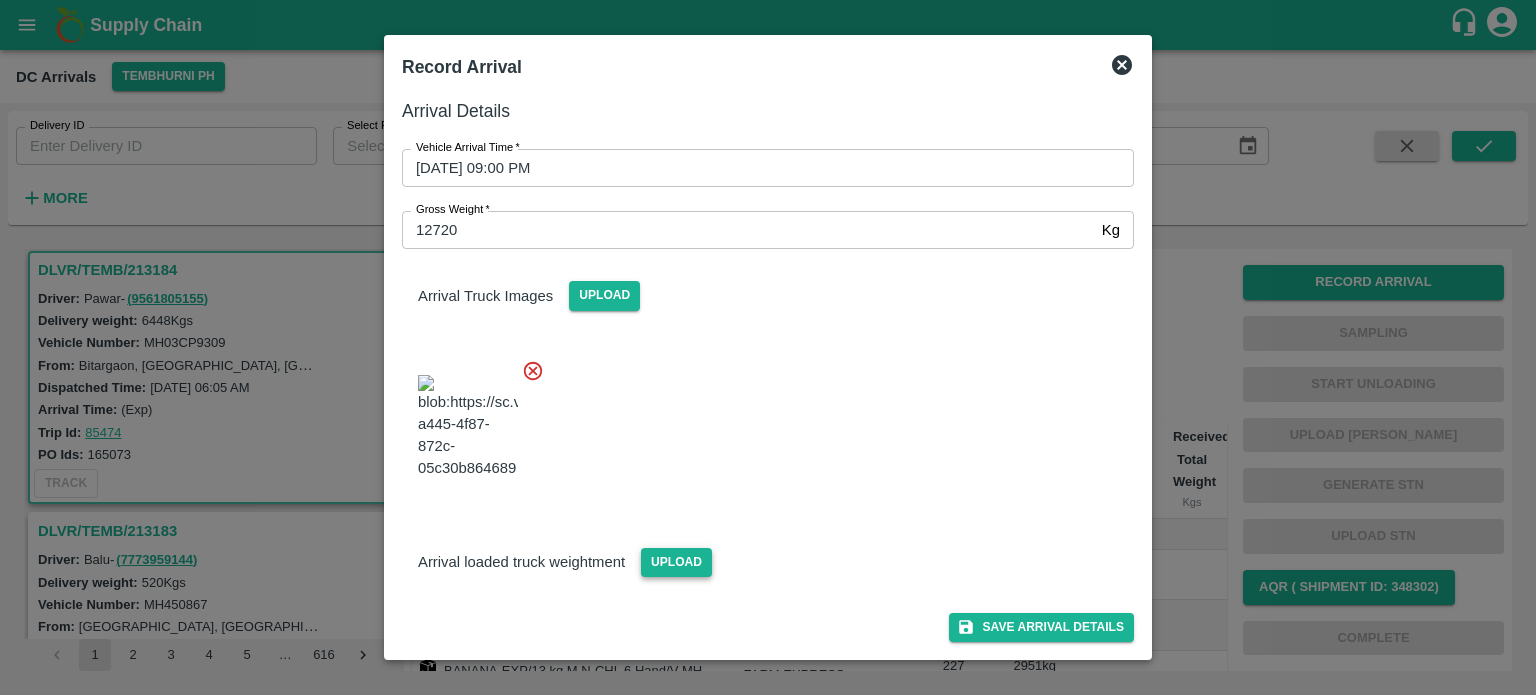 click on "Upload" at bounding box center (676, 562) 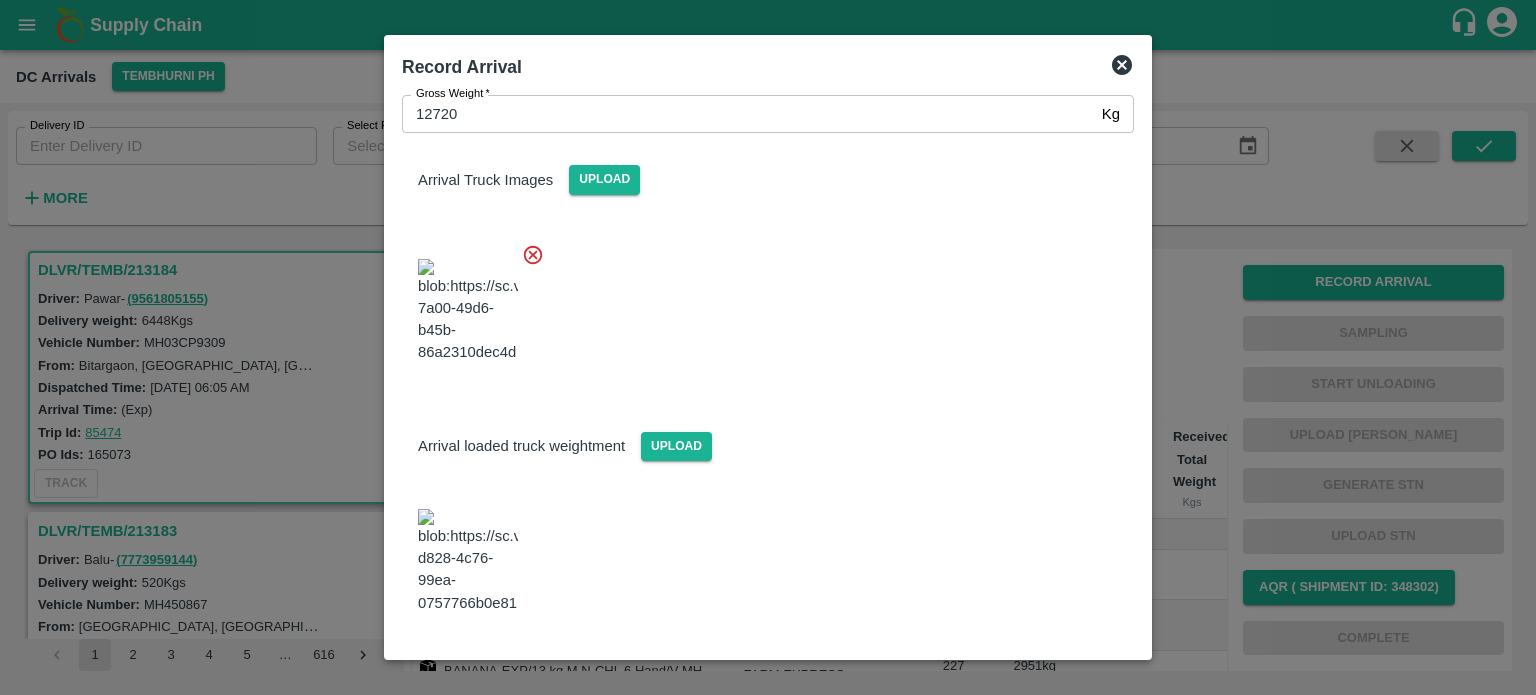 click at bounding box center (760, 305) 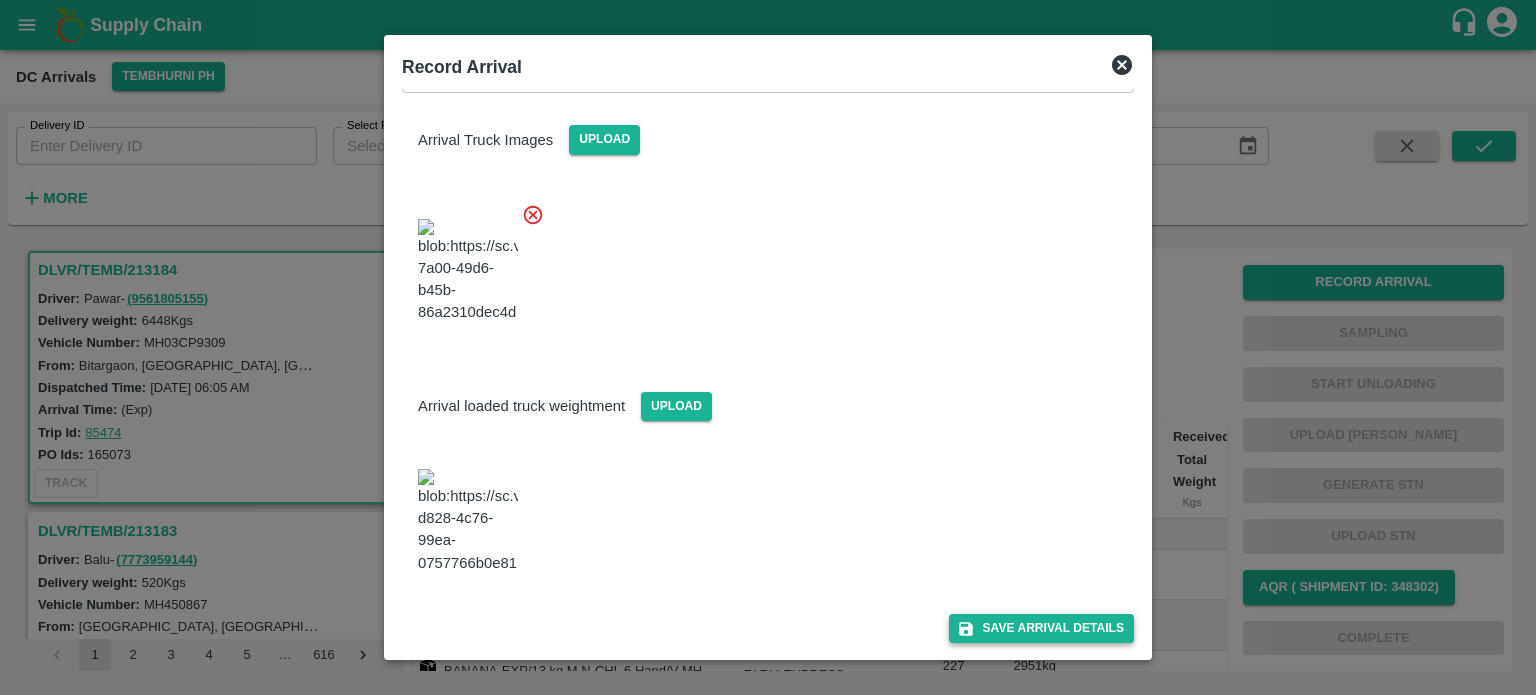 click on "Save Arrival Details" at bounding box center [1041, 628] 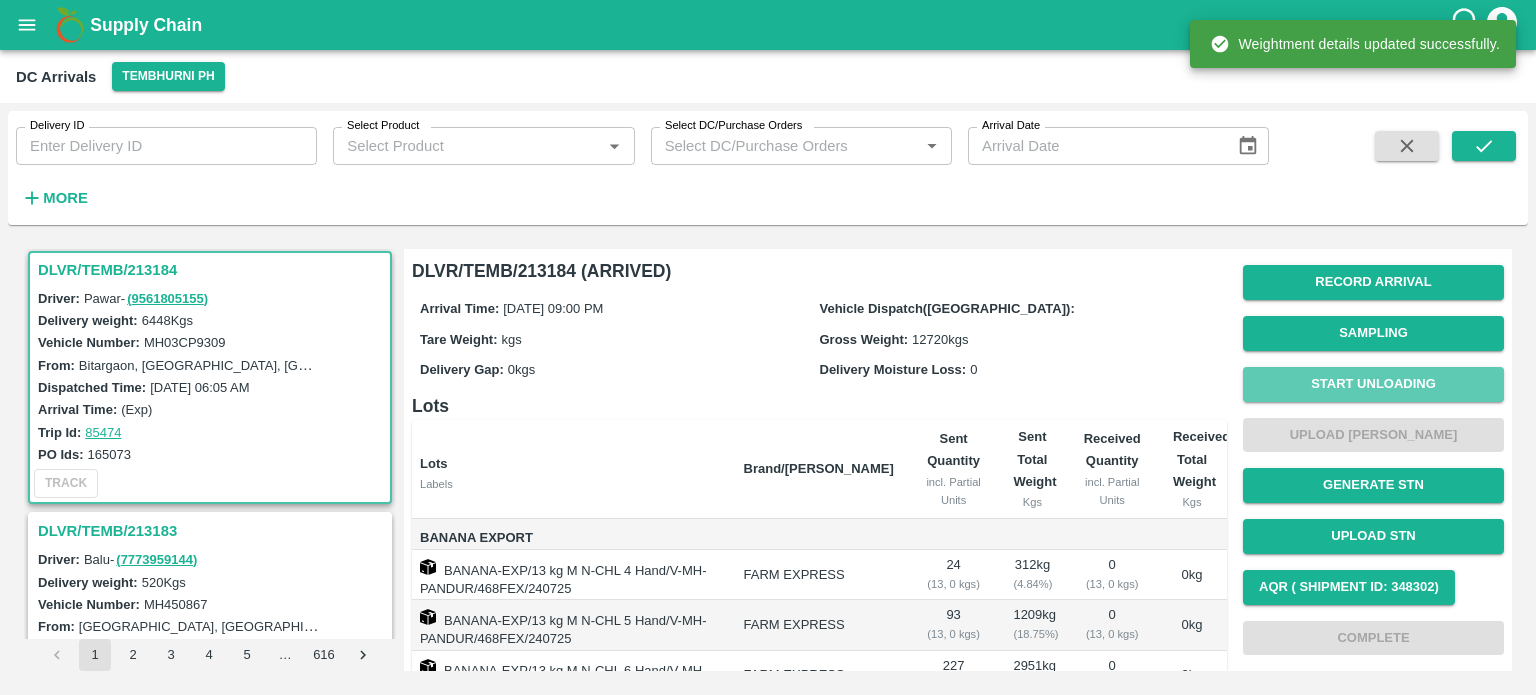 click on "Start Unloading" at bounding box center (1373, 384) 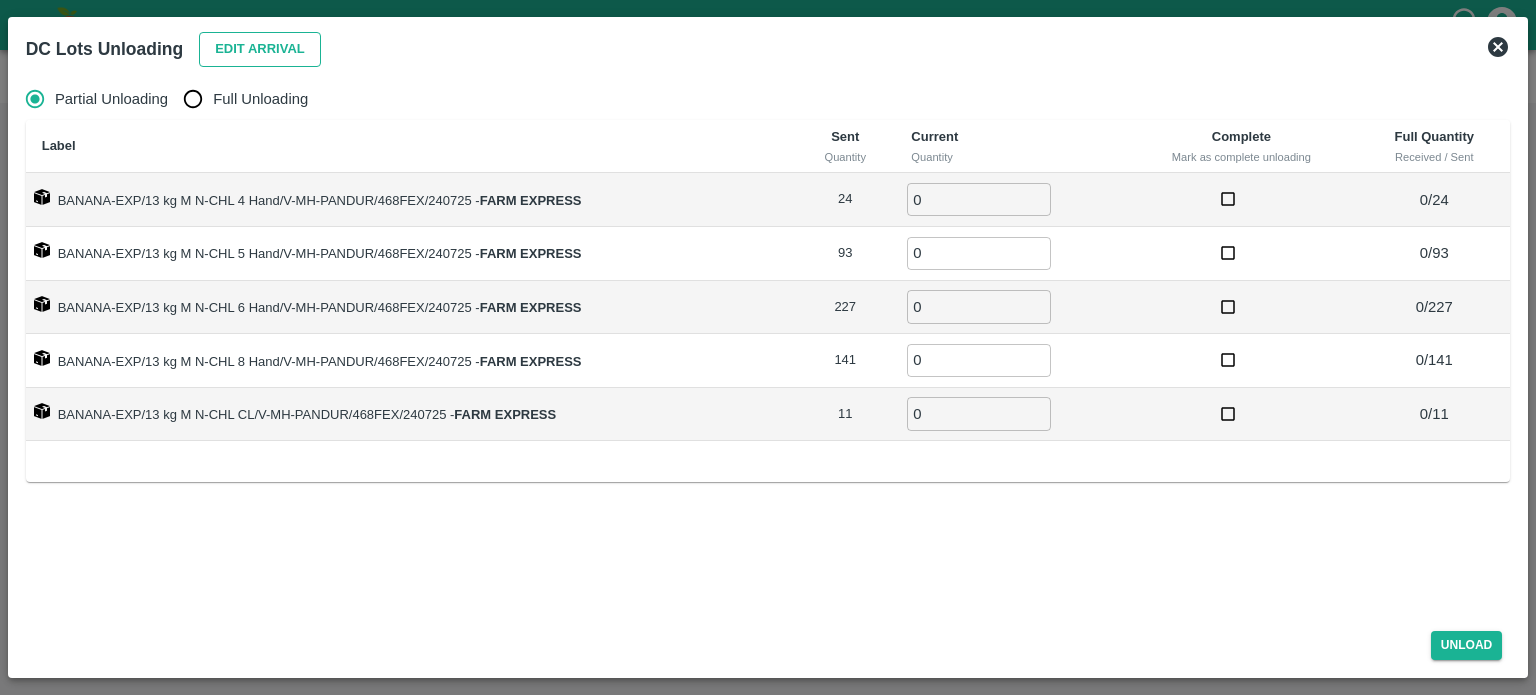 click on "Edit Arrival" at bounding box center [260, 49] 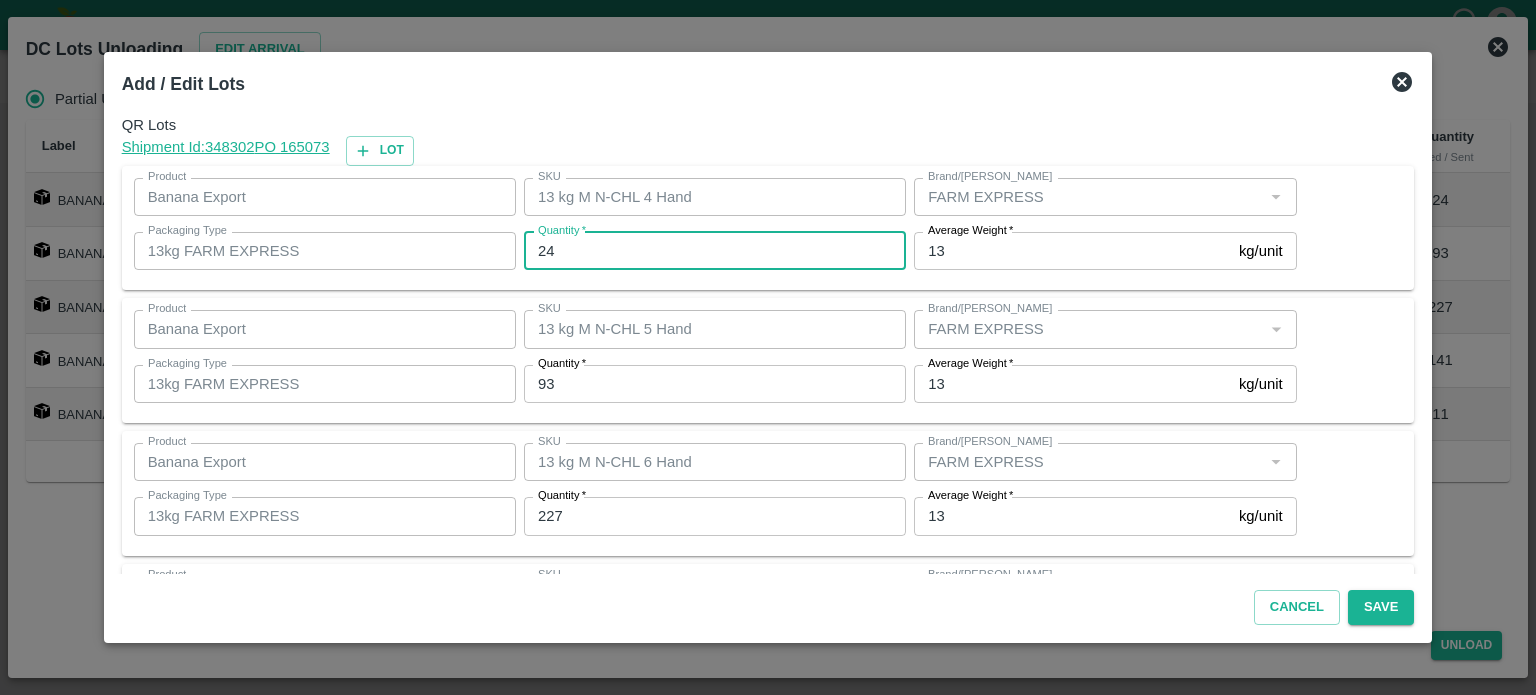 click on "24" at bounding box center (715, 251) 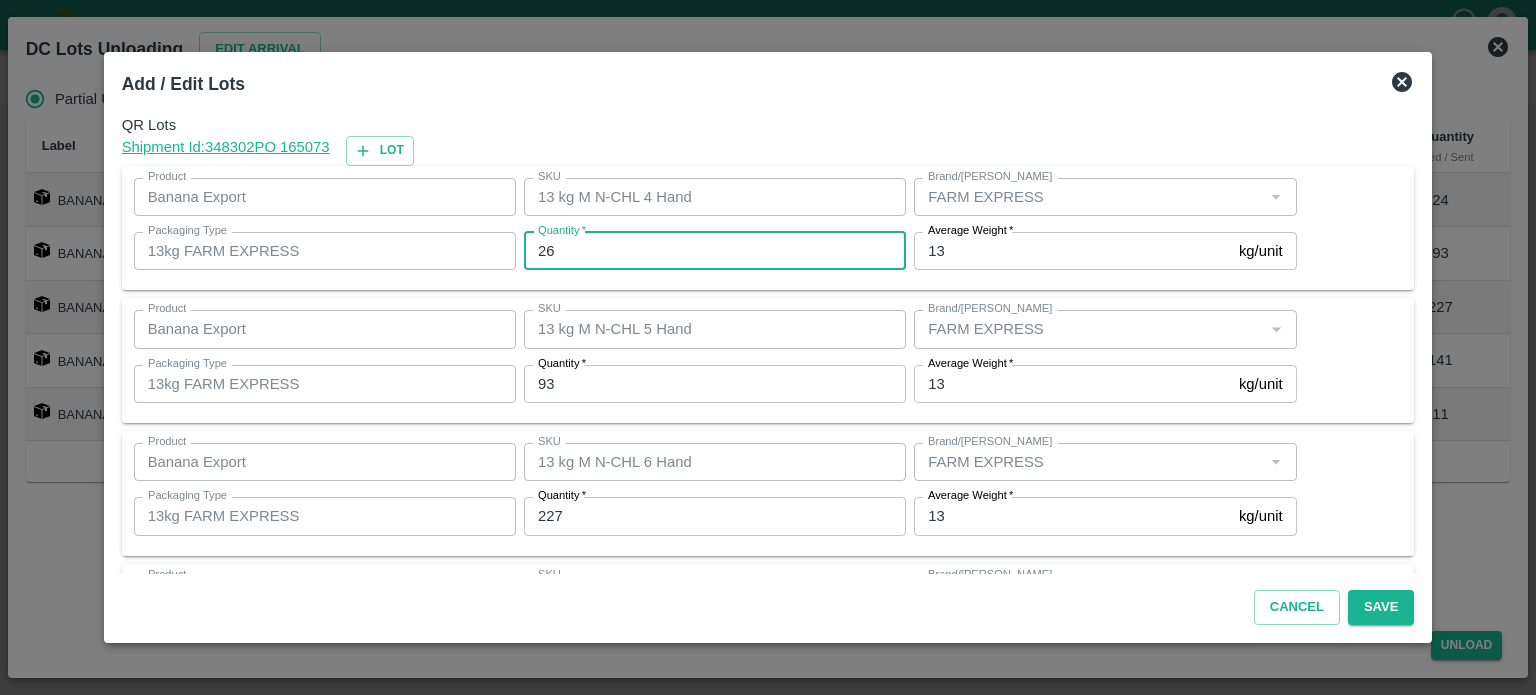 type on "26" 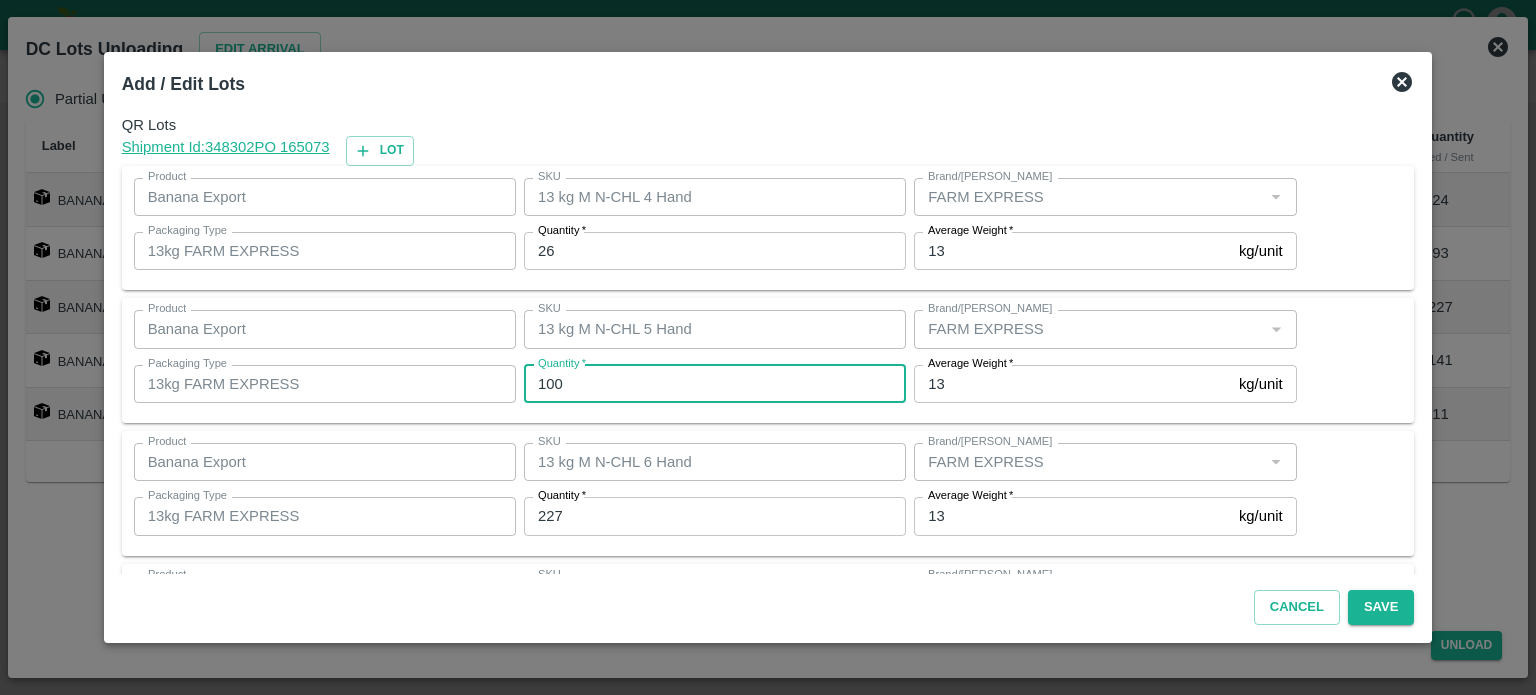 type on "100" 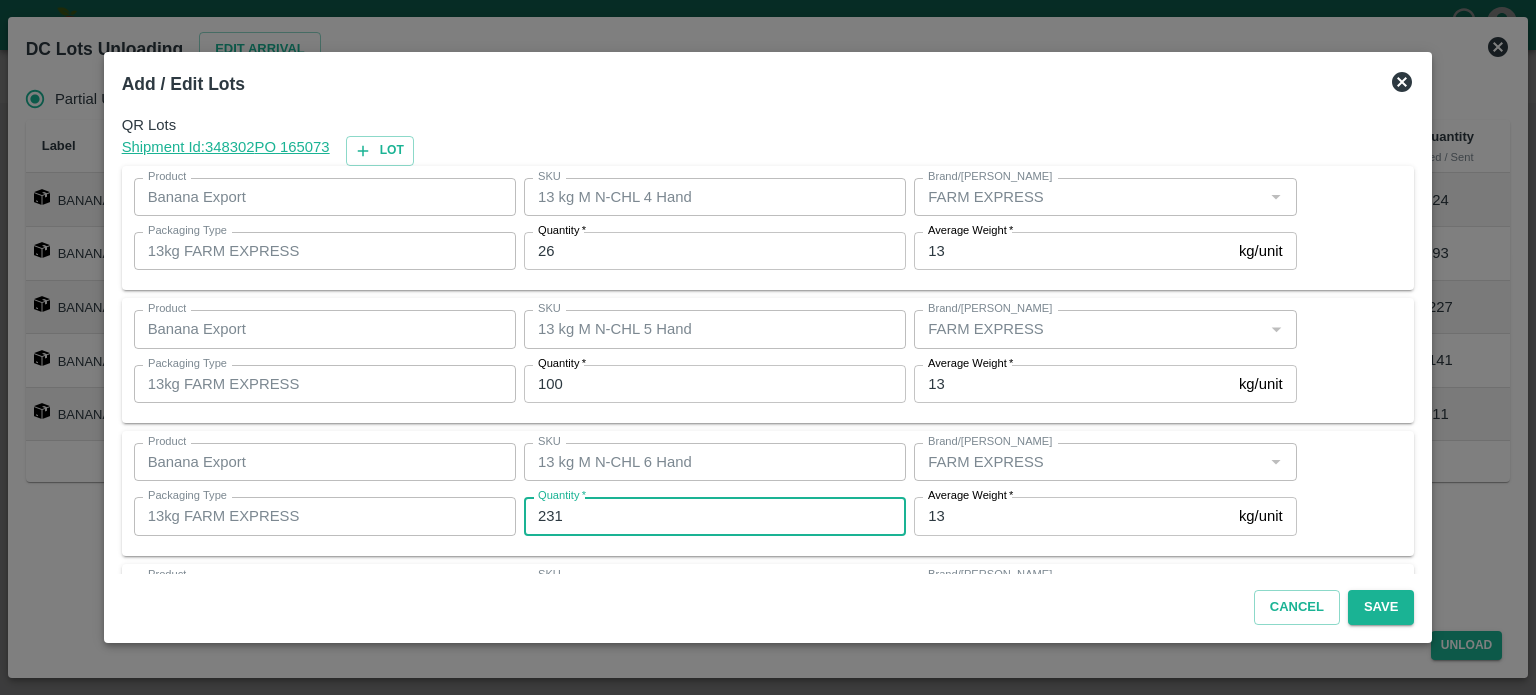 type on "231" 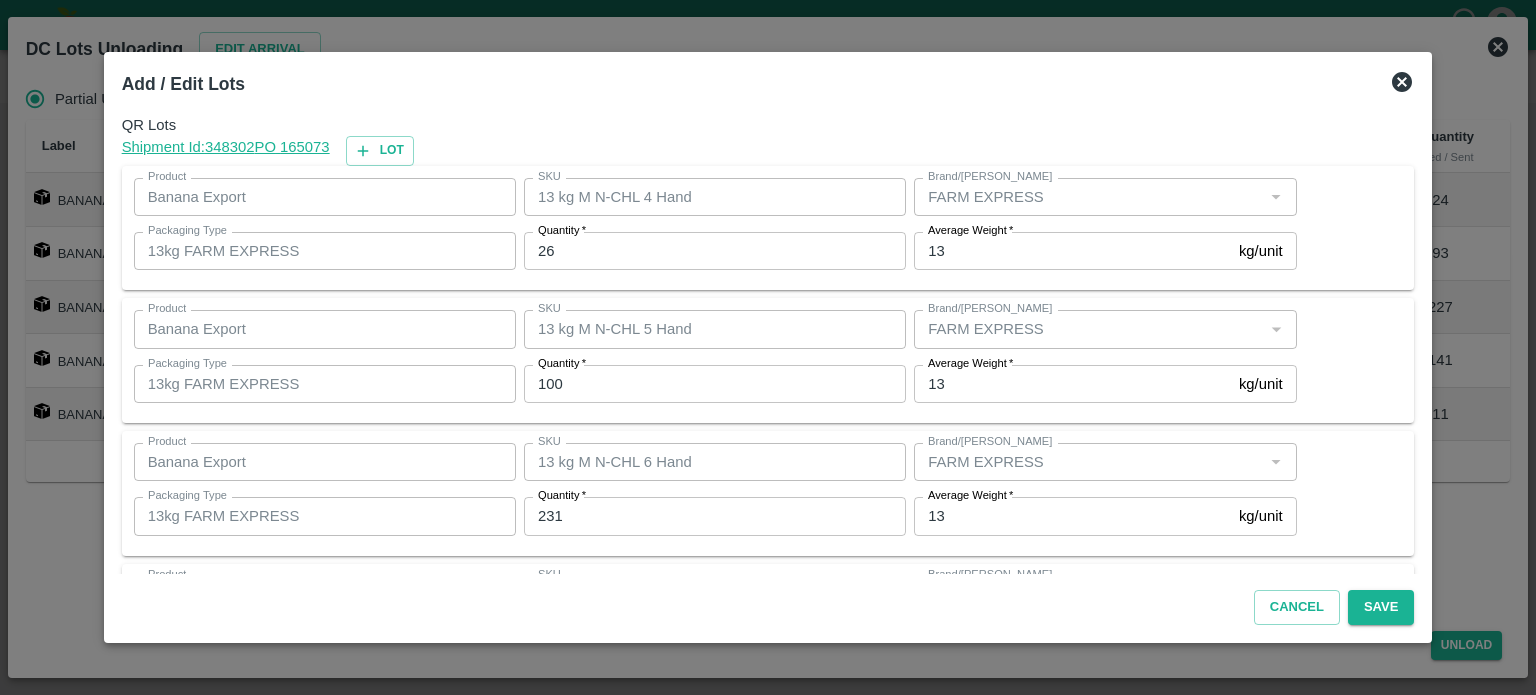 scroll, scrollTop: 262, scrollLeft: 0, axis: vertical 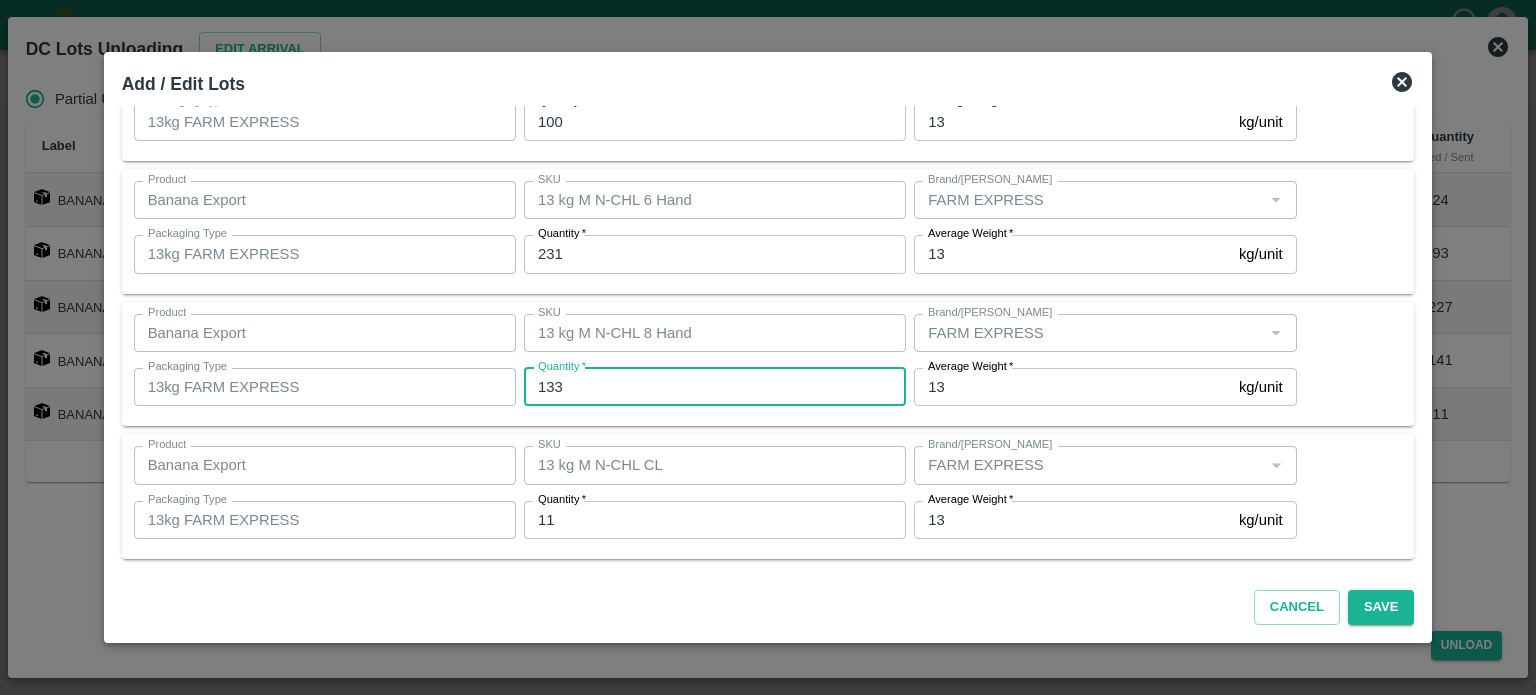 type on "133" 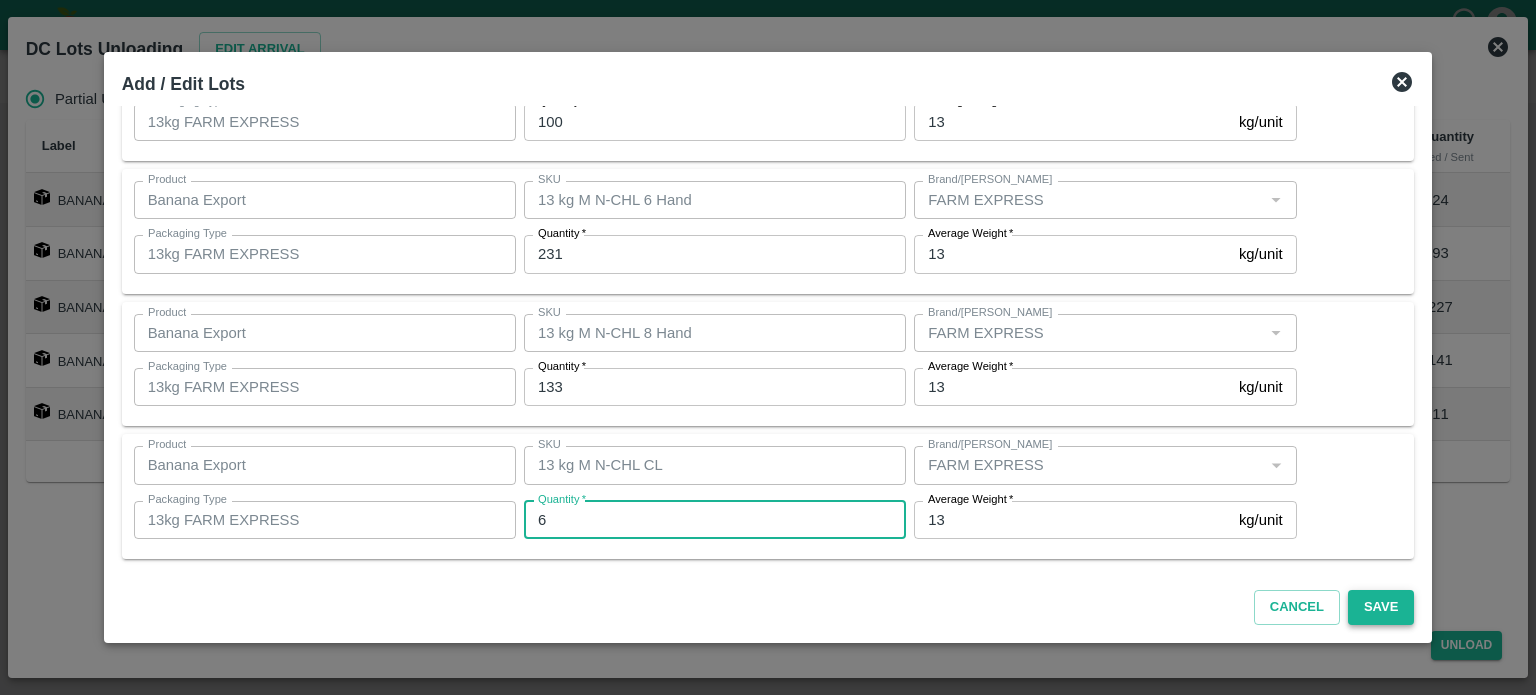 type on "6" 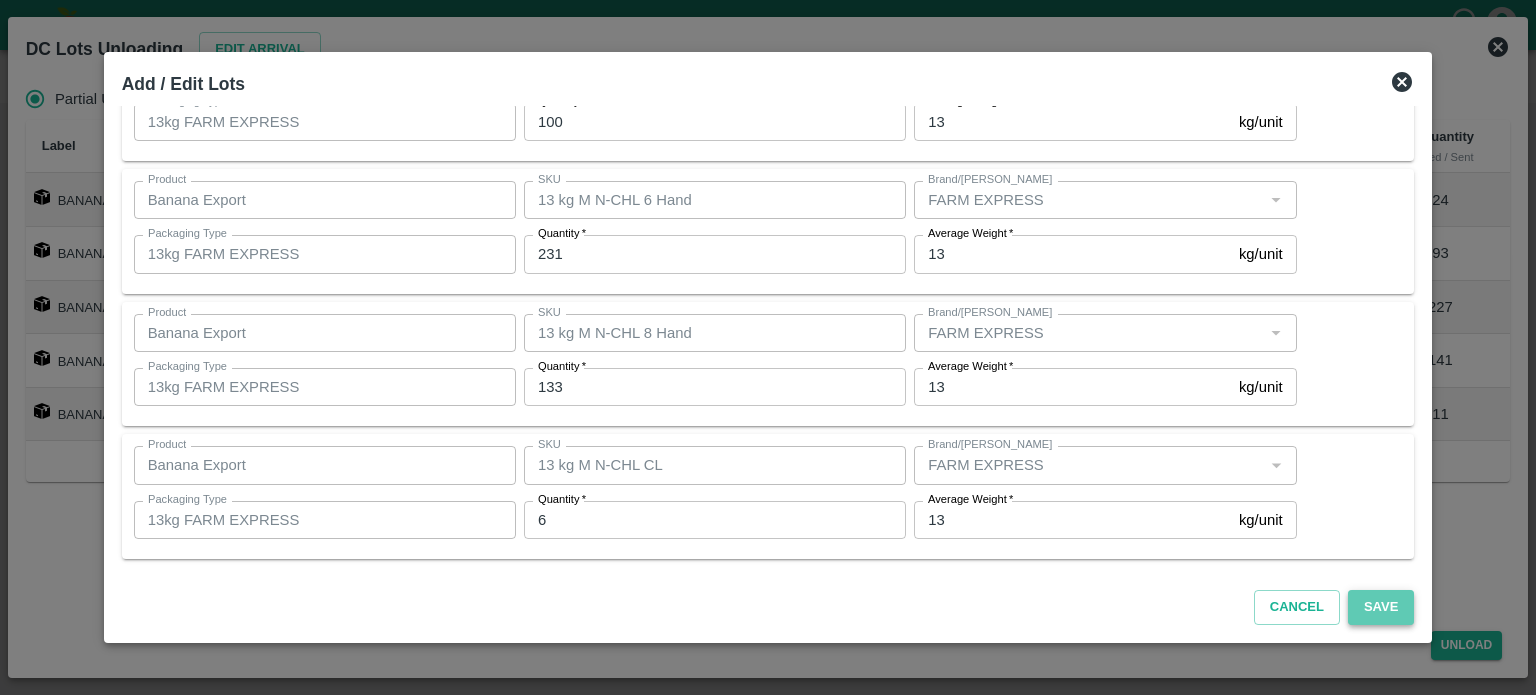 click on "Save" at bounding box center [1381, 607] 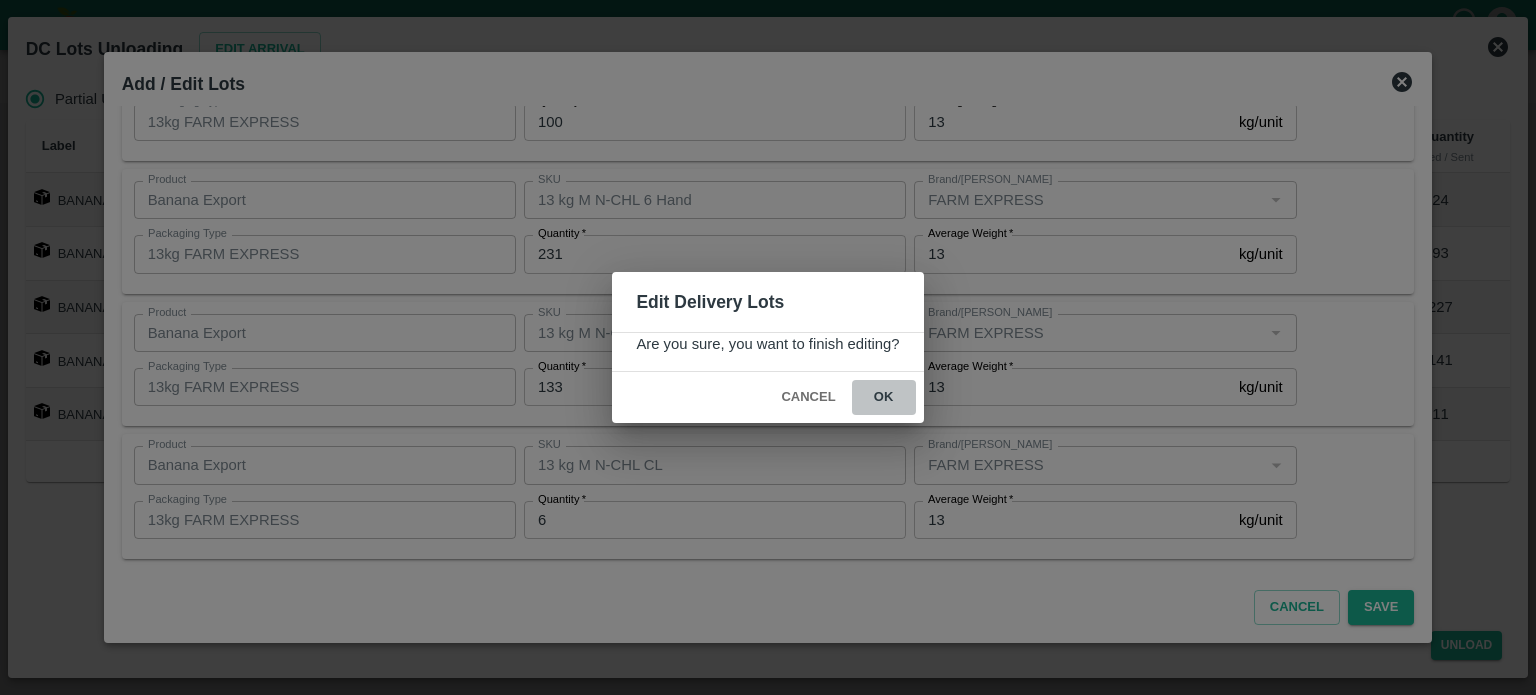 click on "ok" at bounding box center (884, 397) 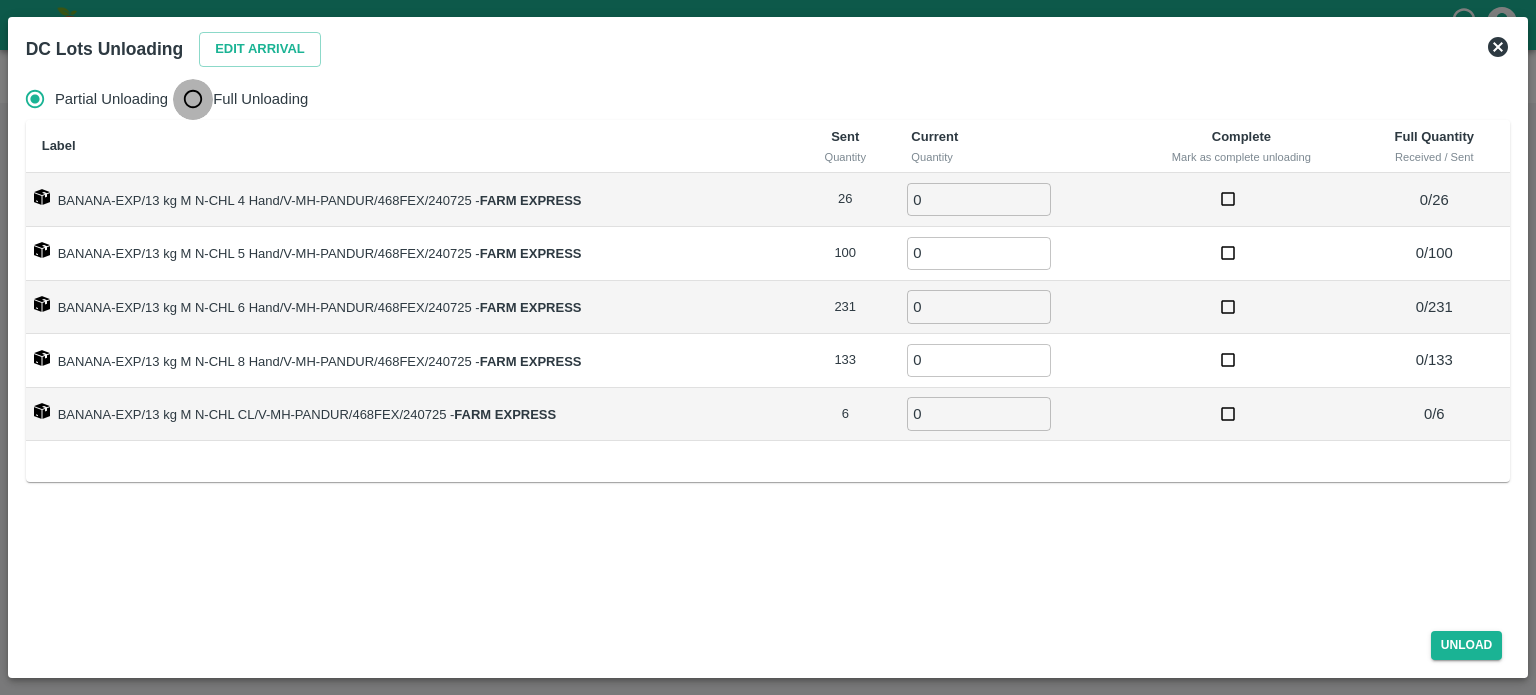 click on "Full Unloading" at bounding box center [193, 99] 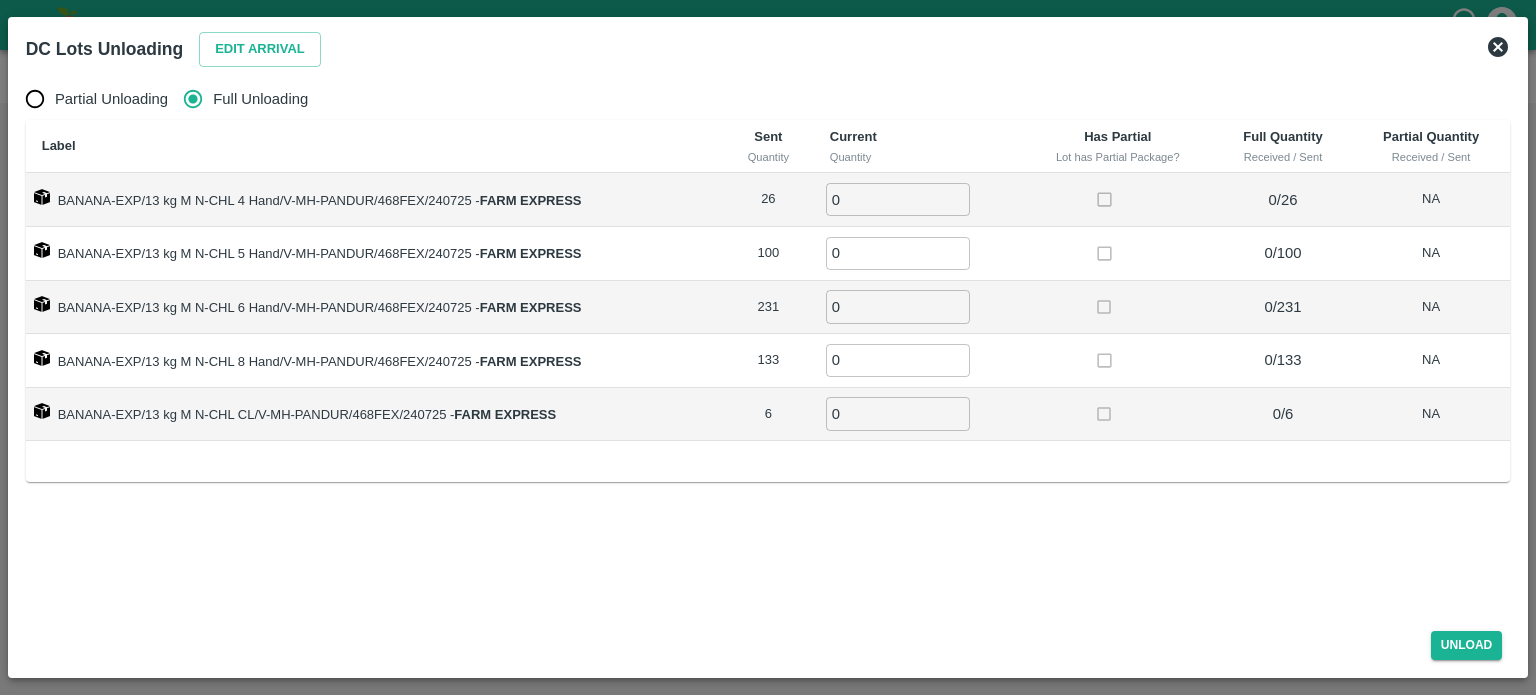 click on "0" at bounding box center (898, 199) 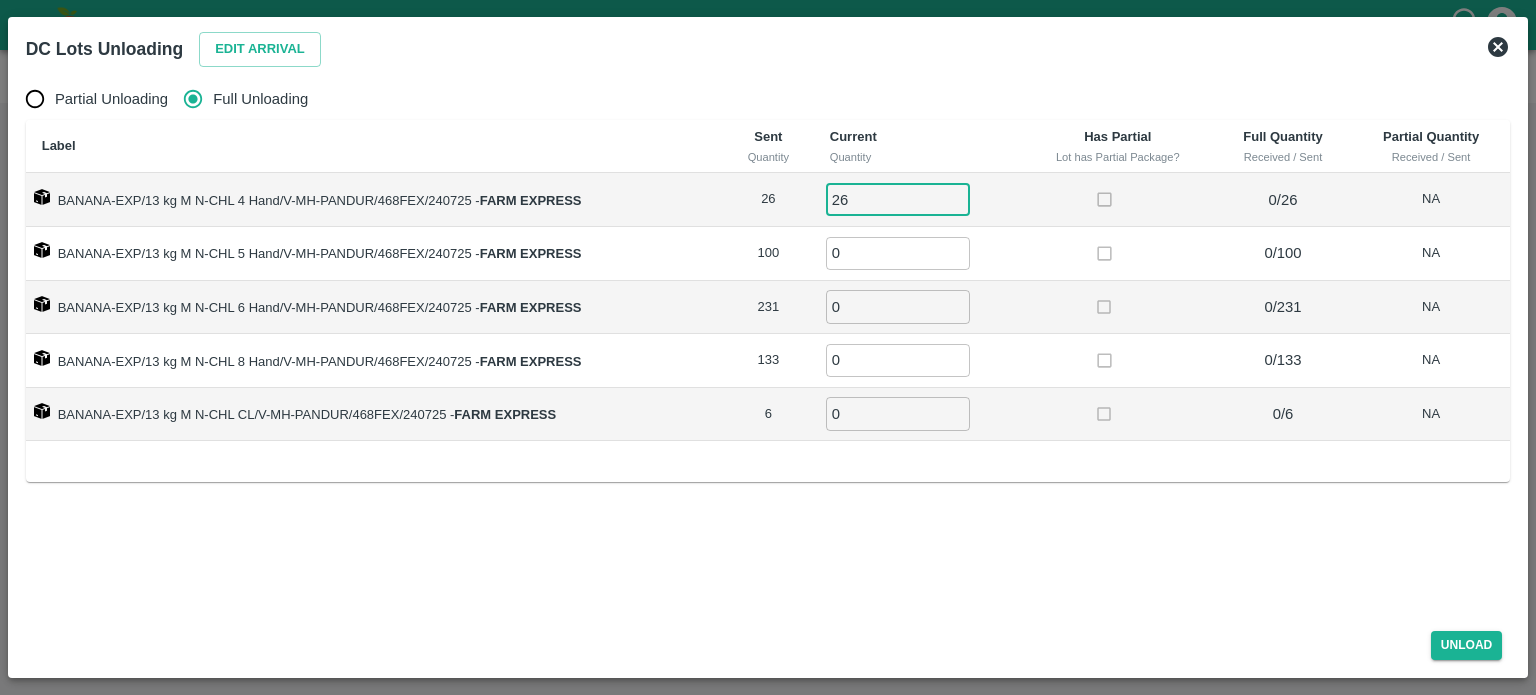 type on "26" 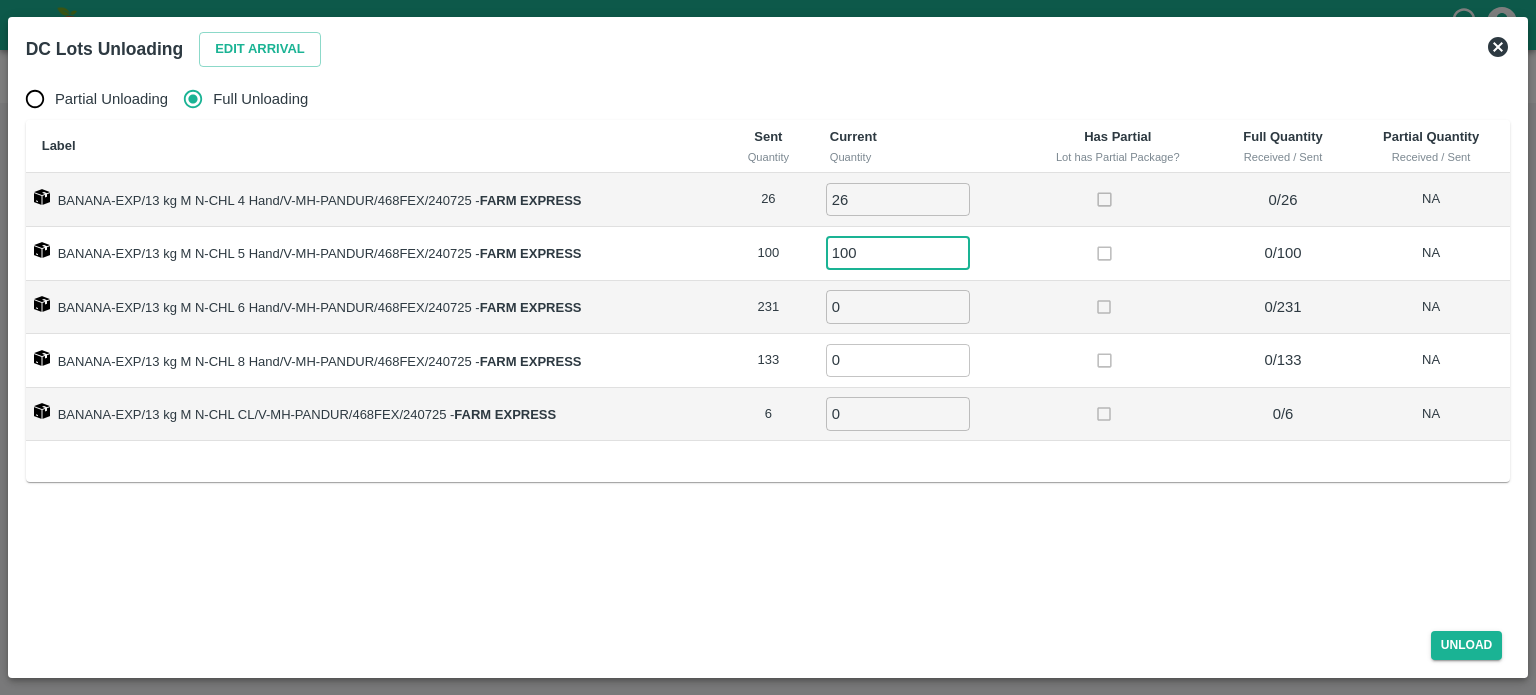type on "100" 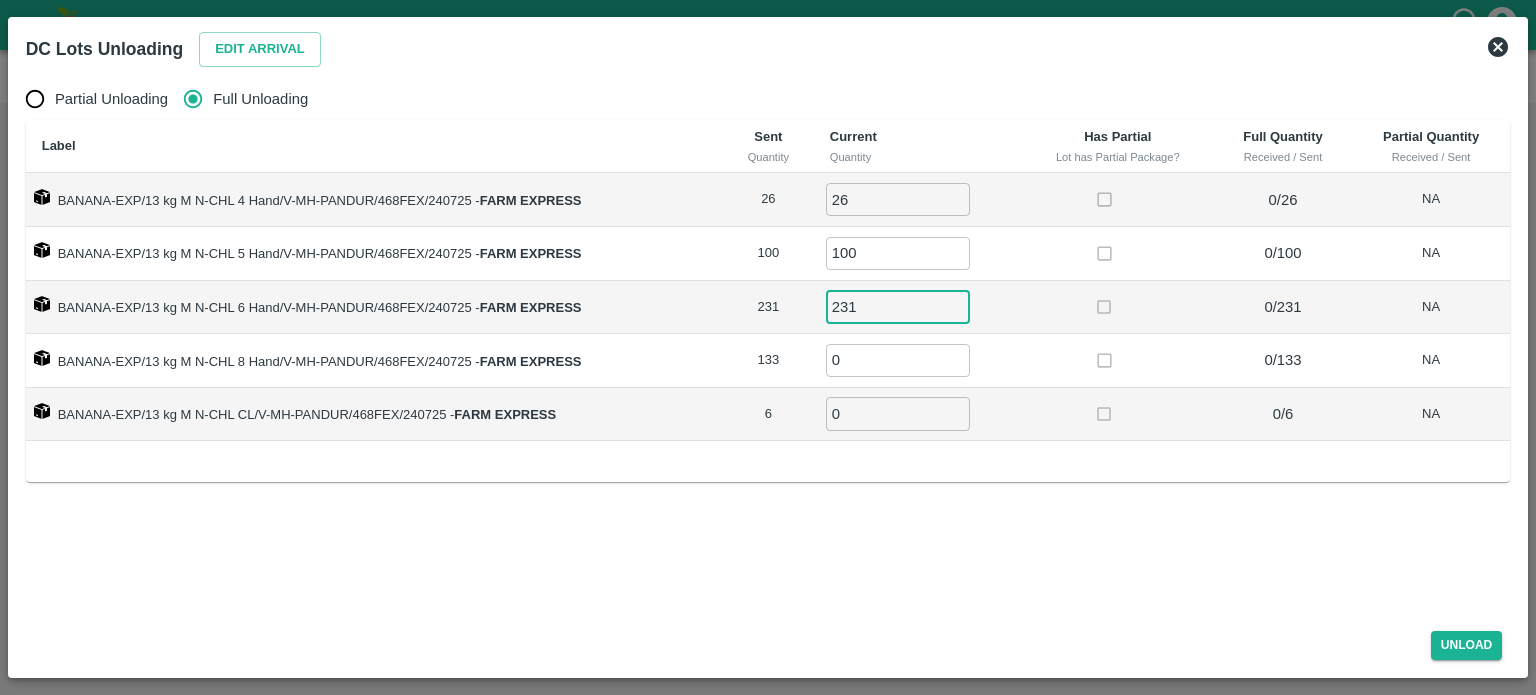 type on "231" 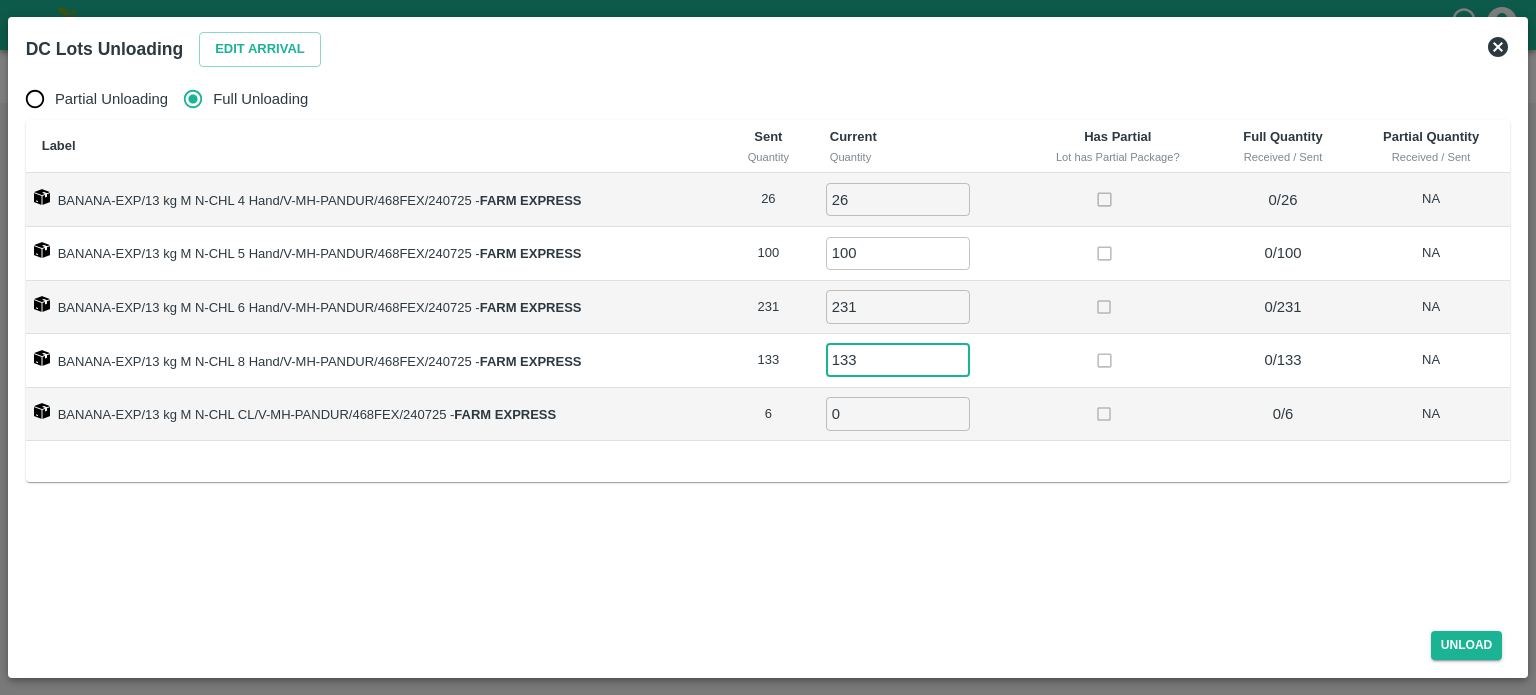 type on "133" 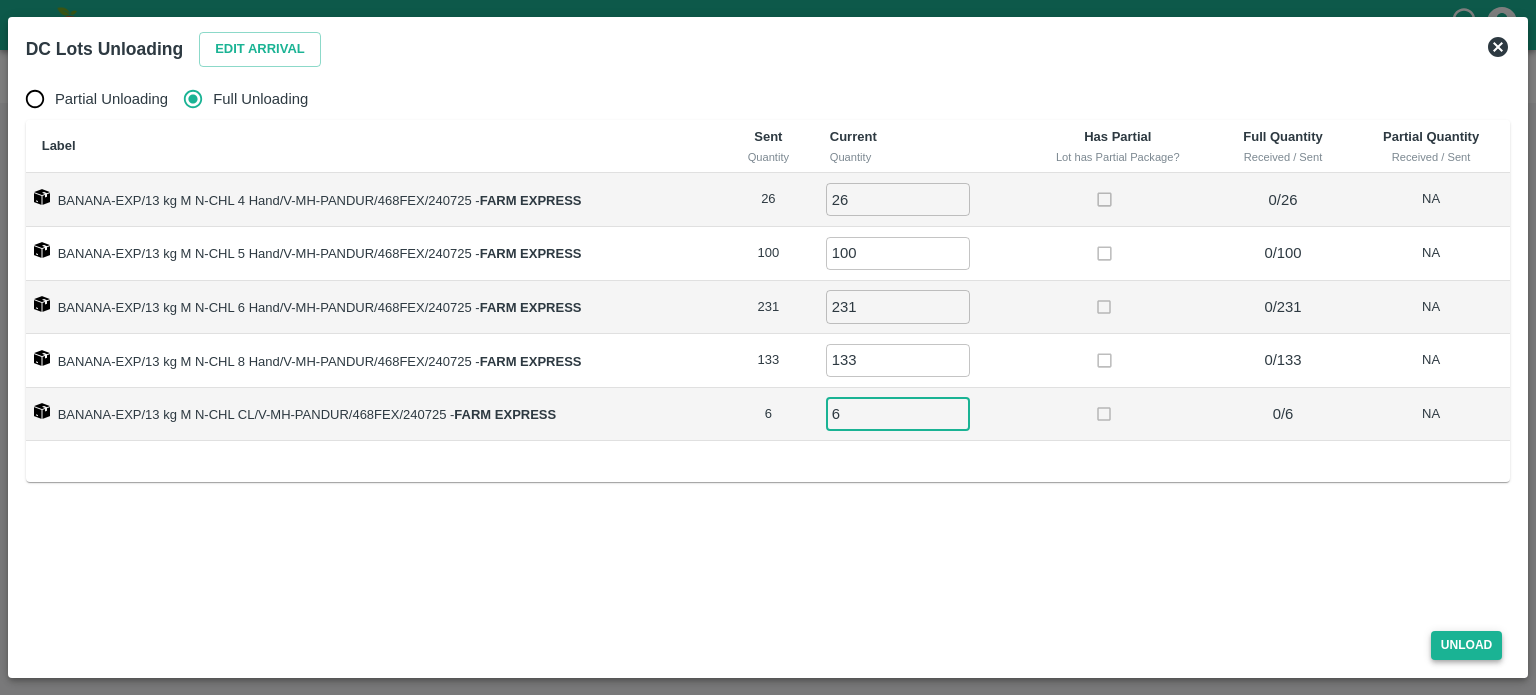 type on "6" 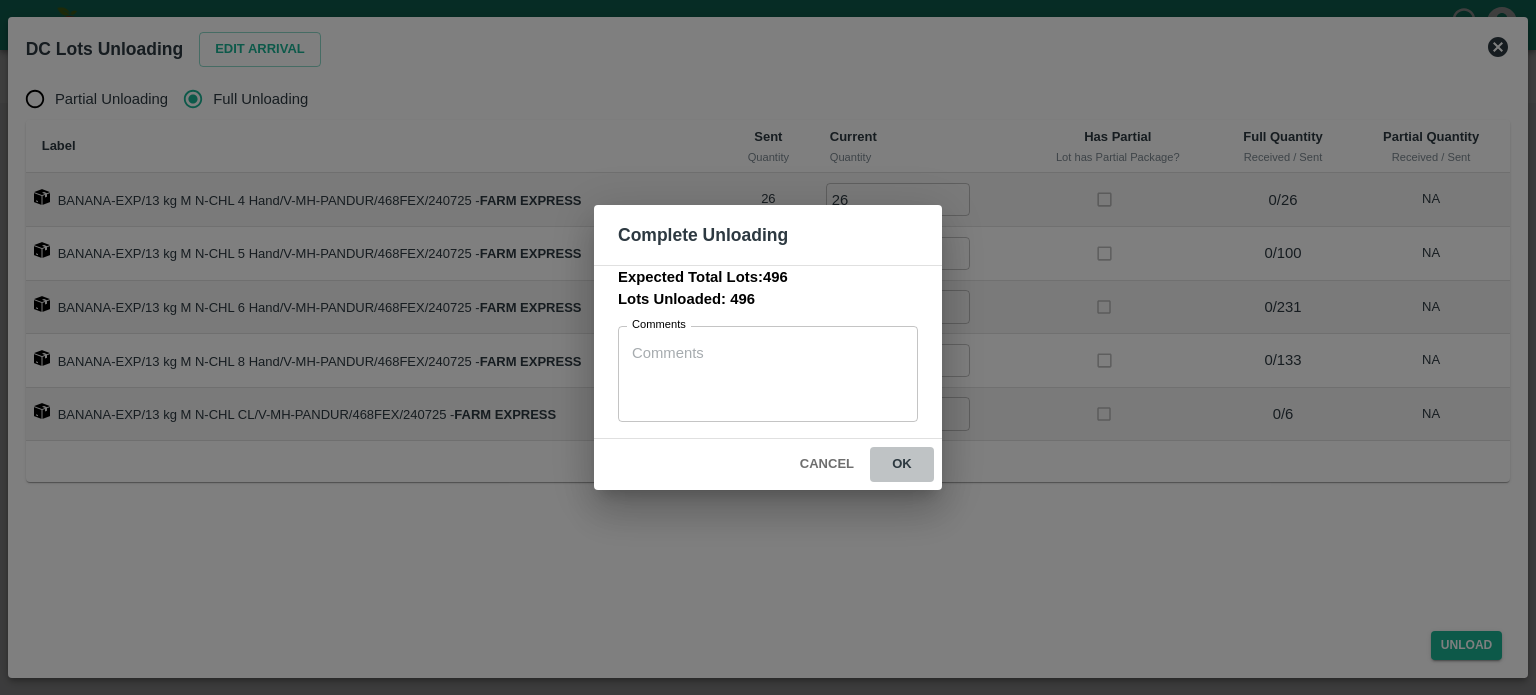click on "ok" at bounding box center [902, 464] 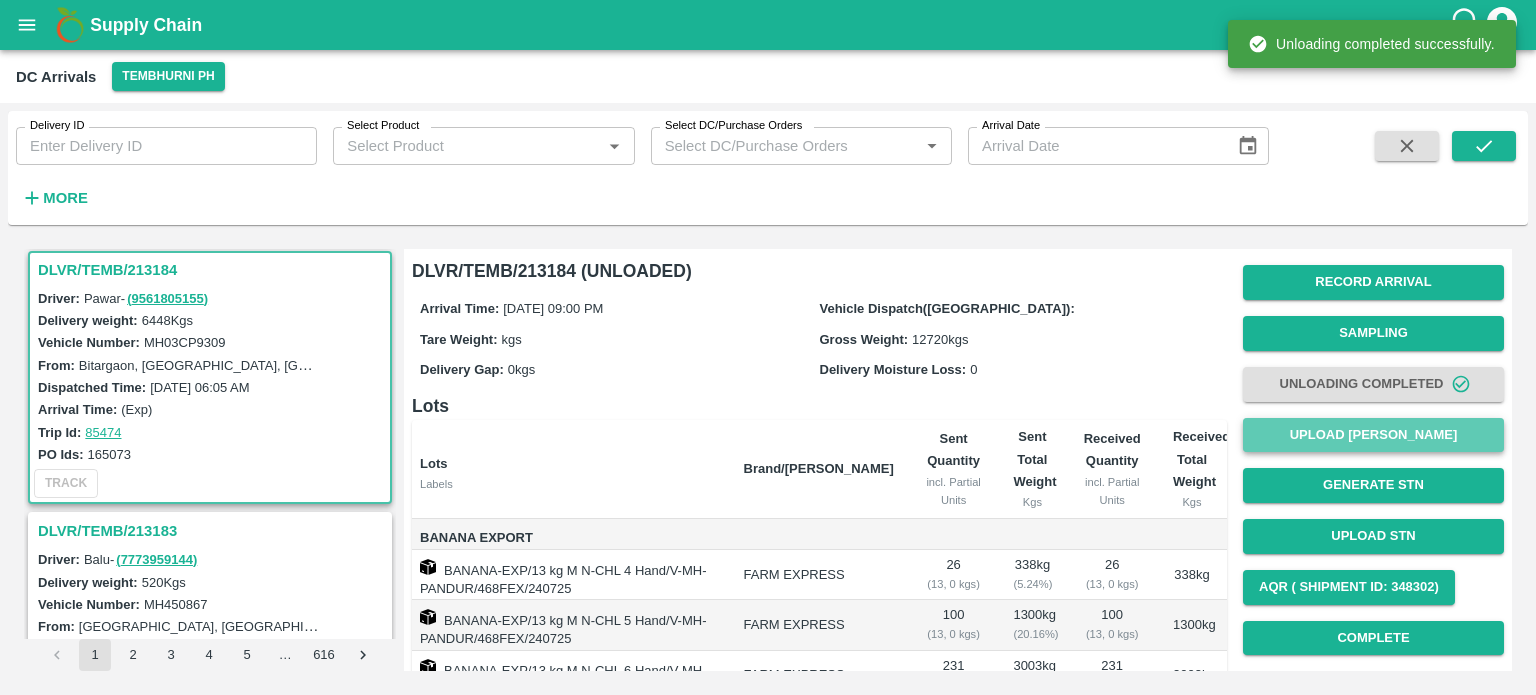 click on "Upload [PERSON_NAME]" at bounding box center [1373, 435] 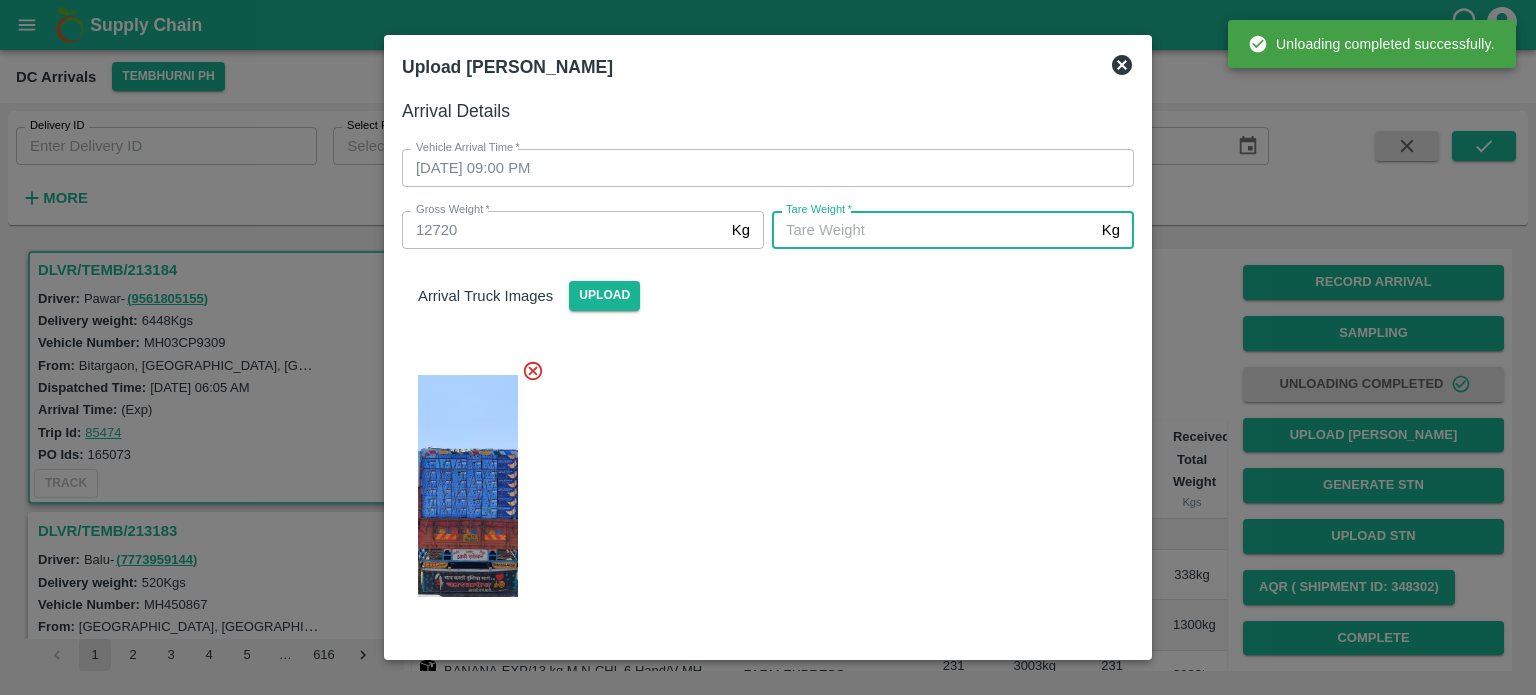 click on "[PERSON_NAME]   *" at bounding box center (933, 230) 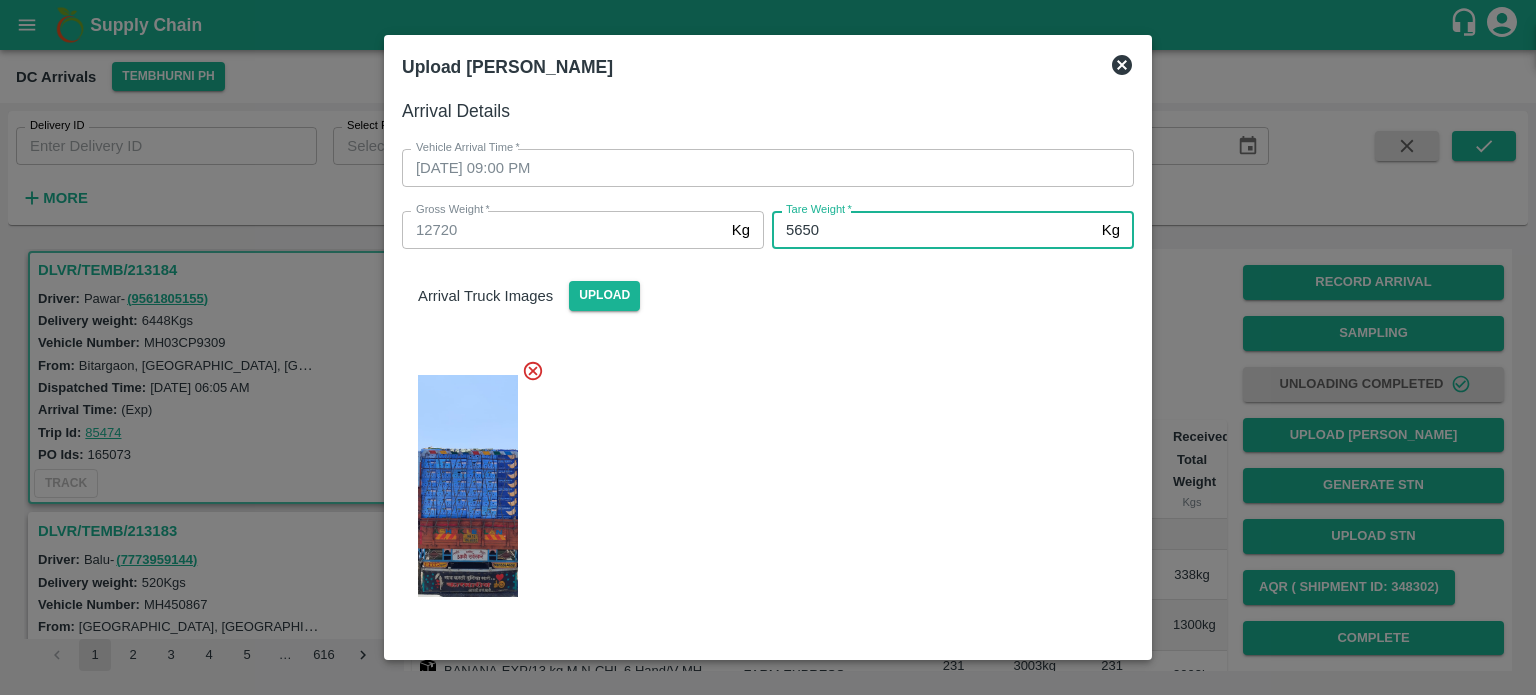 type on "5650" 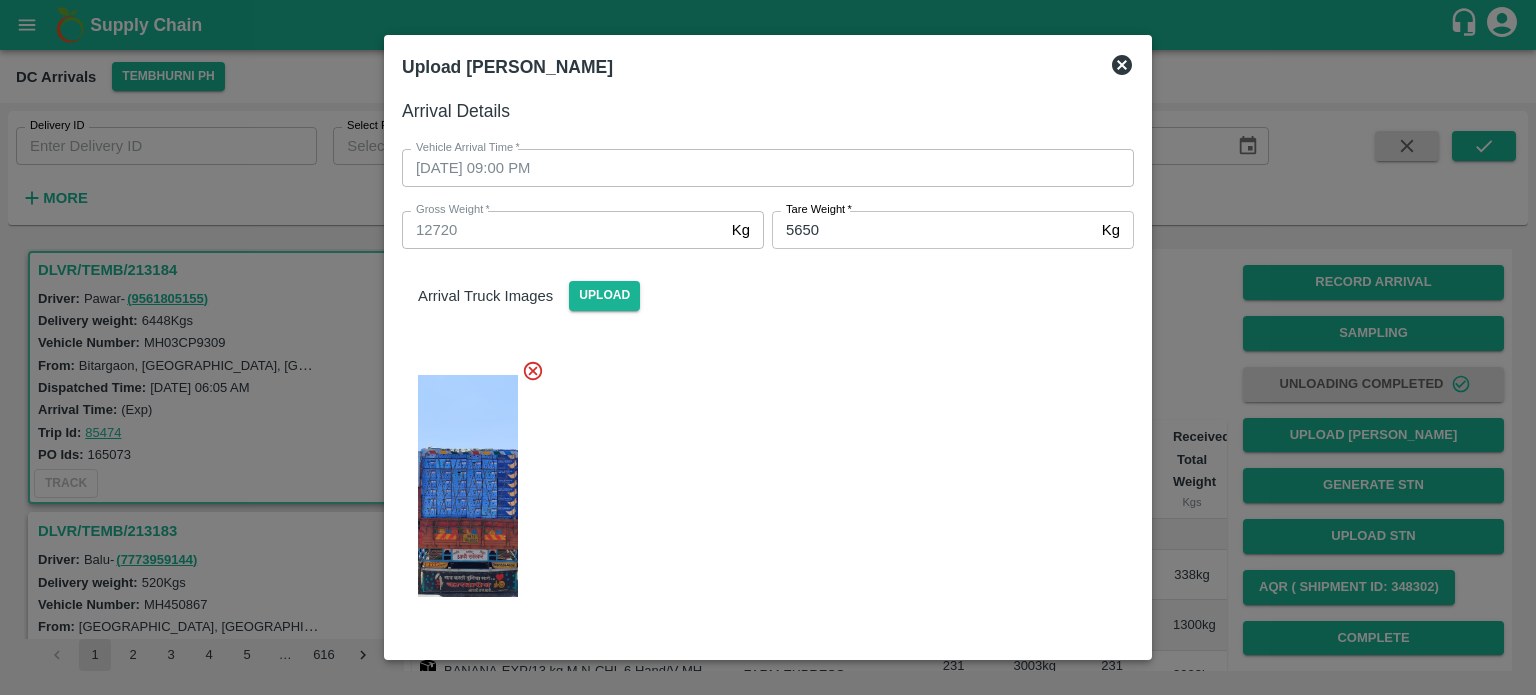 click at bounding box center [760, 480] 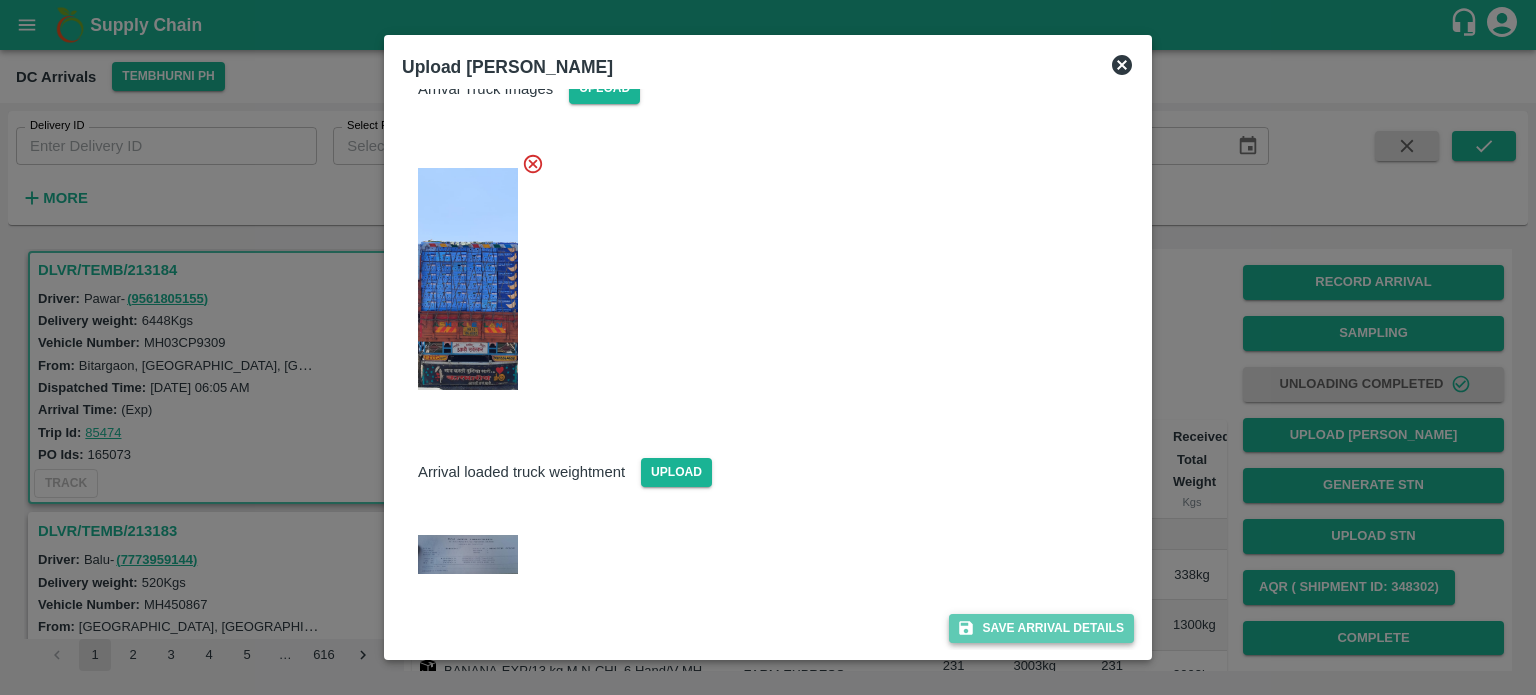 click on "Save Arrival Details" at bounding box center (1041, 628) 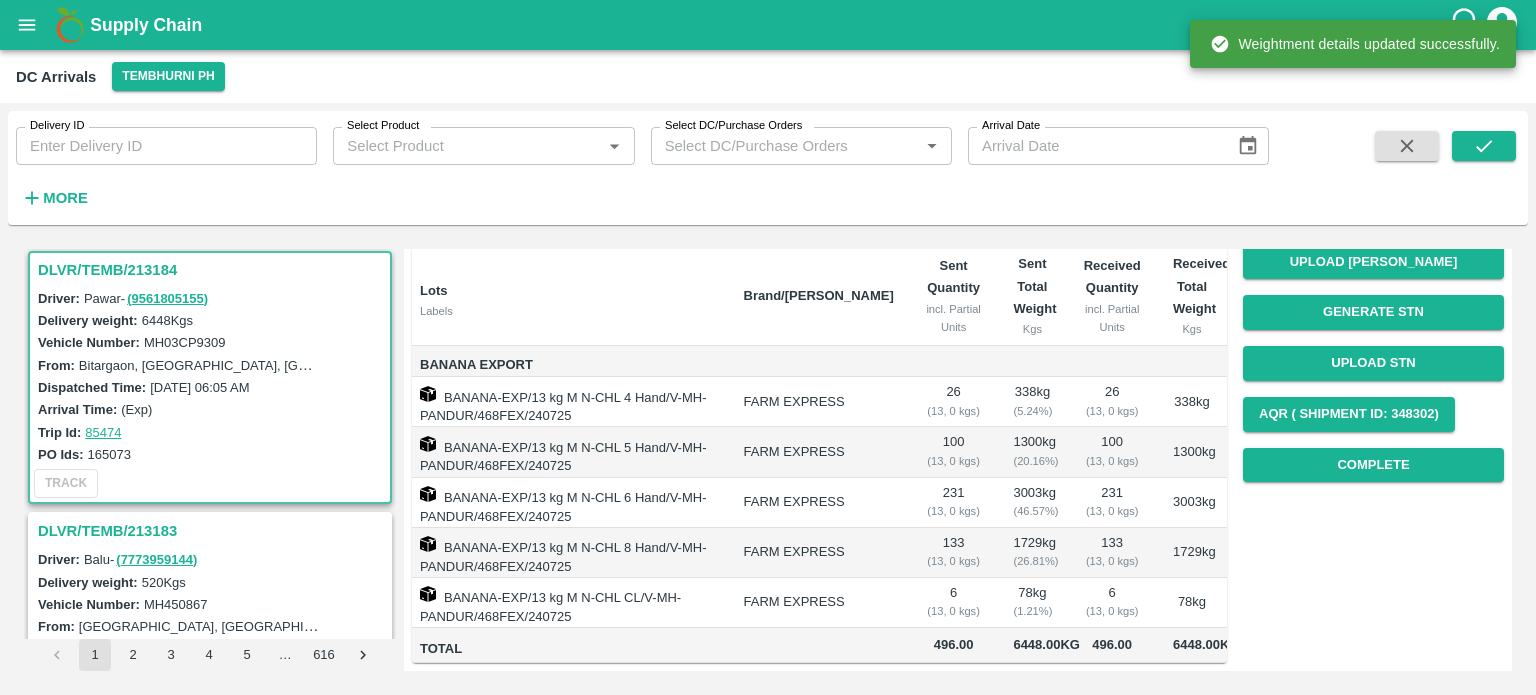 scroll, scrollTop: 196, scrollLeft: 0, axis: vertical 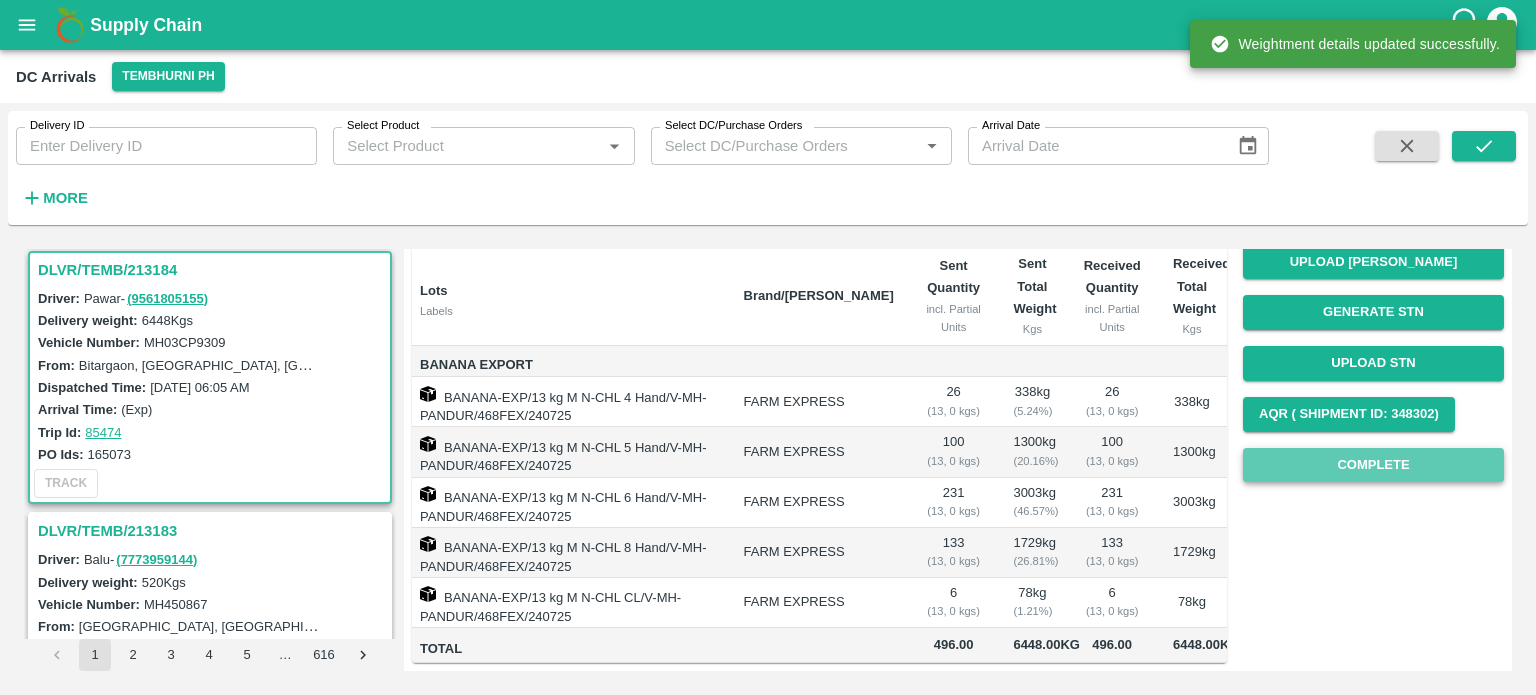 click on "Complete" at bounding box center (1373, 465) 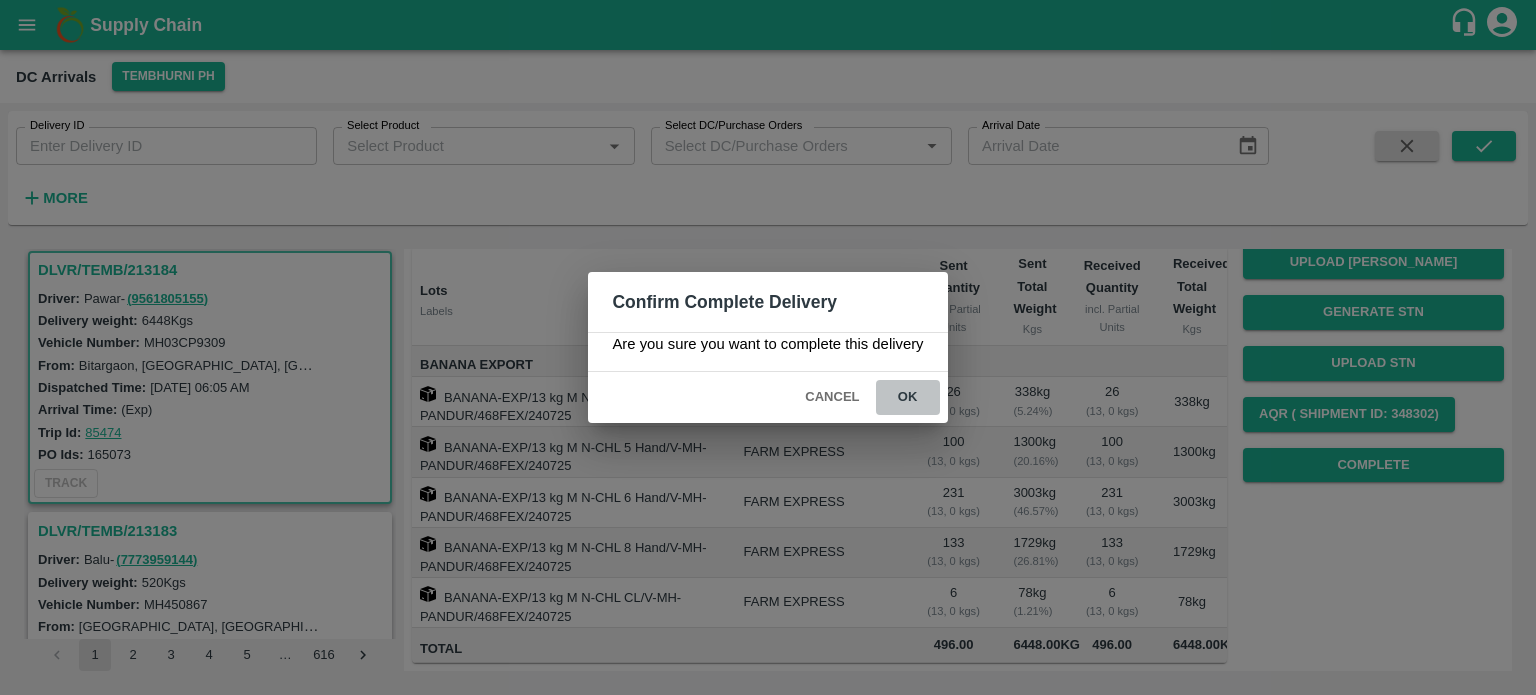 click on "ok" at bounding box center [908, 397] 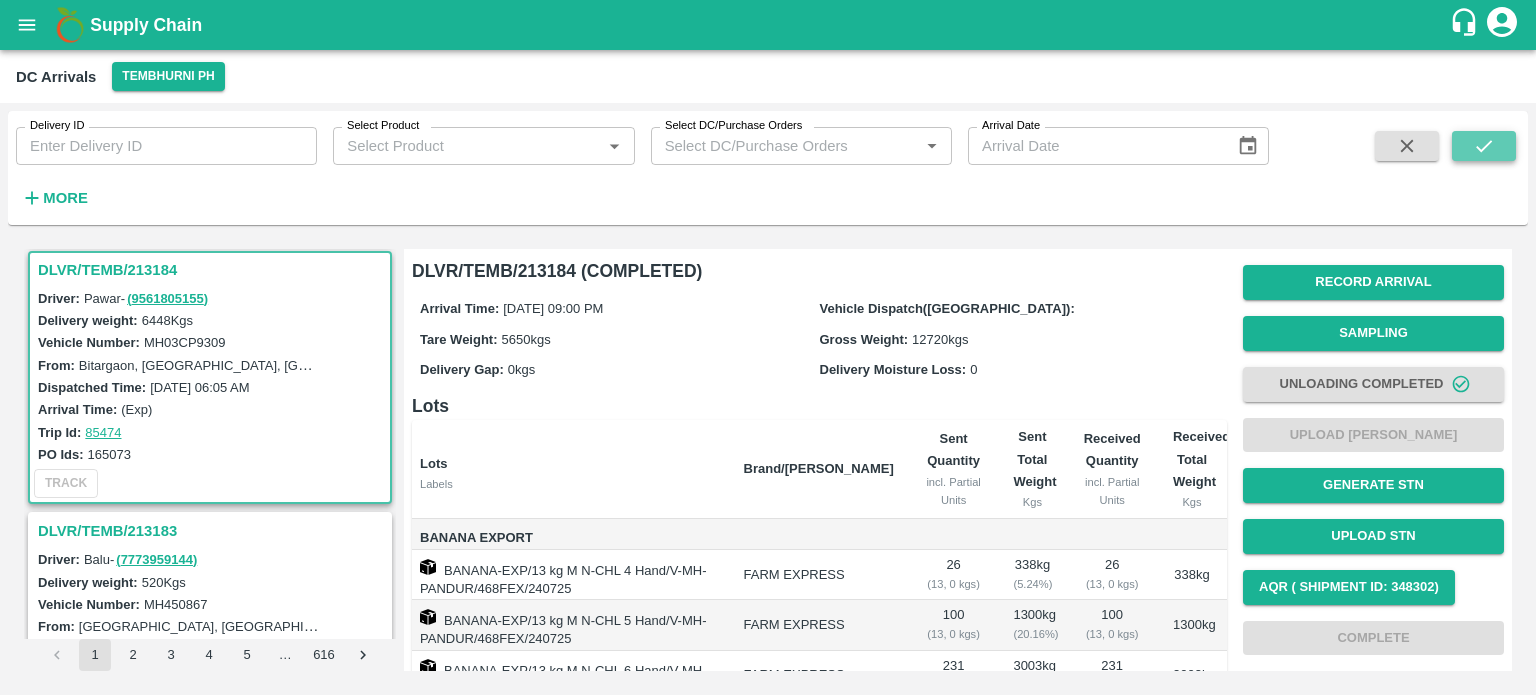 click 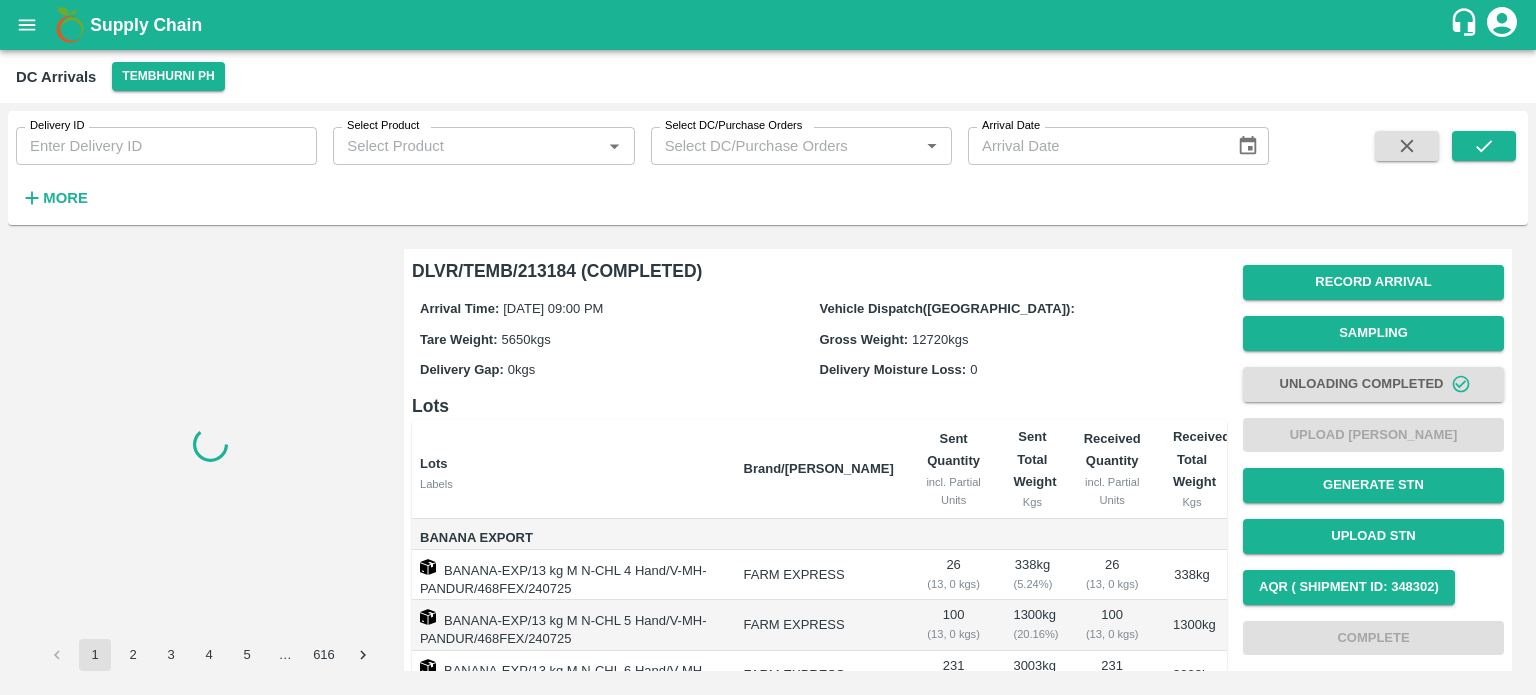 scroll, scrollTop: 0, scrollLeft: 0, axis: both 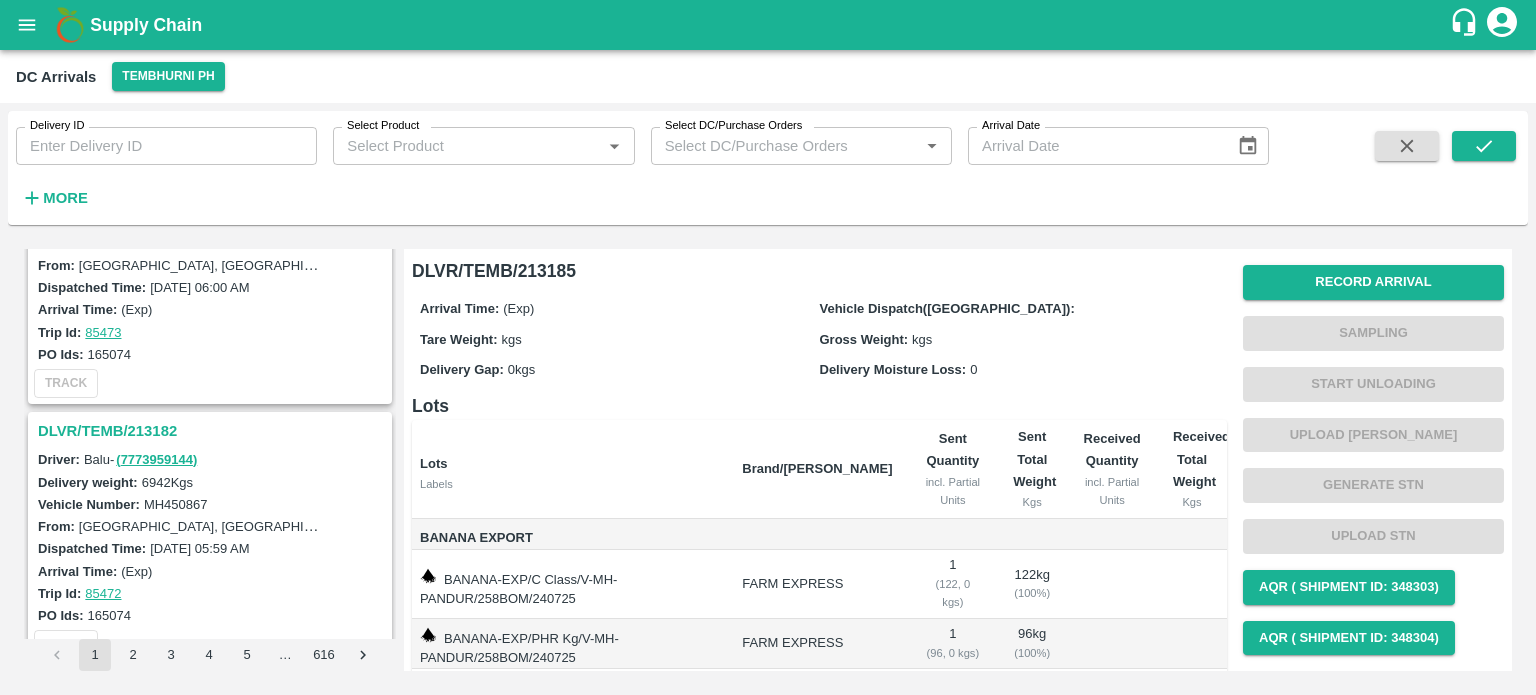 click on "DLVR/TEMB/213182" at bounding box center [213, 431] 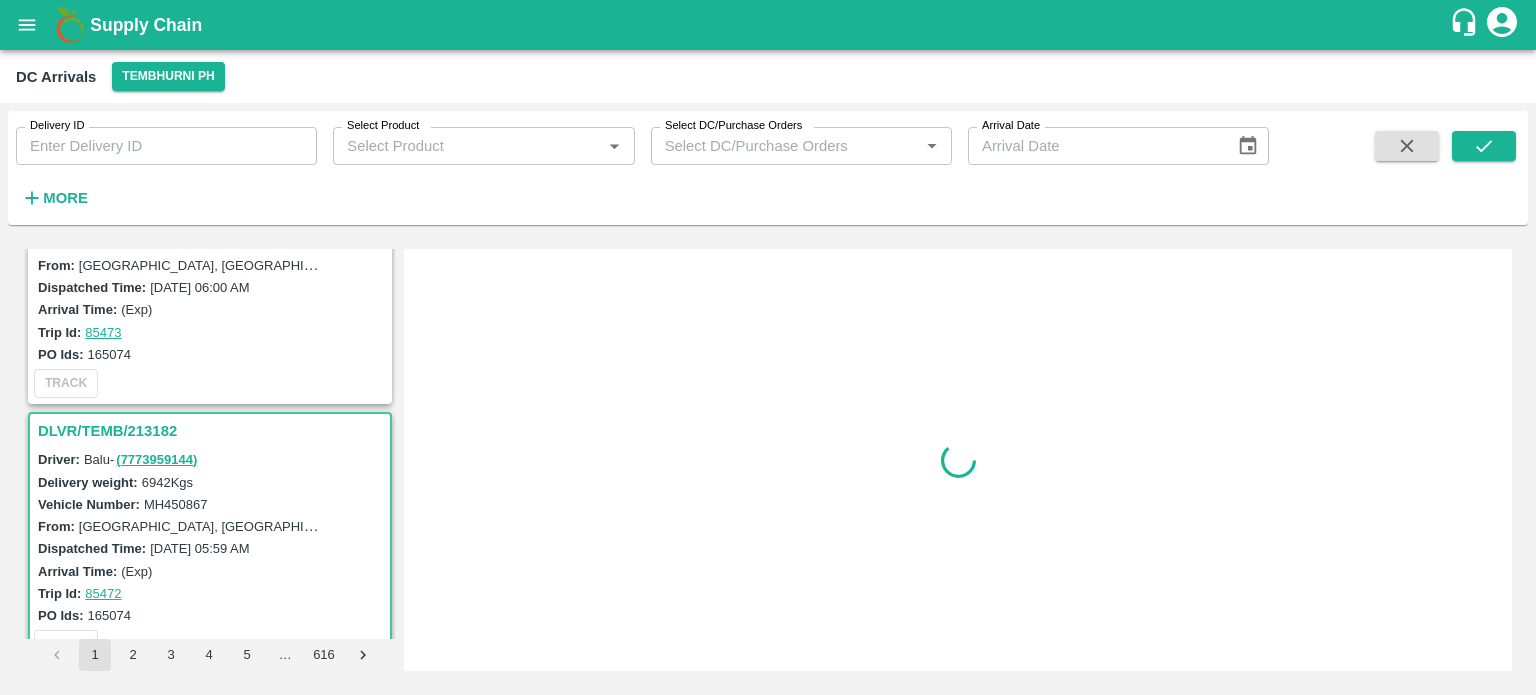 scroll, scrollTop: 528, scrollLeft: 0, axis: vertical 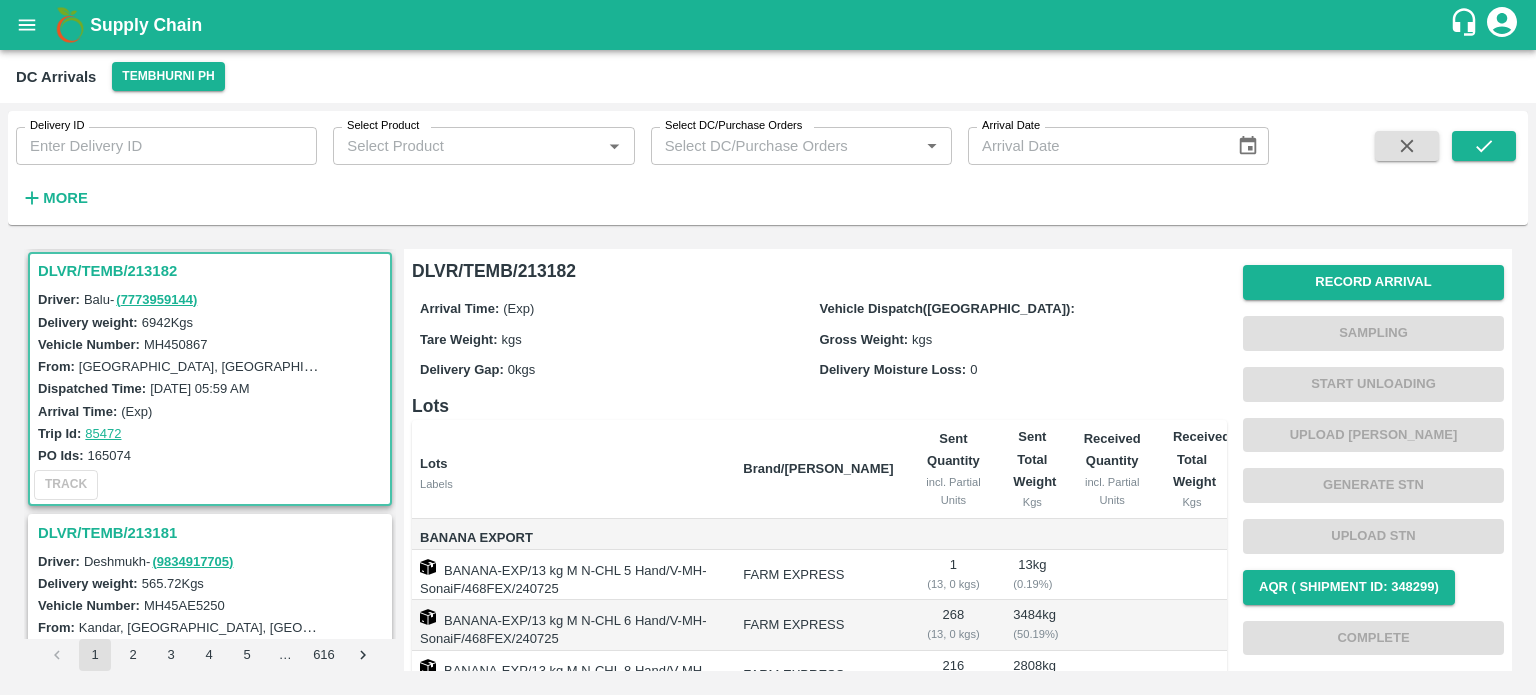 click on "MH450867" at bounding box center [176, 344] 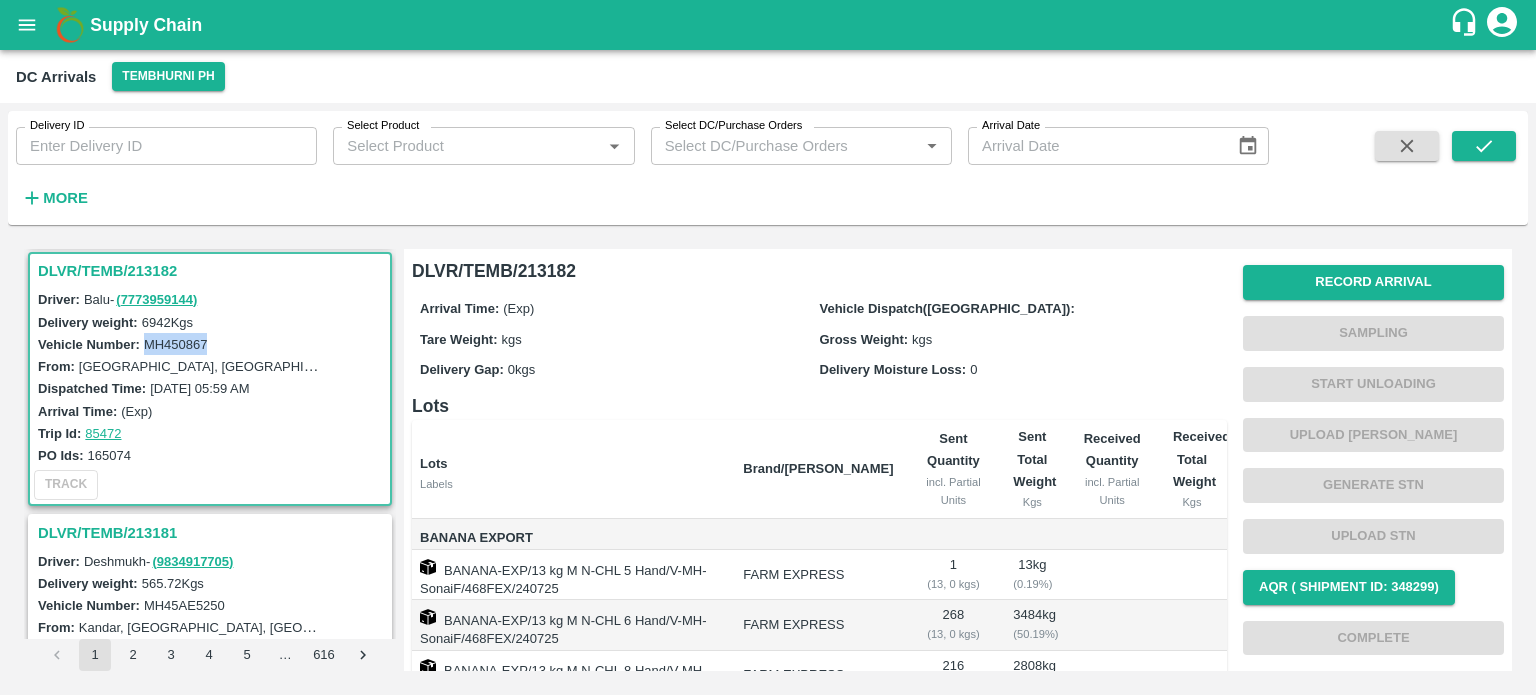 click on "MH450867" at bounding box center (176, 344) 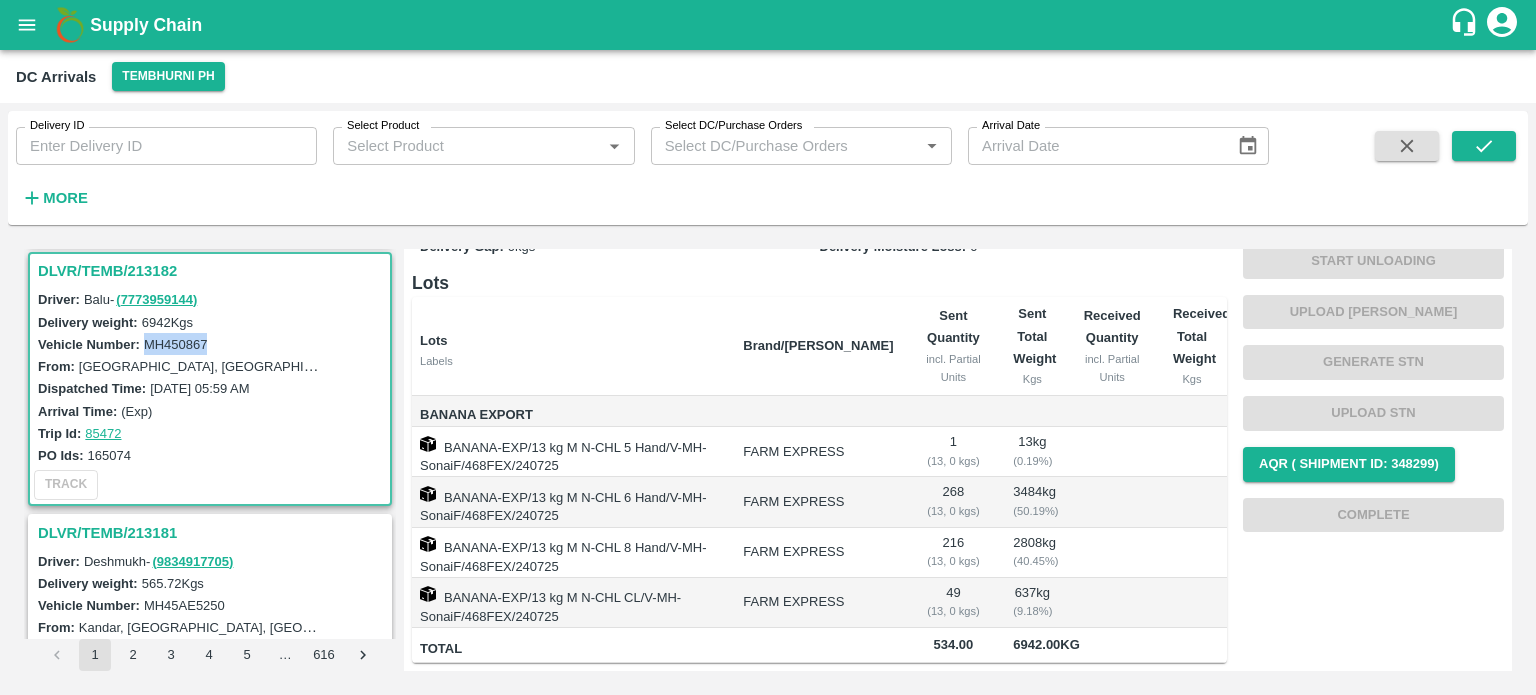 scroll, scrollTop: 0, scrollLeft: 0, axis: both 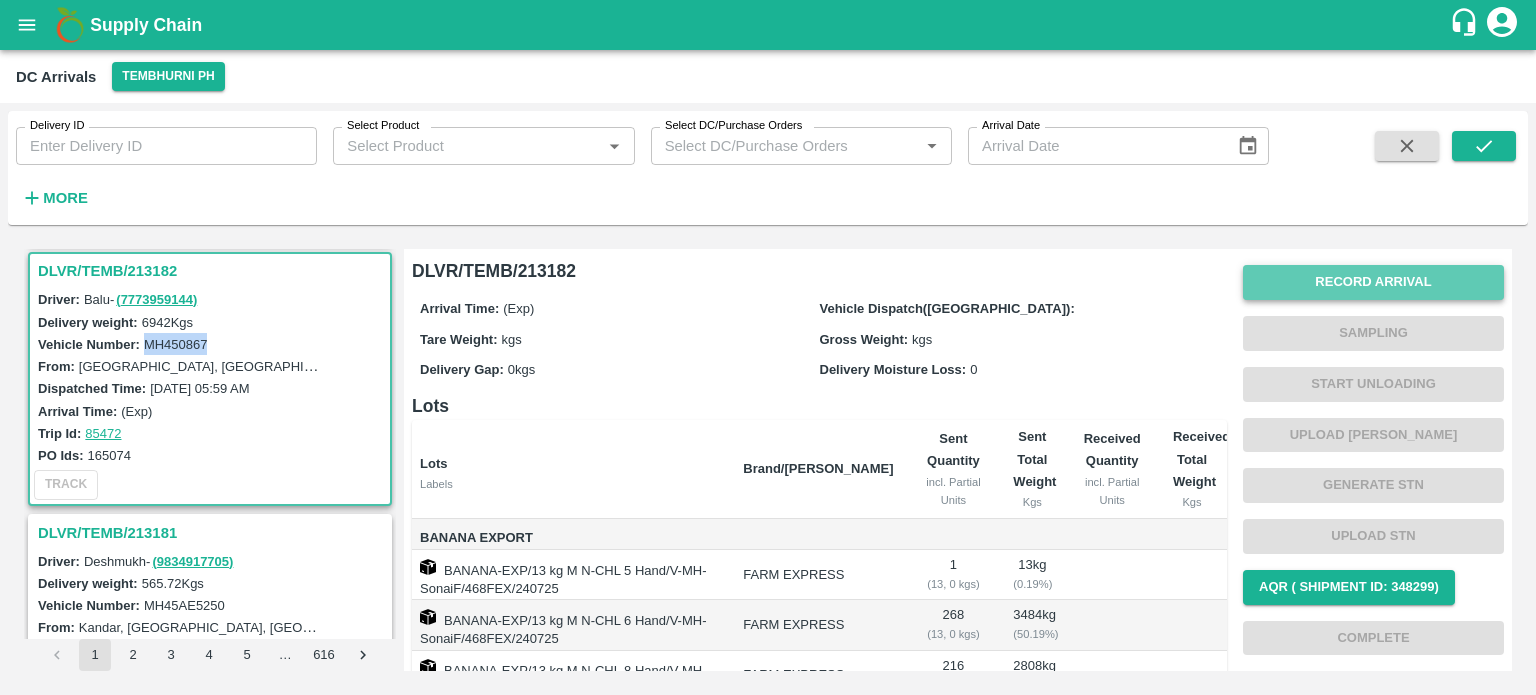 click on "Record Arrival" at bounding box center [1373, 282] 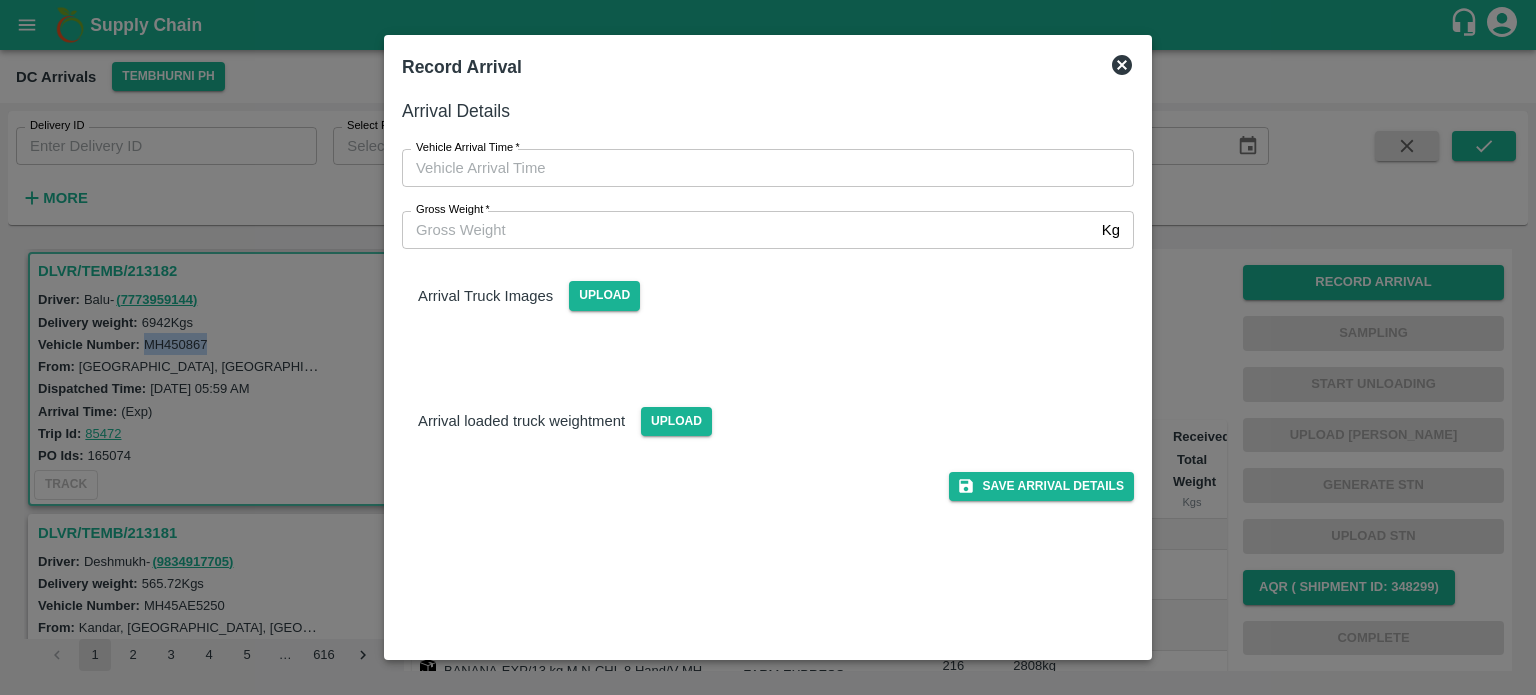 type on "DD/MM/YYYY hh:mm aa" 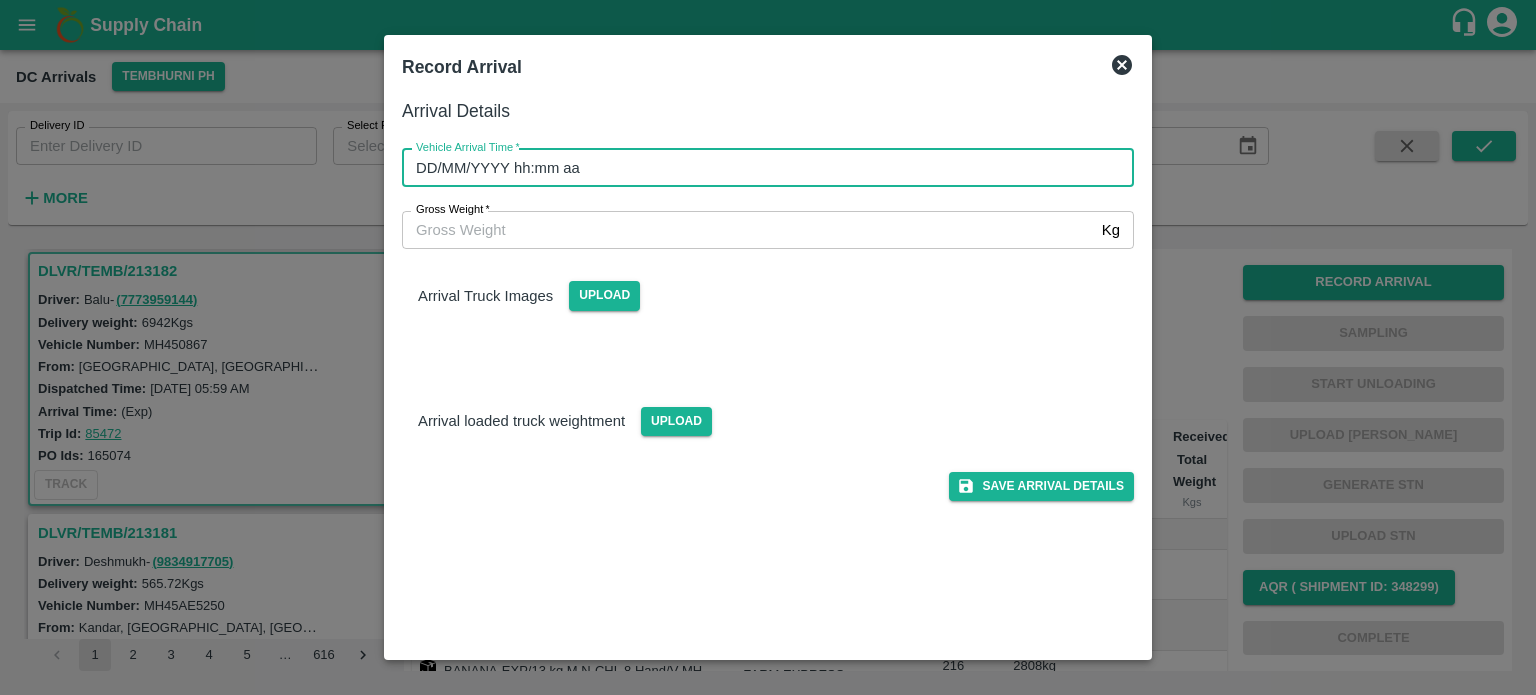click on "DD/MM/YYYY hh:mm aa" at bounding box center (761, 168) 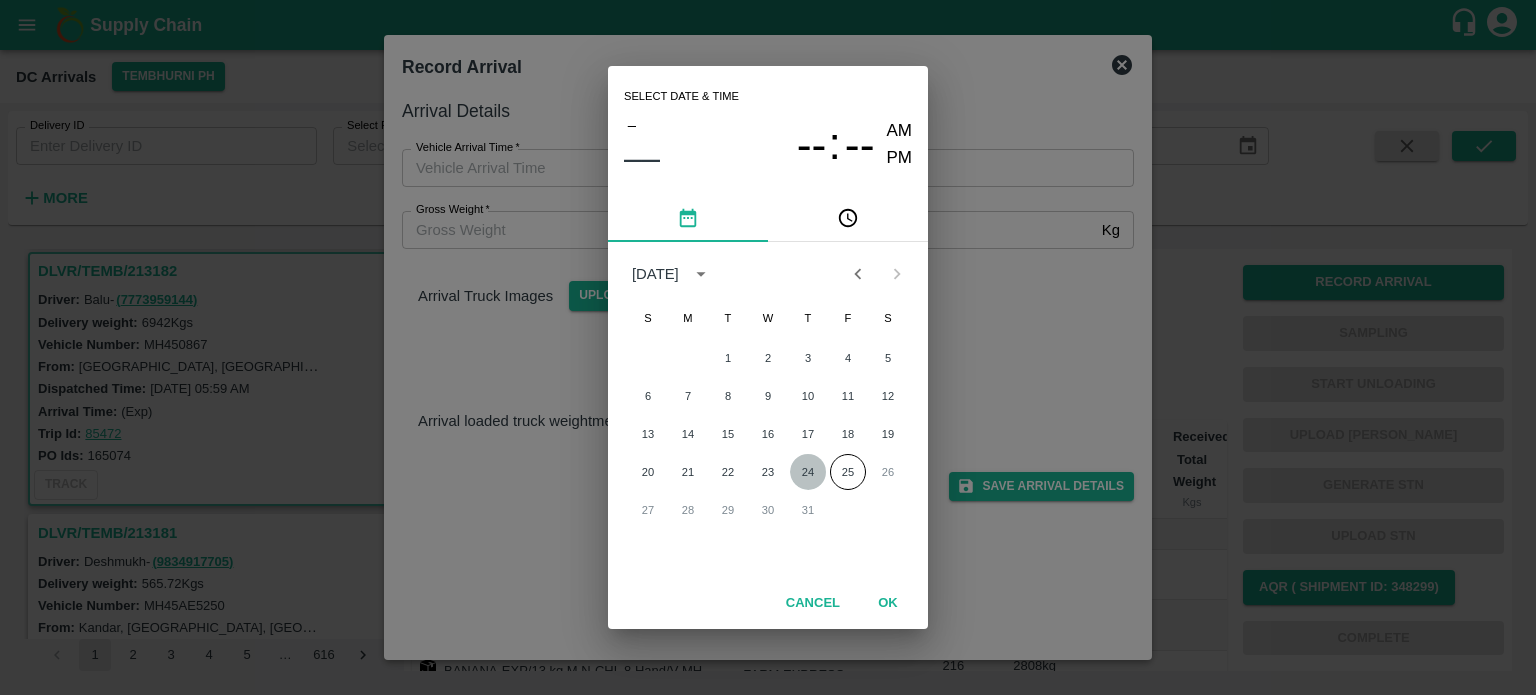 click on "24" at bounding box center [808, 472] 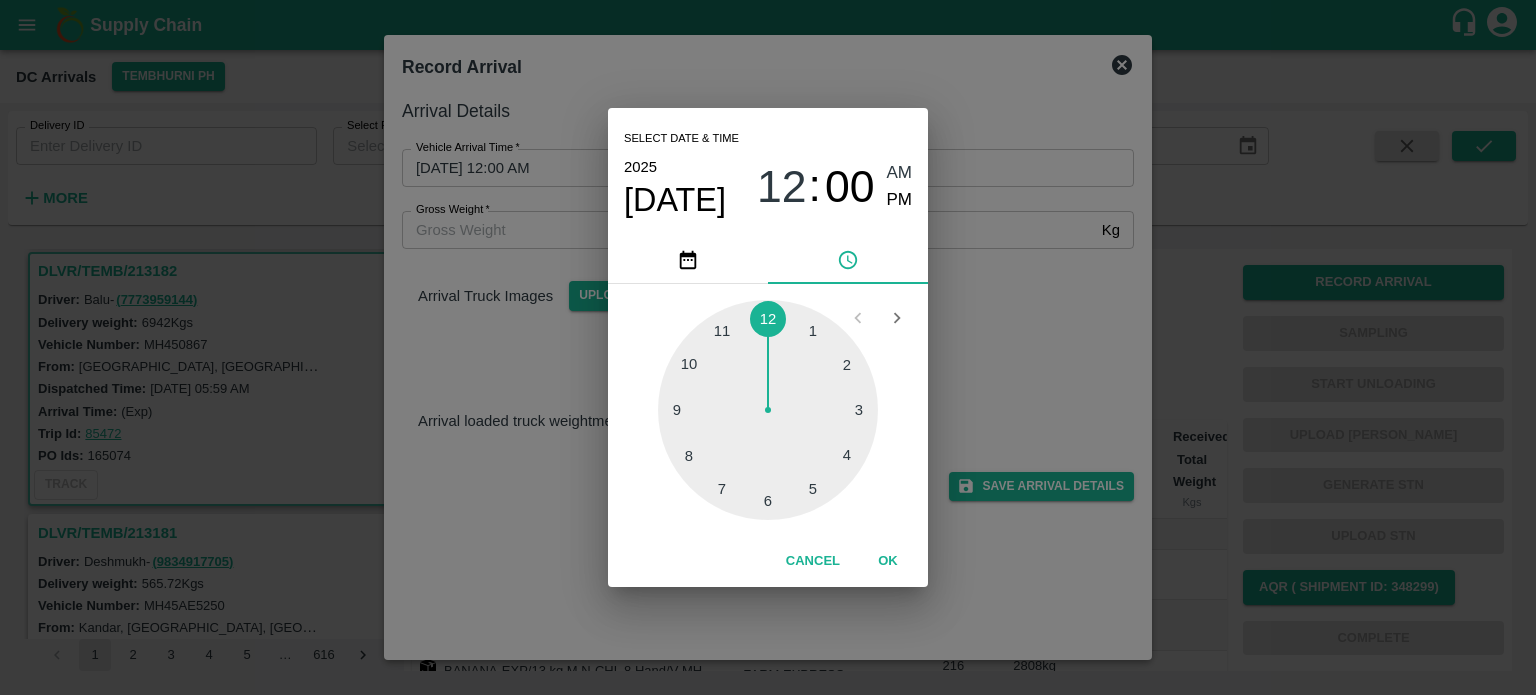 click at bounding box center [768, 410] 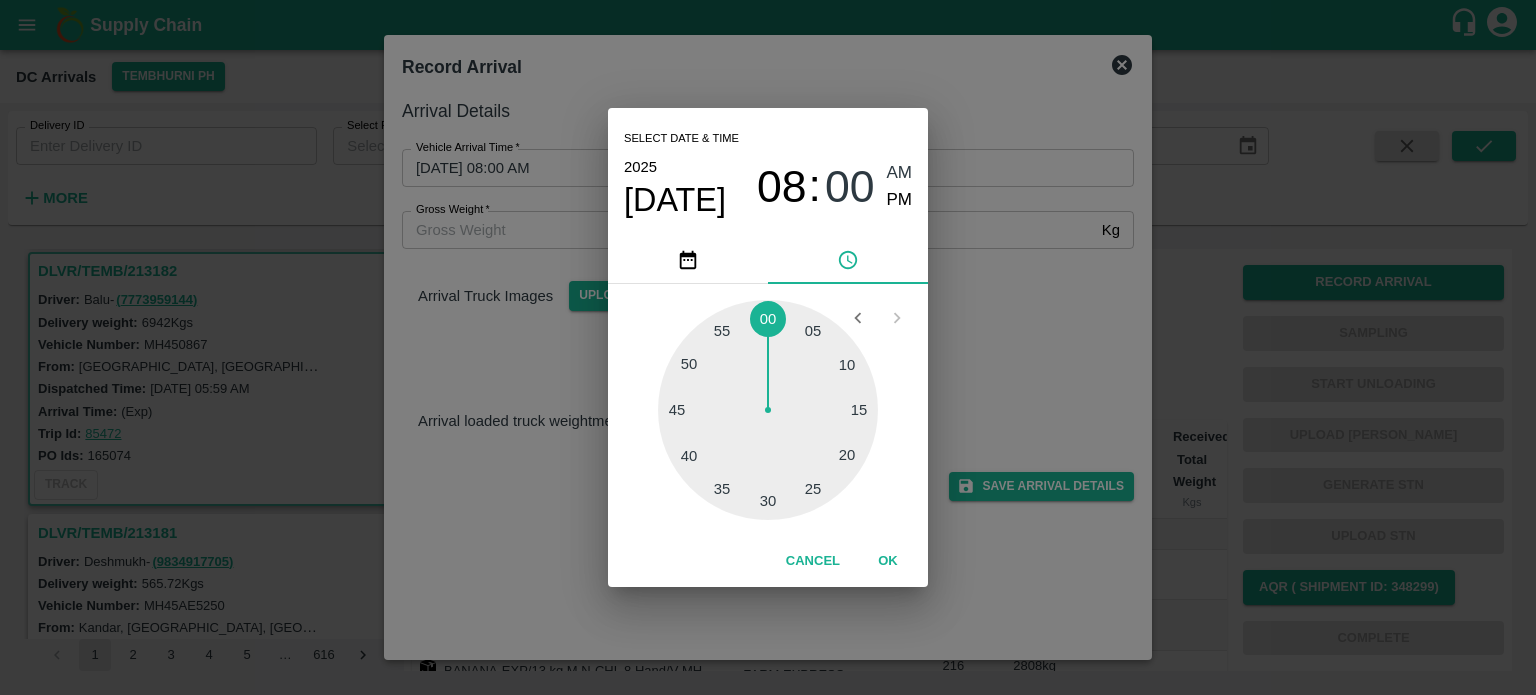 click at bounding box center (768, 410) 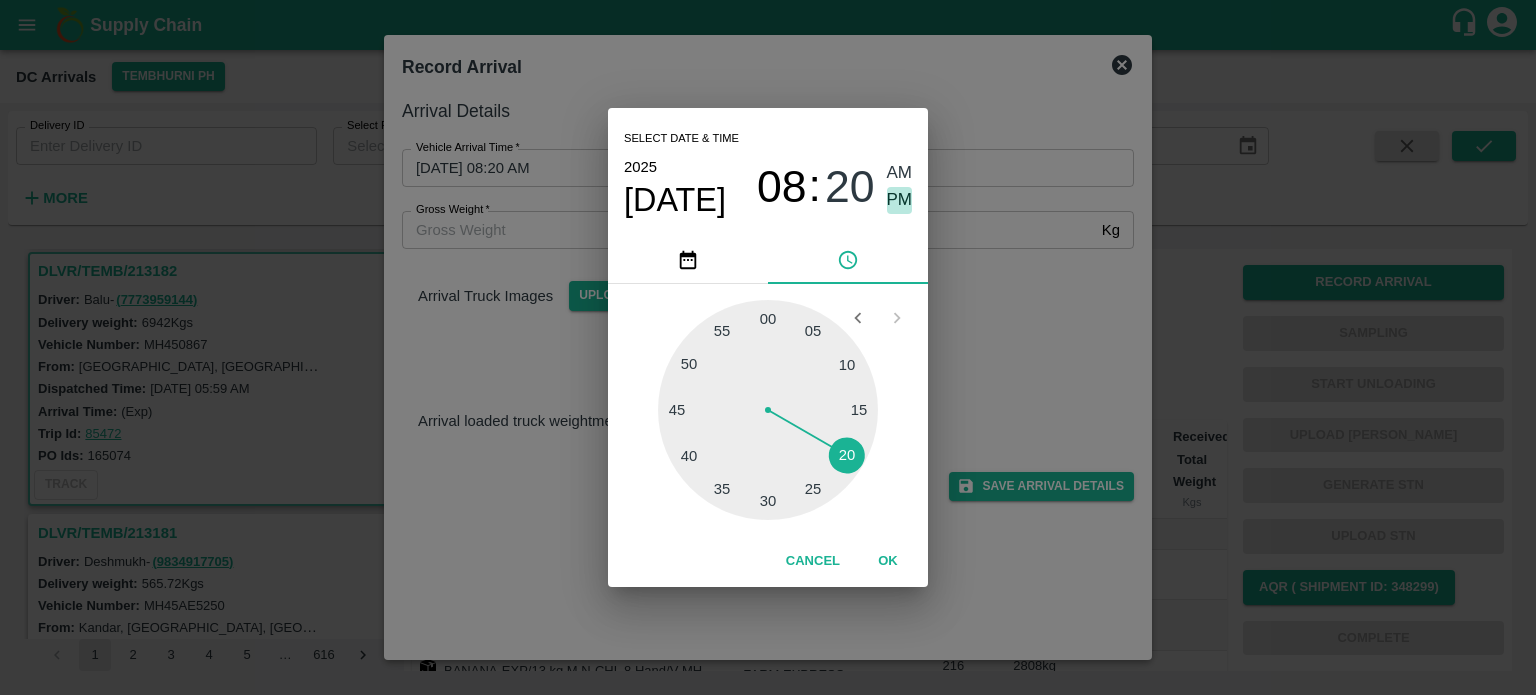 click on "PM" at bounding box center (900, 200) 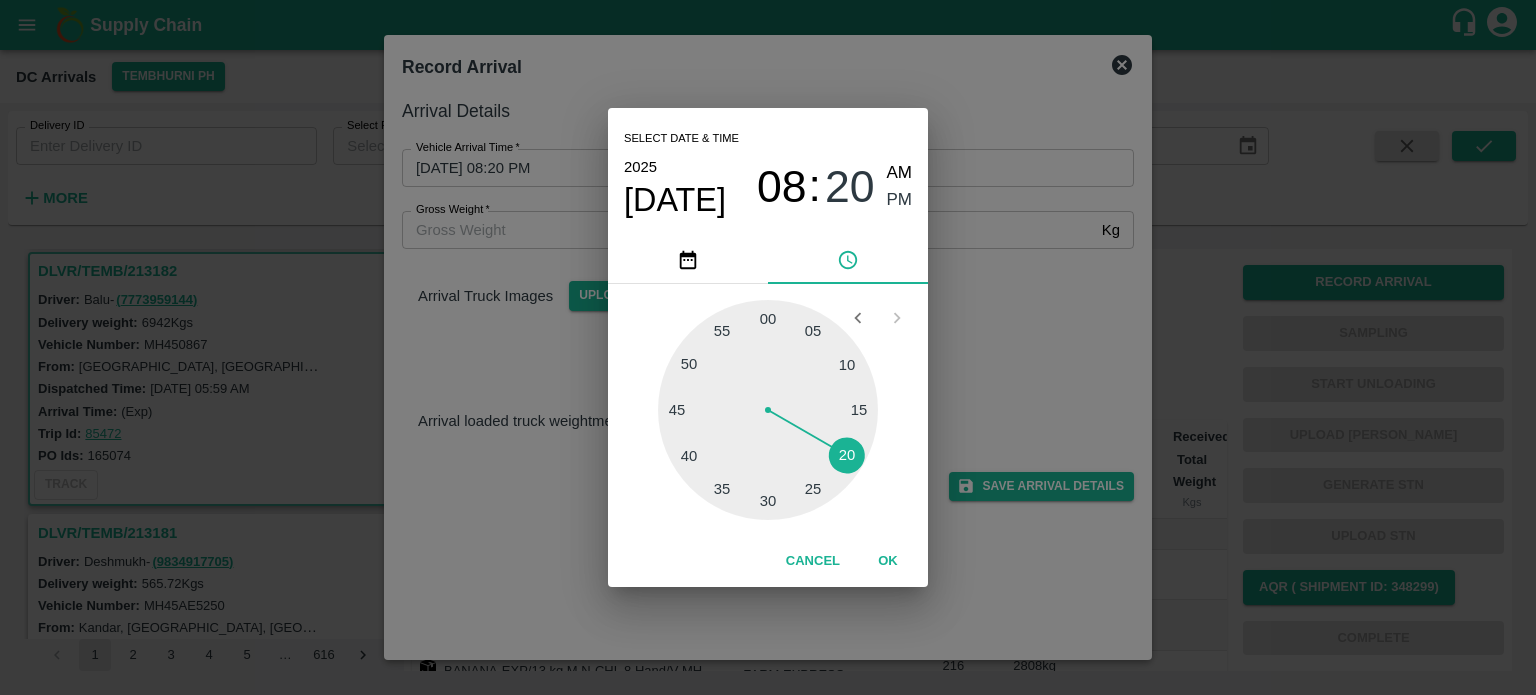 click on "Select date & time [DATE] 08 : 20 AM PM 05 10 15 20 25 30 35 40 45 50 55 00 Cancel OK" at bounding box center (768, 347) 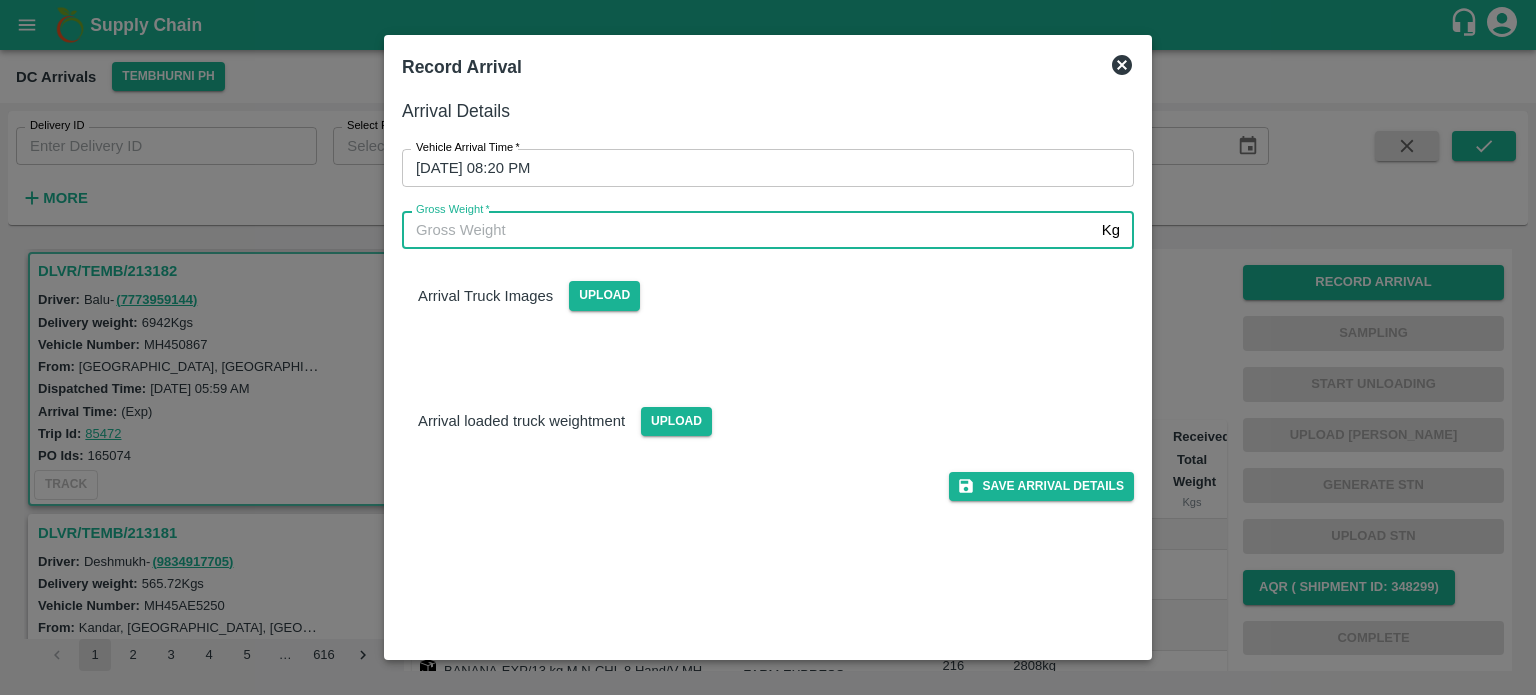 click on "Gross Weight   *" at bounding box center [748, 230] 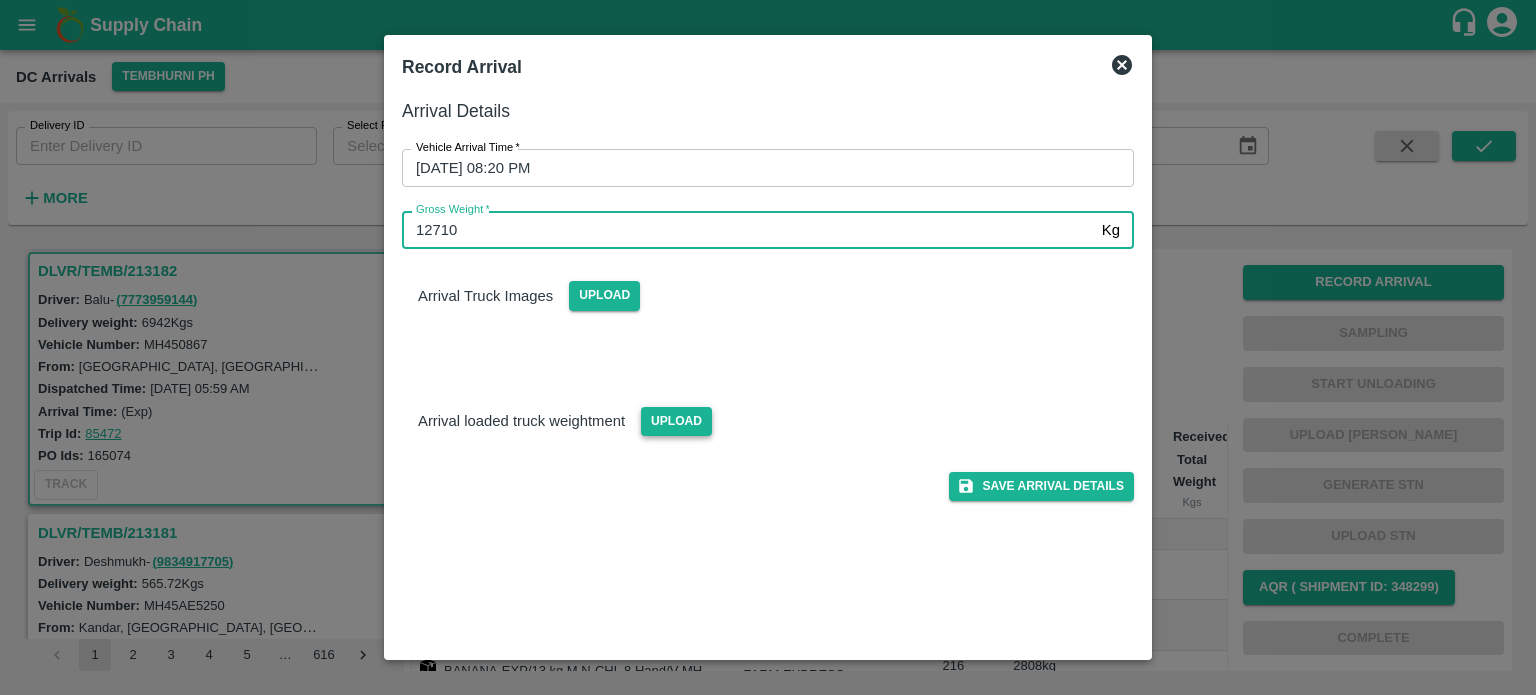 type on "12710" 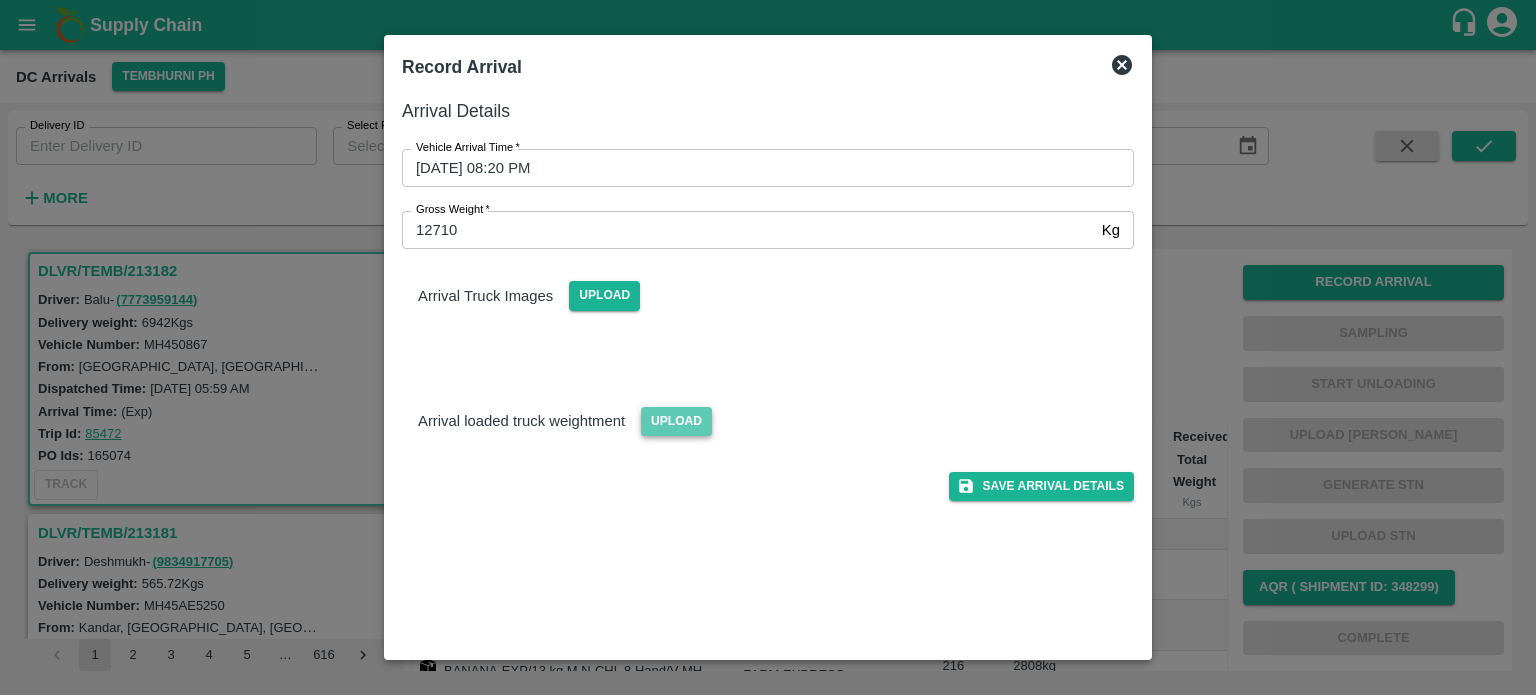 click on "Upload" at bounding box center [676, 421] 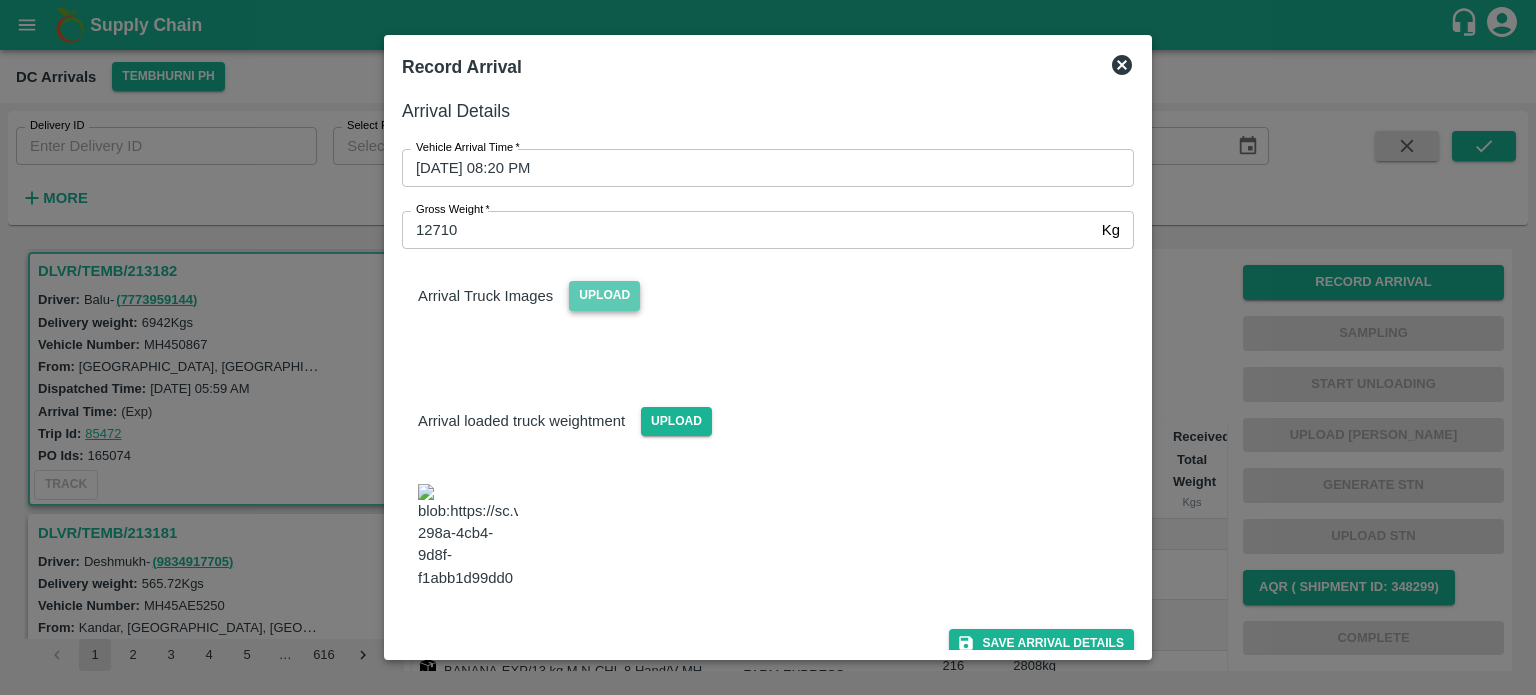 click on "Upload" at bounding box center [604, 295] 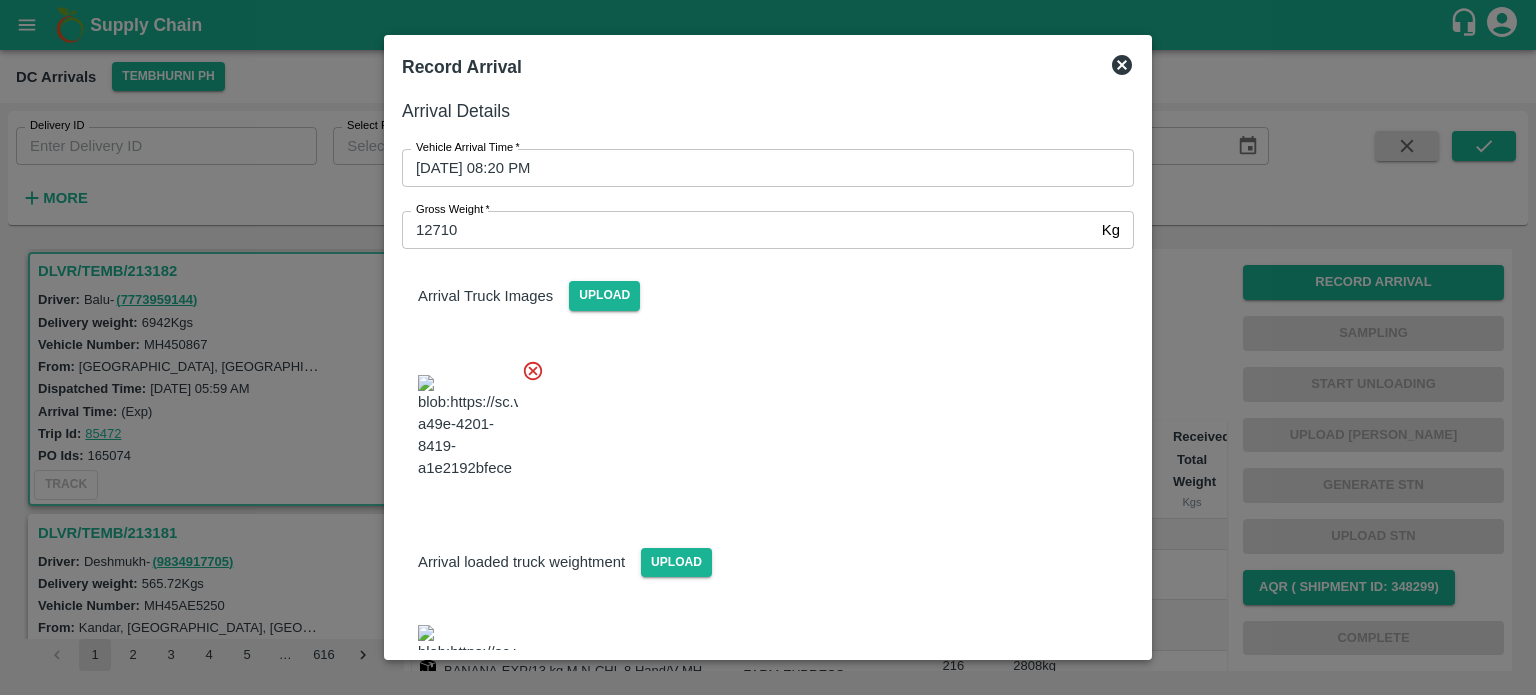 click at bounding box center [760, 421] 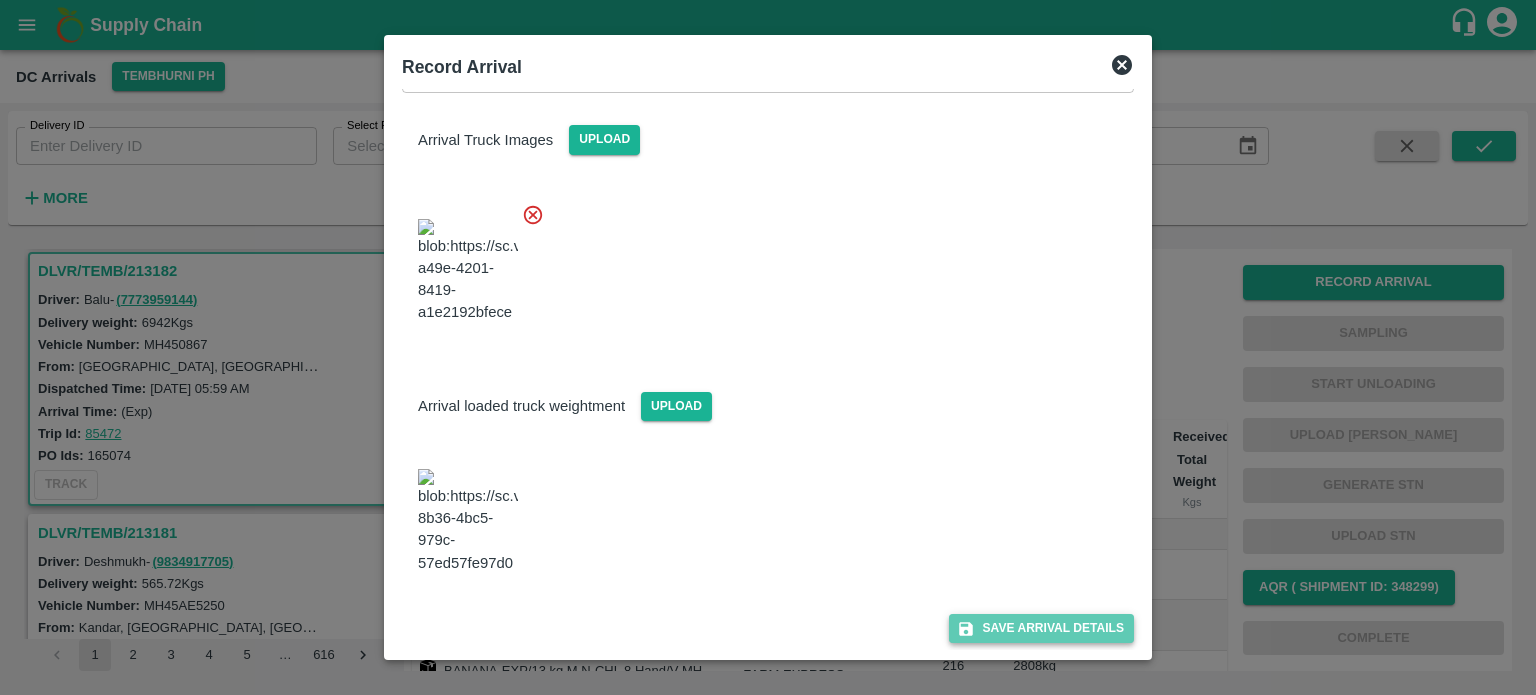click on "Save Arrival Details" at bounding box center [1041, 628] 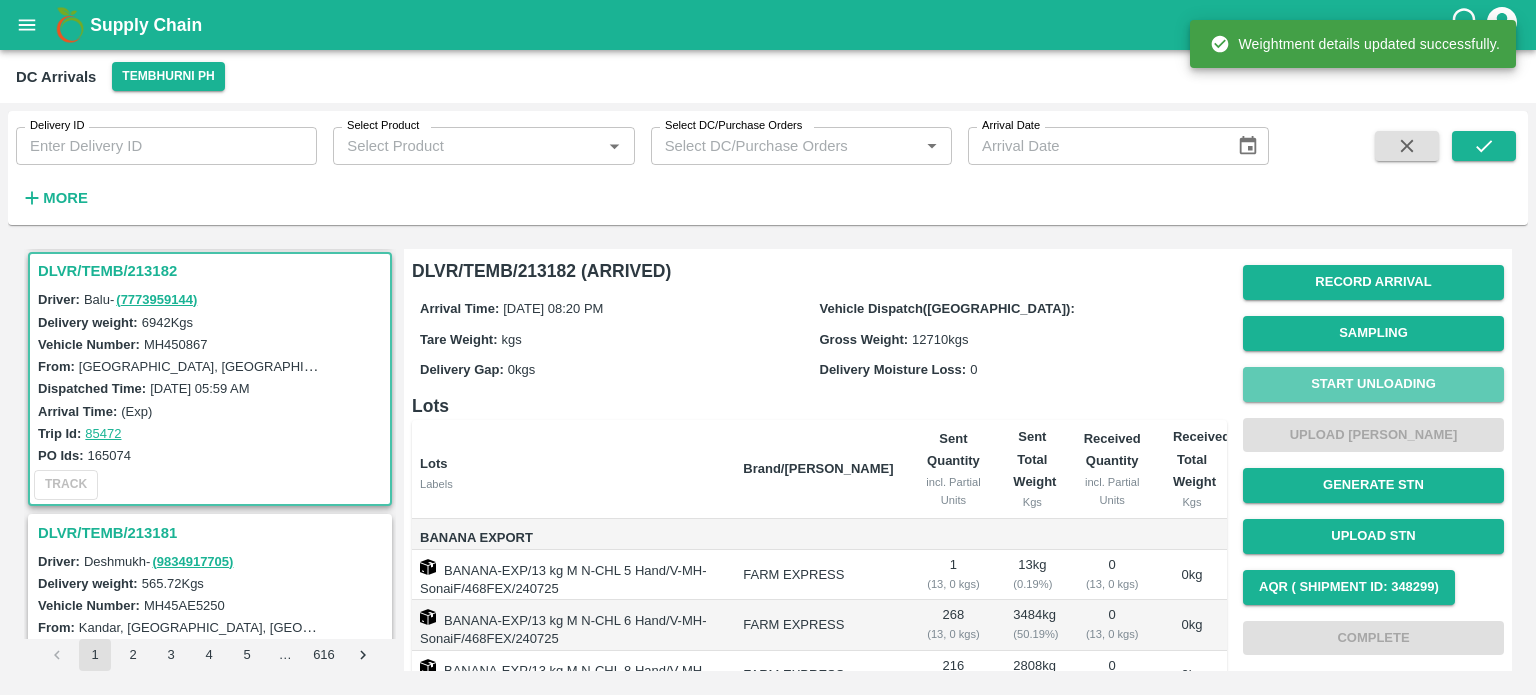 click on "Start Unloading" at bounding box center [1373, 384] 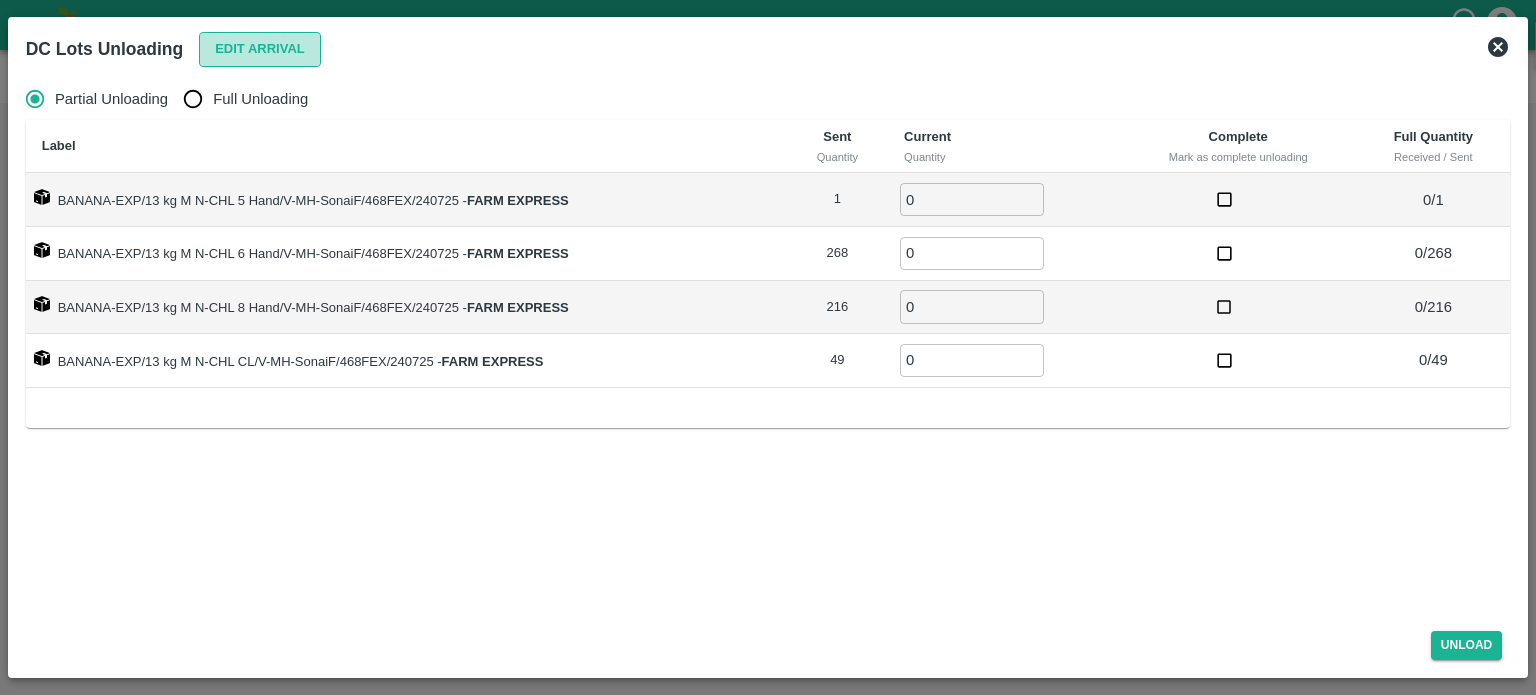 click on "Edit Arrival" at bounding box center (260, 49) 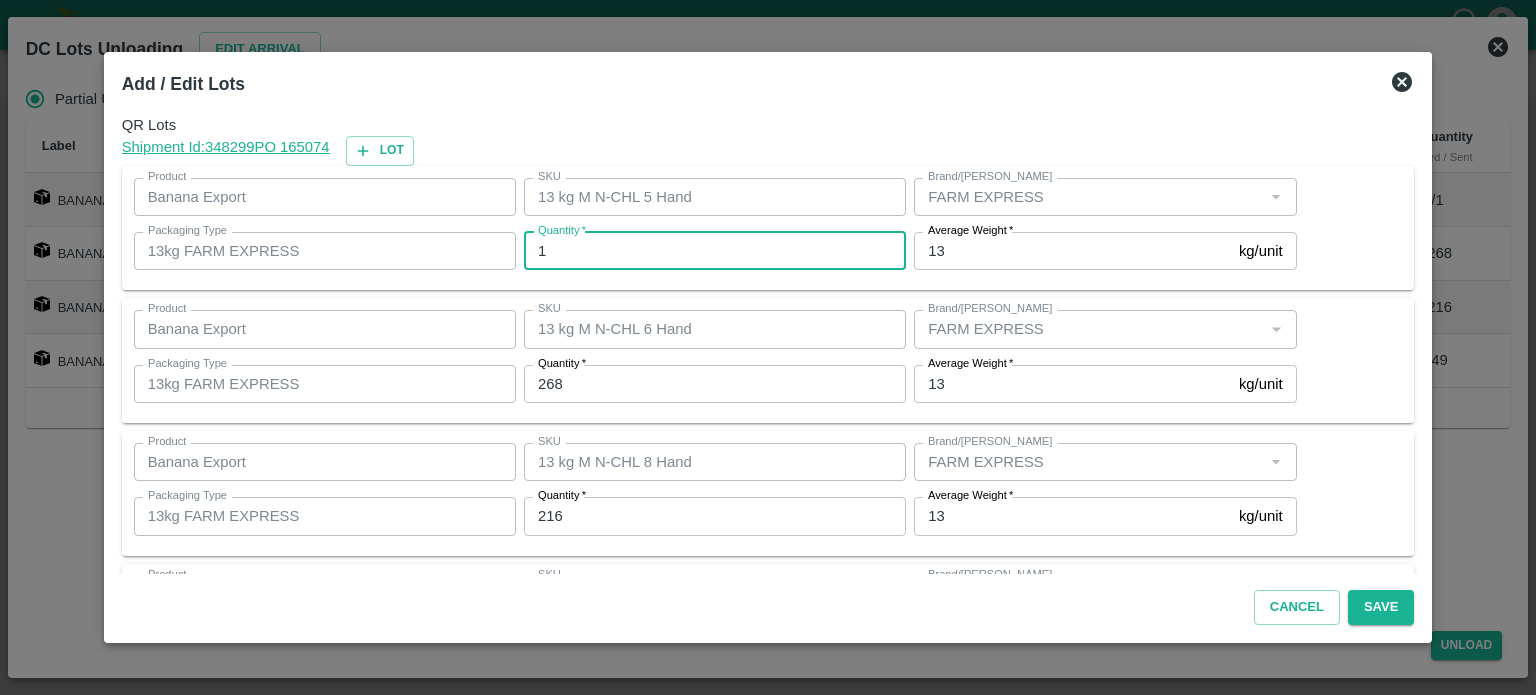 click on "1" at bounding box center (715, 251) 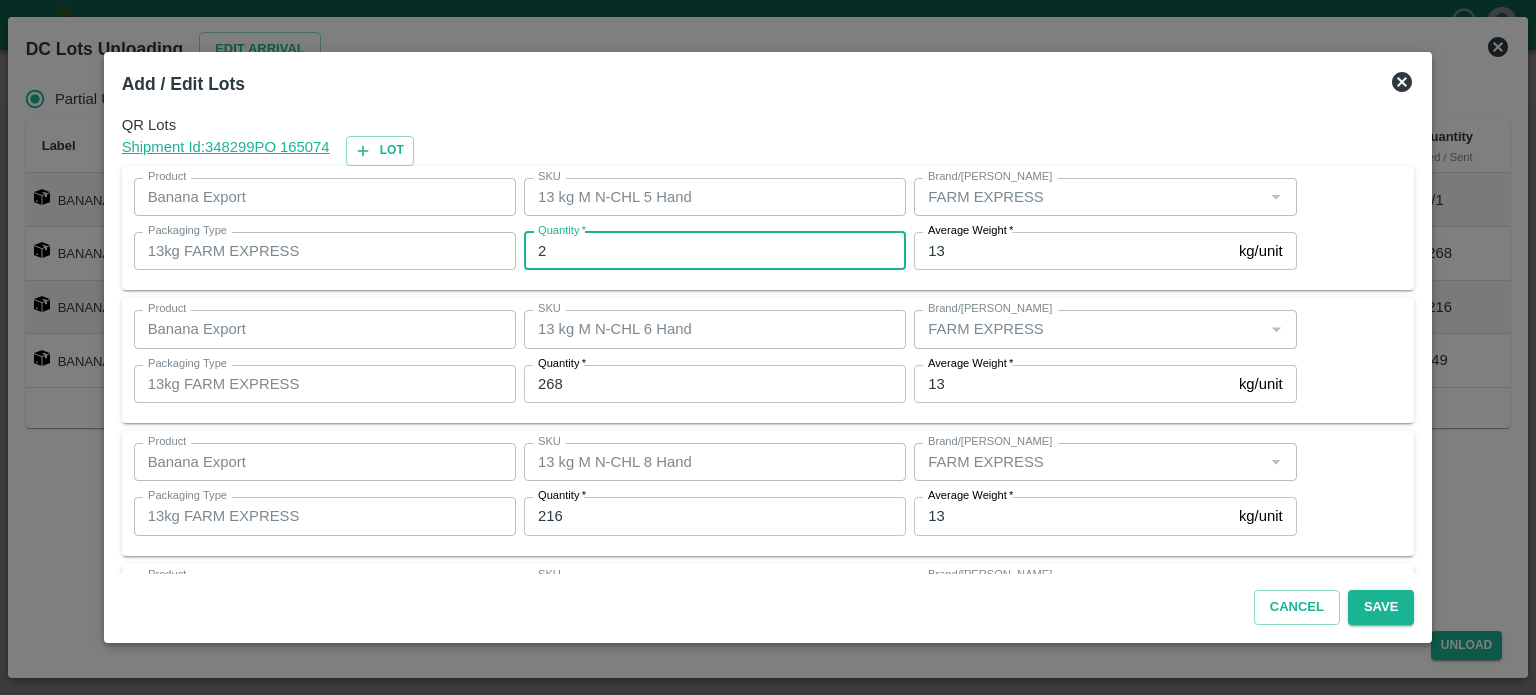 type on "2" 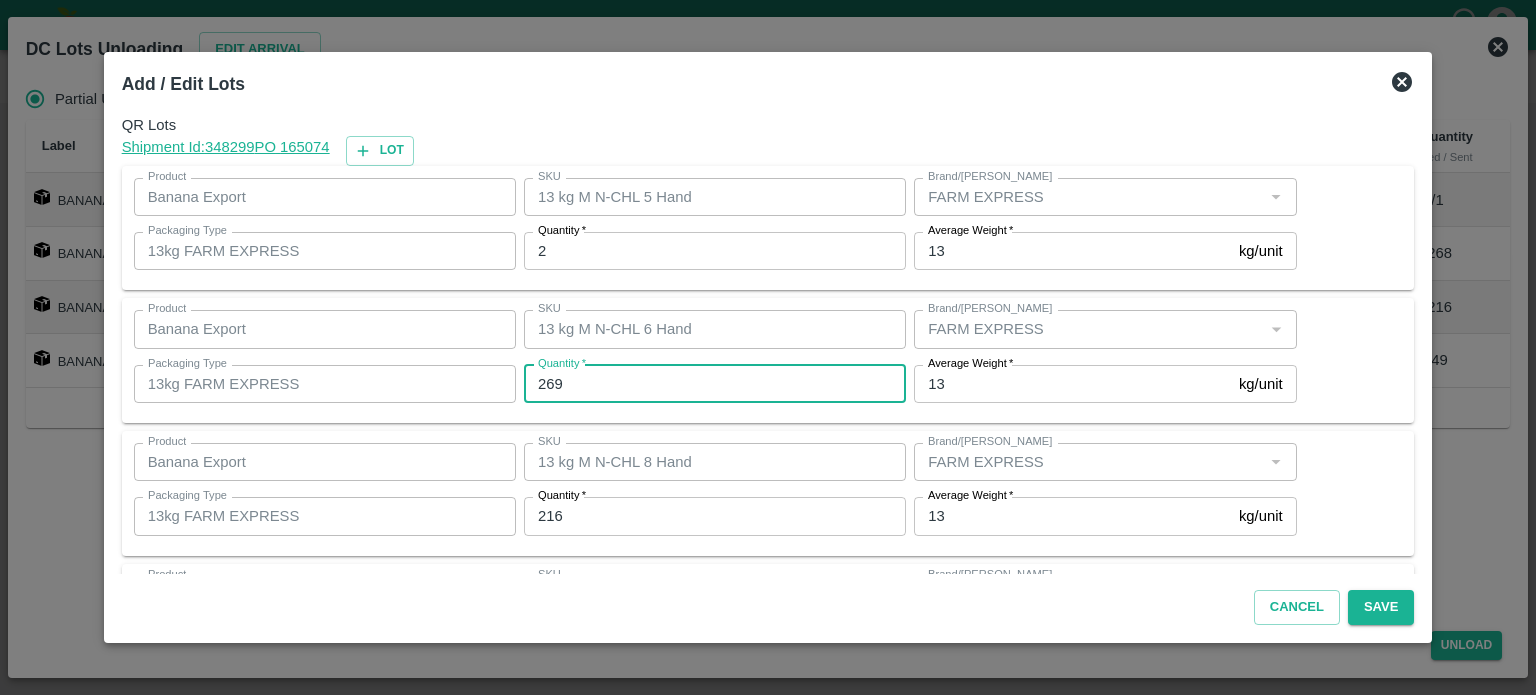 type on "269" 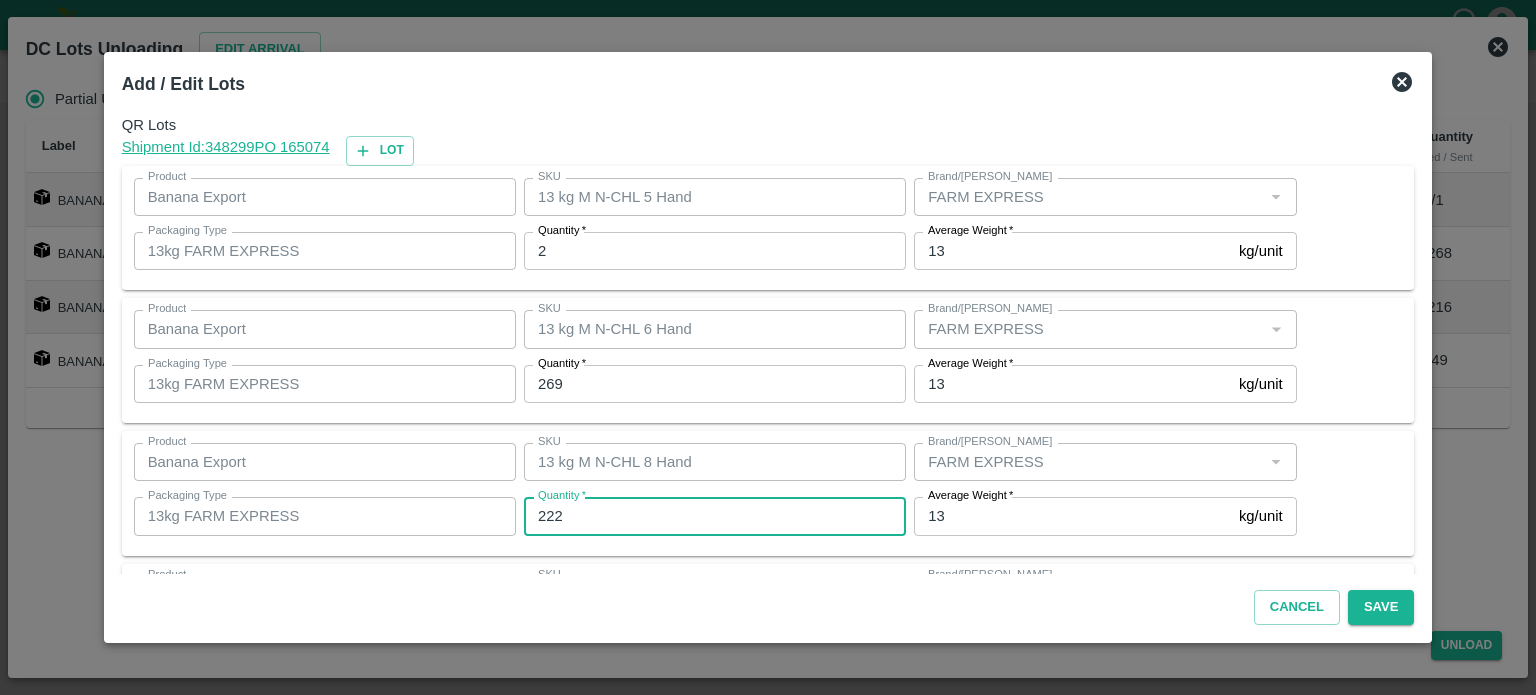 type on "222" 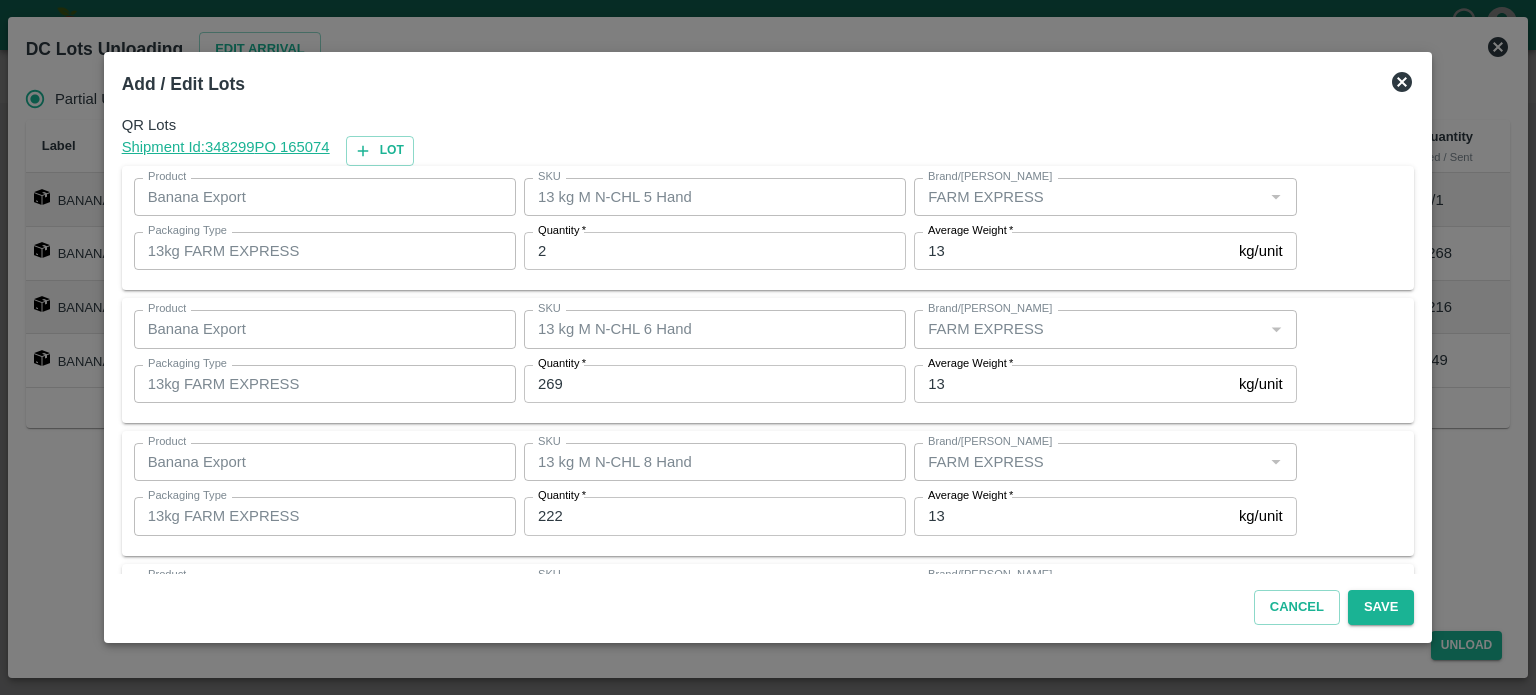 scroll, scrollTop: 129, scrollLeft: 0, axis: vertical 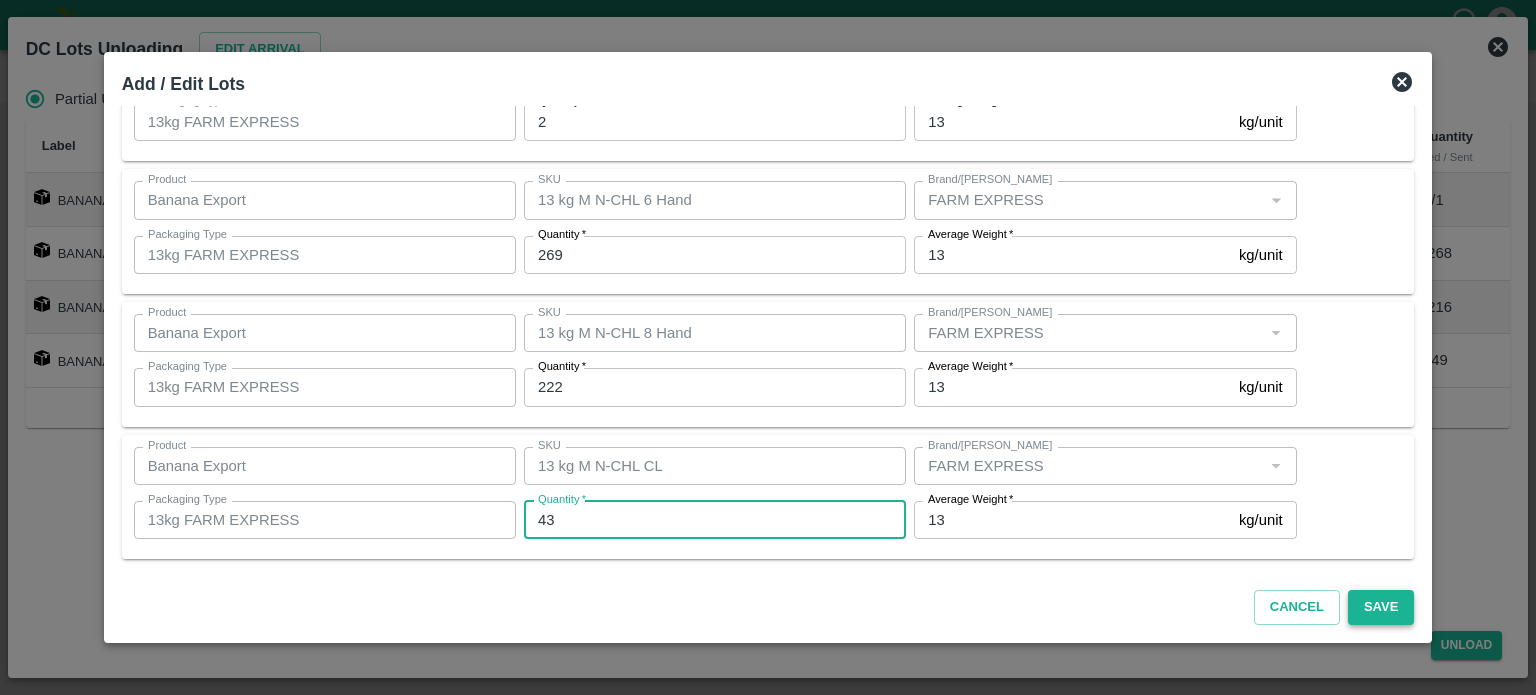 type on "43" 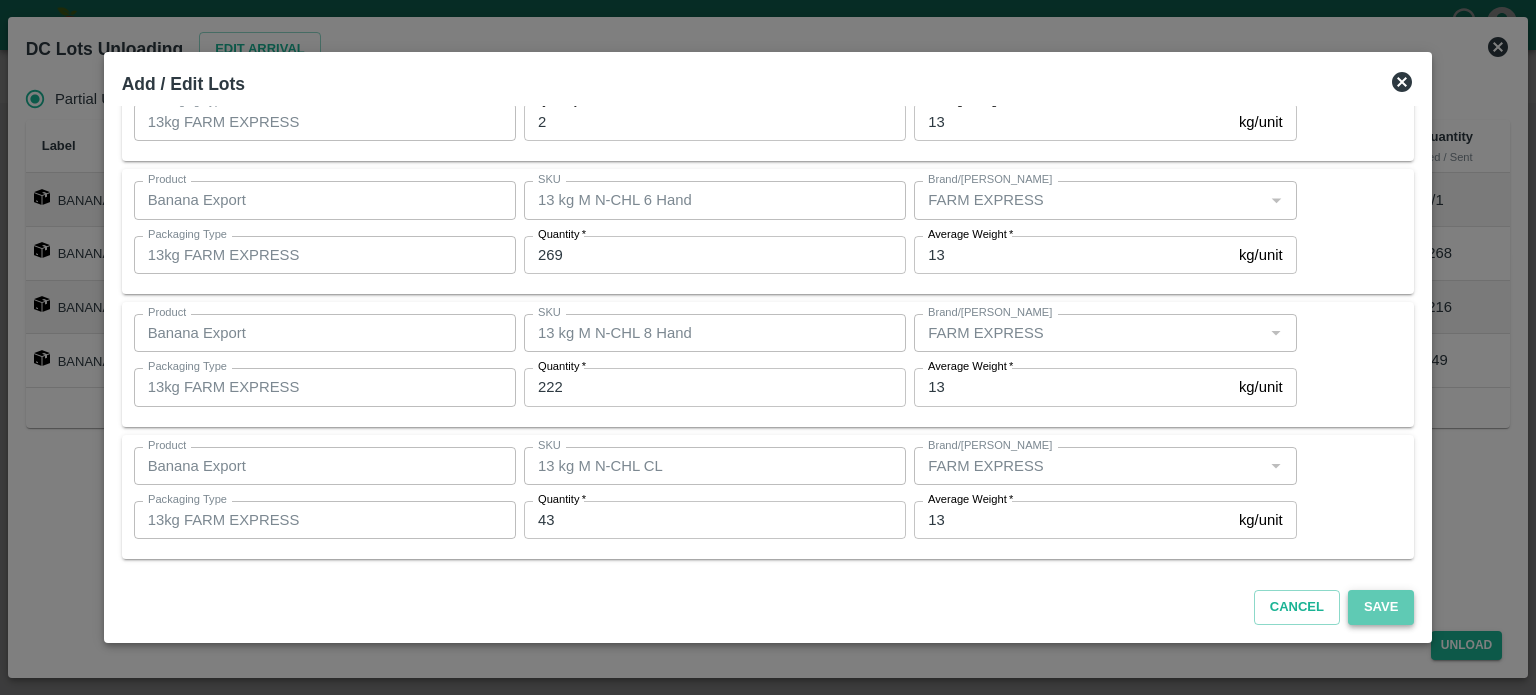 click on "Save" at bounding box center (1381, 607) 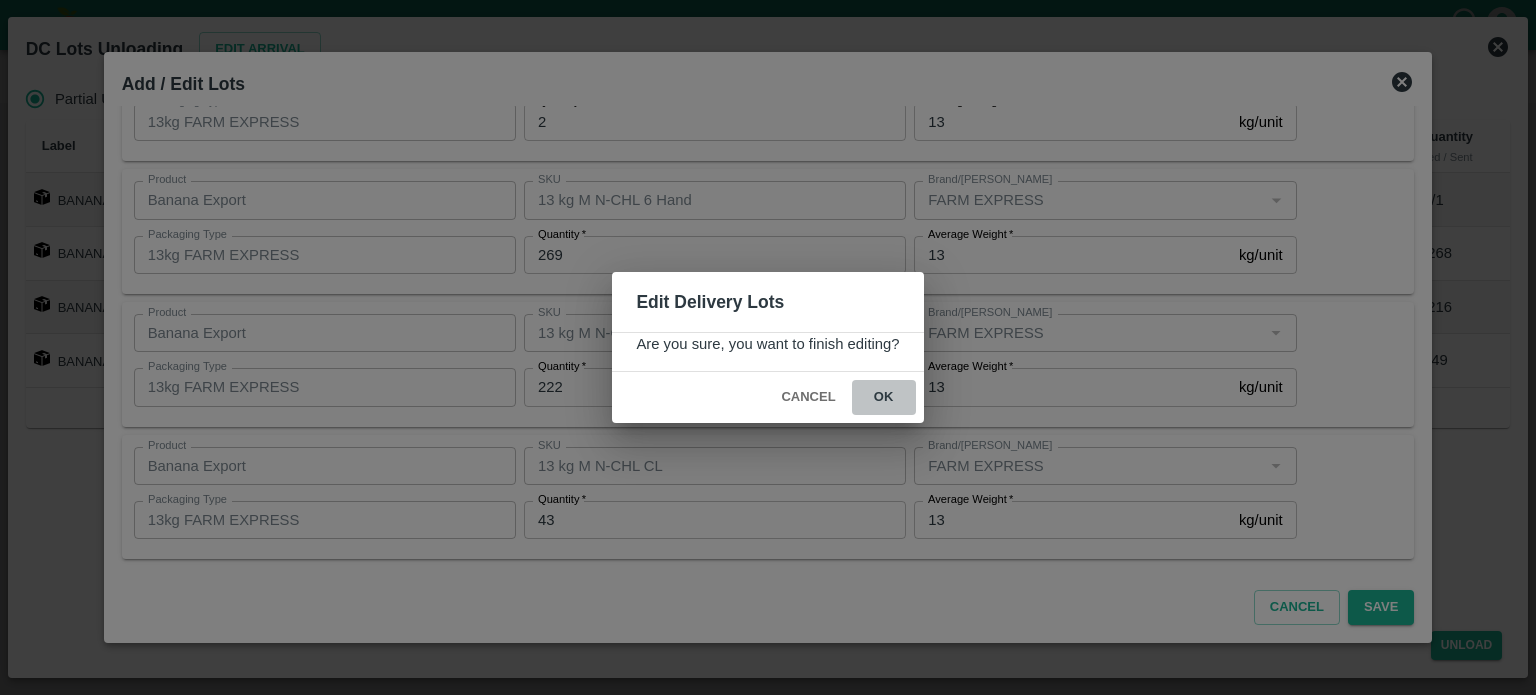 click on "ok" at bounding box center [884, 397] 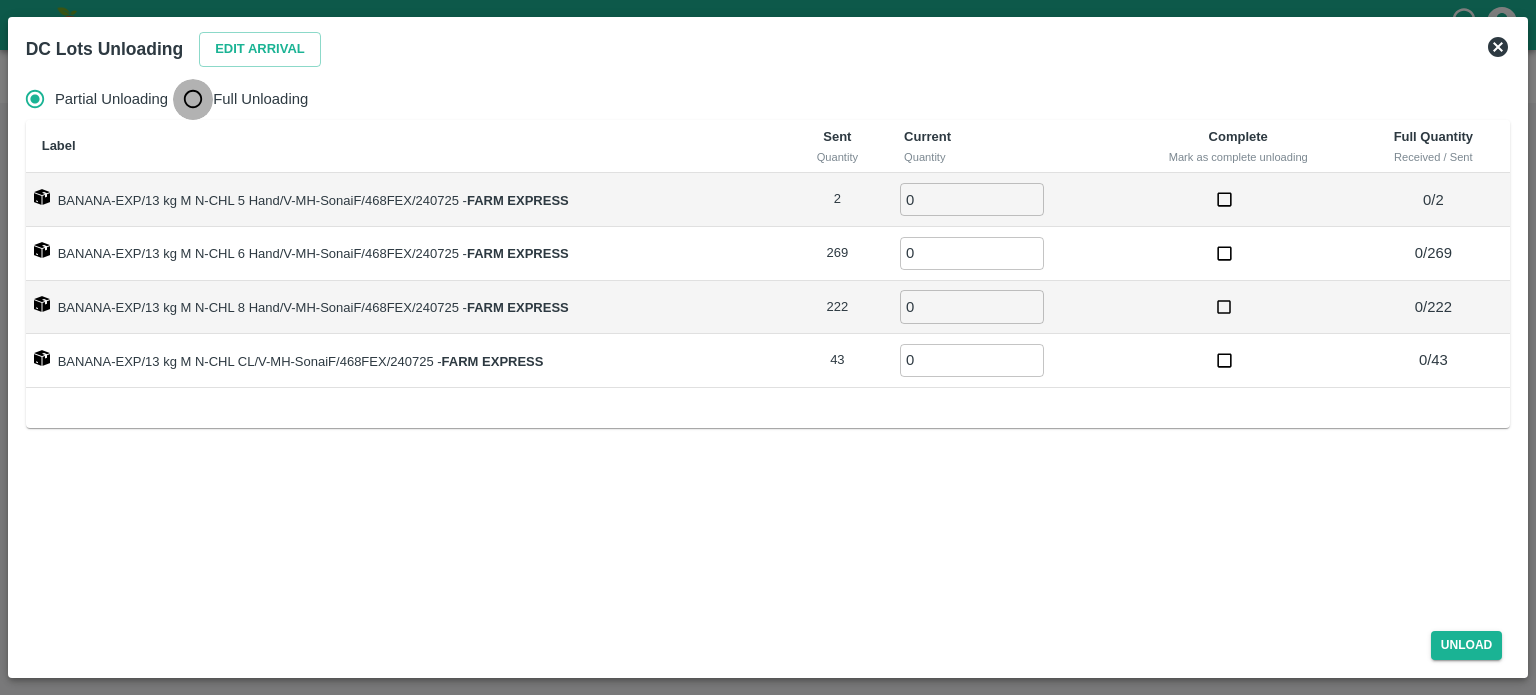 click on "Full Unloading" at bounding box center (193, 99) 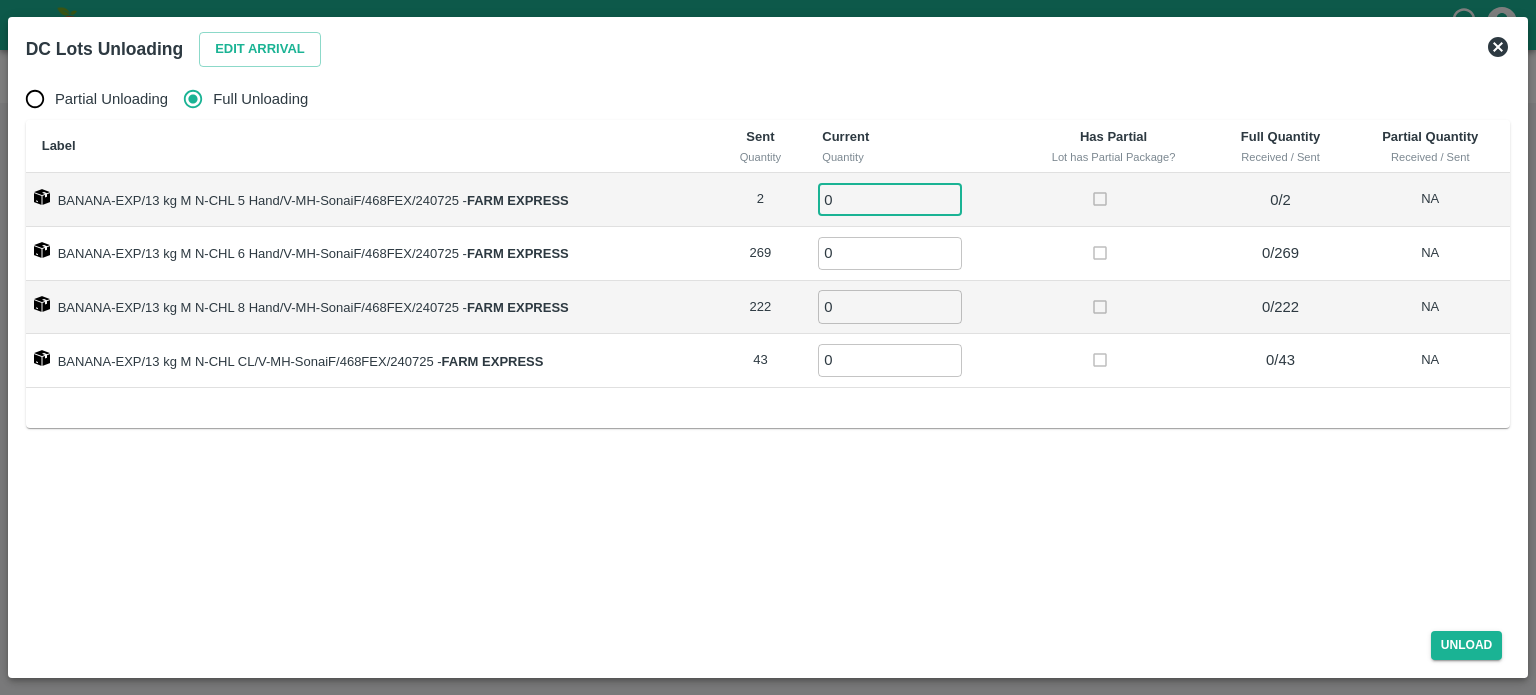click on "0" at bounding box center [890, 199] 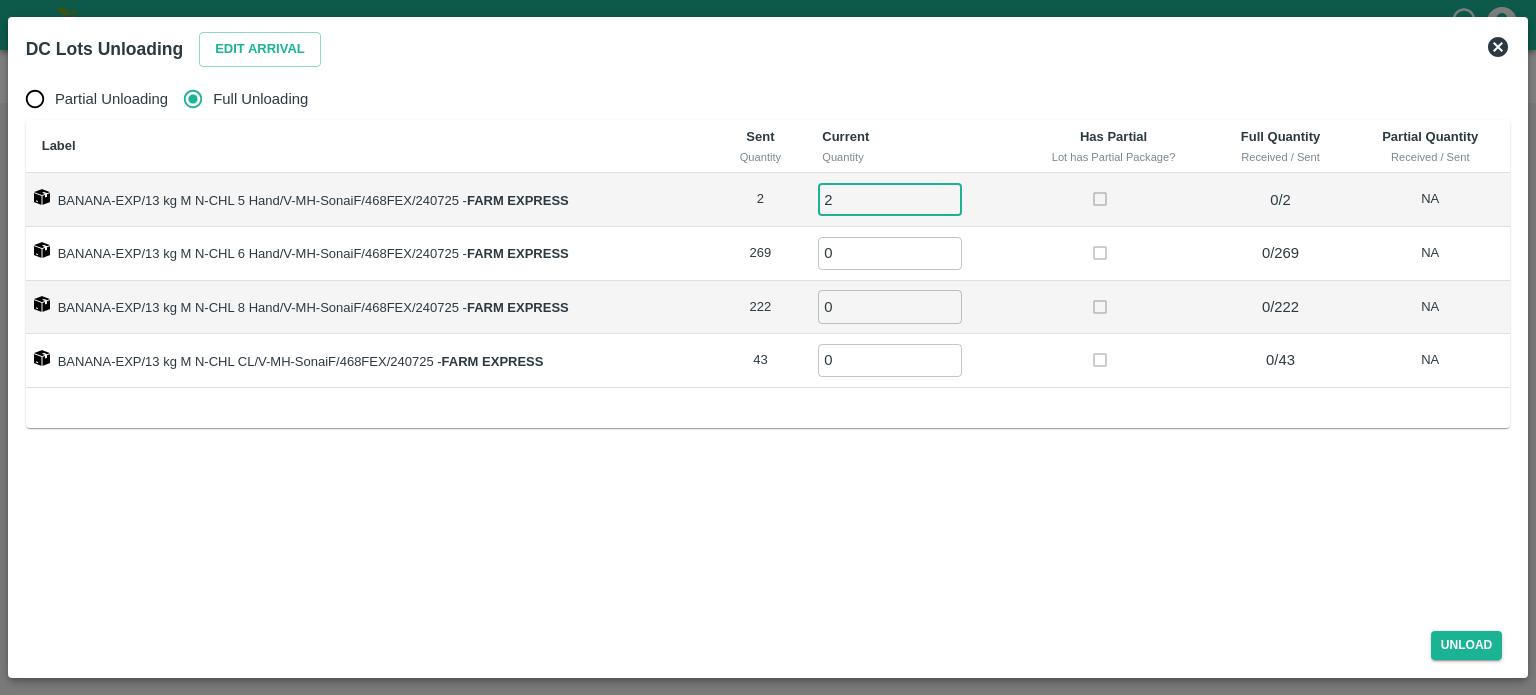 type on "2" 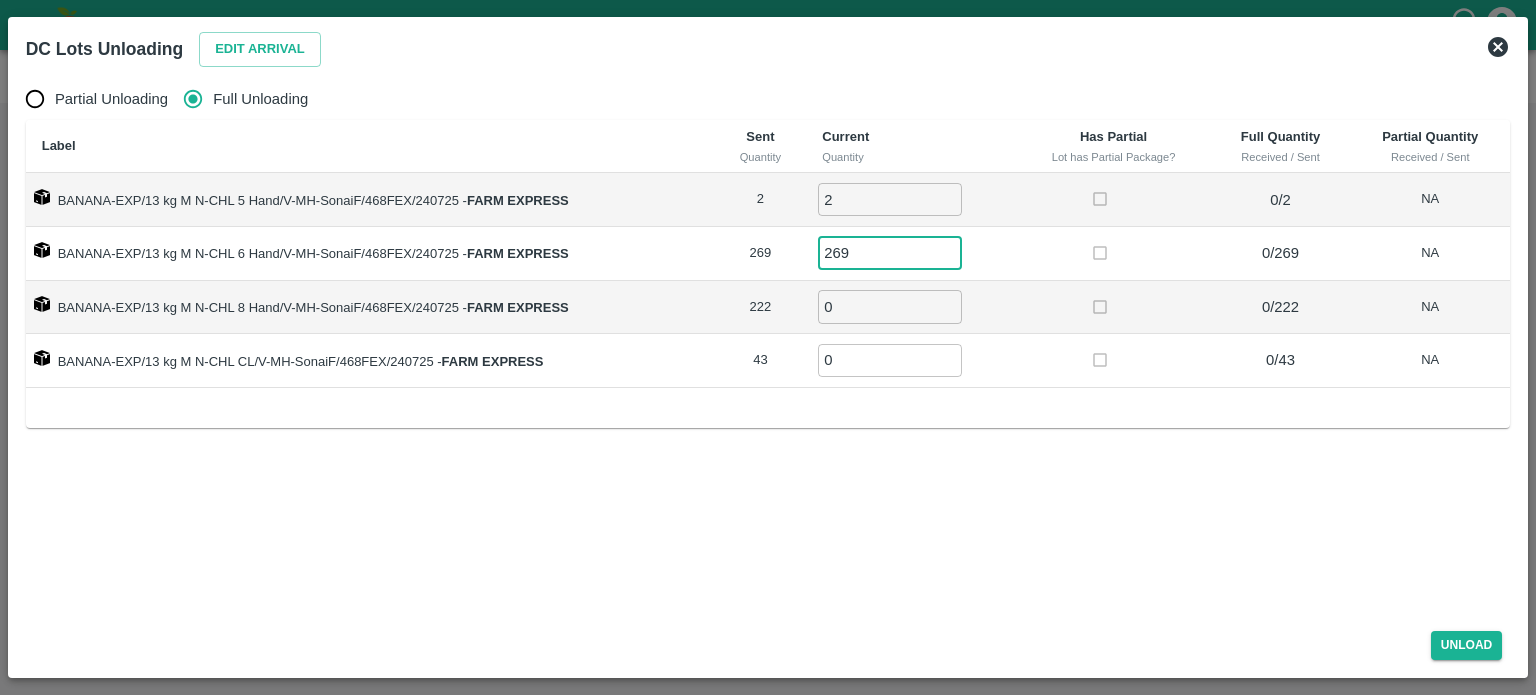 type on "269" 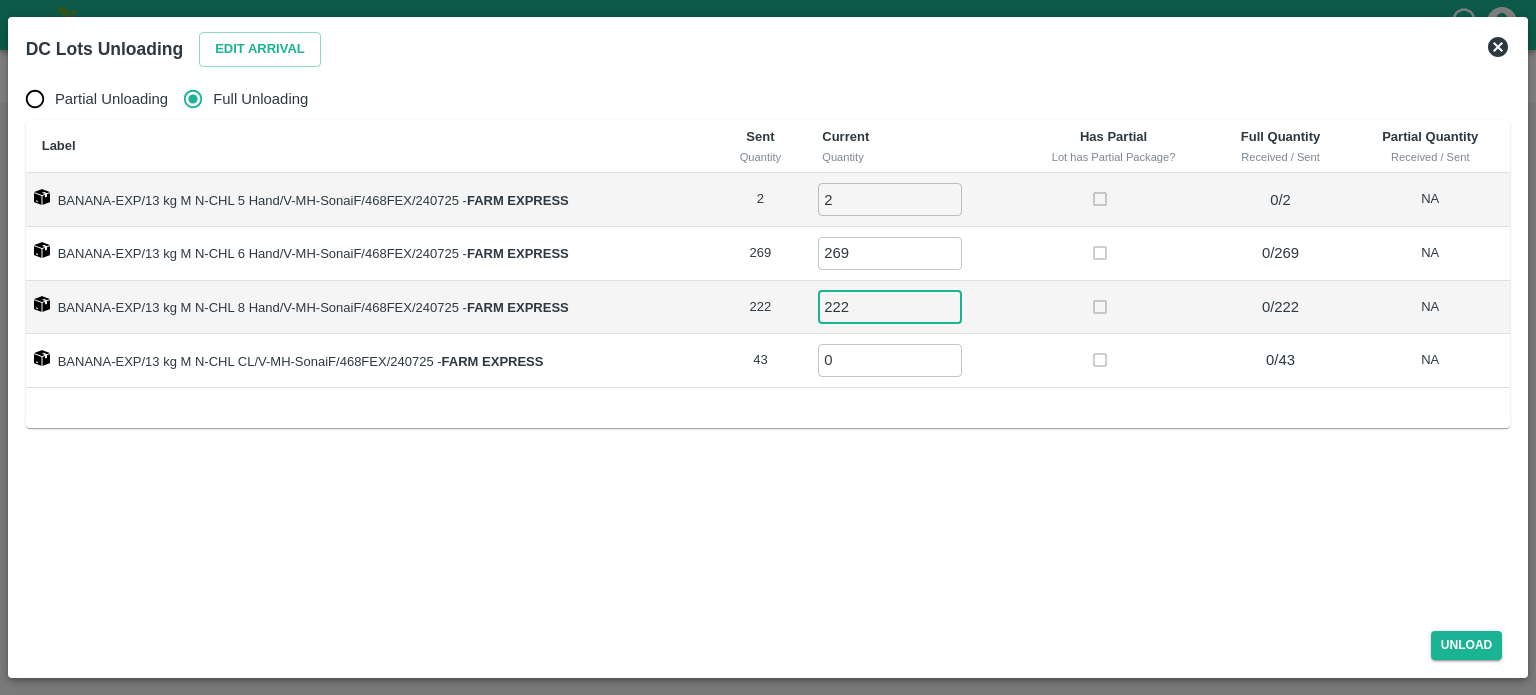 type on "222" 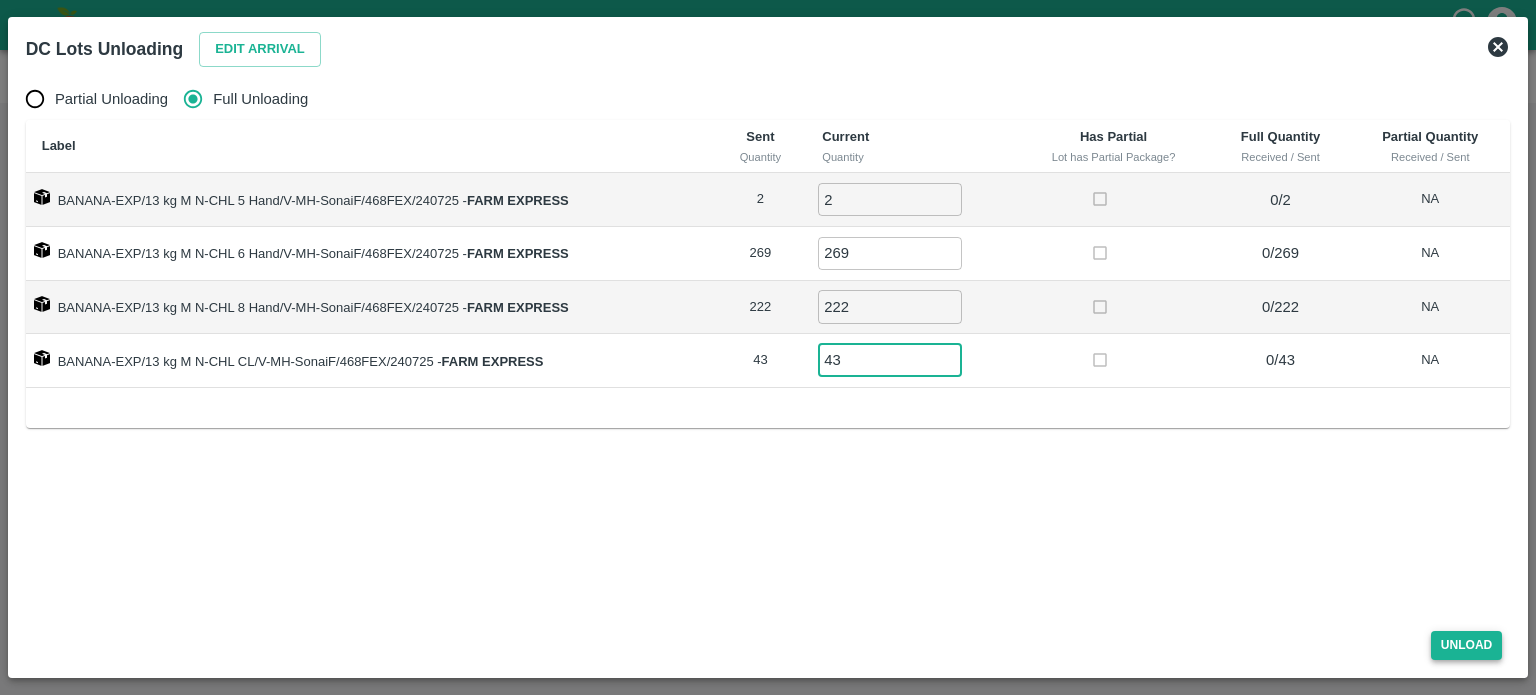 type on "43" 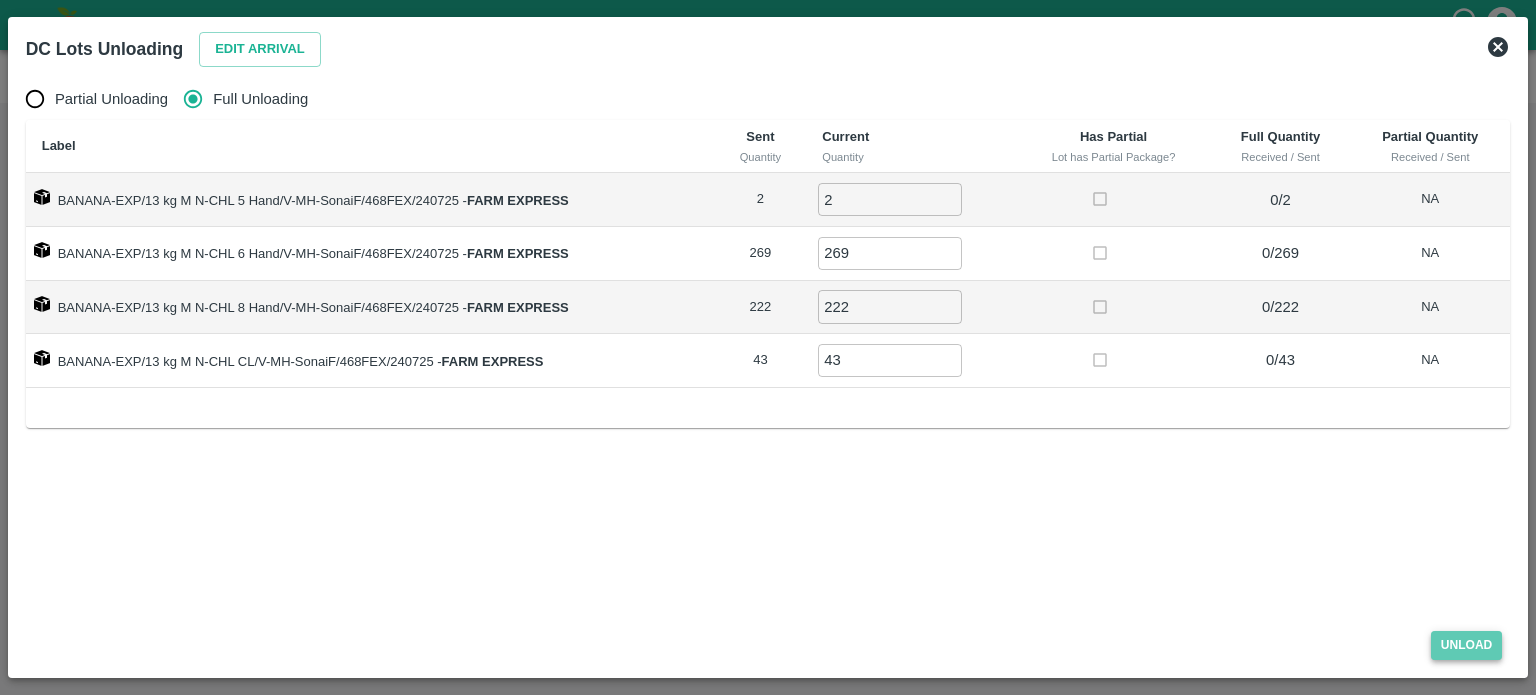 click on "Unload" at bounding box center (1467, 645) 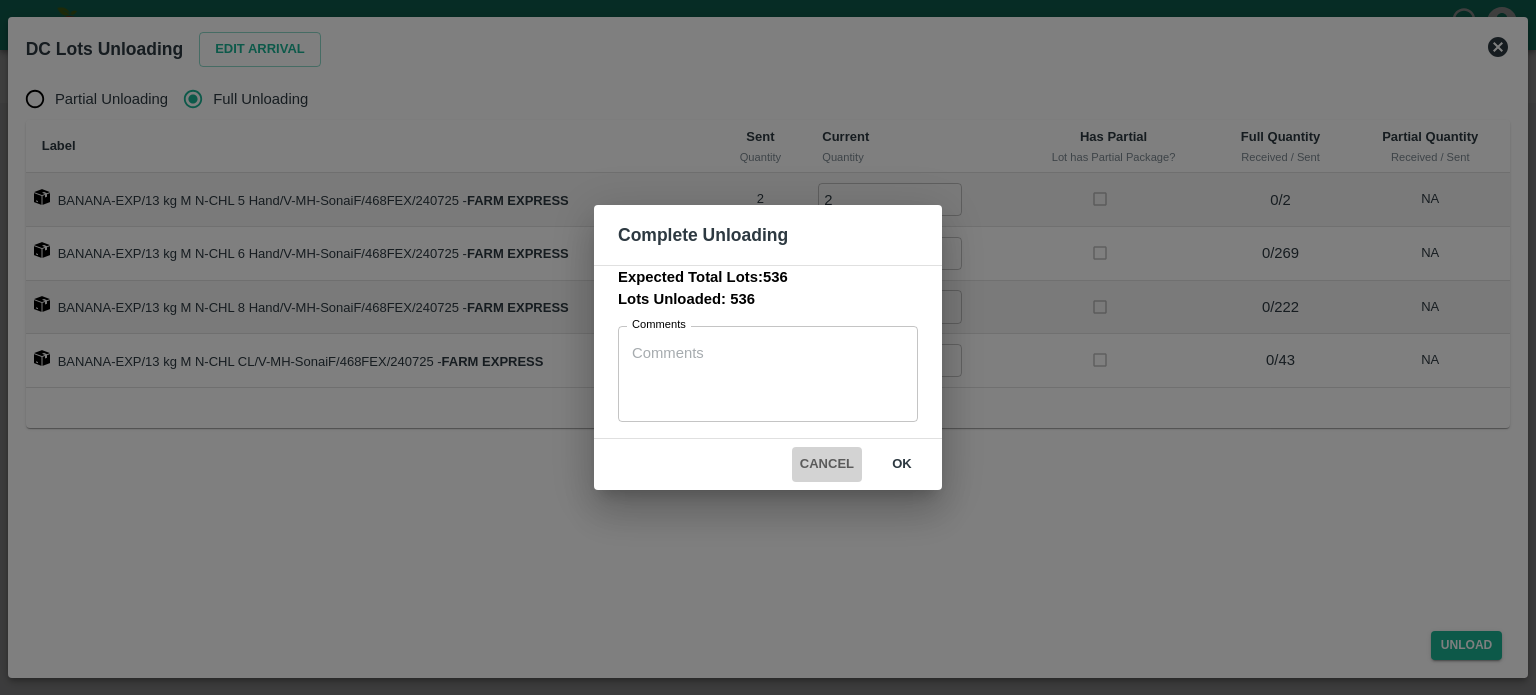 click on "Cancel" at bounding box center [827, 464] 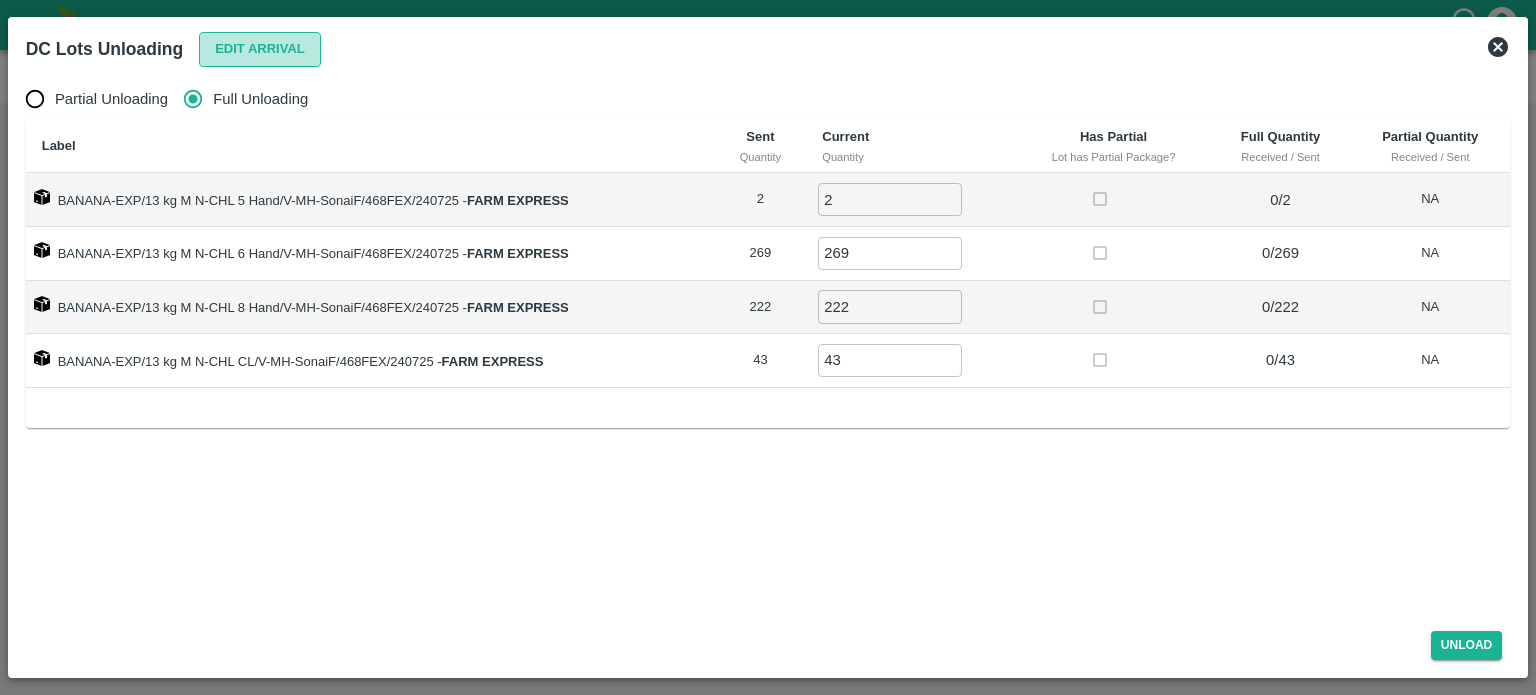 click on "Edit Arrival" at bounding box center (260, 49) 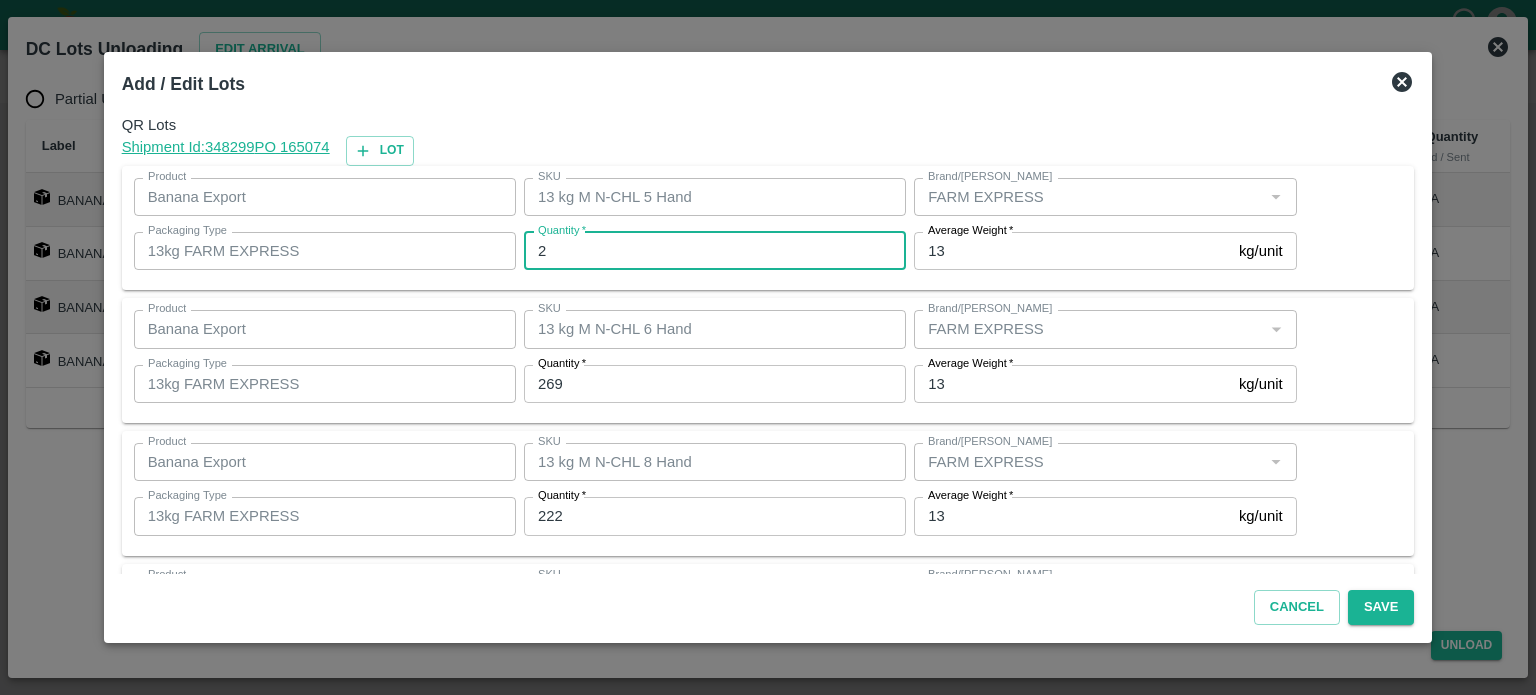 click on "2" at bounding box center [715, 251] 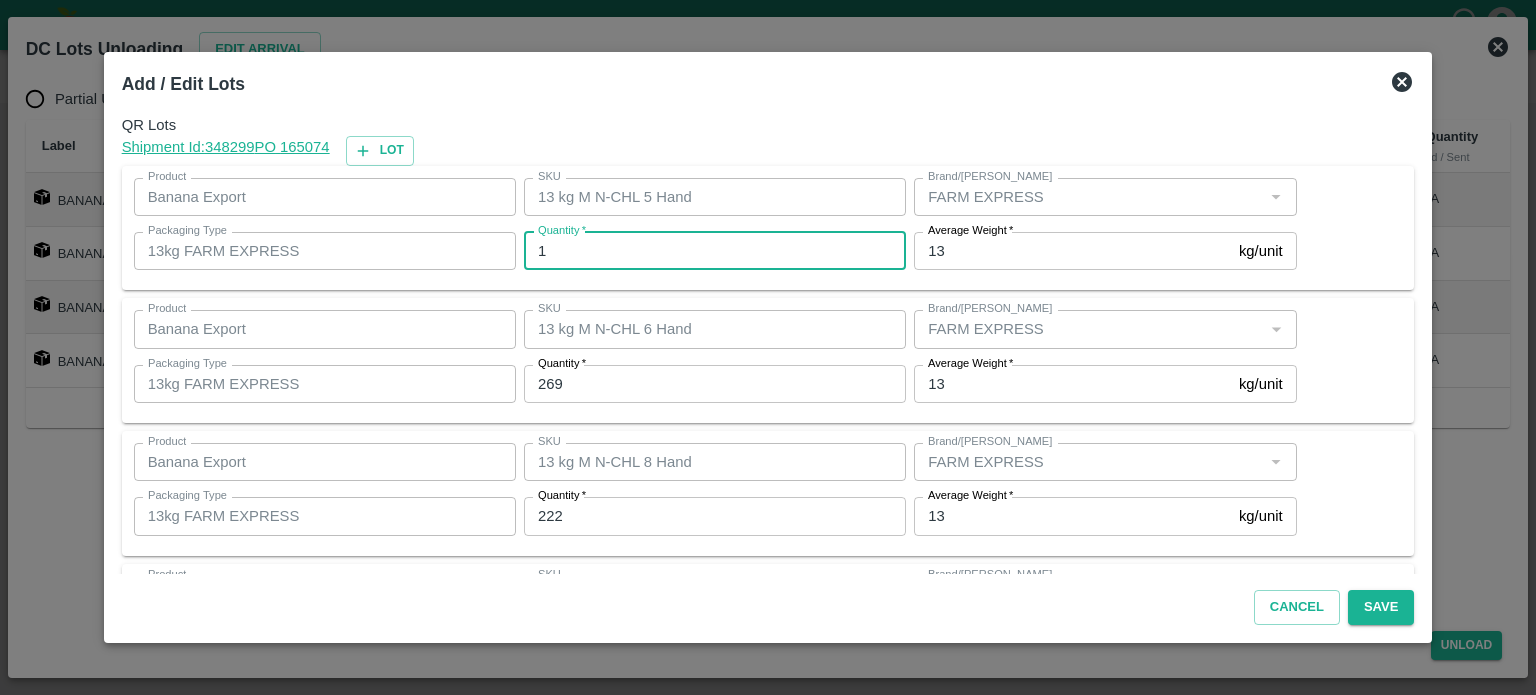 type on "1" 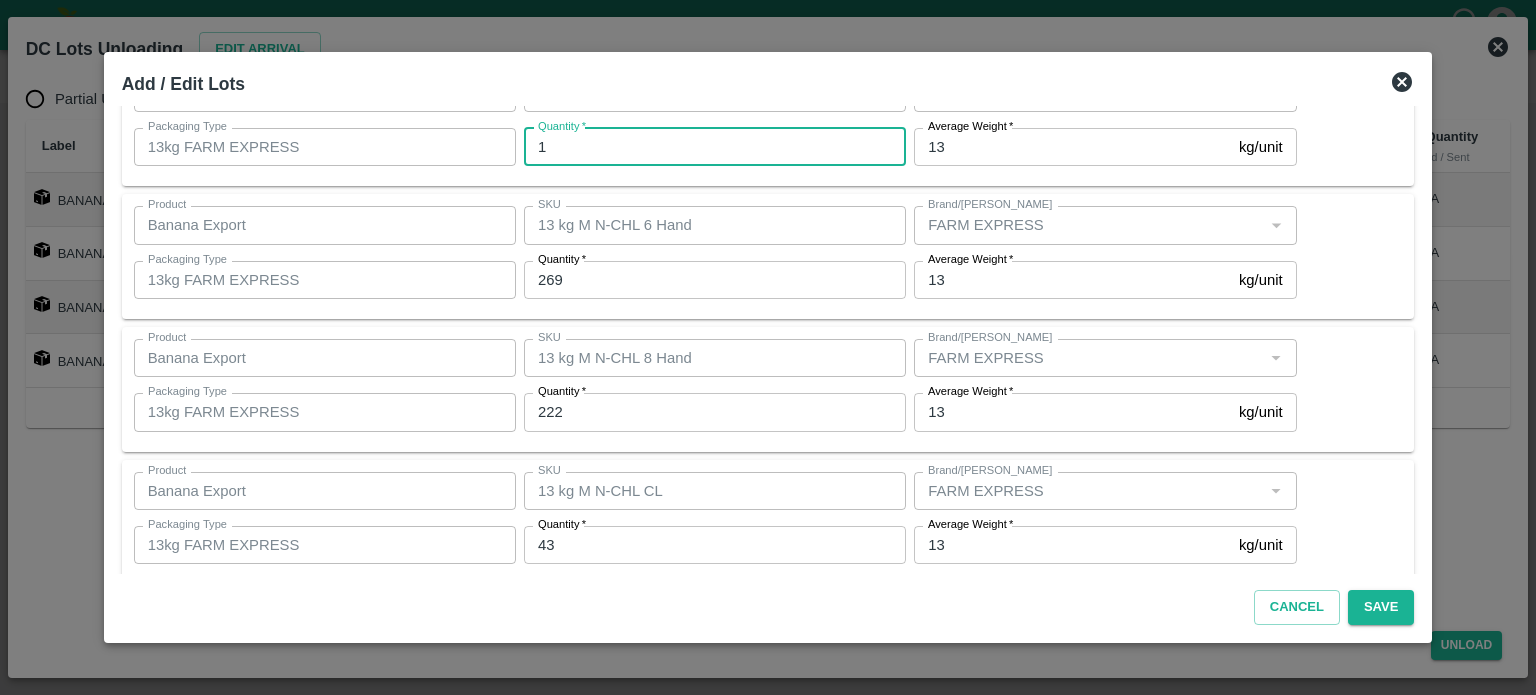 scroll, scrollTop: 129, scrollLeft: 0, axis: vertical 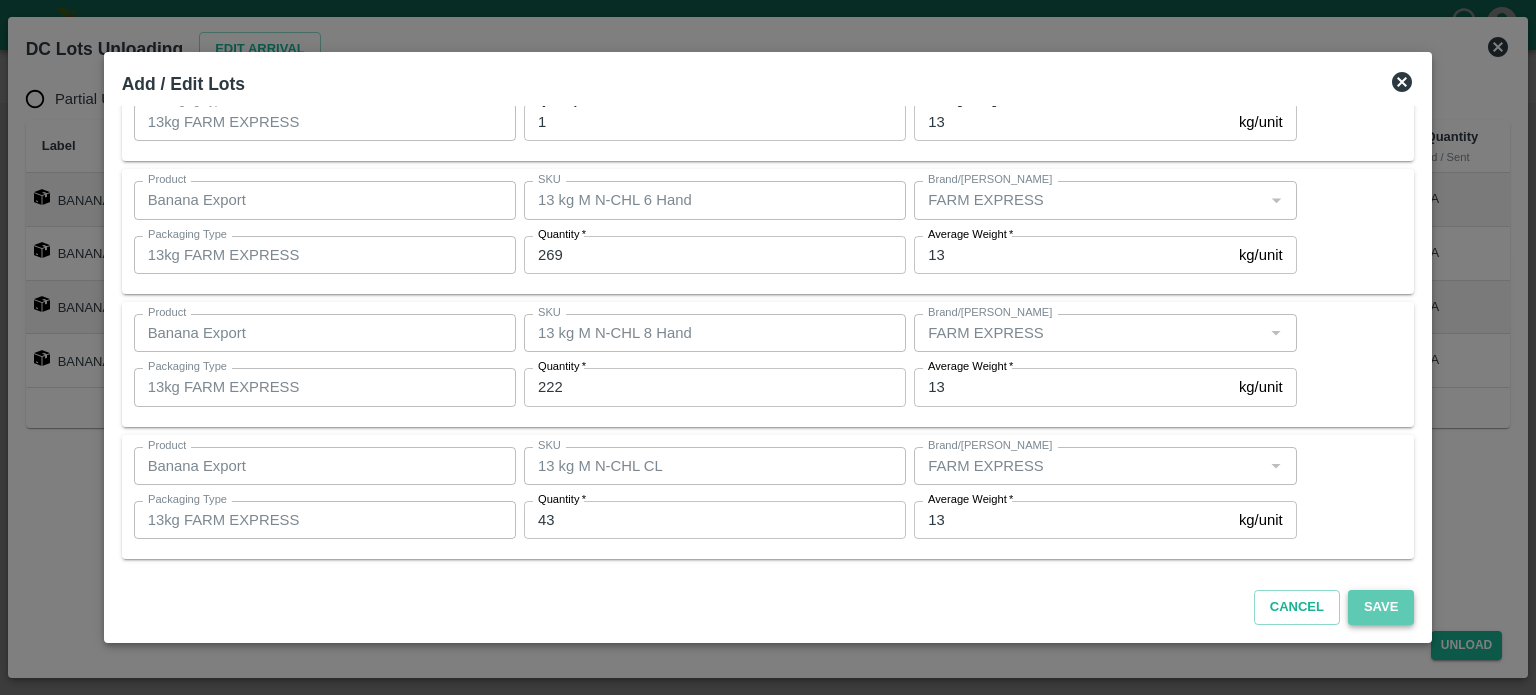 click on "Save" at bounding box center [1381, 607] 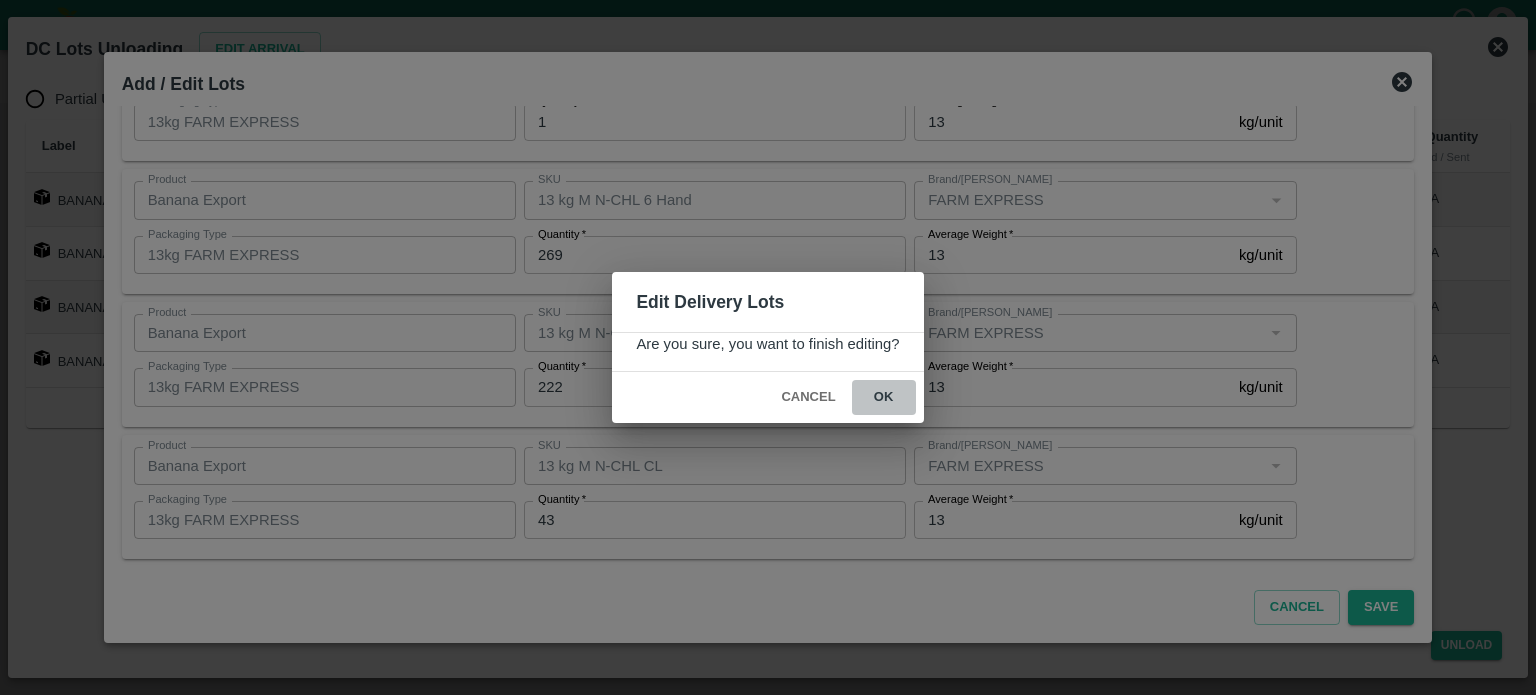 click on "ok" at bounding box center [884, 397] 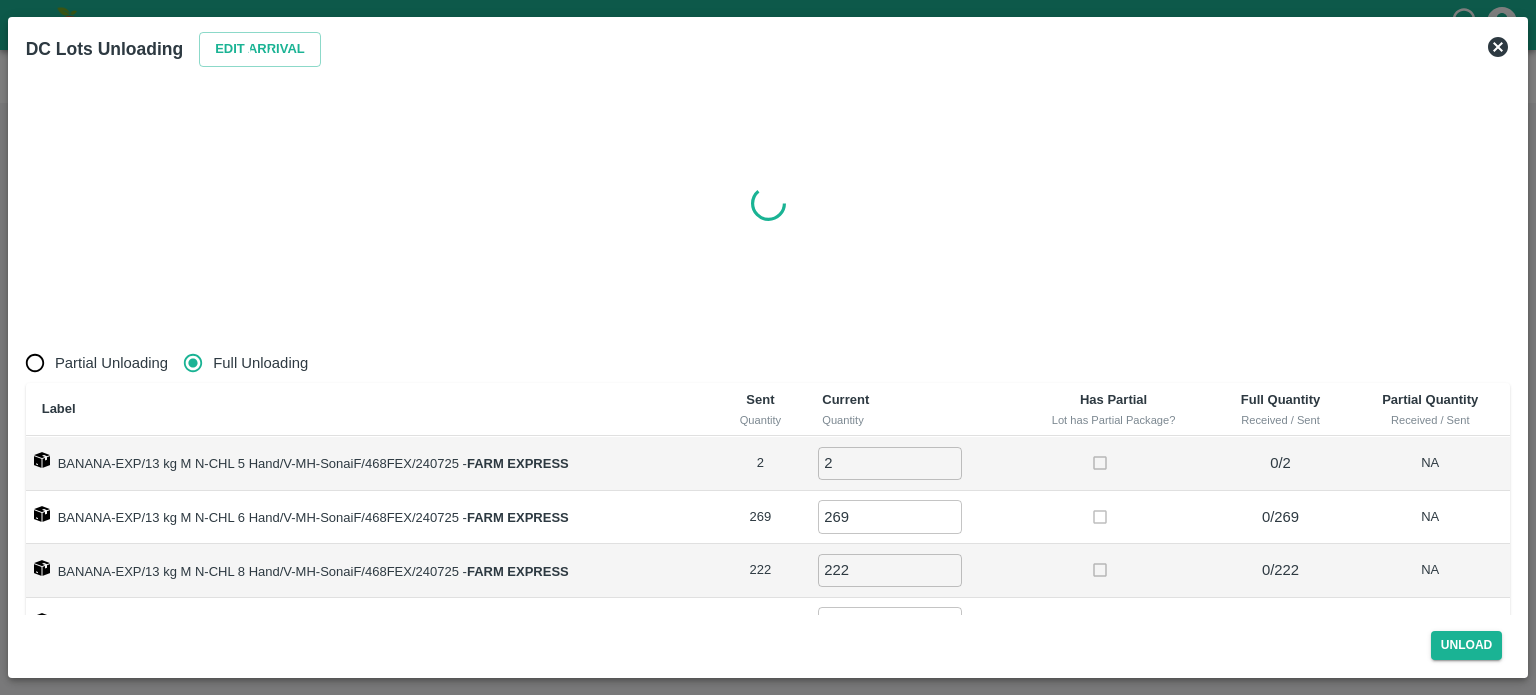 radio on "true" 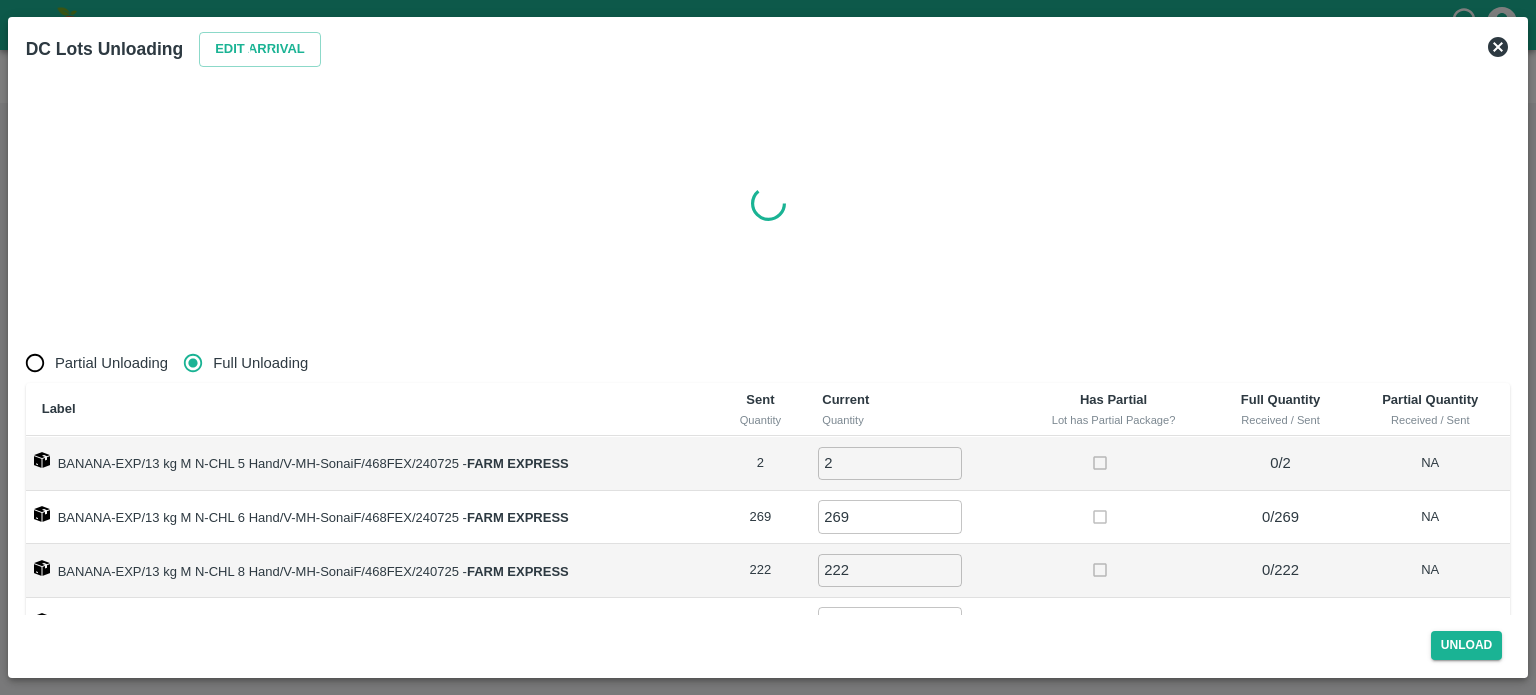 type on "0" 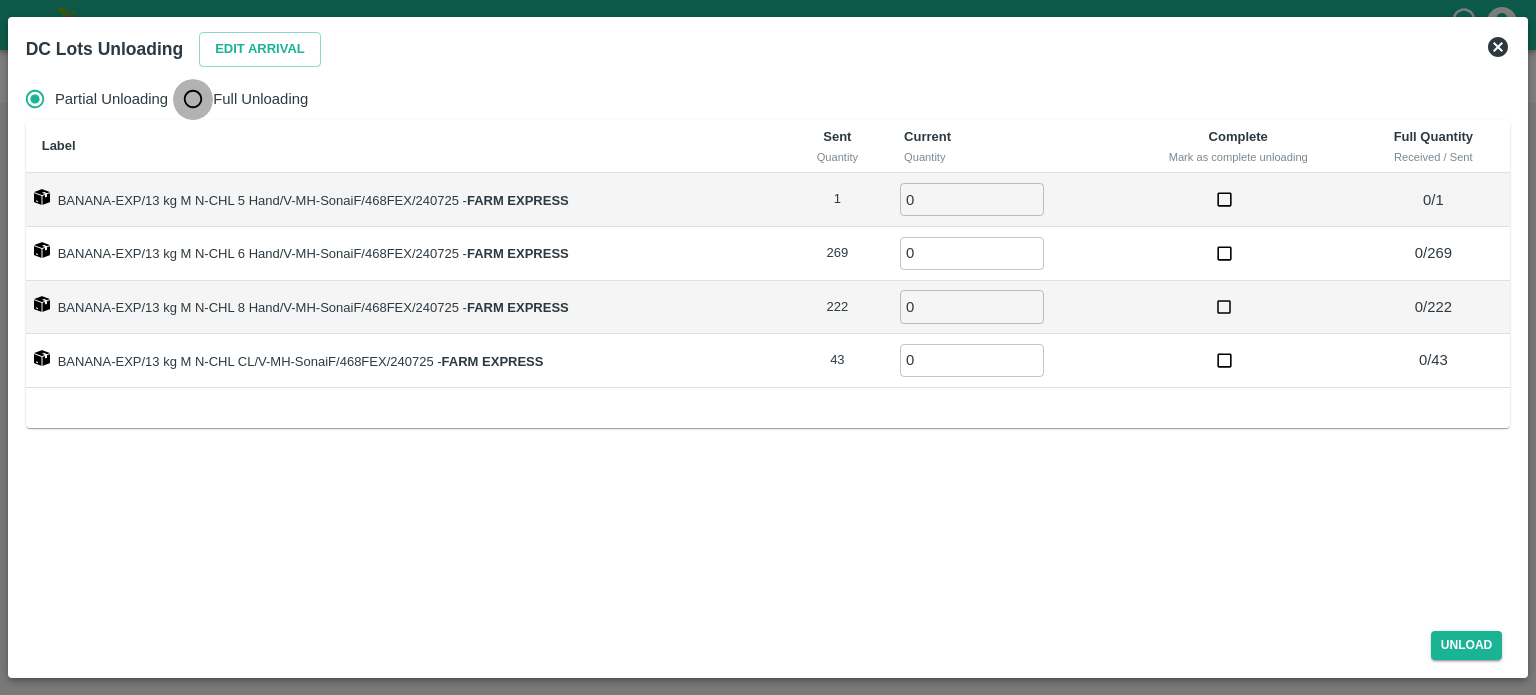 click on "Full Unloading" at bounding box center [193, 99] 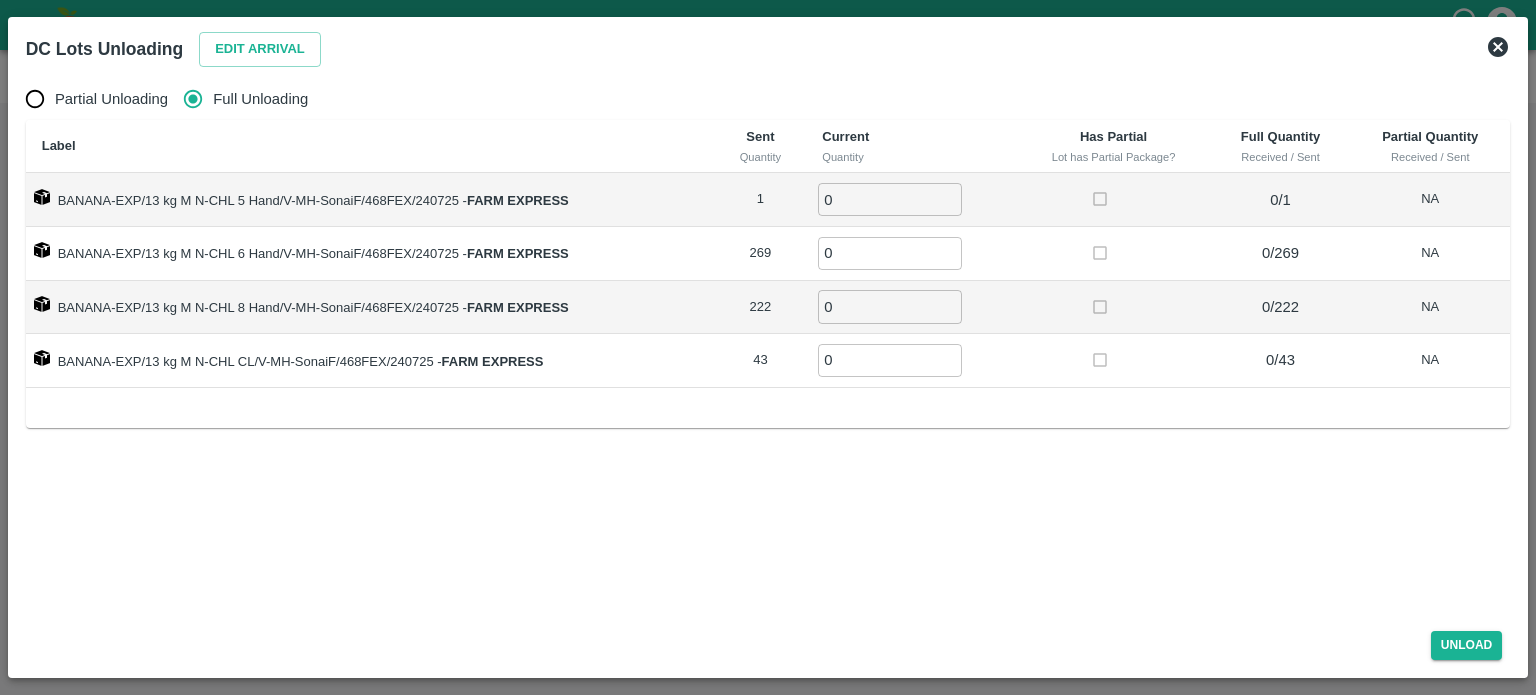 click on "0" at bounding box center [890, 199] 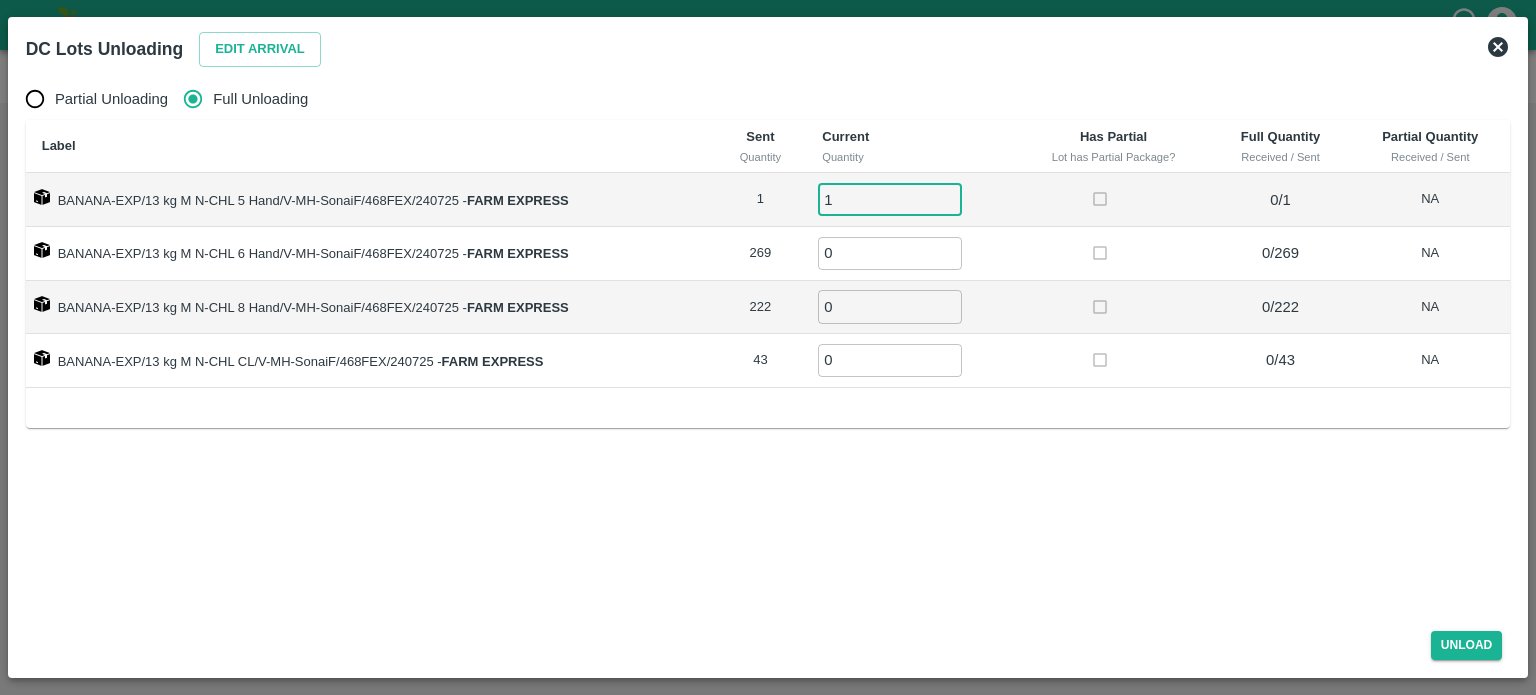 type on "1" 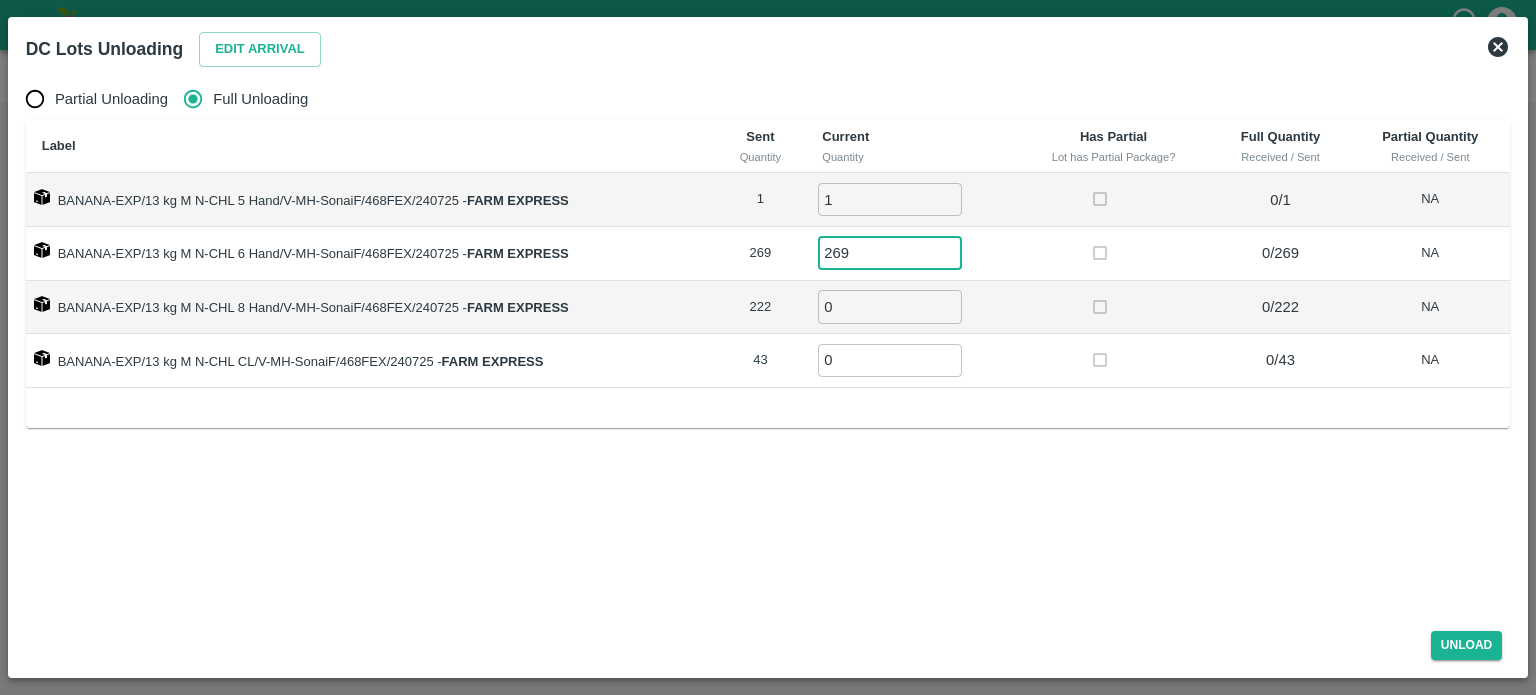 type on "269" 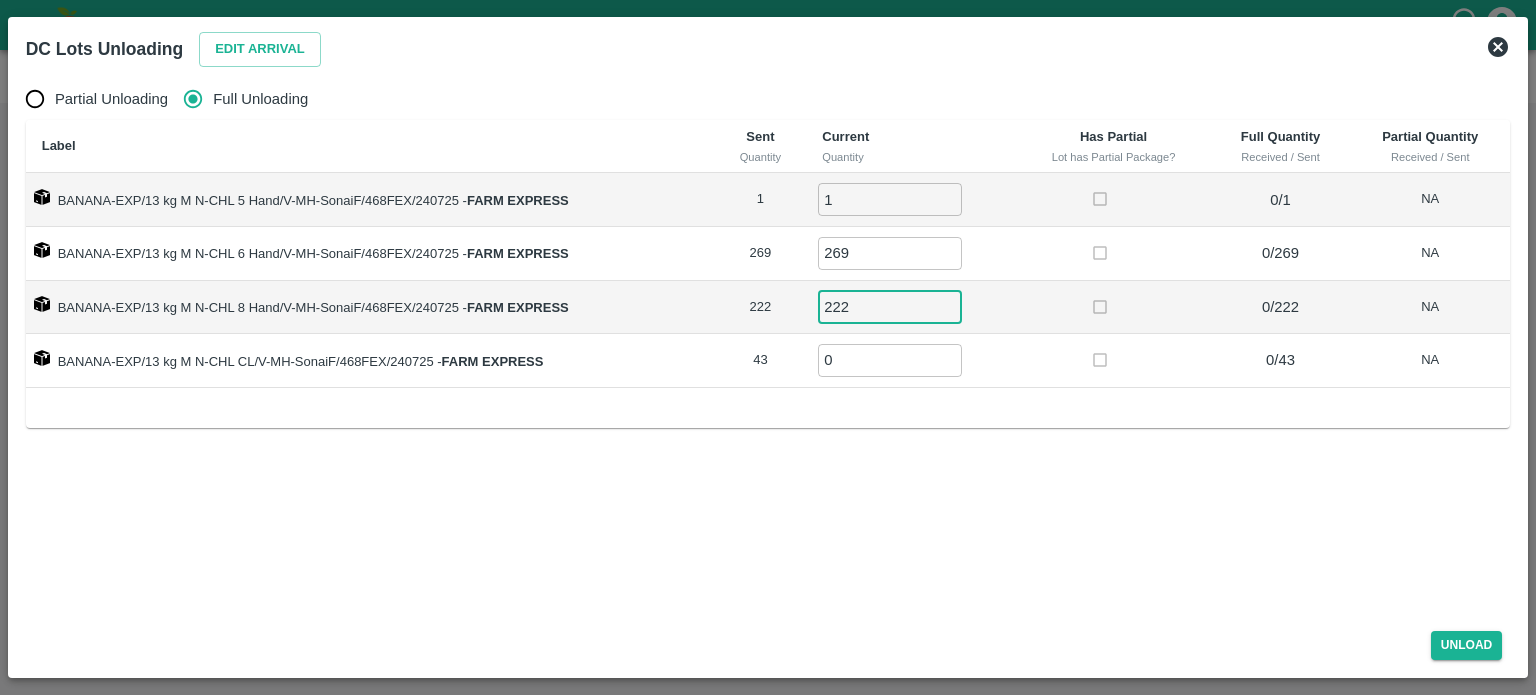 type on "222" 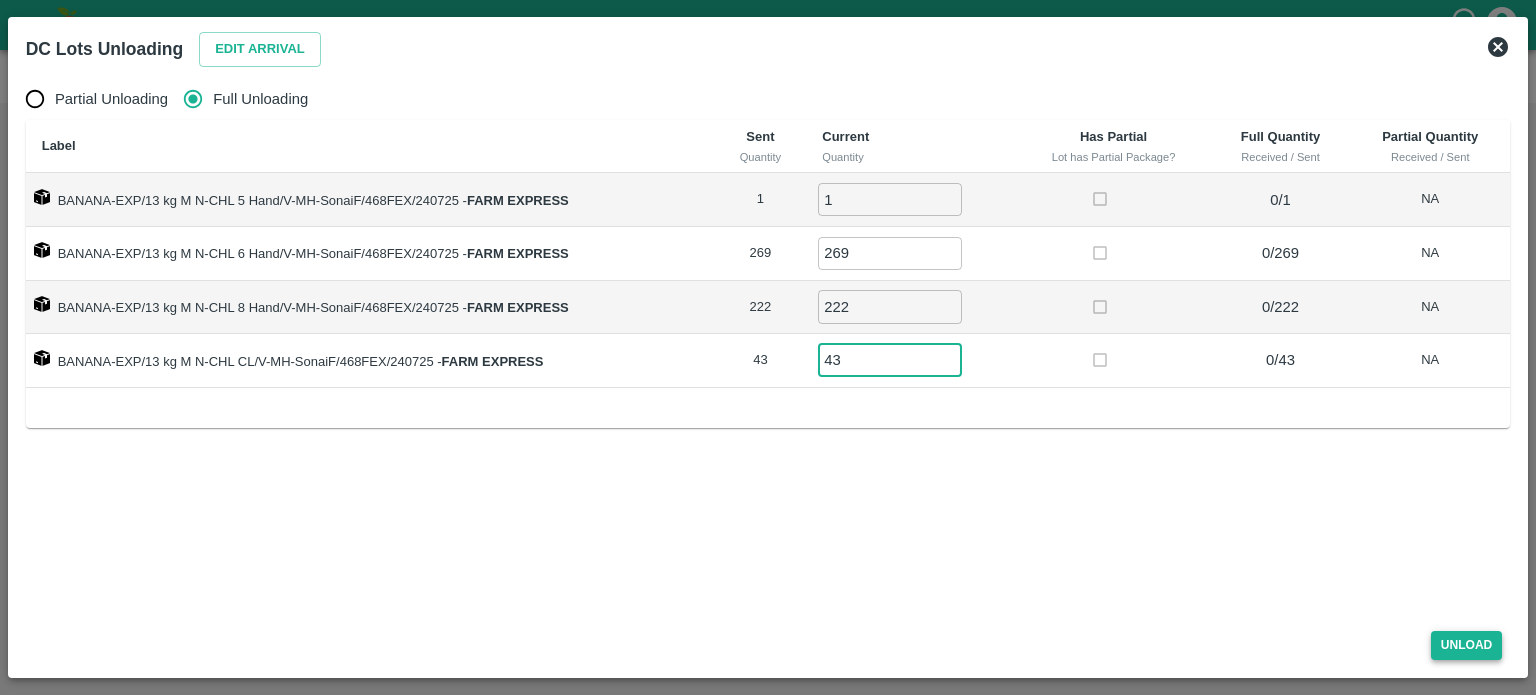 type on "43" 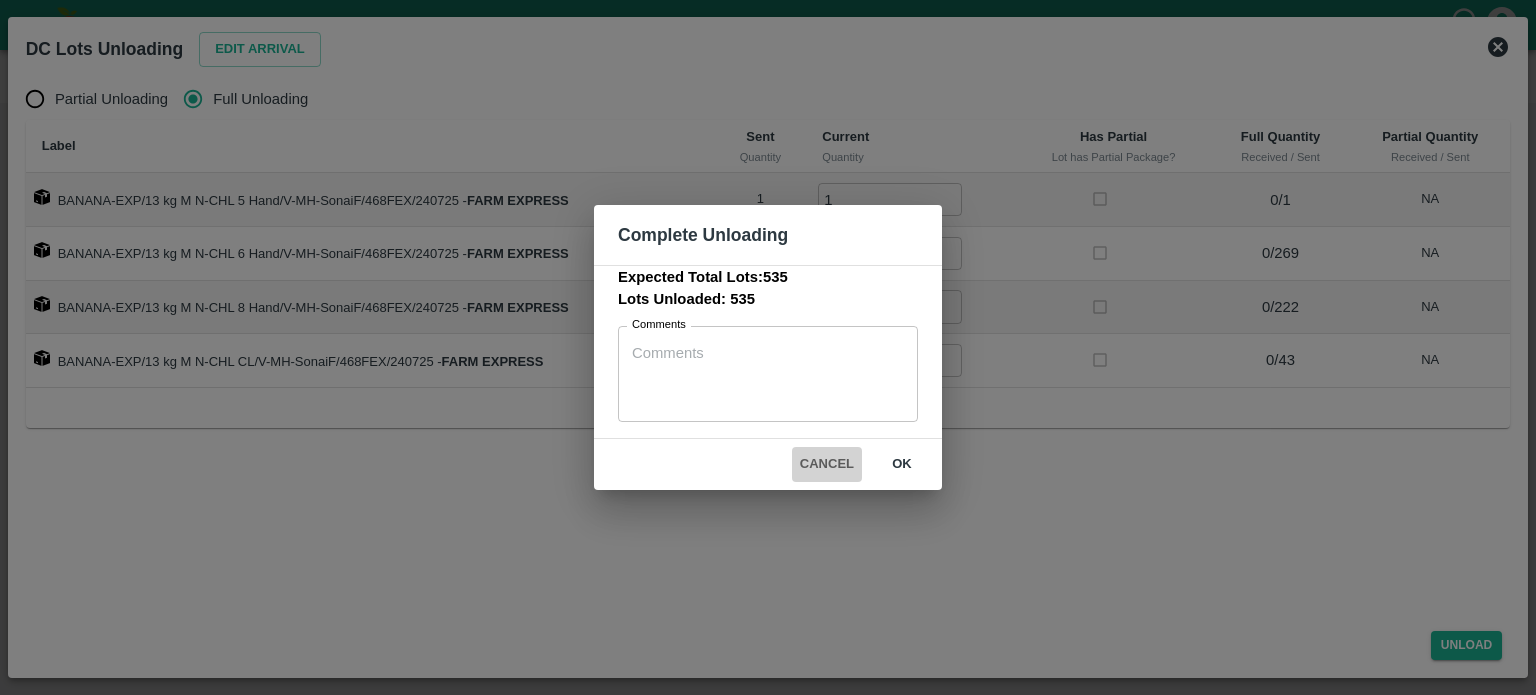 click on "Cancel" at bounding box center (827, 464) 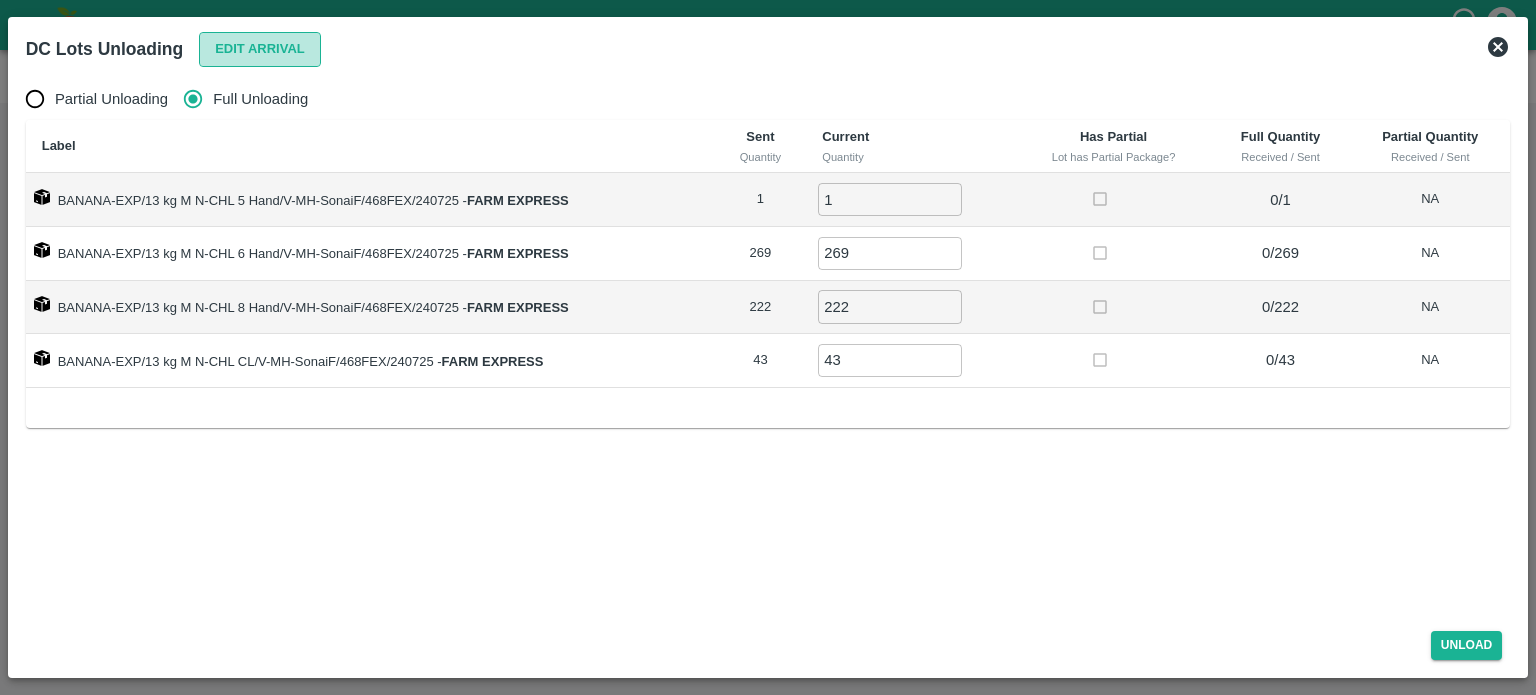 click on "Edit Arrival" at bounding box center [260, 49] 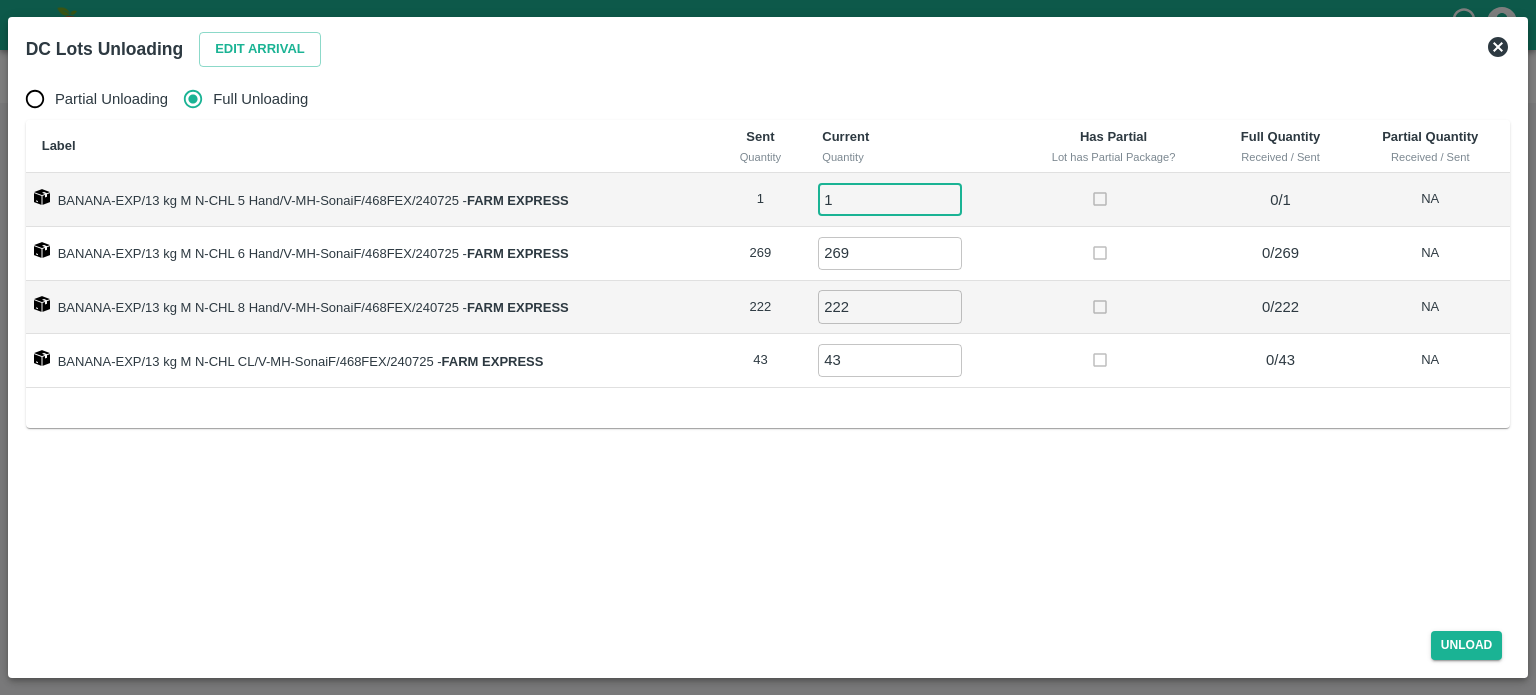 click on "1" at bounding box center (890, 199) 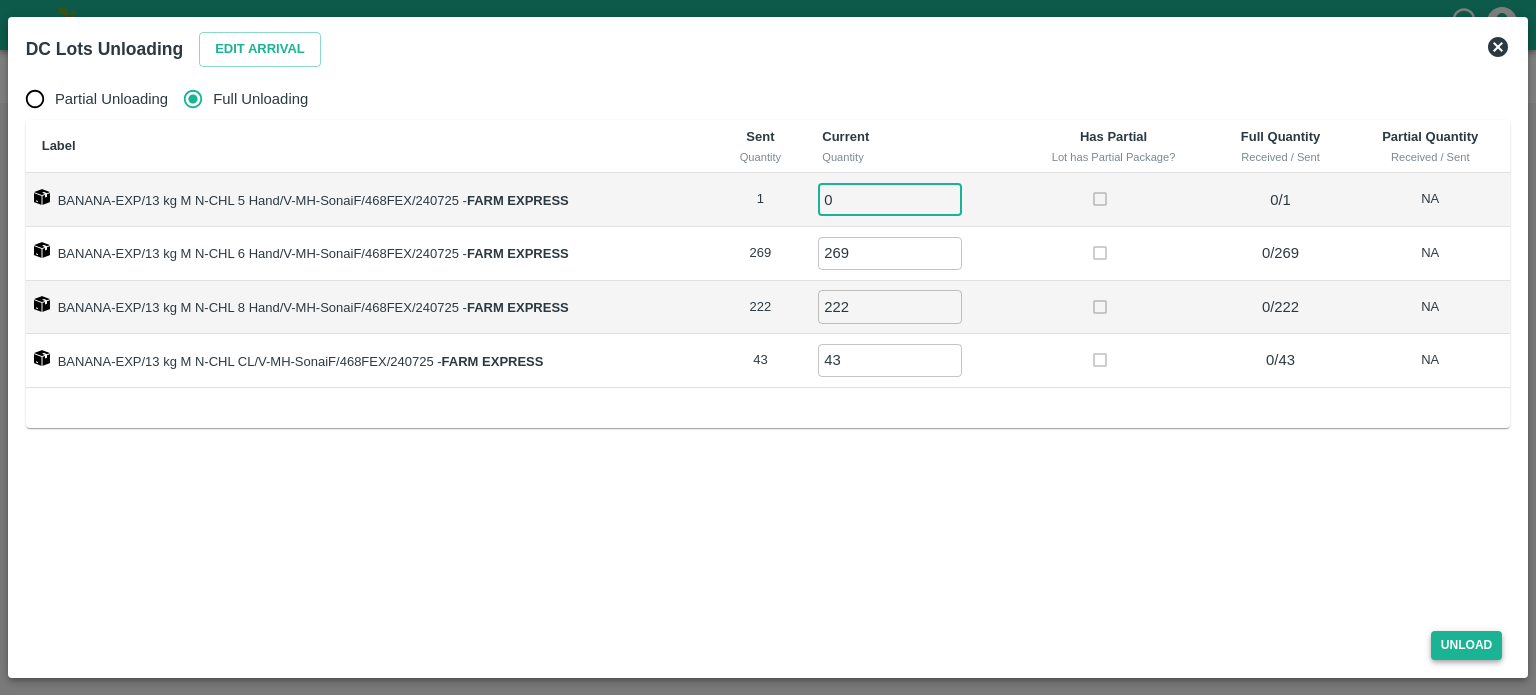 type on "0" 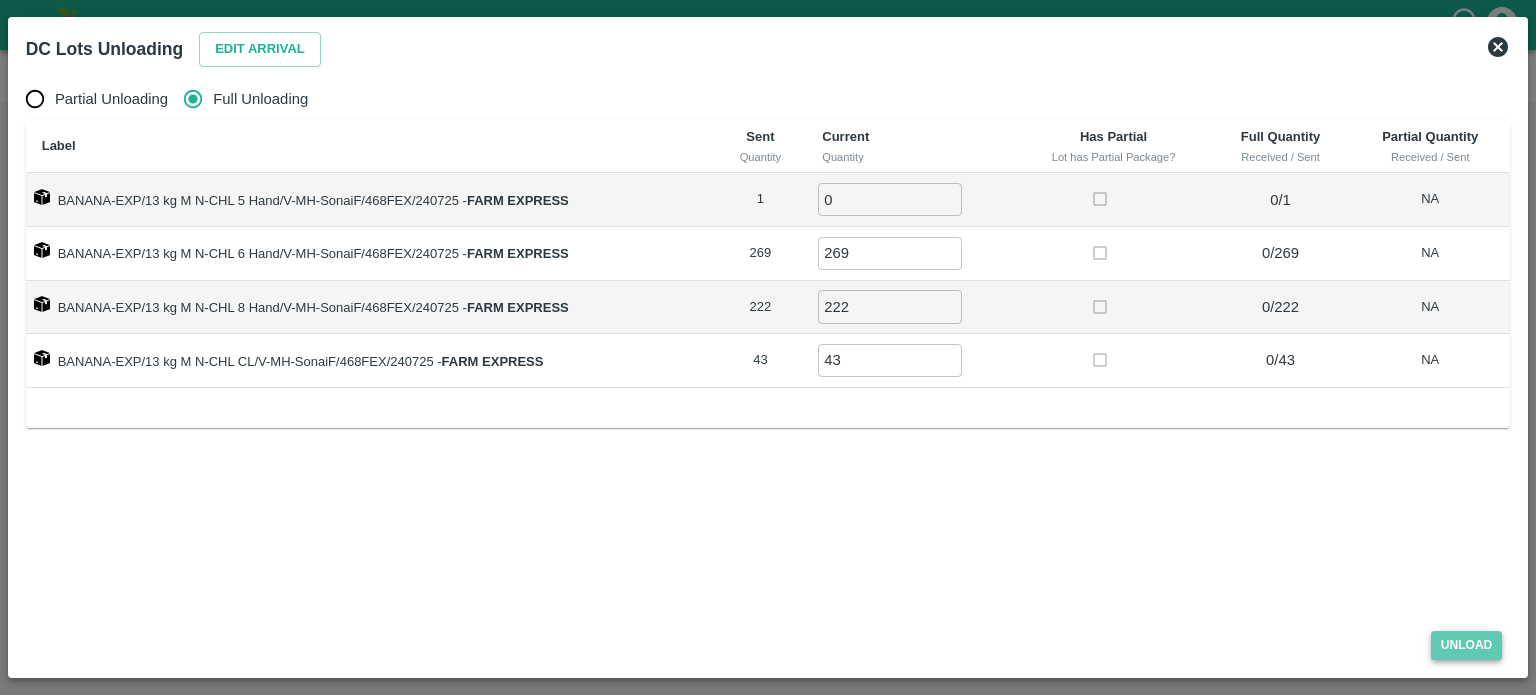 click on "Unload" at bounding box center [1467, 645] 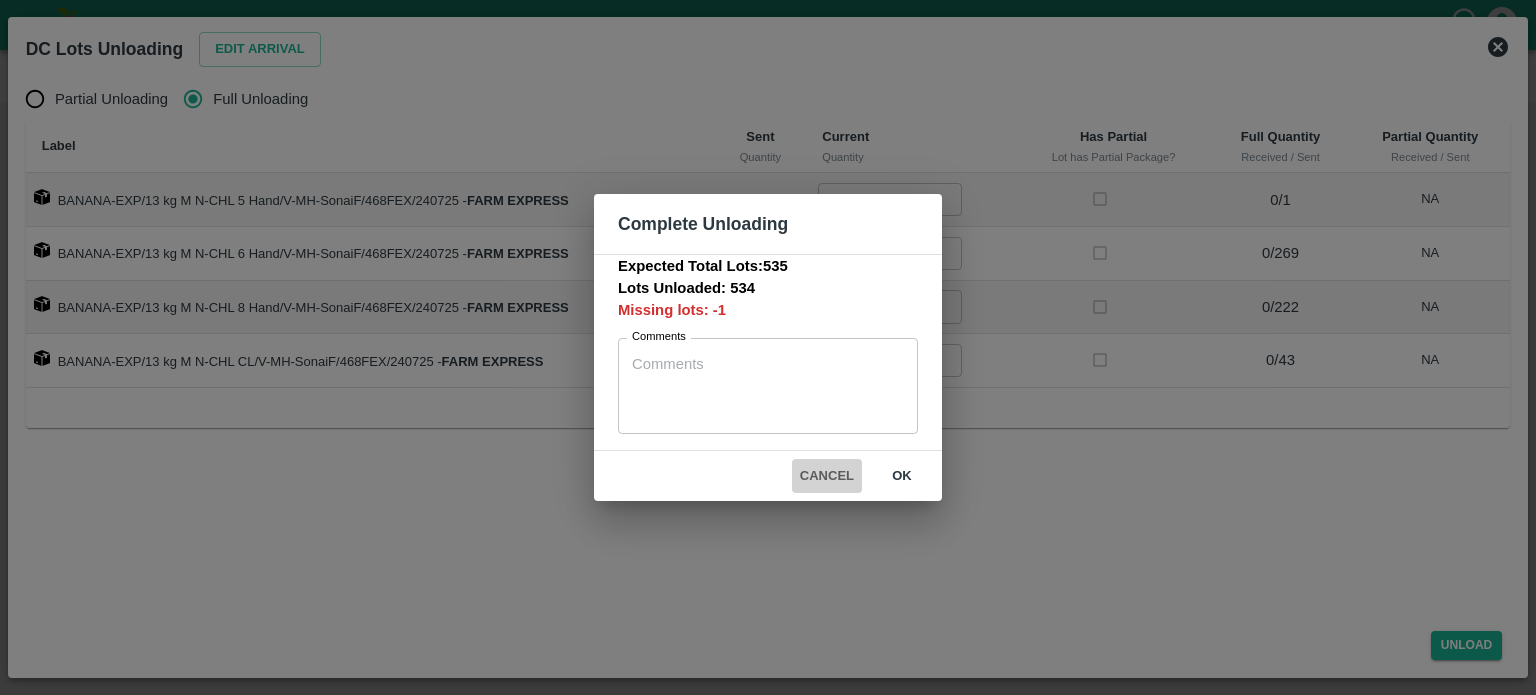 click on "Cancel" at bounding box center (827, 476) 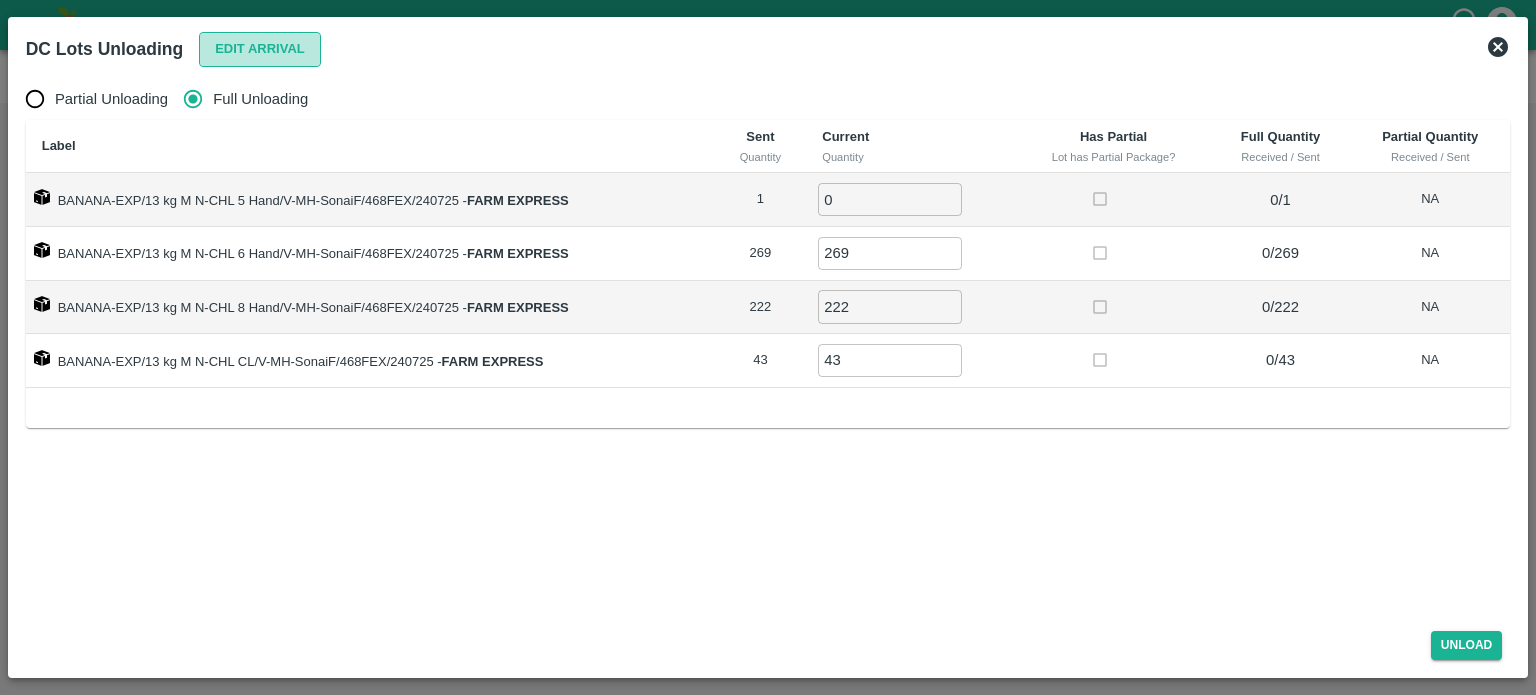 click on "Edit Arrival" at bounding box center [260, 49] 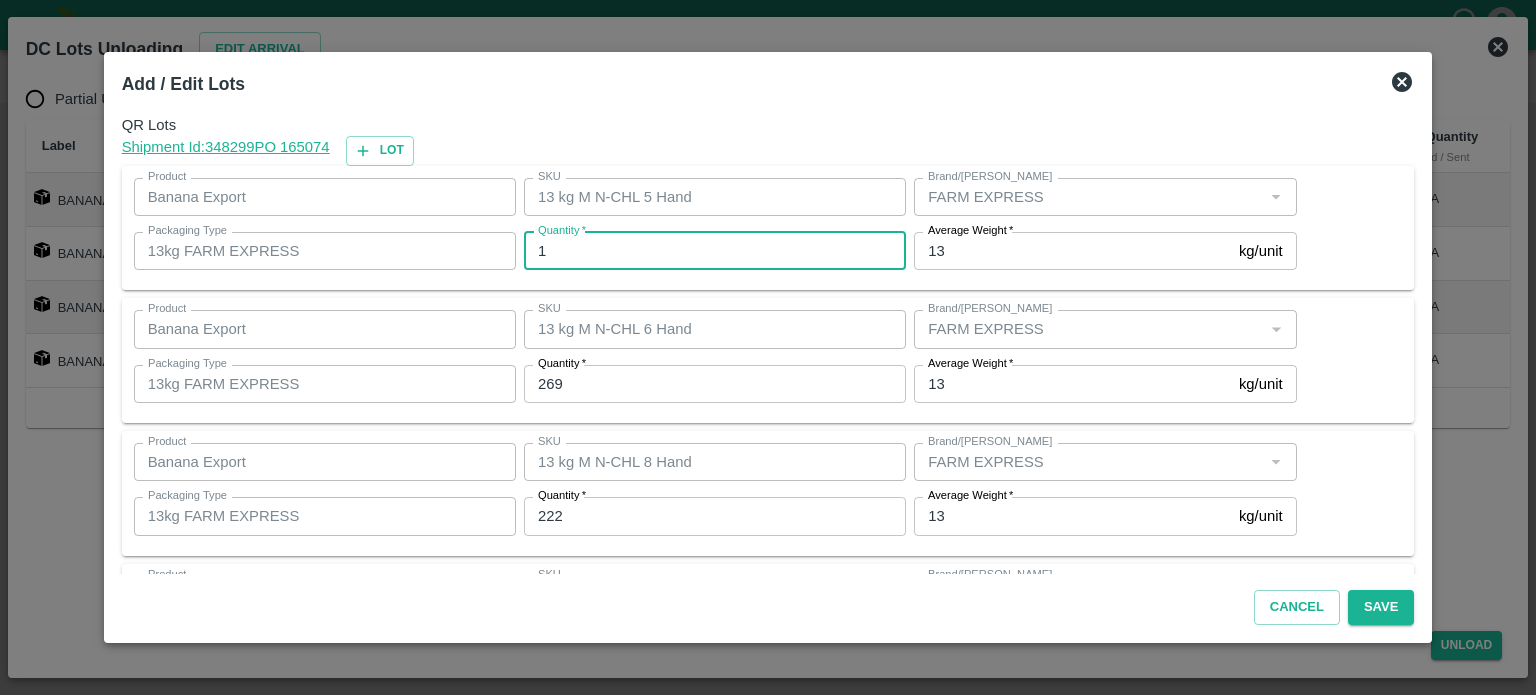 click on "1" at bounding box center [715, 251] 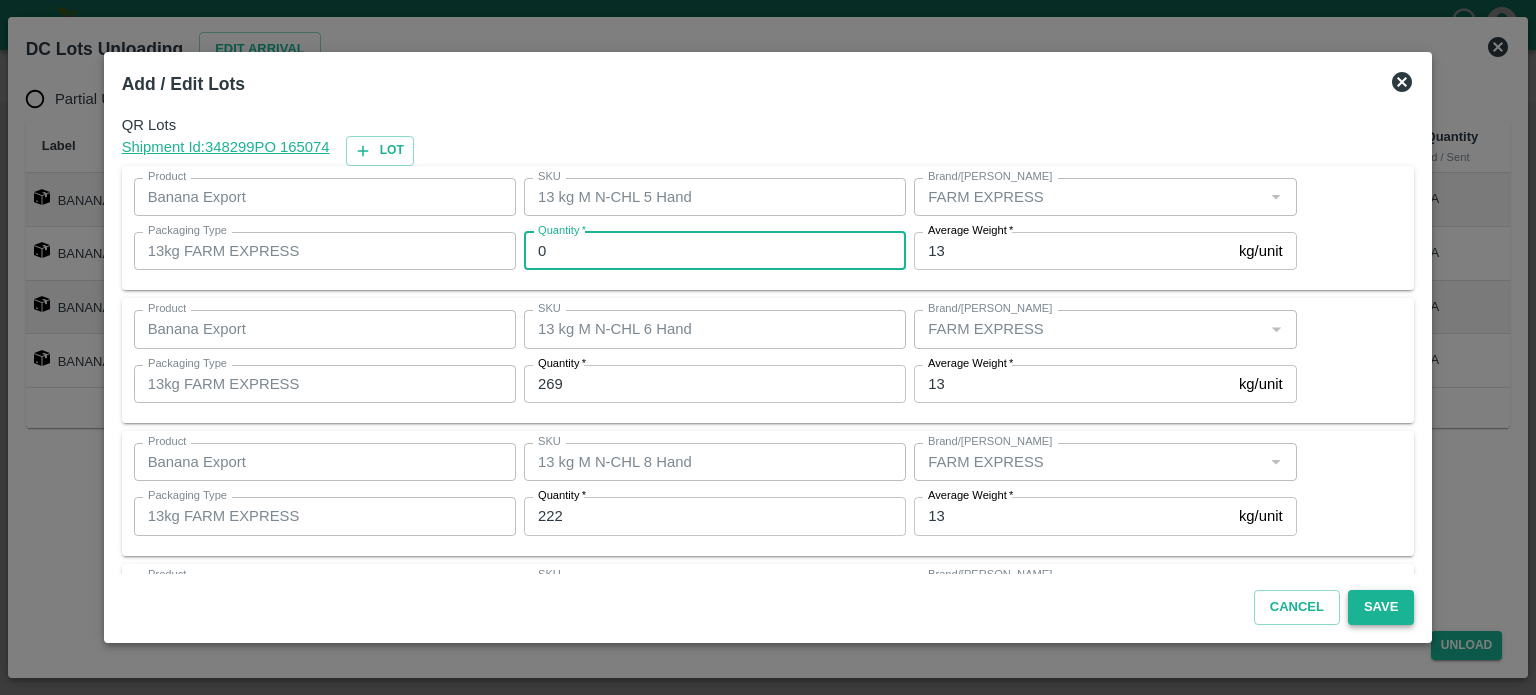 type on "0" 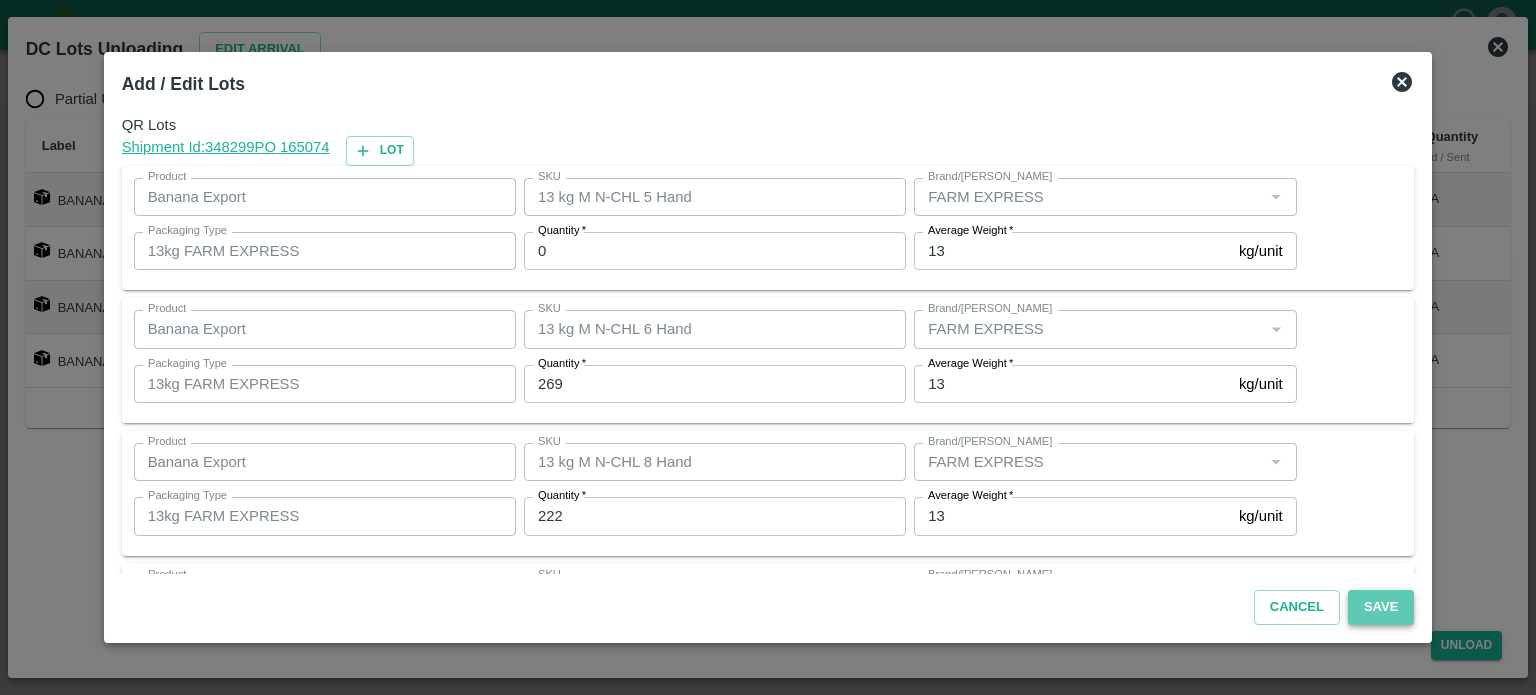click on "Save" at bounding box center (1381, 607) 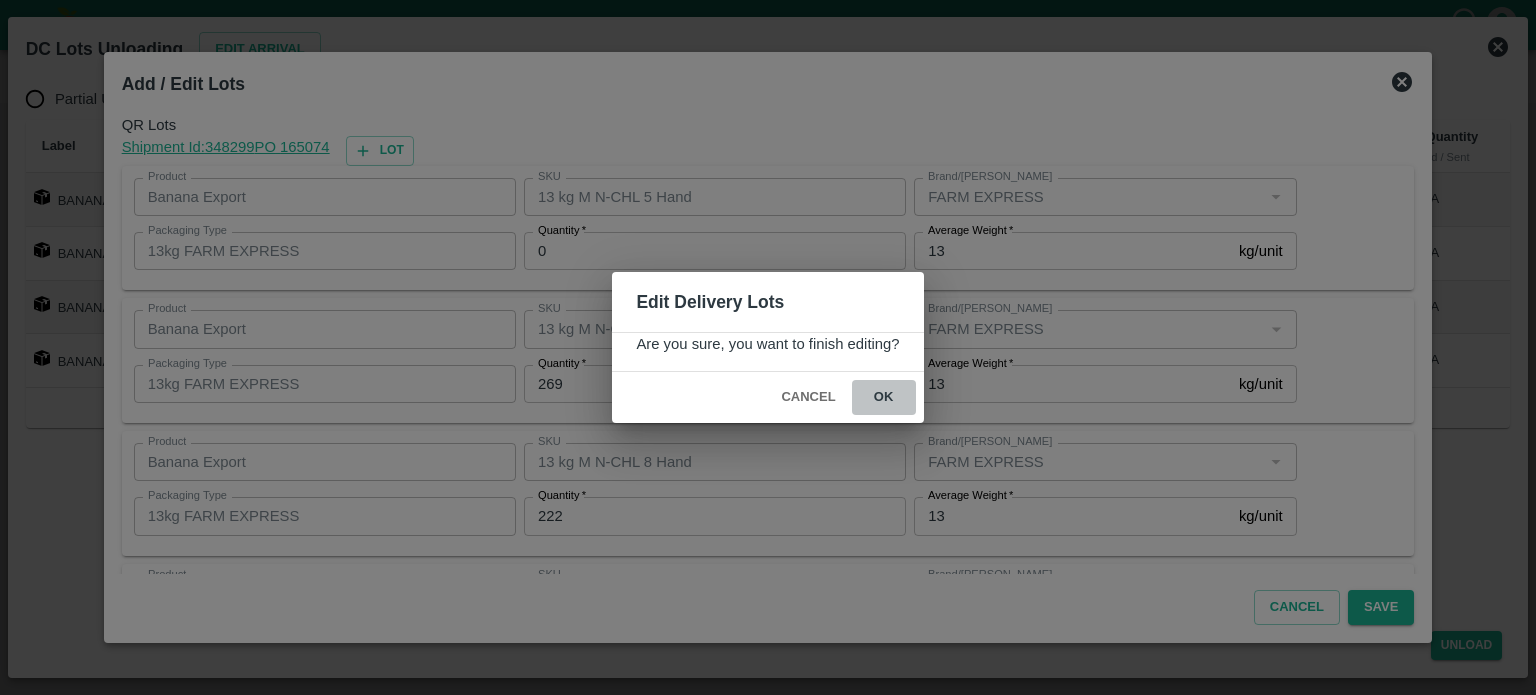 click on "ok" at bounding box center (884, 397) 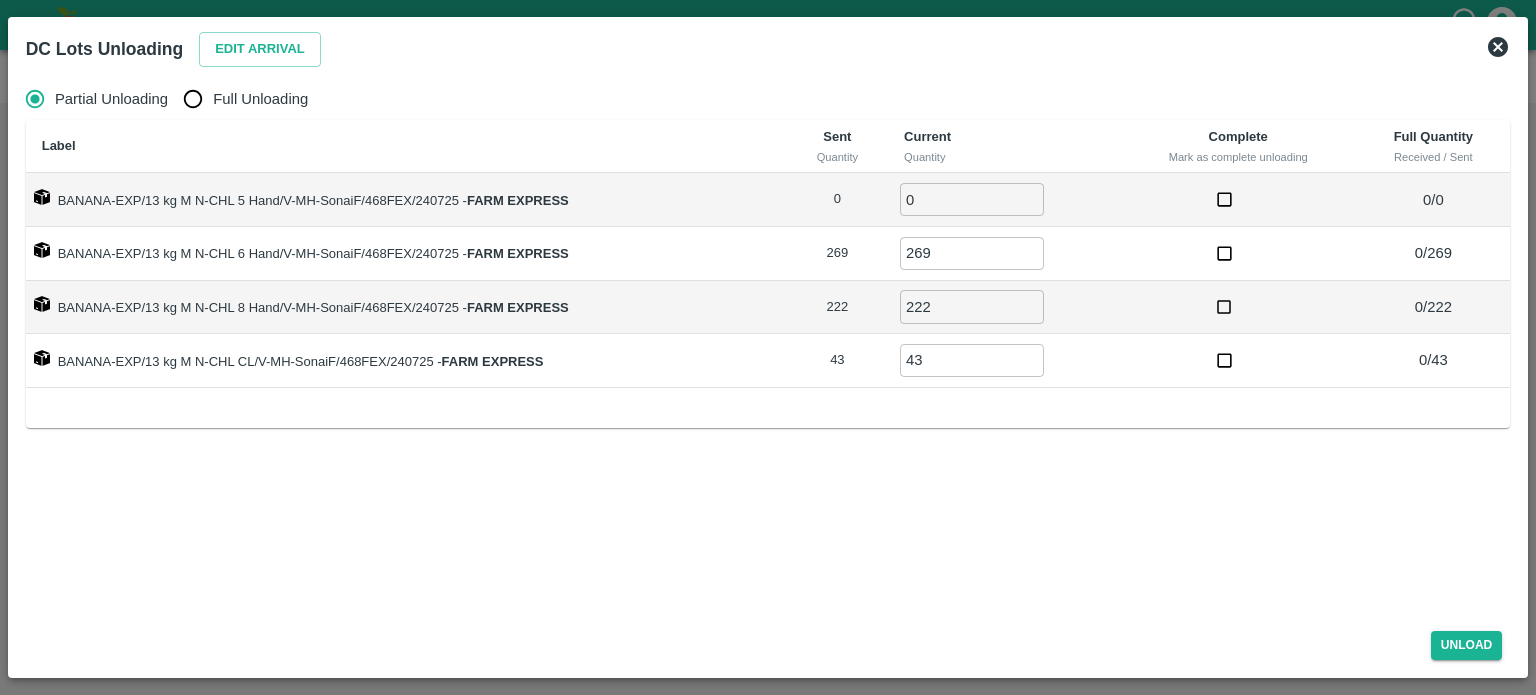 radio on "true" 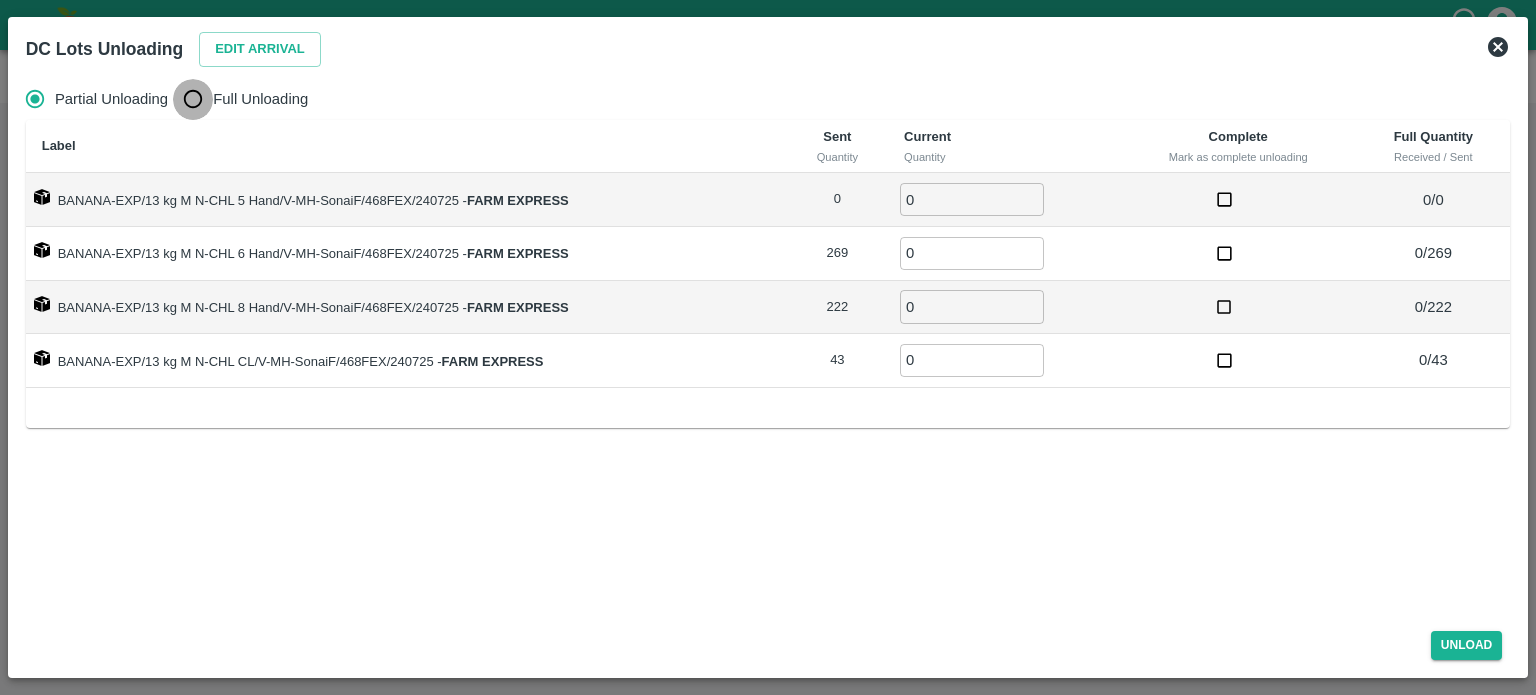 click on "Full Unloading" at bounding box center (193, 99) 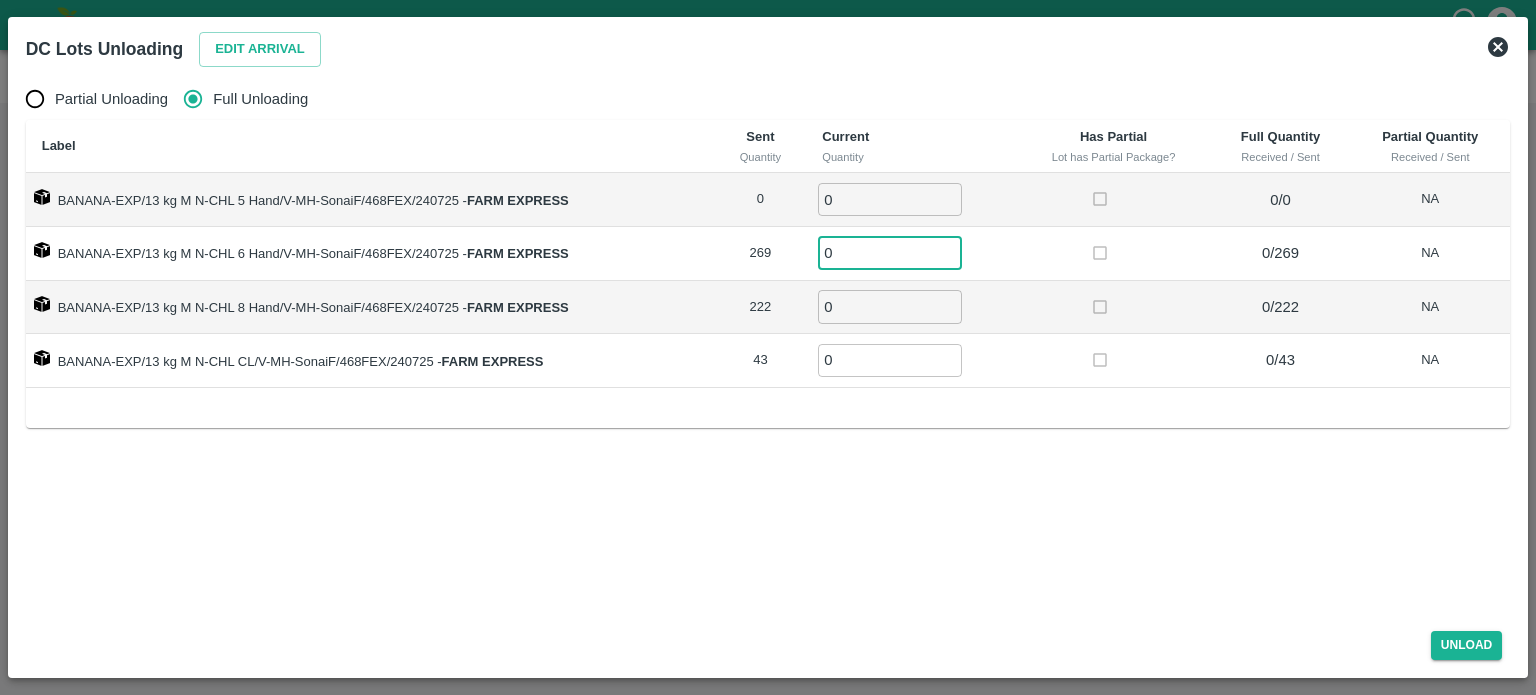 click on "0" at bounding box center (890, 253) 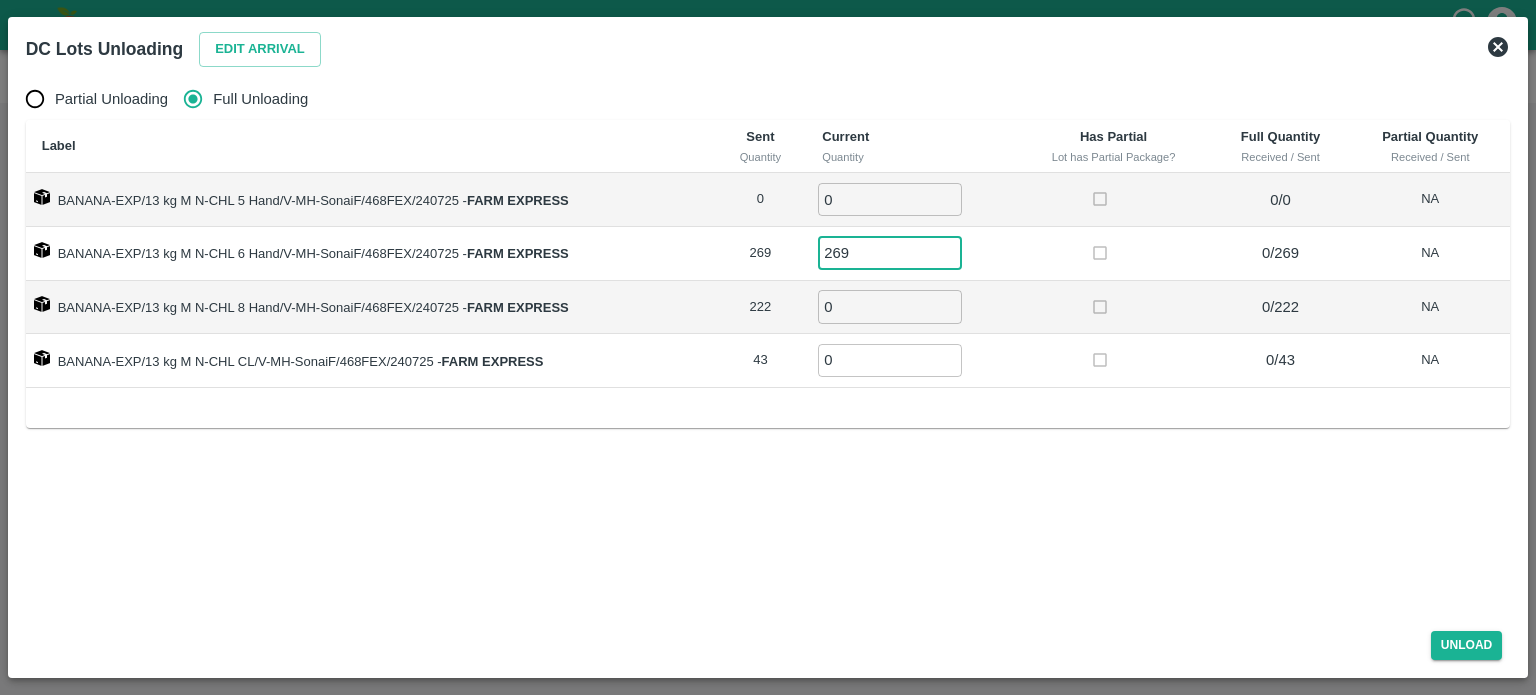 type on "269" 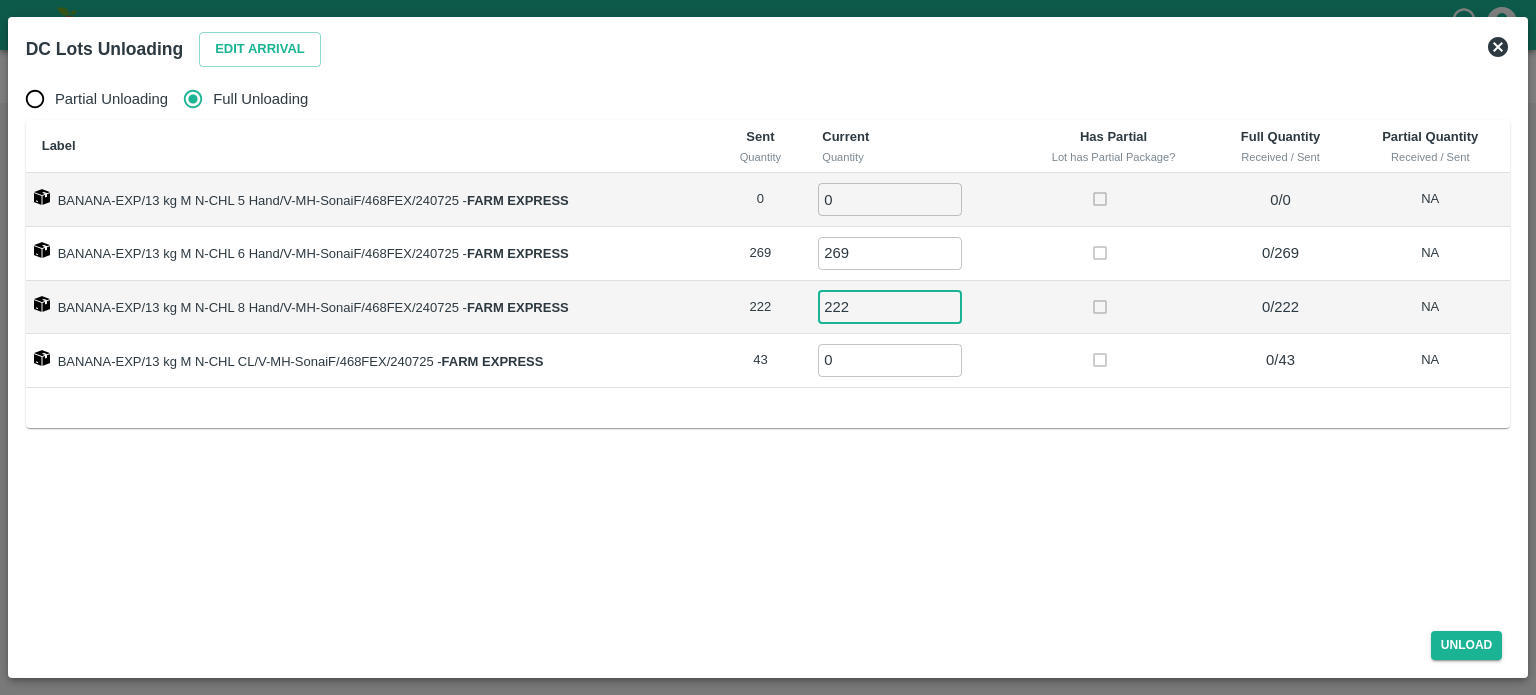 type on "222" 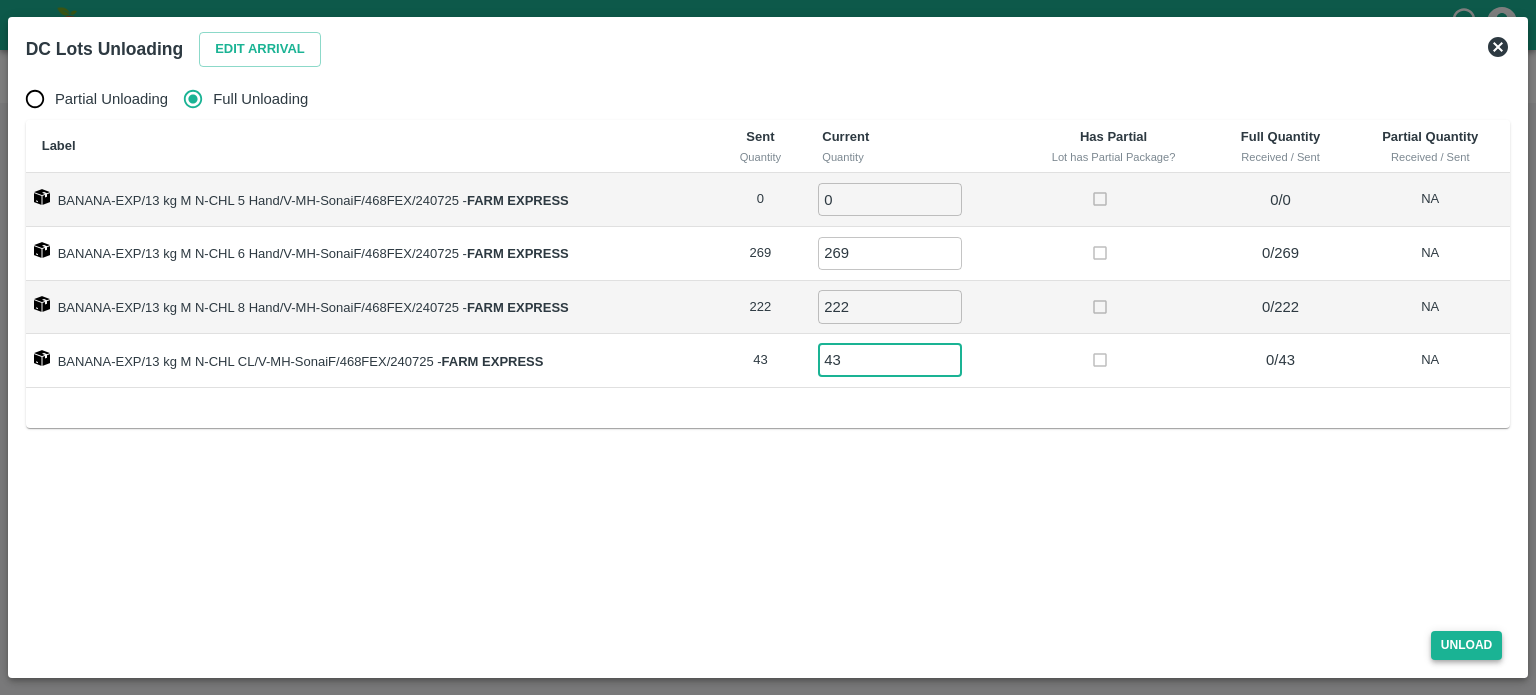 type on "43" 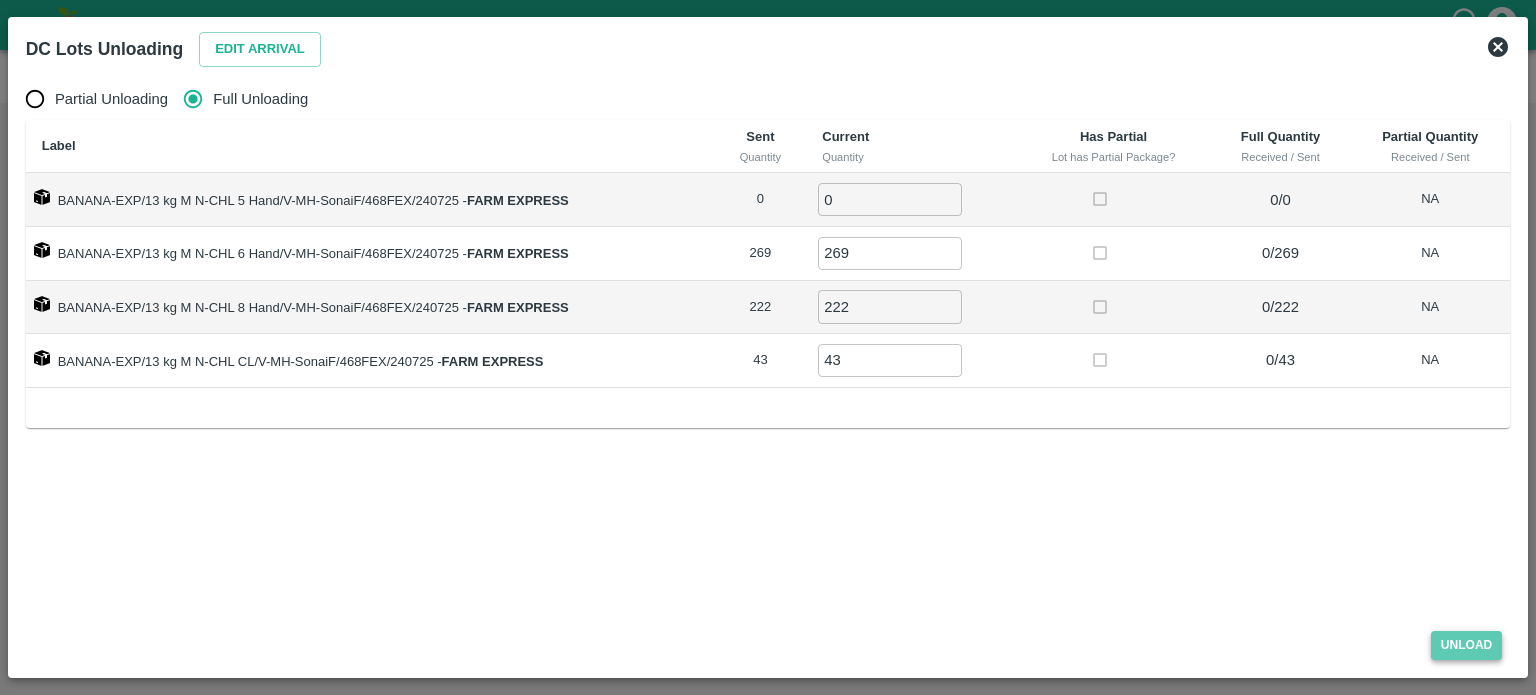 click on "Unload" at bounding box center [1467, 645] 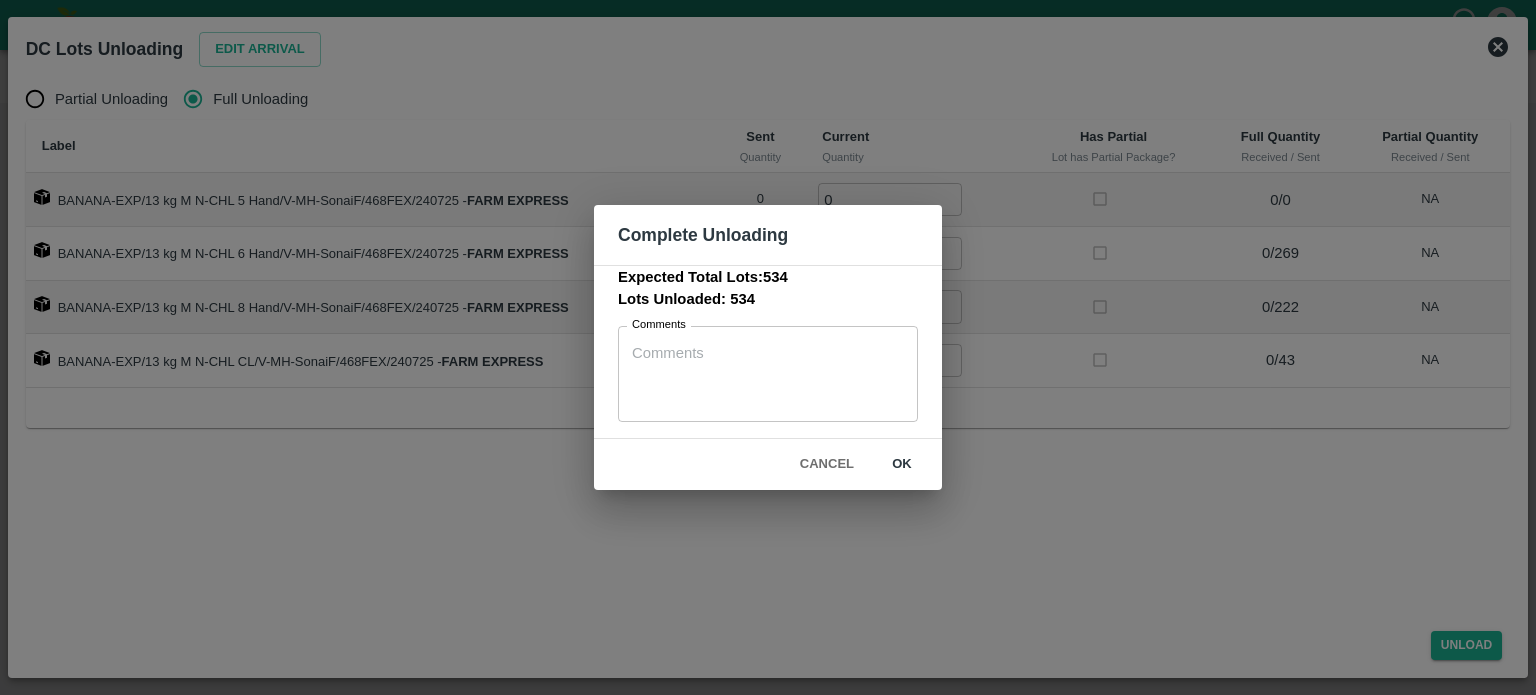 click on "ok" at bounding box center (902, 464) 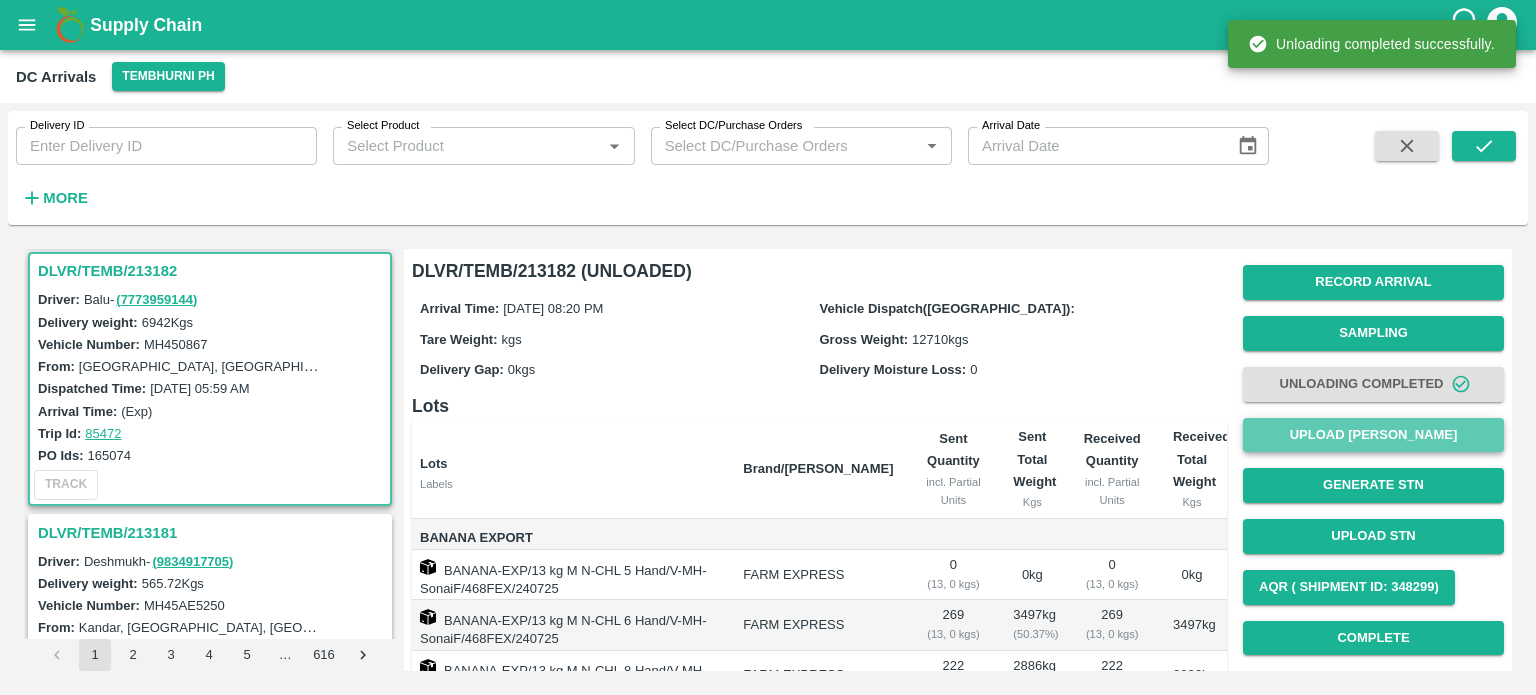 click on "Upload [PERSON_NAME]" at bounding box center (1373, 435) 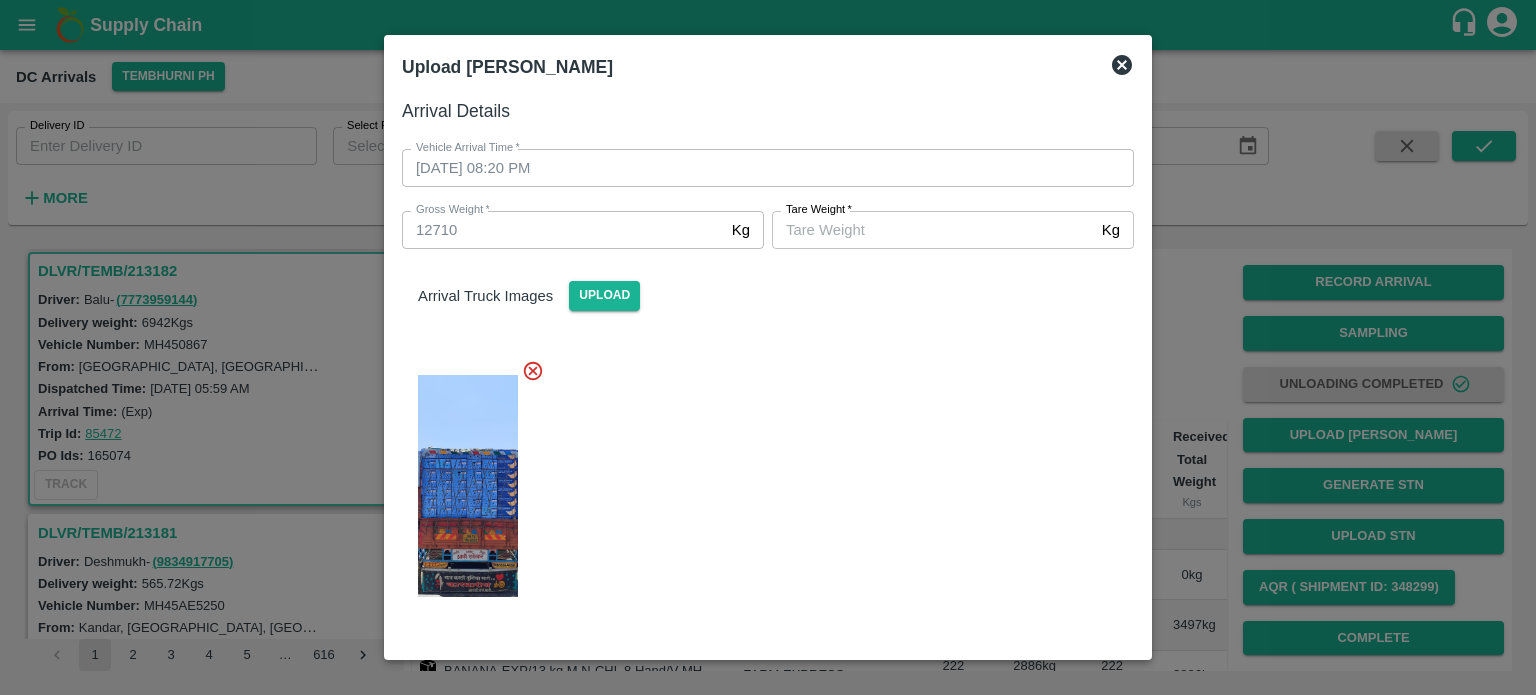 click on "[PERSON_NAME]   *" at bounding box center [933, 230] 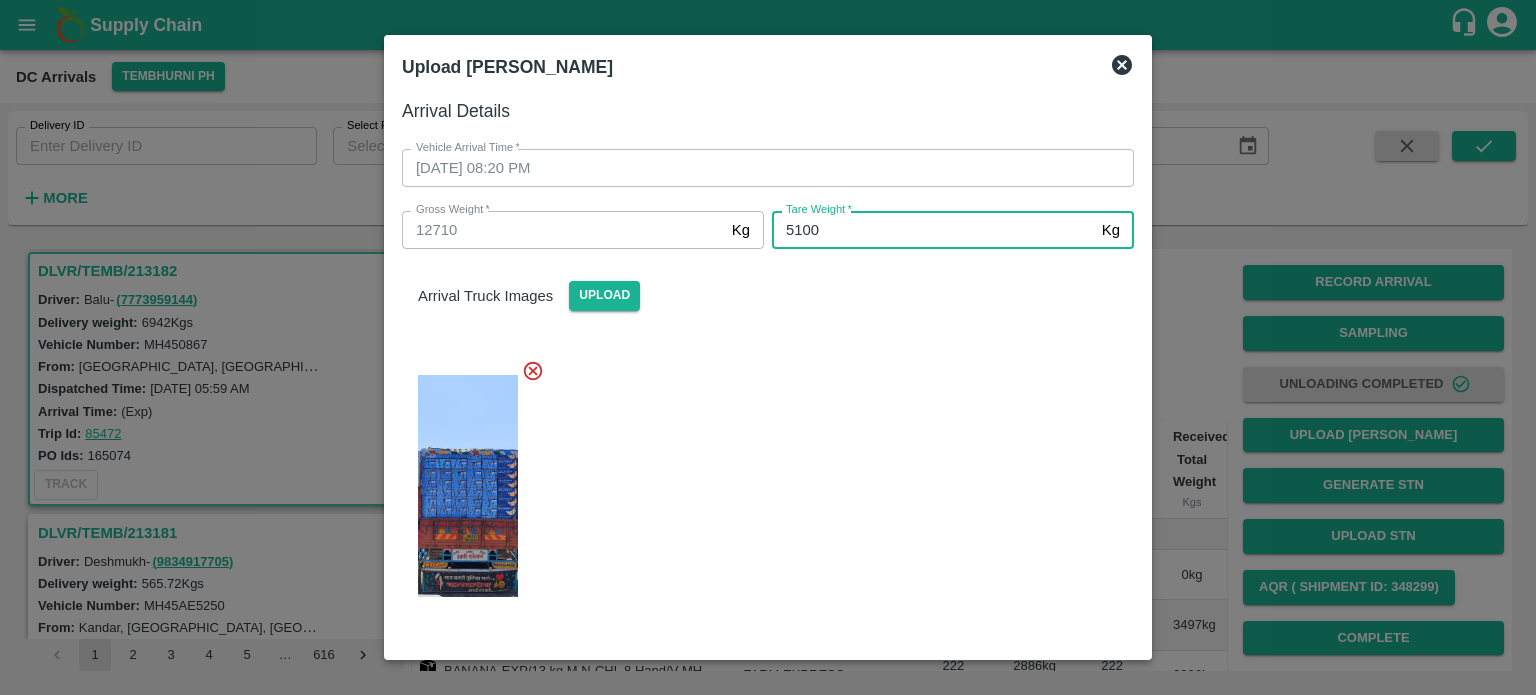type on "5100" 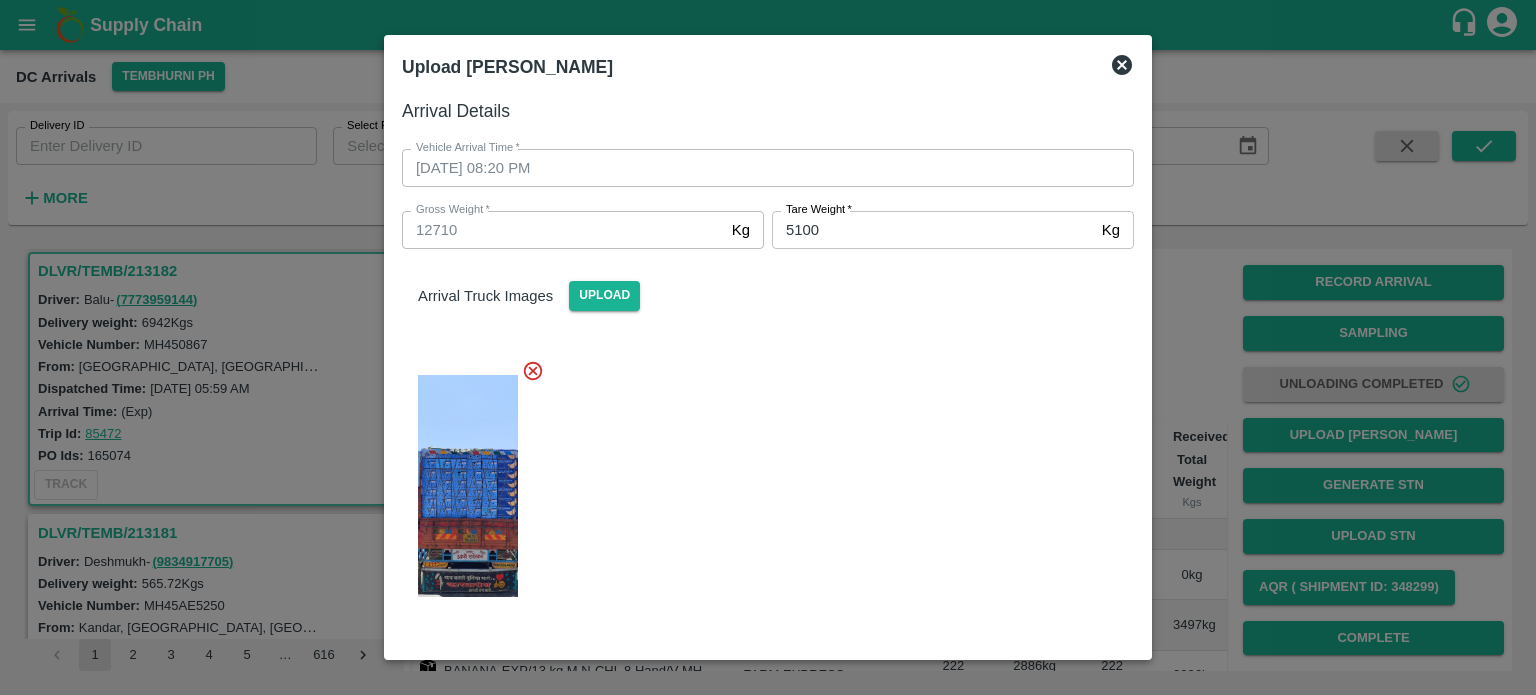 click at bounding box center [760, 480] 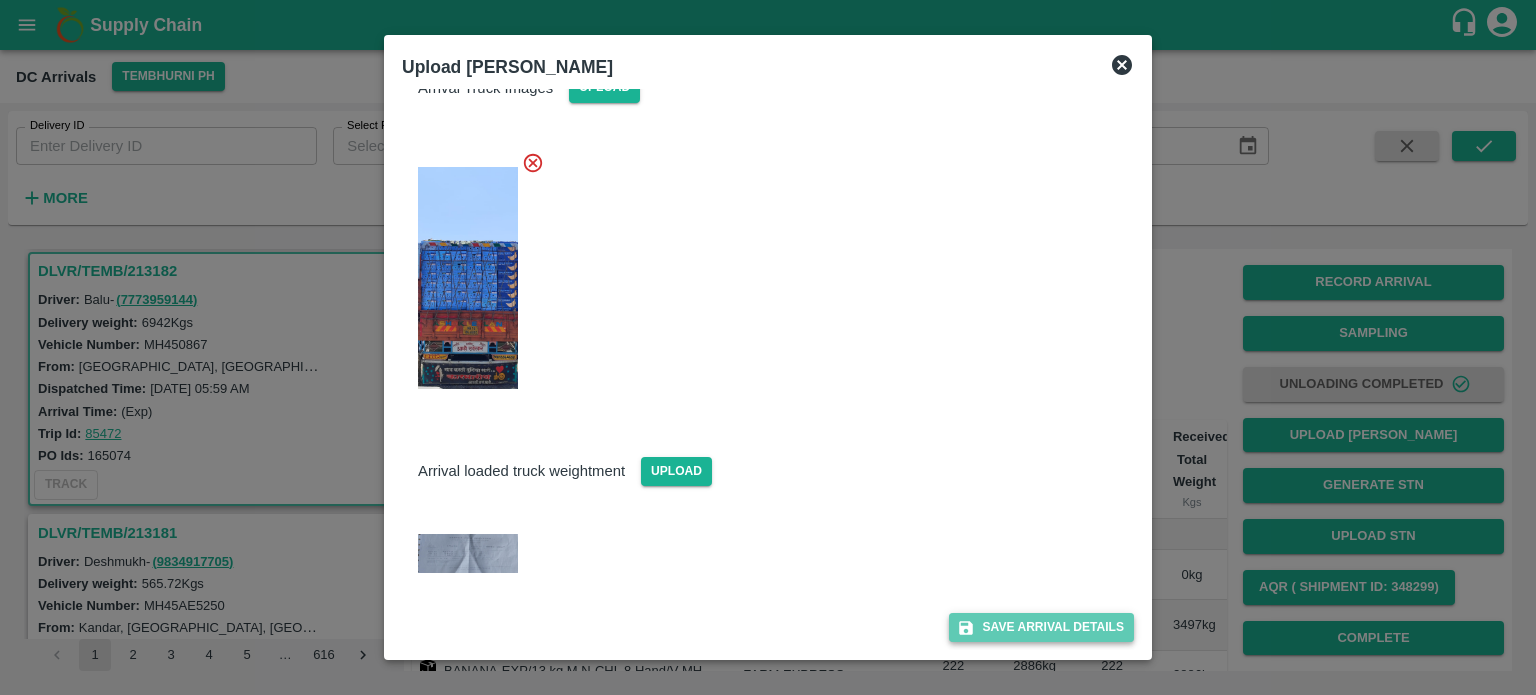click on "Save Arrival Details" at bounding box center [1041, 627] 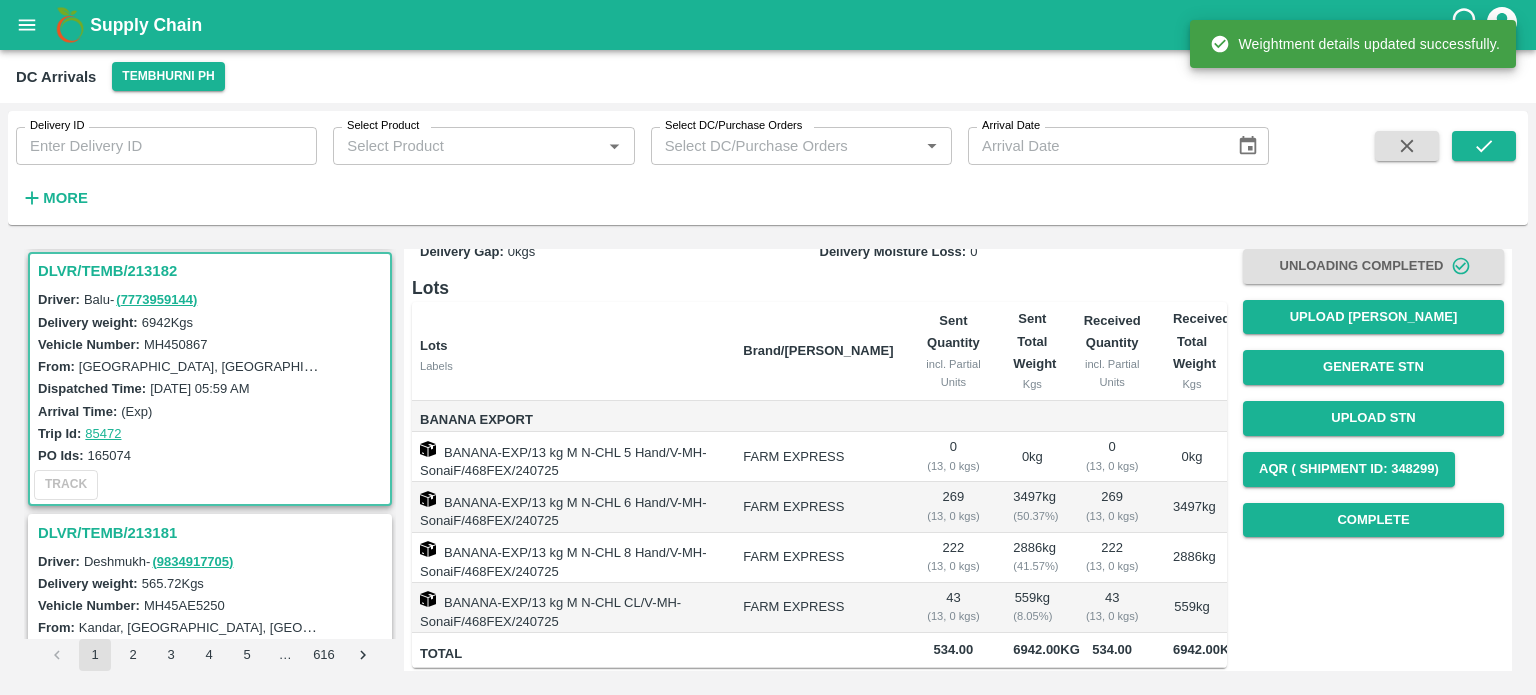 scroll, scrollTop: 124, scrollLeft: 0, axis: vertical 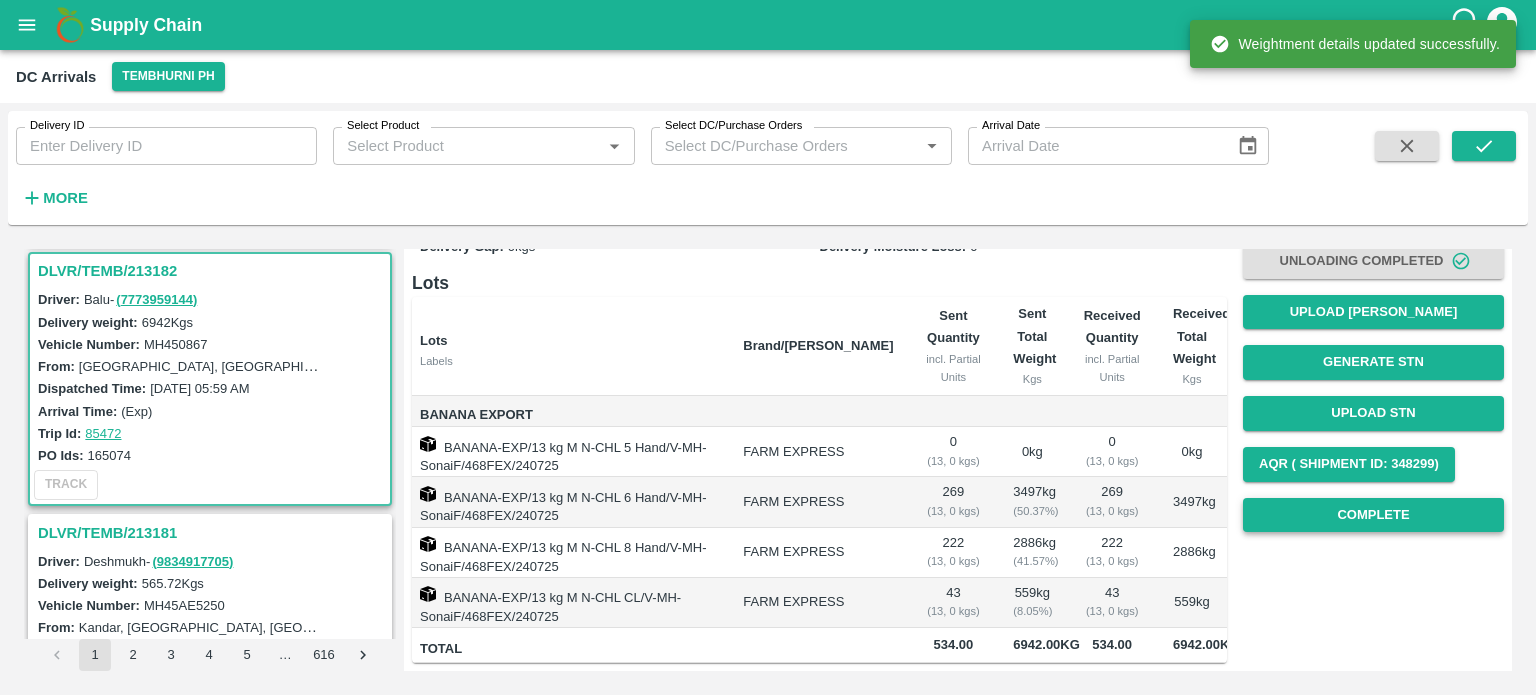 click on "Complete" at bounding box center (1373, 515) 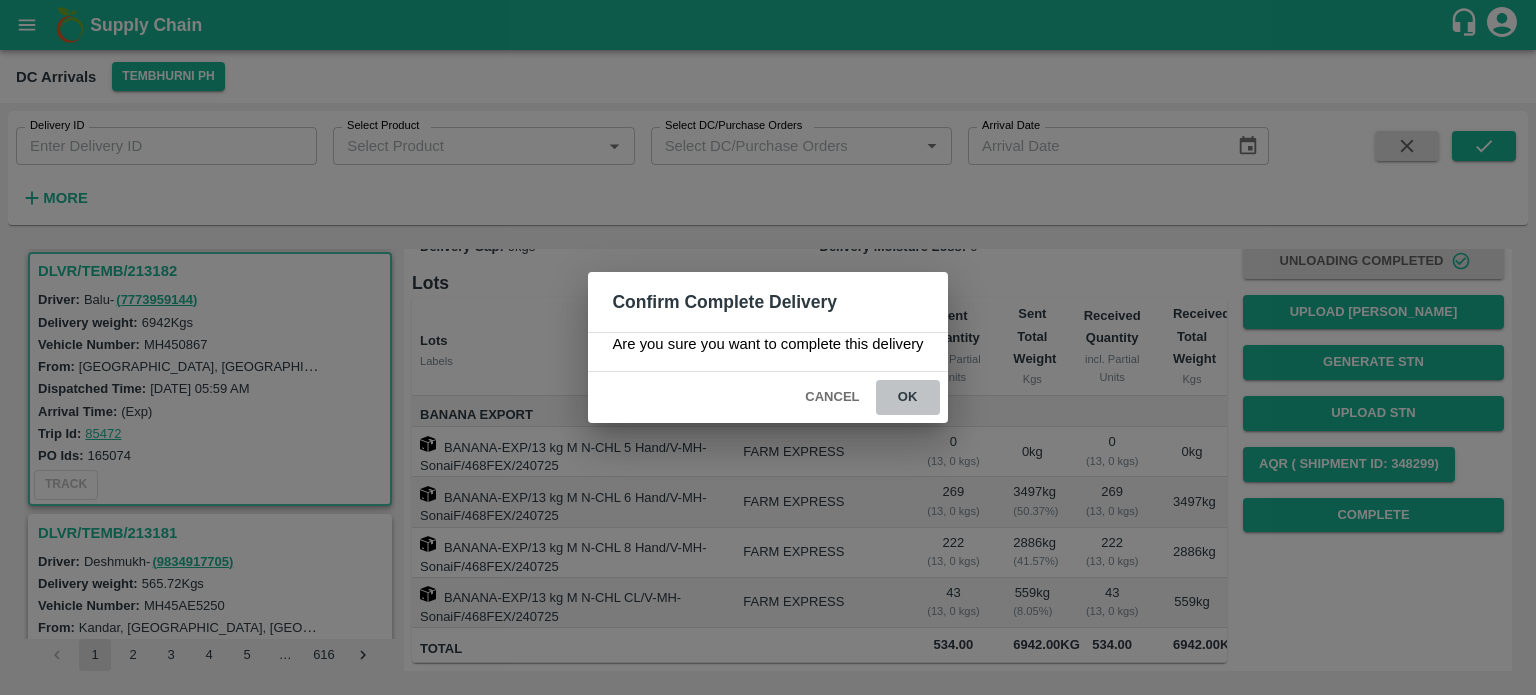 click on "ok" at bounding box center [908, 397] 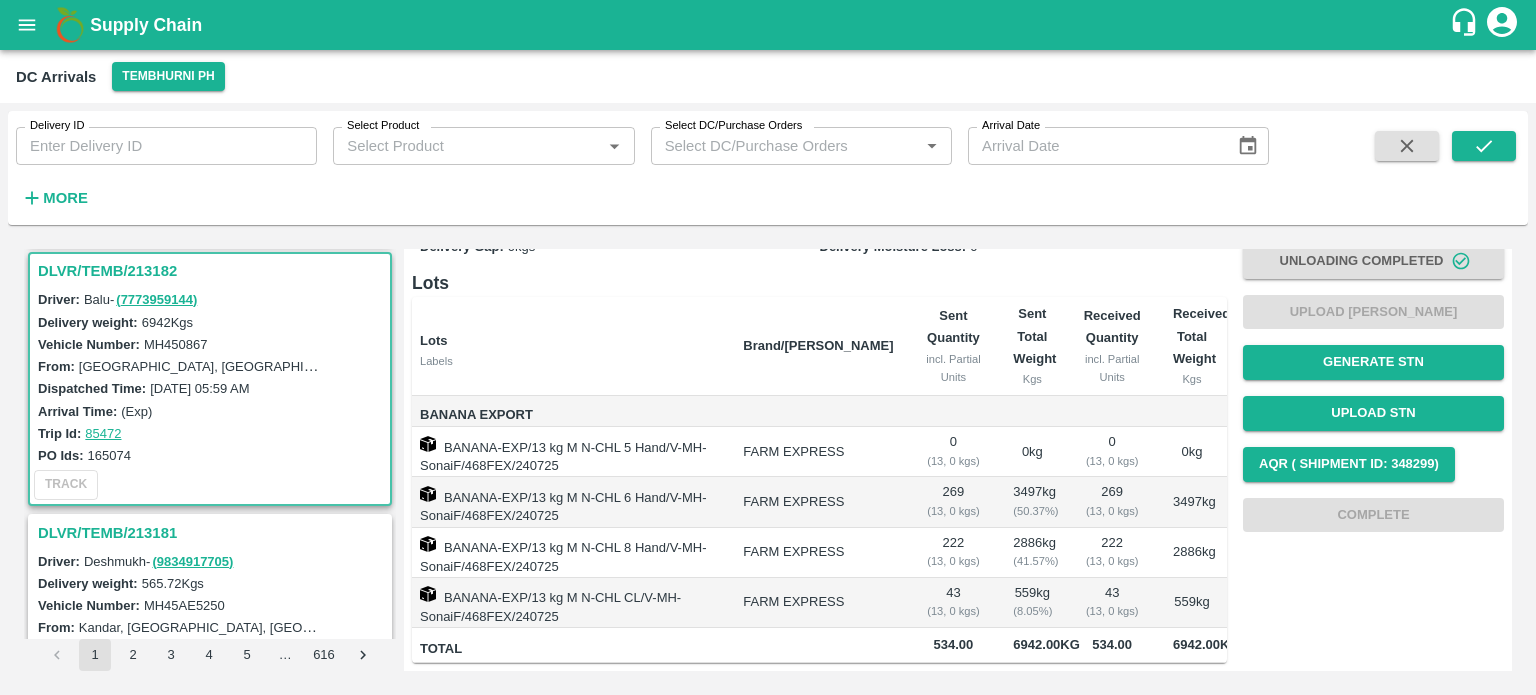 scroll, scrollTop: 0, scrollLeft: 0, axis: both 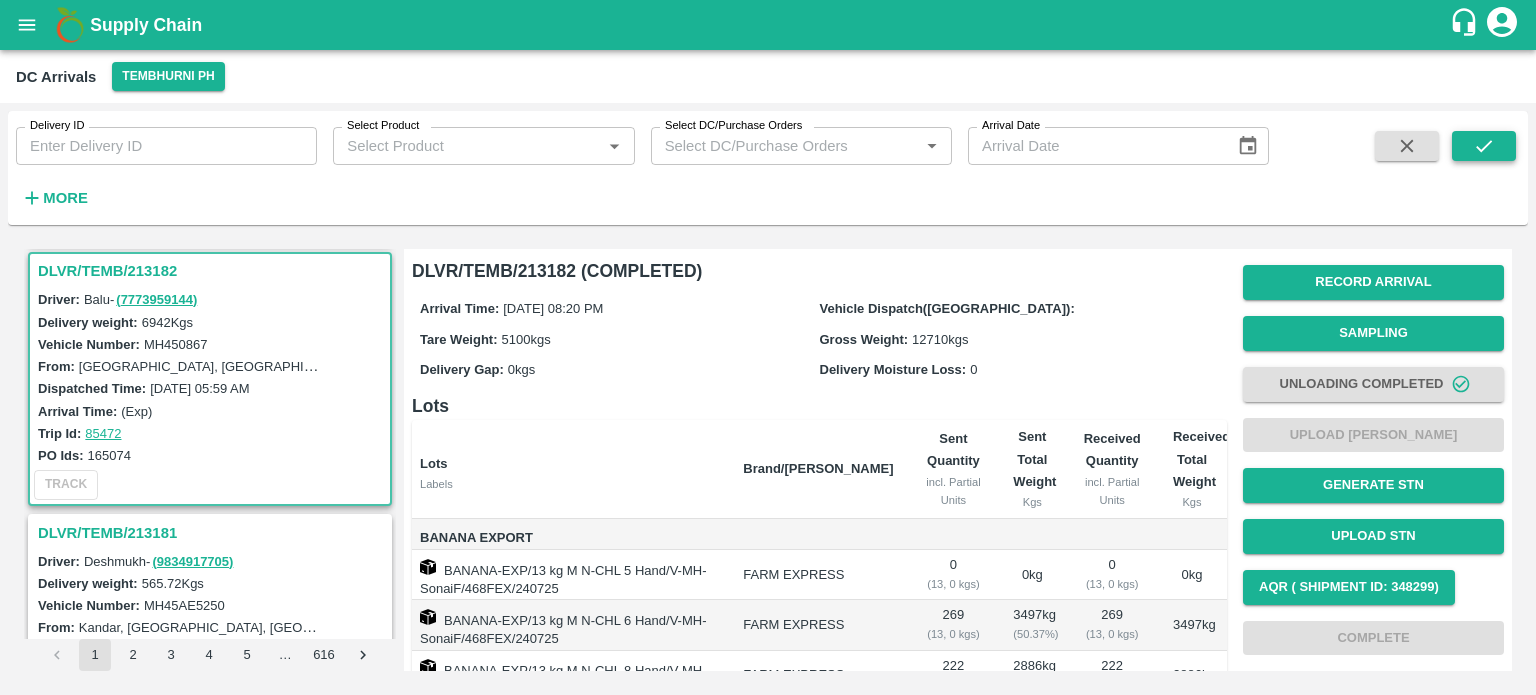 click 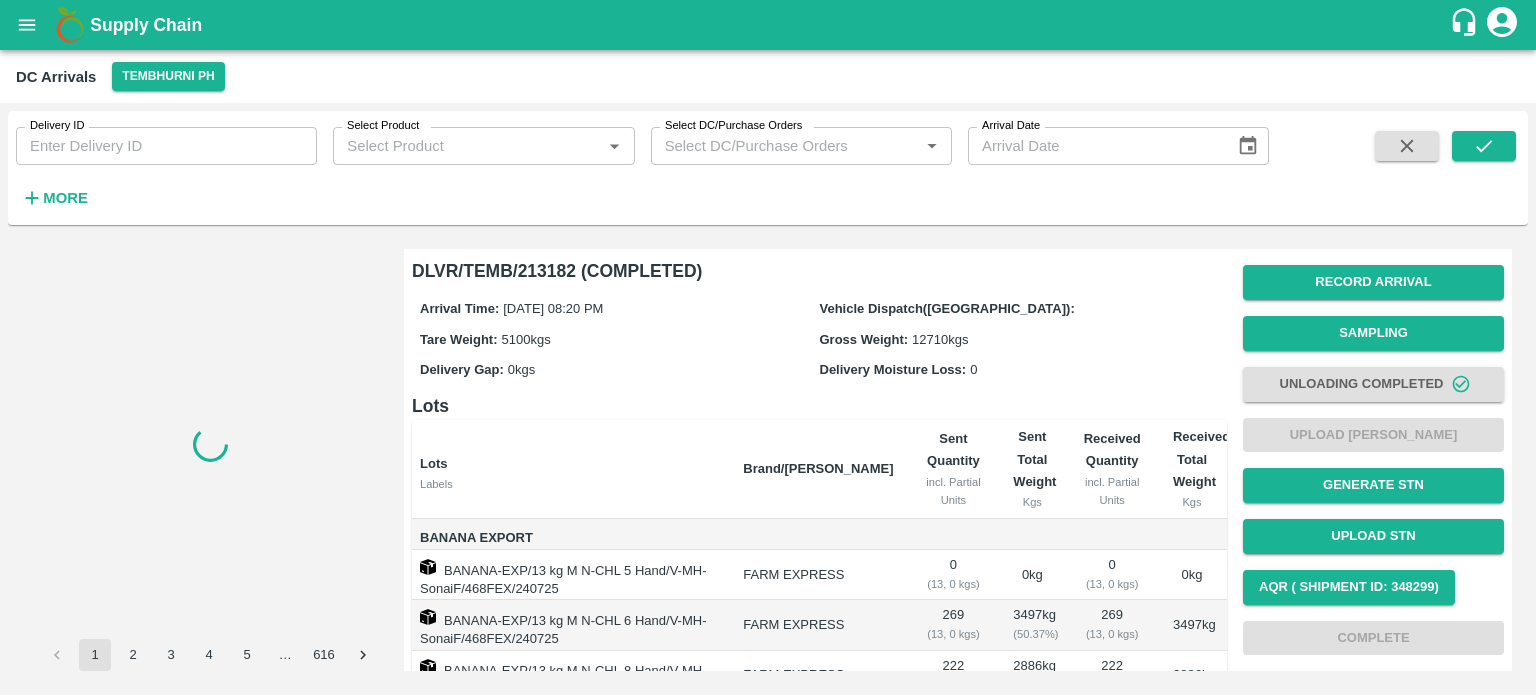 scroll, scrollTop: 0, scrollLeft: 0, axis: both 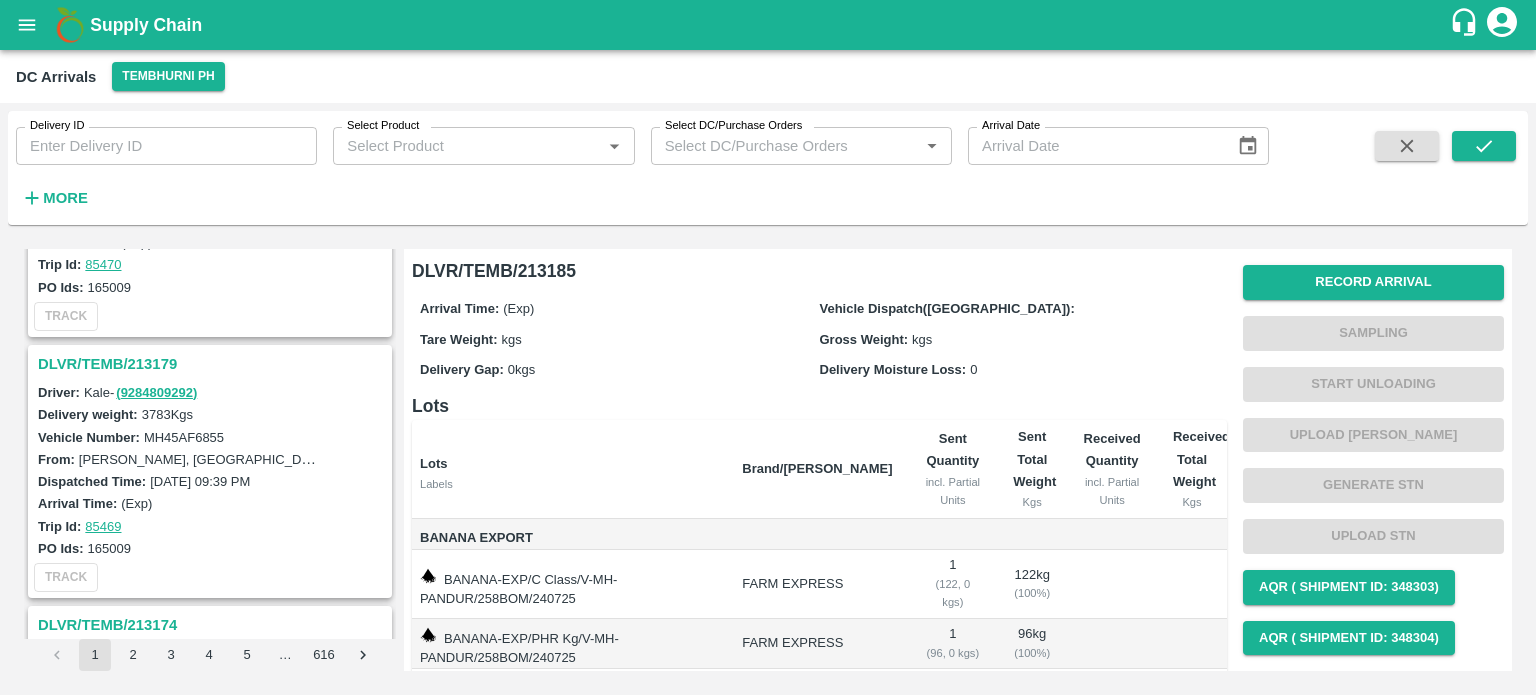 click on "DLVR/TEMB/213179" at bounding box center (213, 364) 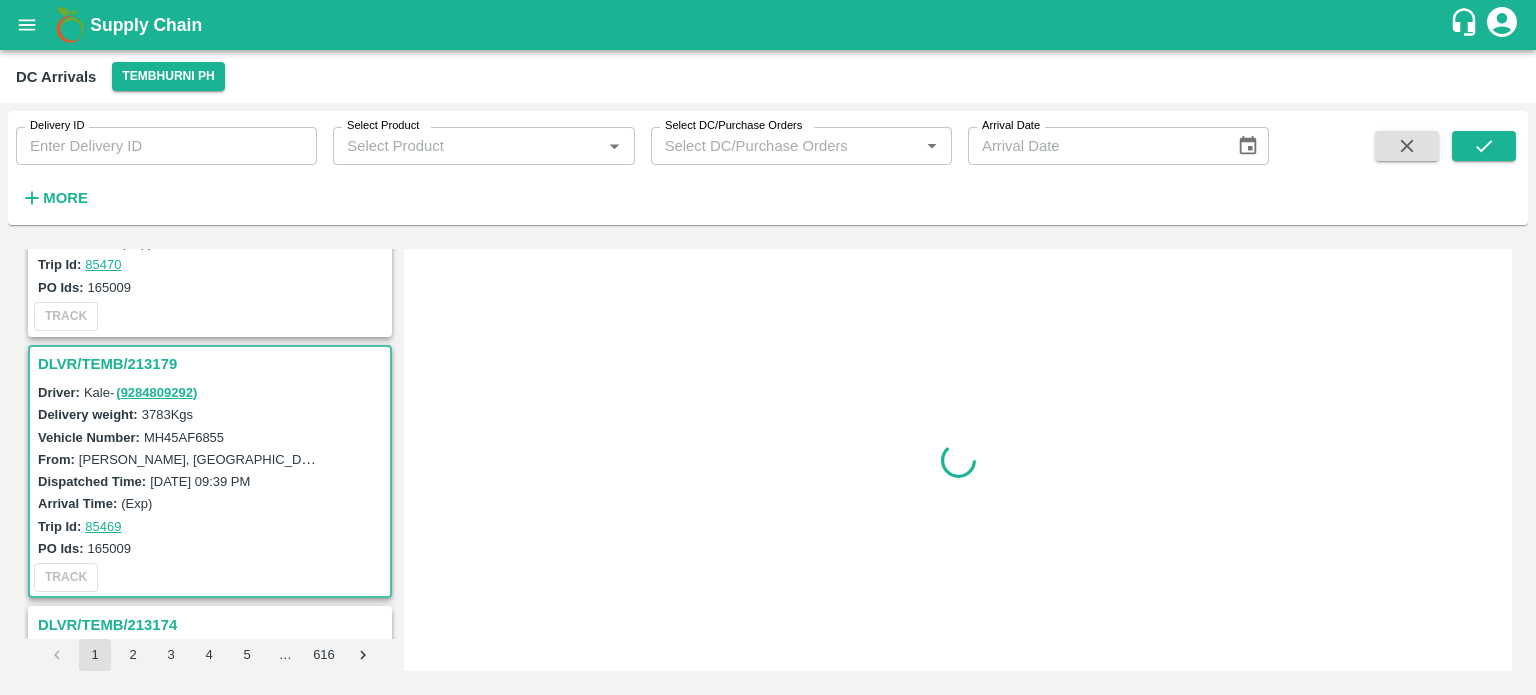 scroll, scrollTop: 1048, scrollLeft: 0, axis: vertical 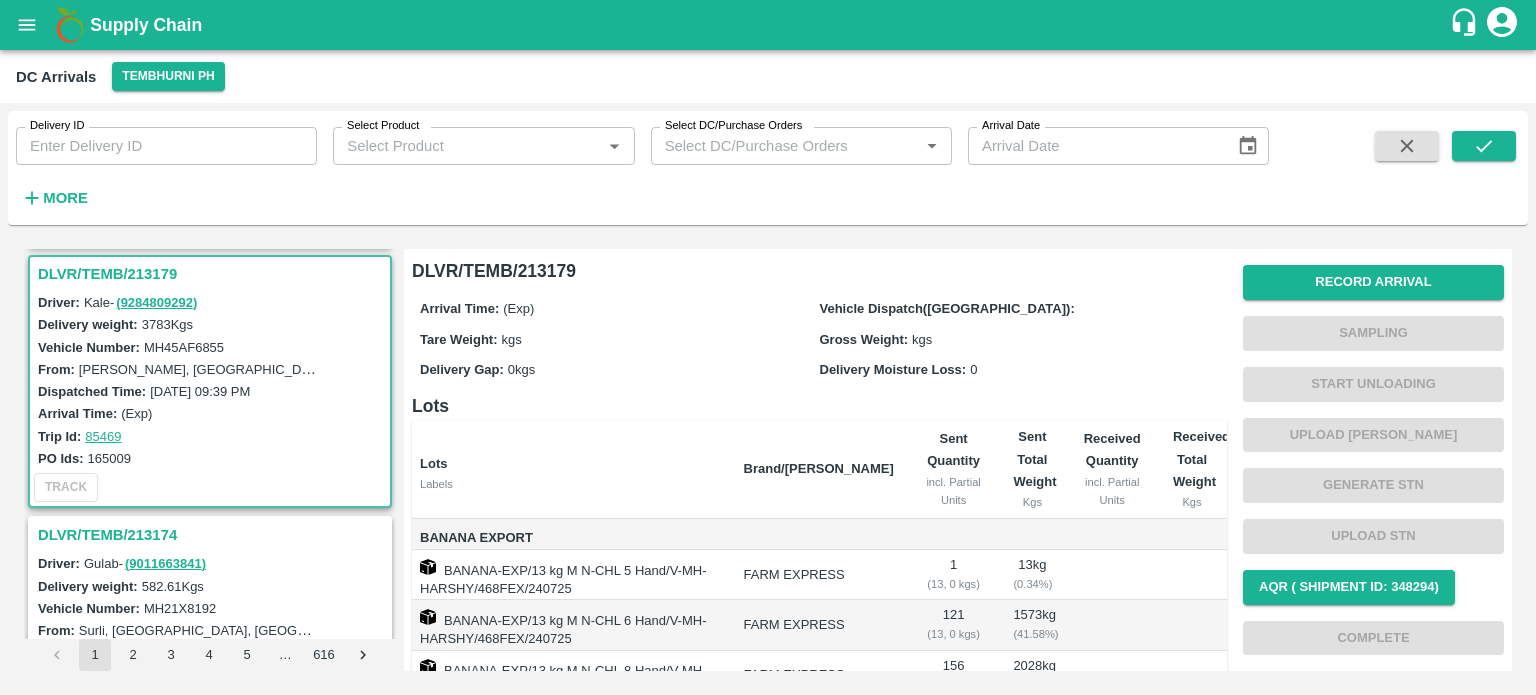 click on "MH45AF6855" at bounding box center [184, 347] 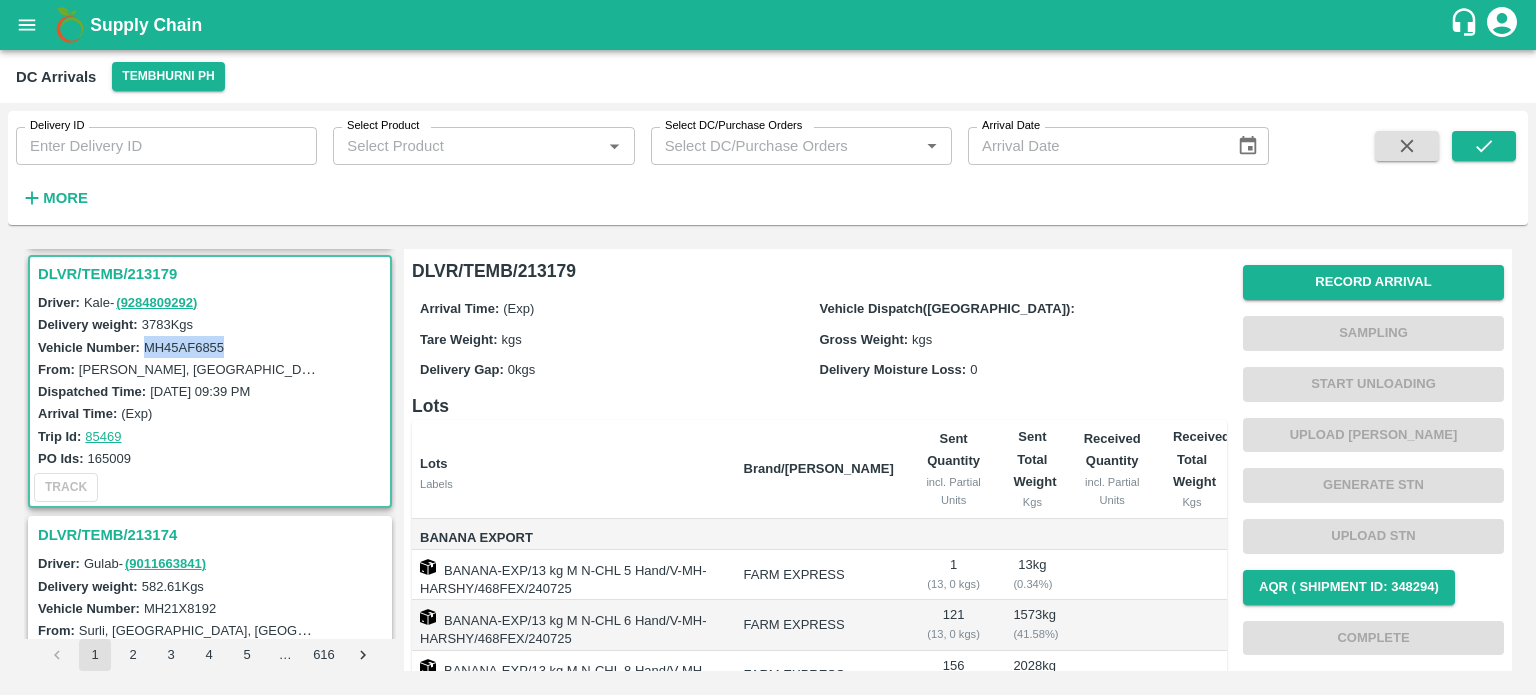 click on "MH45AF6855" at bounding box center (184, 347) 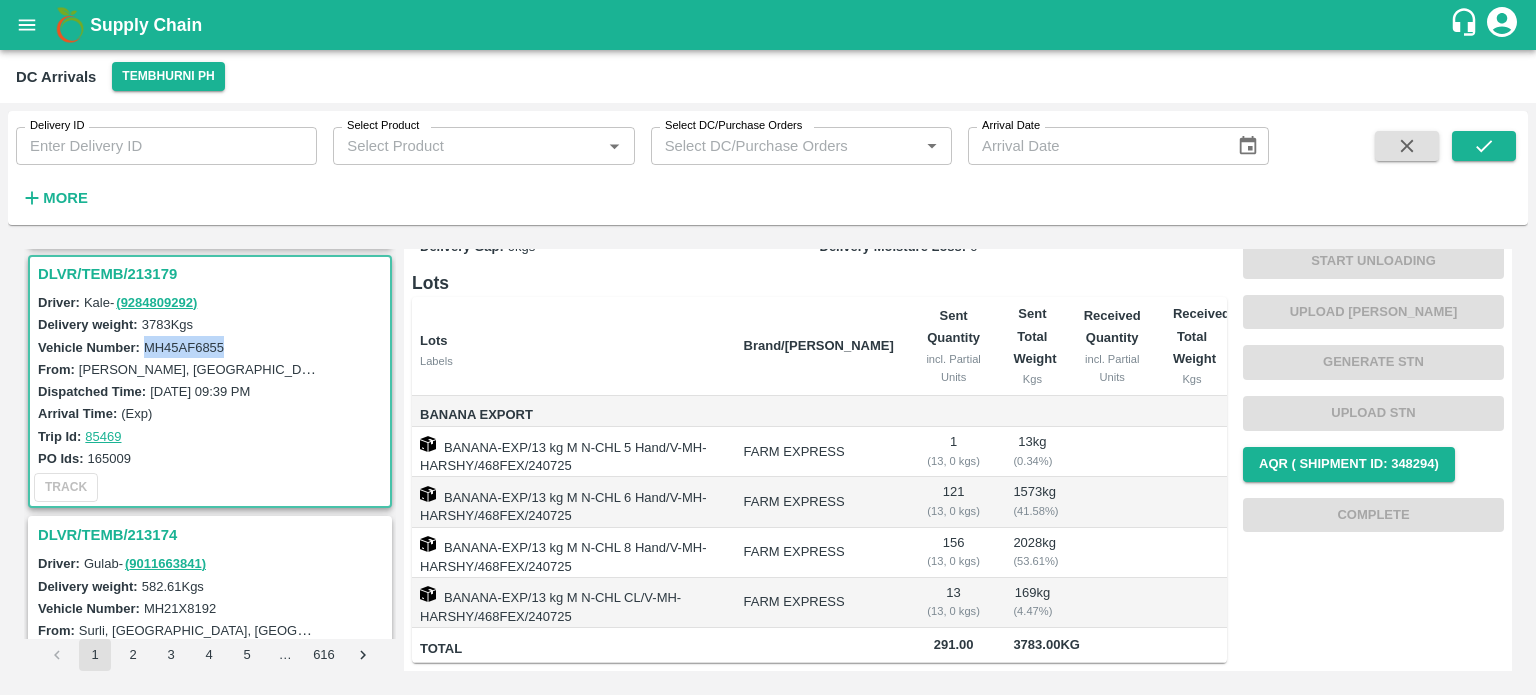 scroll, scrollTop: 0, scrollLeft: 0, axis: both 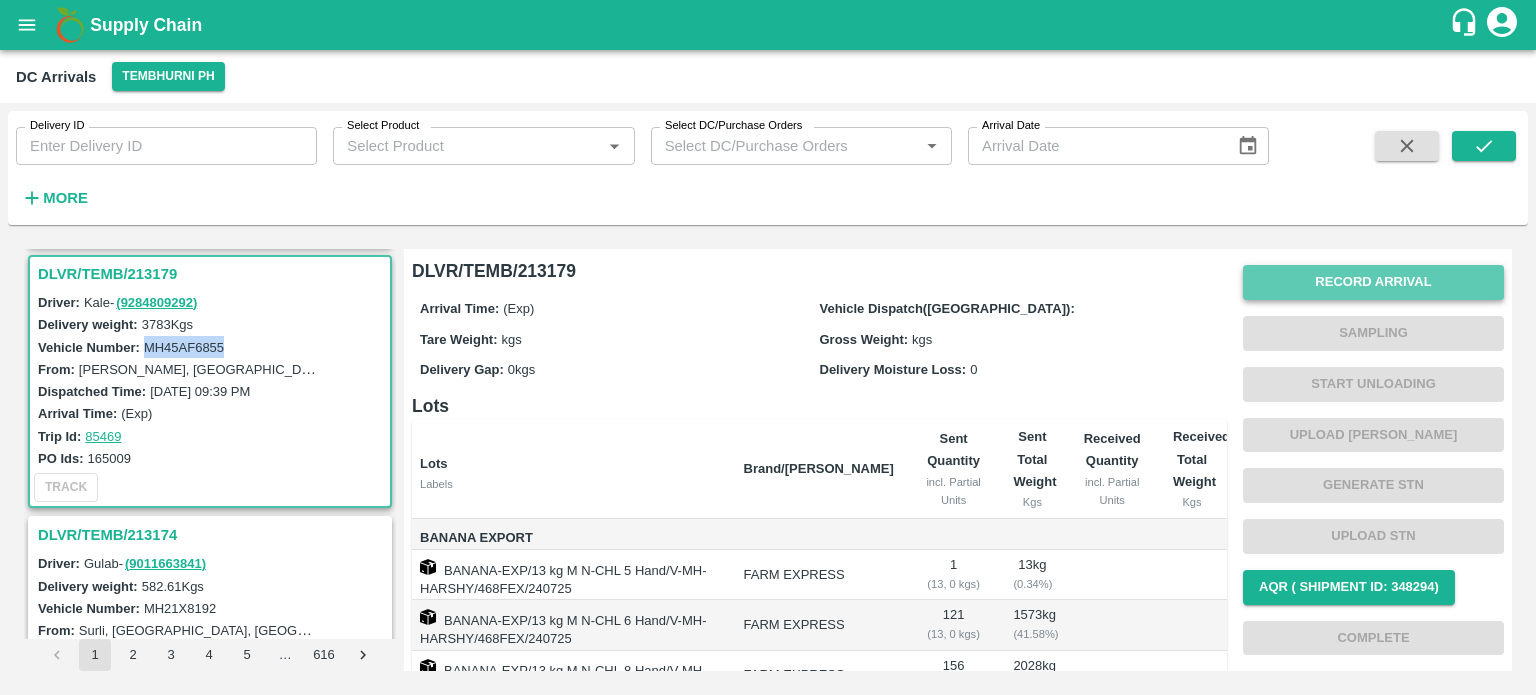 click on "Record Arrival" at bounding box center (1373, 282) 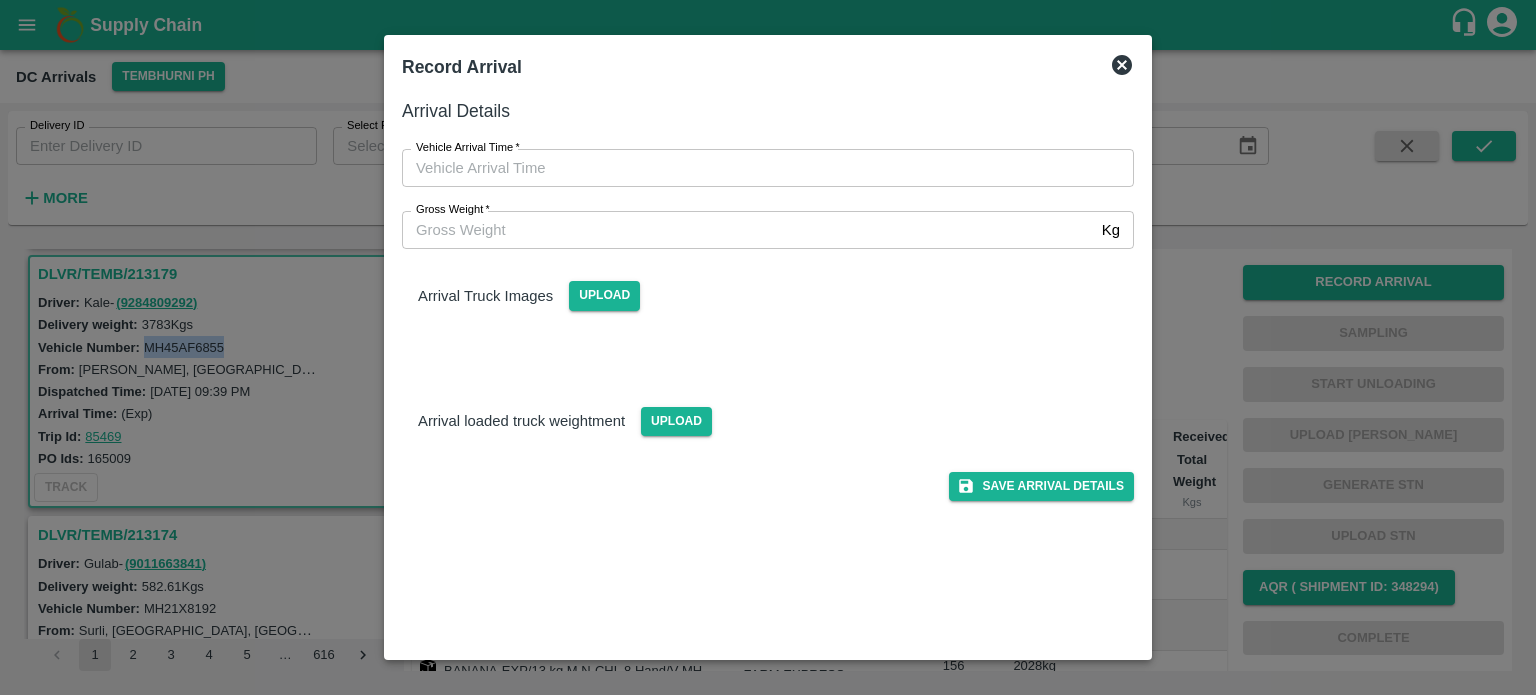 type on "DD/MM/YYYY hh:mm aa" 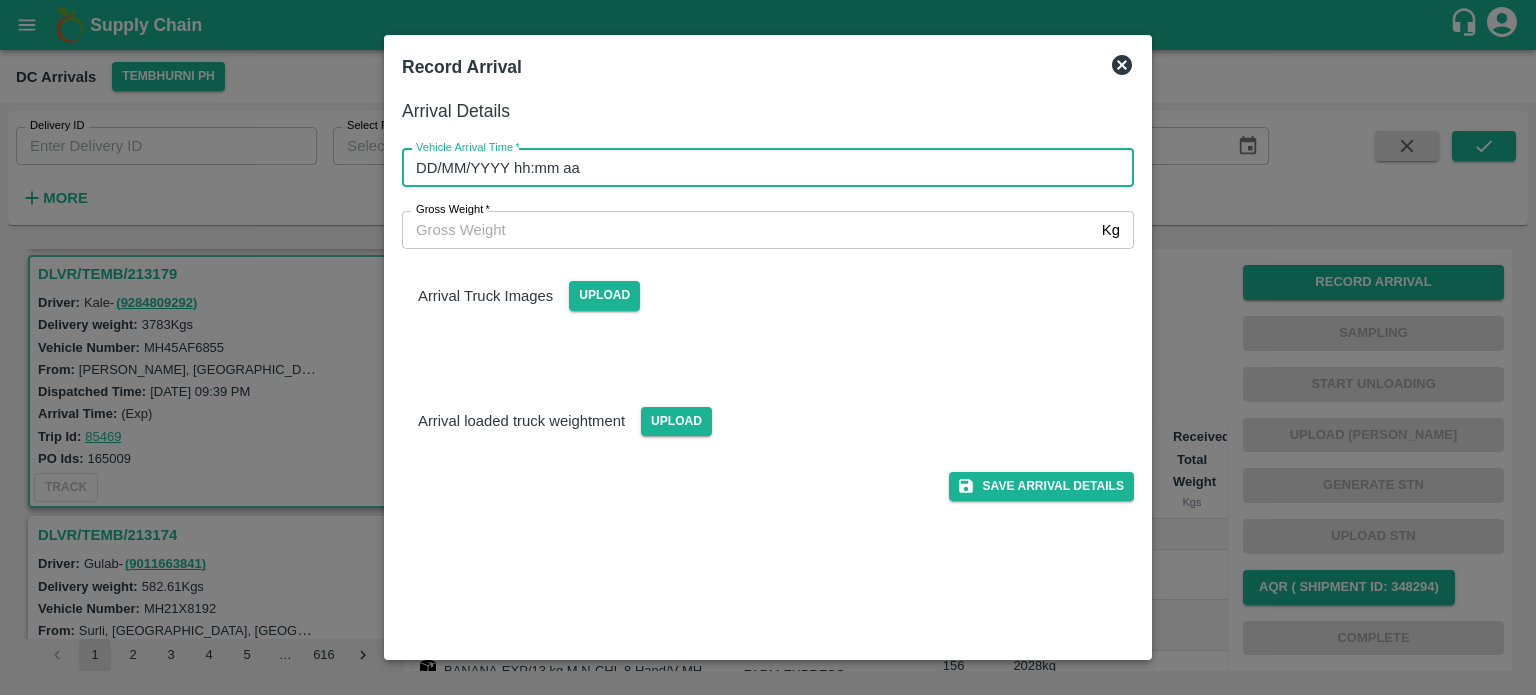 click on "DD/MM/YYYY hh:mm aa" at bounding box center (761, 168) 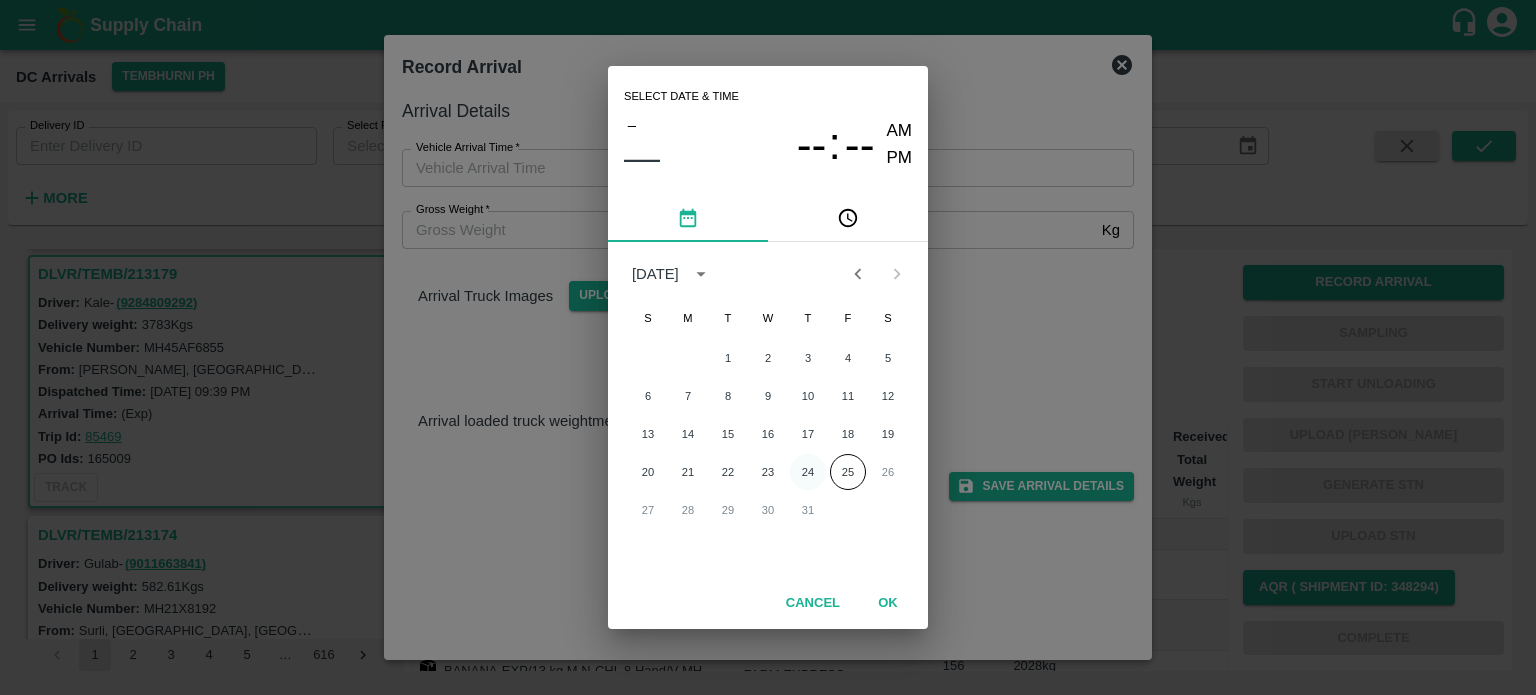 click on "24" at bounding box center (808, 472) 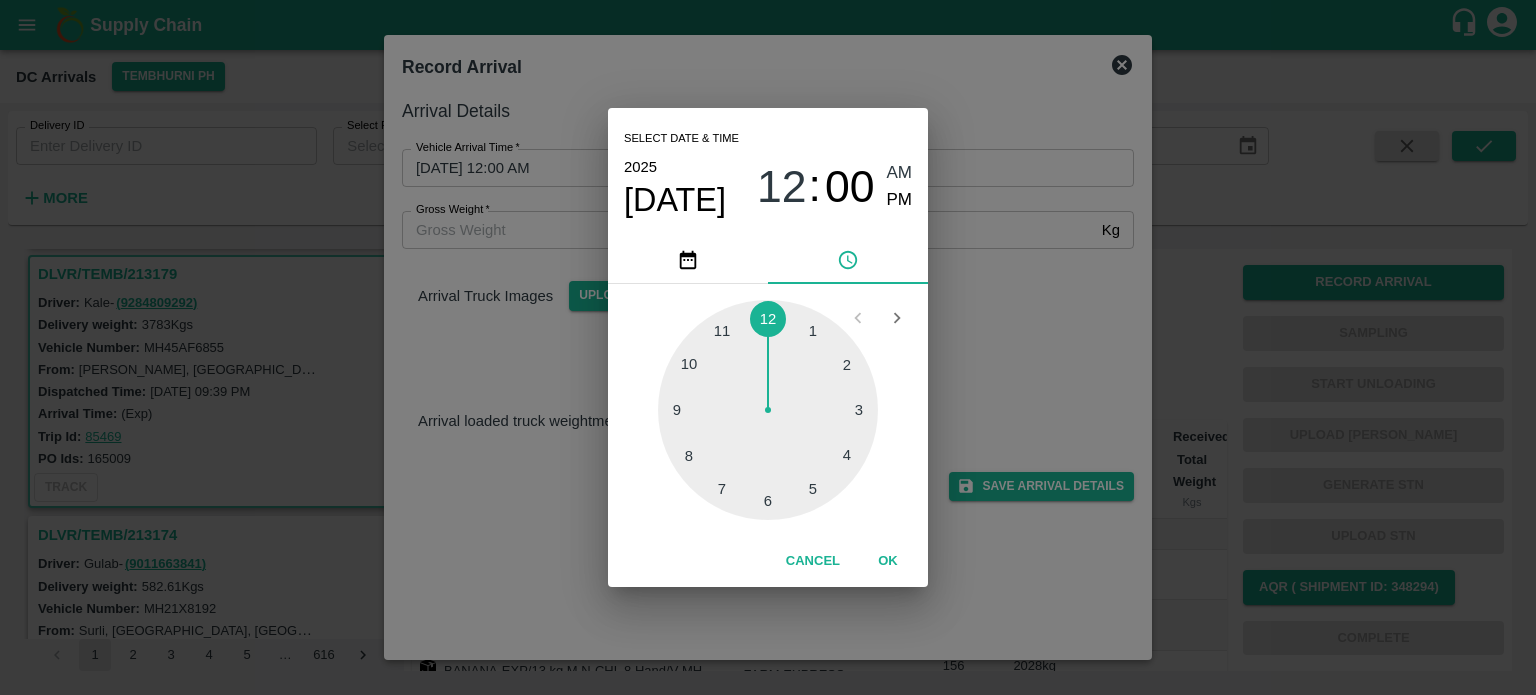 click at bounding box center [768, 410] 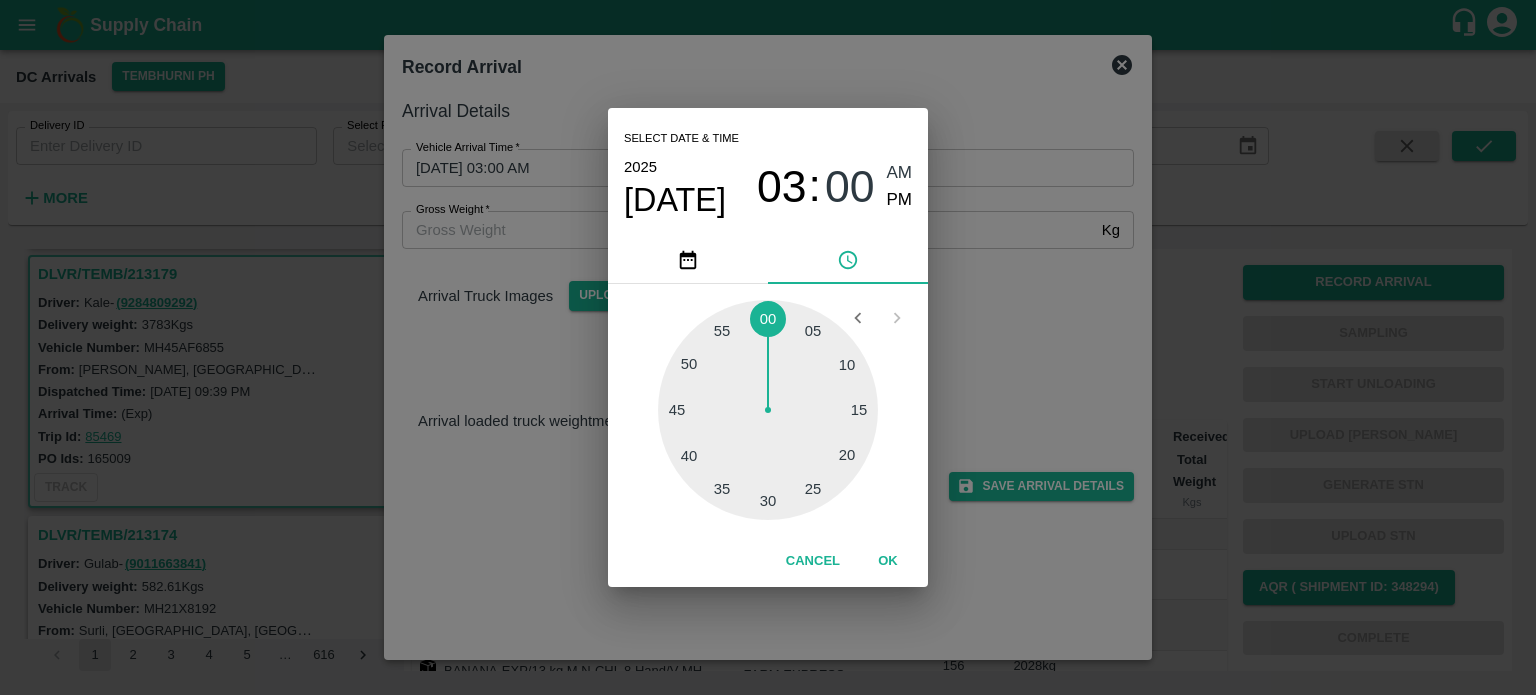 click at bounding box center [768, 410] 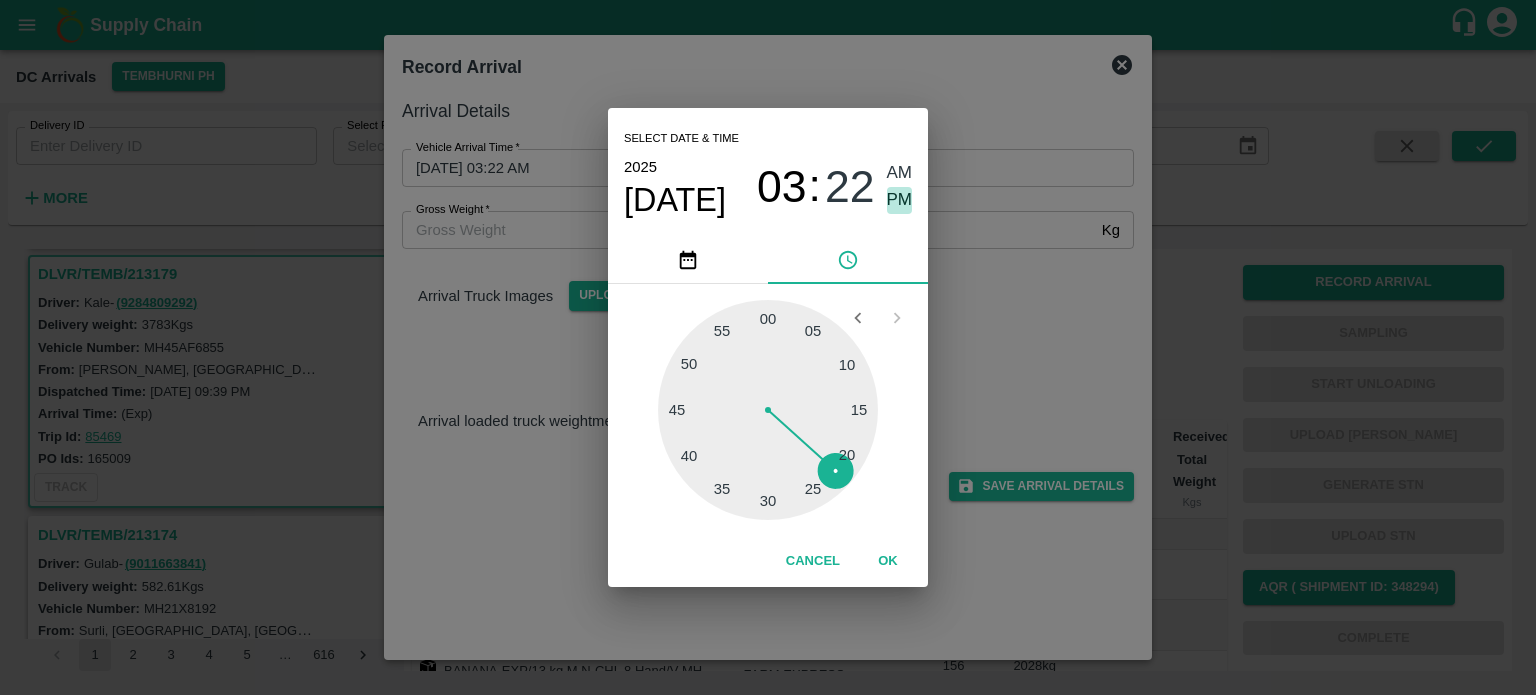 click on "PM" at bounding box center (900, 200) 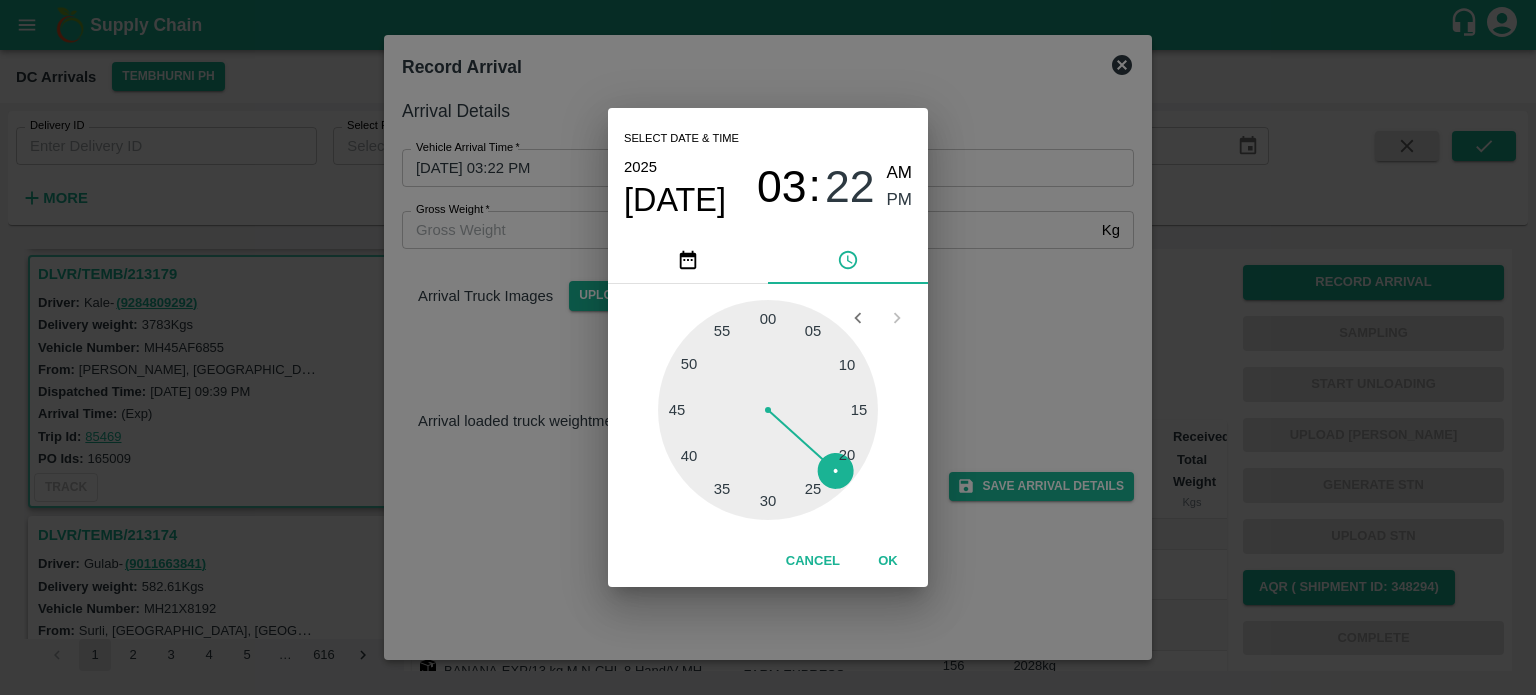 click on "Select date & time [DATE] 03 : 22 AM PM 05 10 15 20 25 30 35 40 45 50 55 00 Cancel OK" at bounding box center (768, 347) 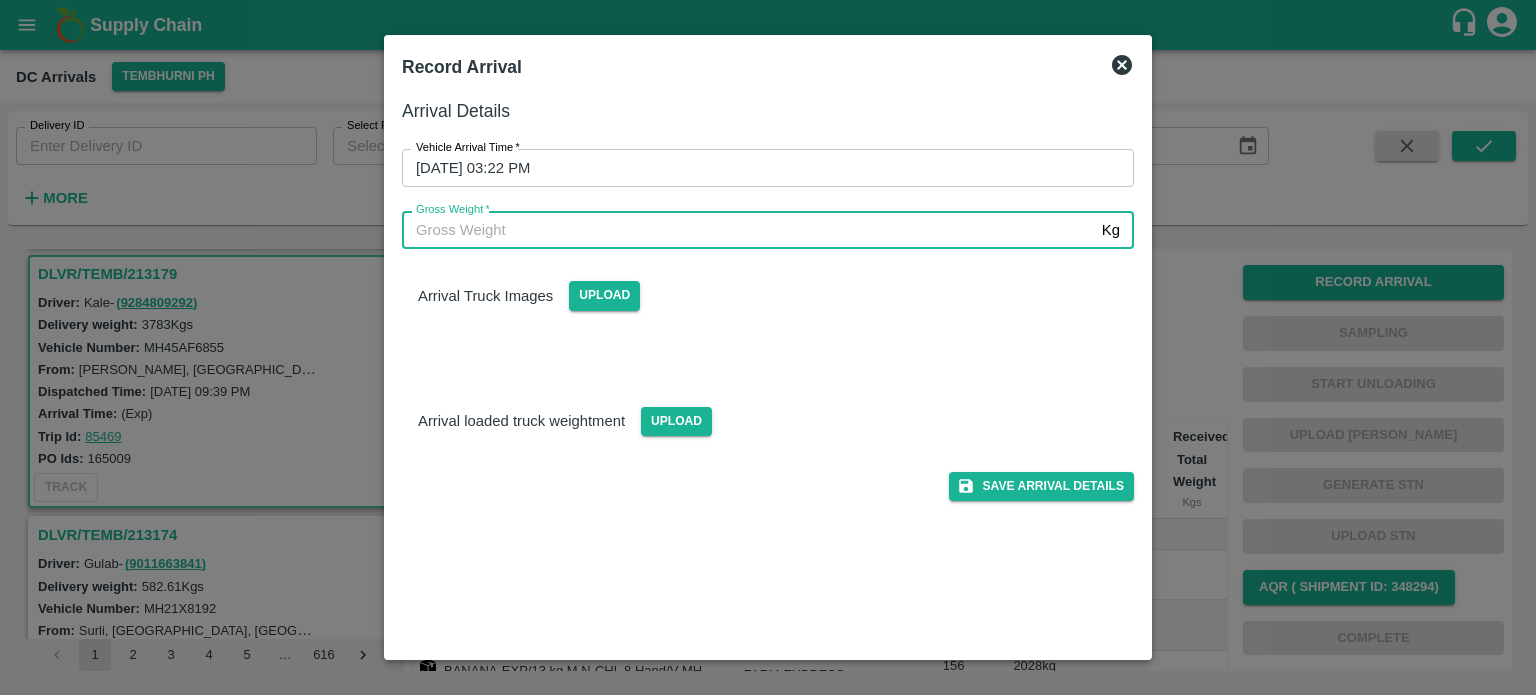 click on "Gross Weight   *" at bounding box center (748, 230) 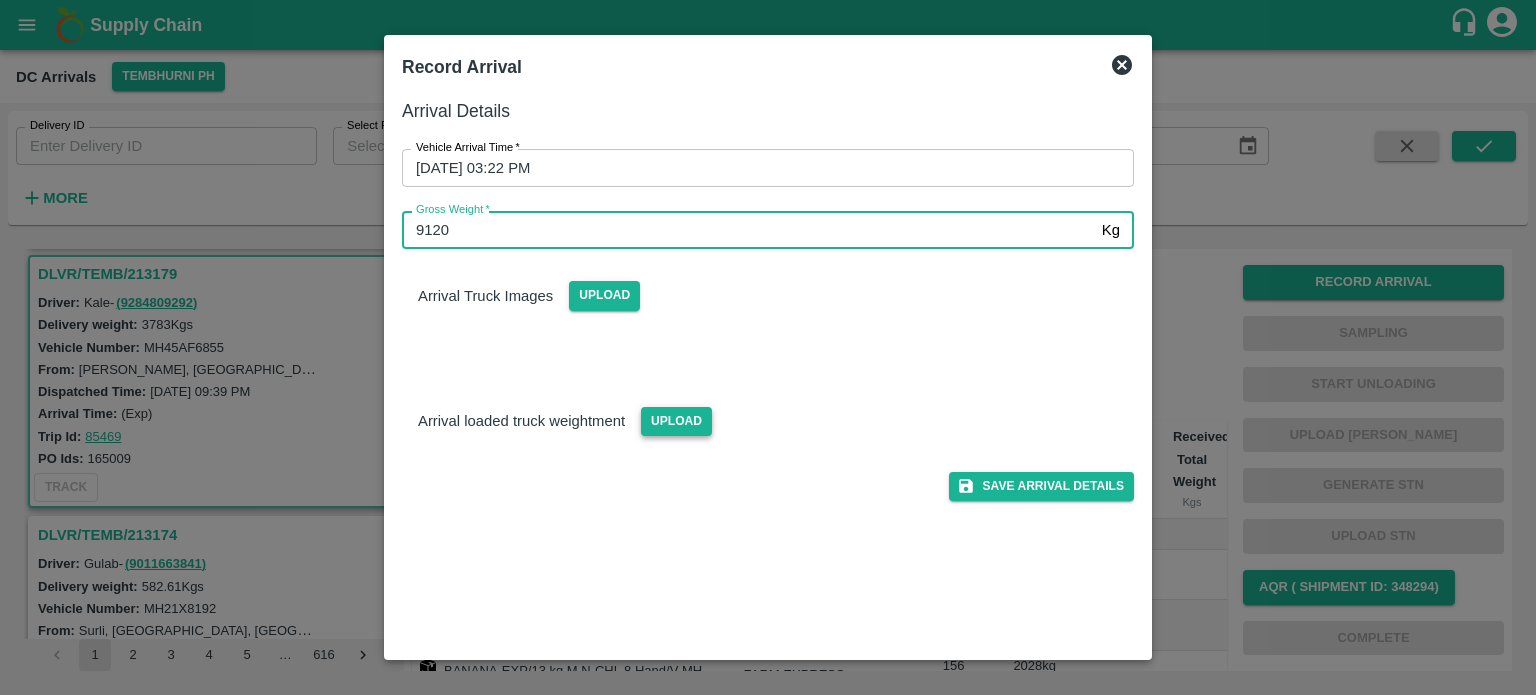 type on "9120" 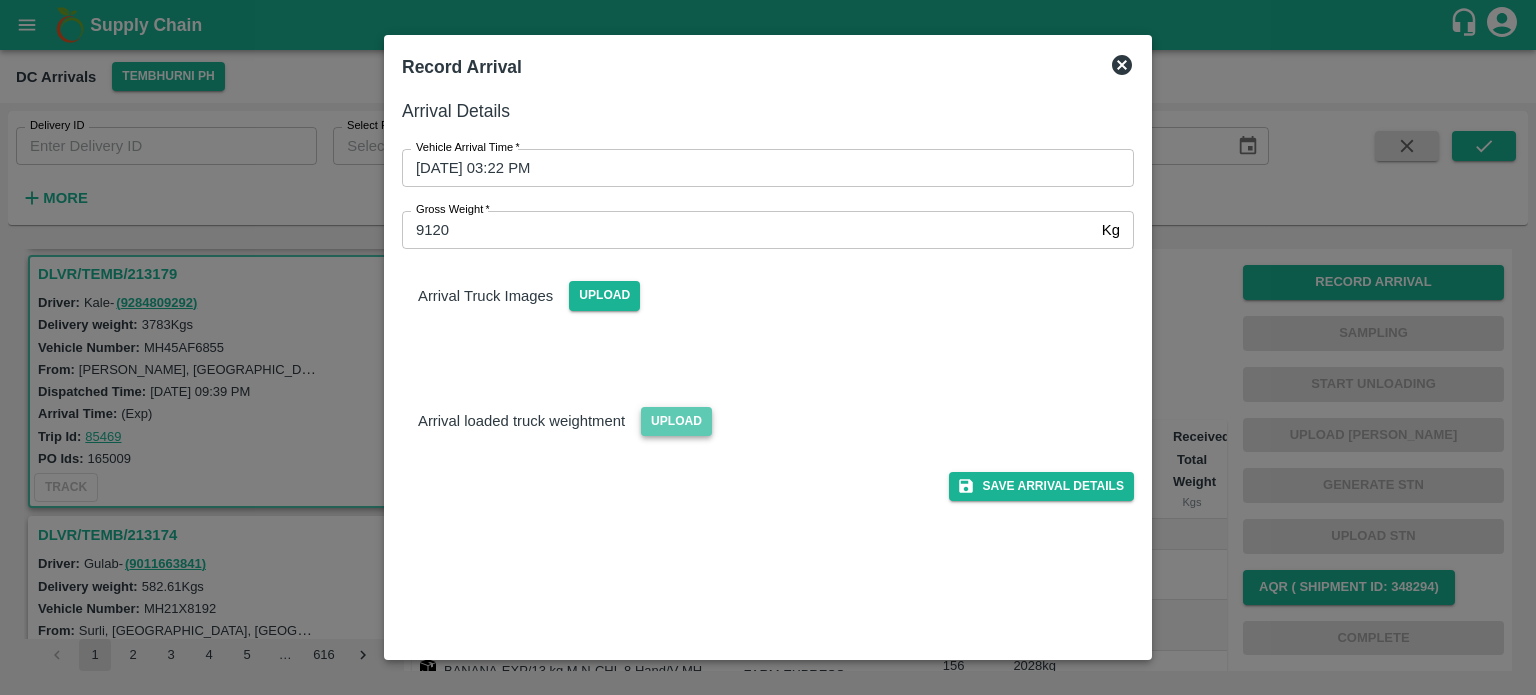 click on "Upload" at bounding box center [676, 421] 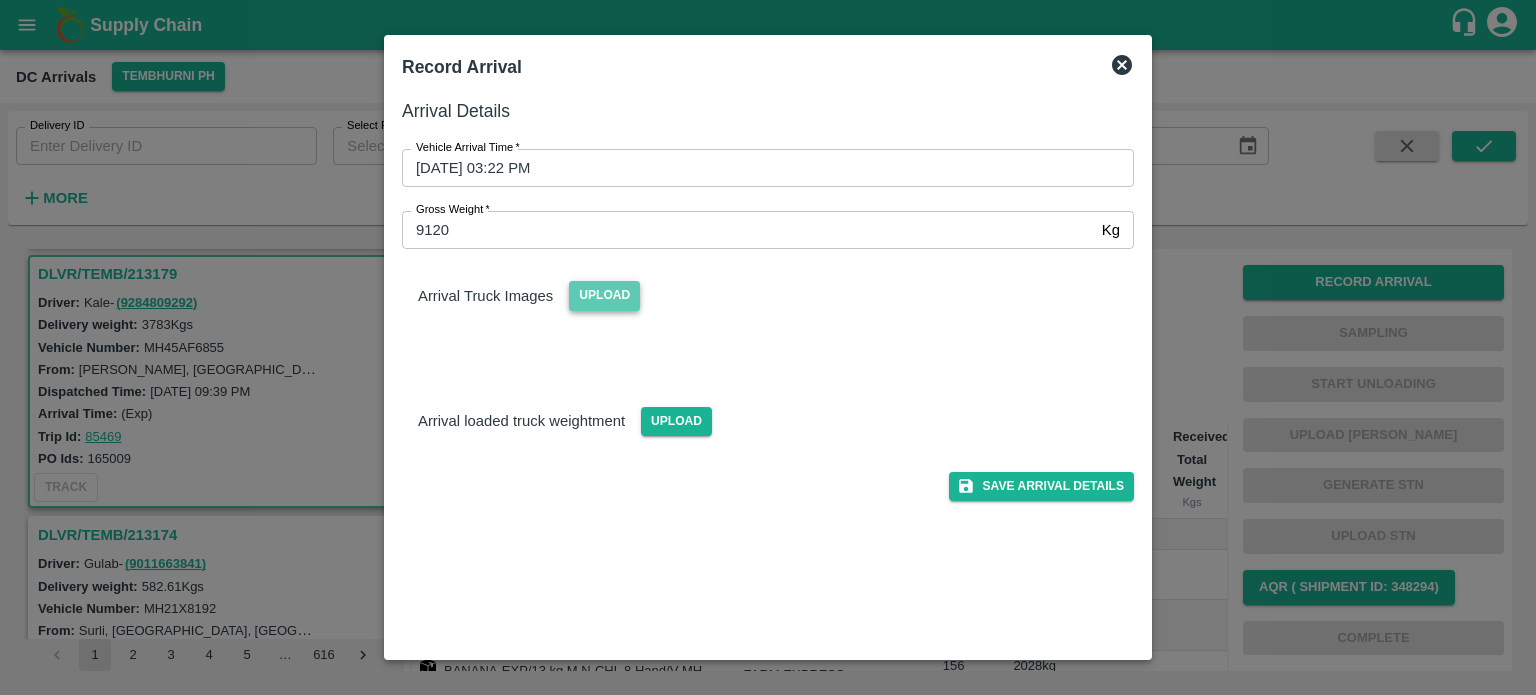 click on "Upload" at bounding box center (604, 295) 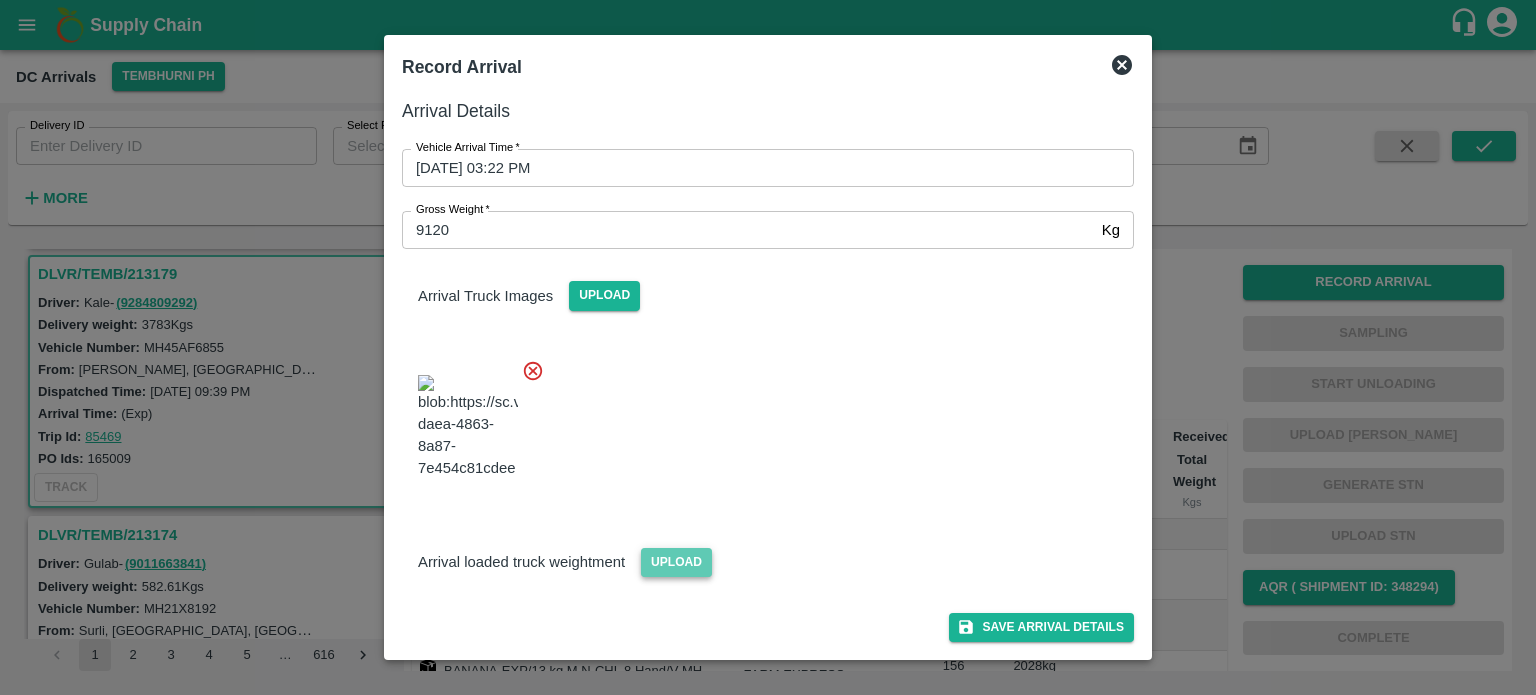 click on "Upload" at bounding box center (676, 562) 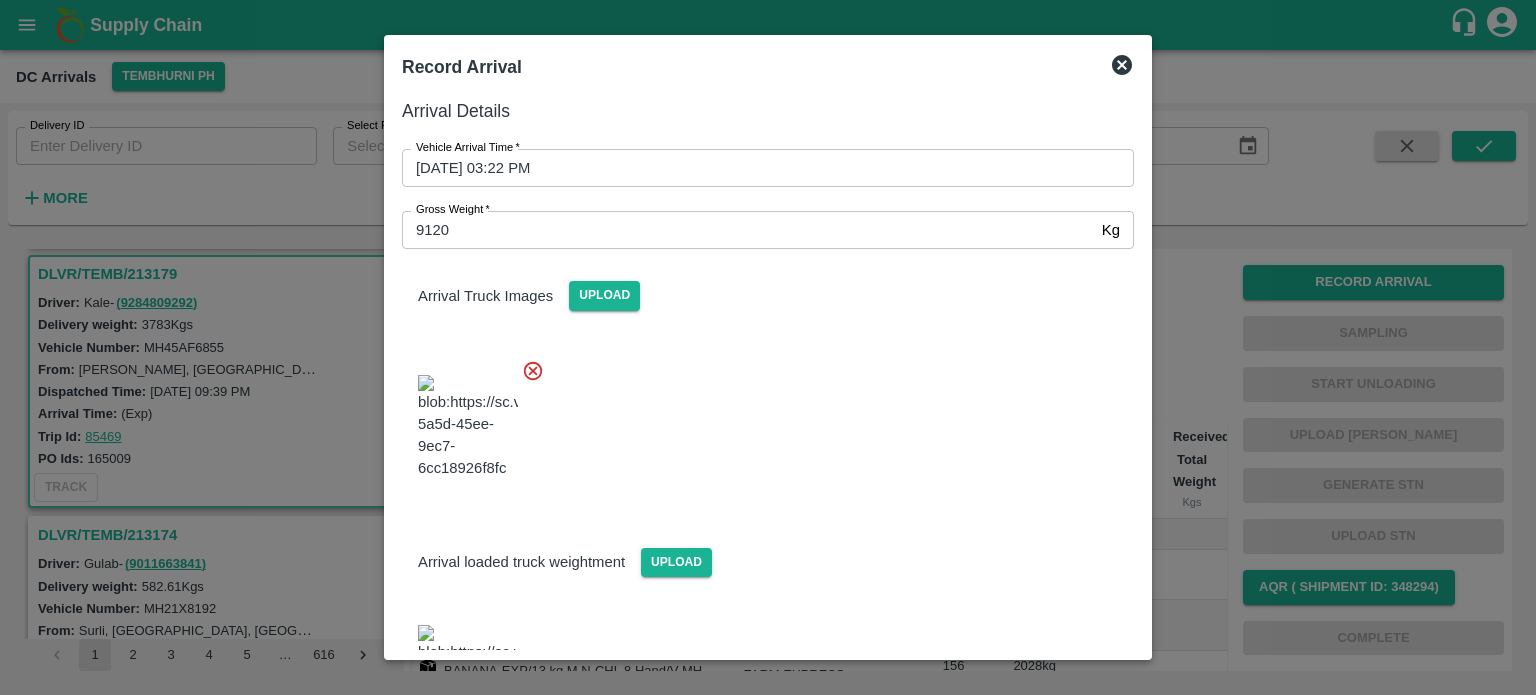 click at bounding box center [760, 421] 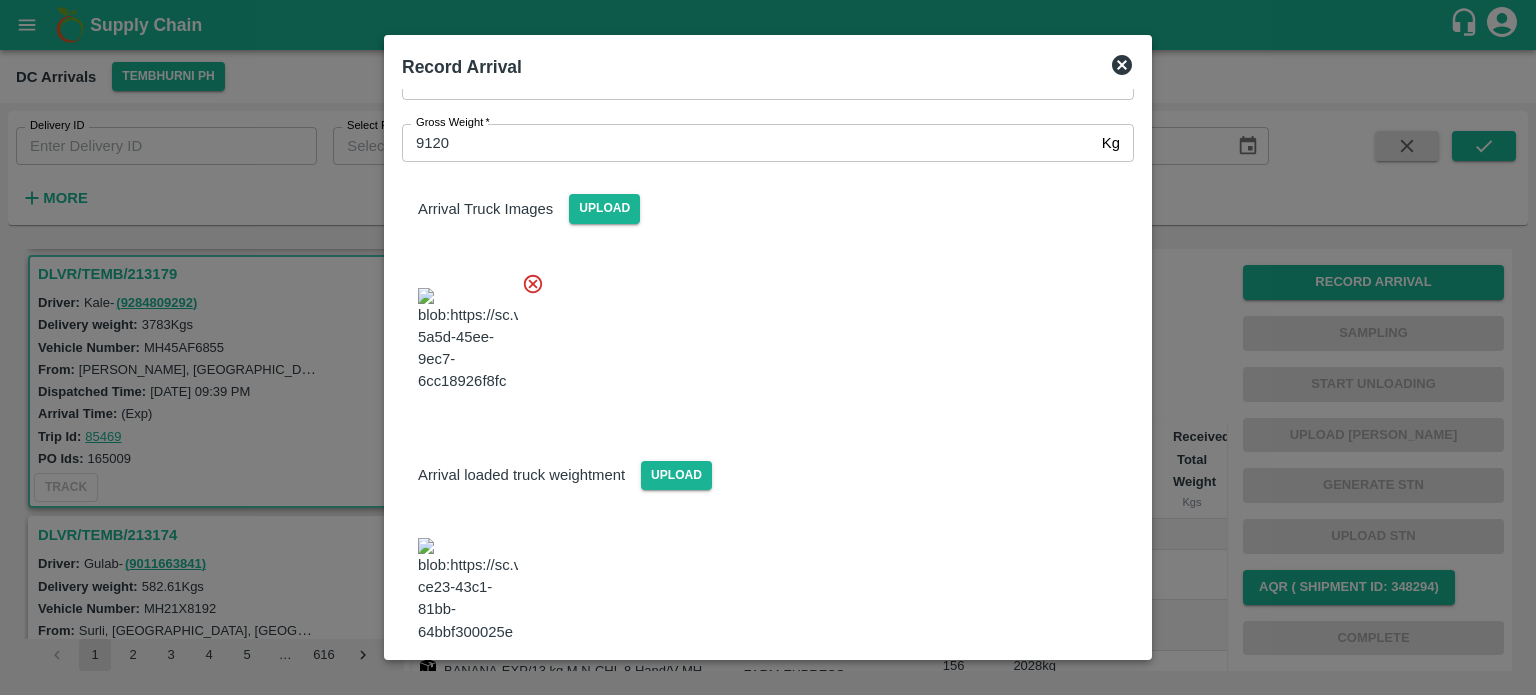 click on "Save Arrival Details" at bounding box center (1041, 697) 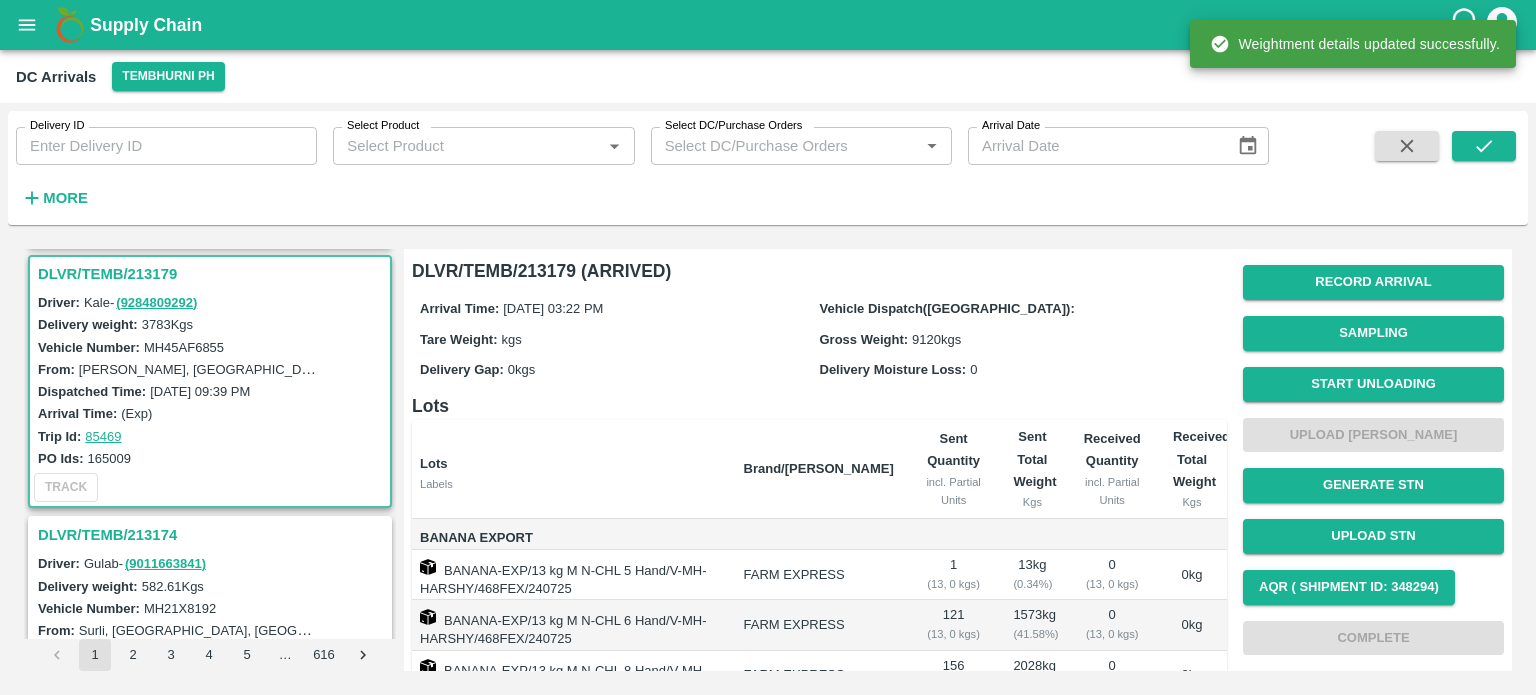 click on "Start Unloading" at bounding box center [1373, 384] 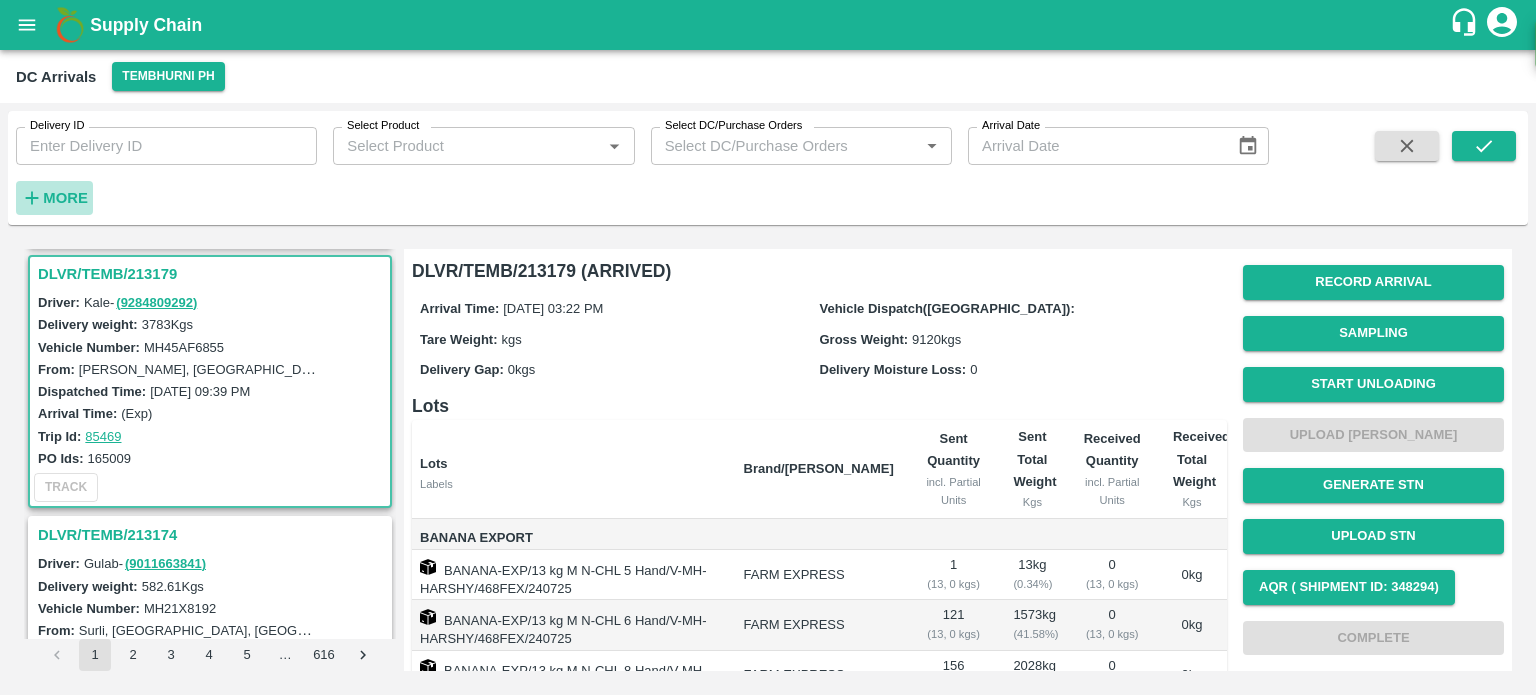 click on "More" at bounding box center (65, 198) 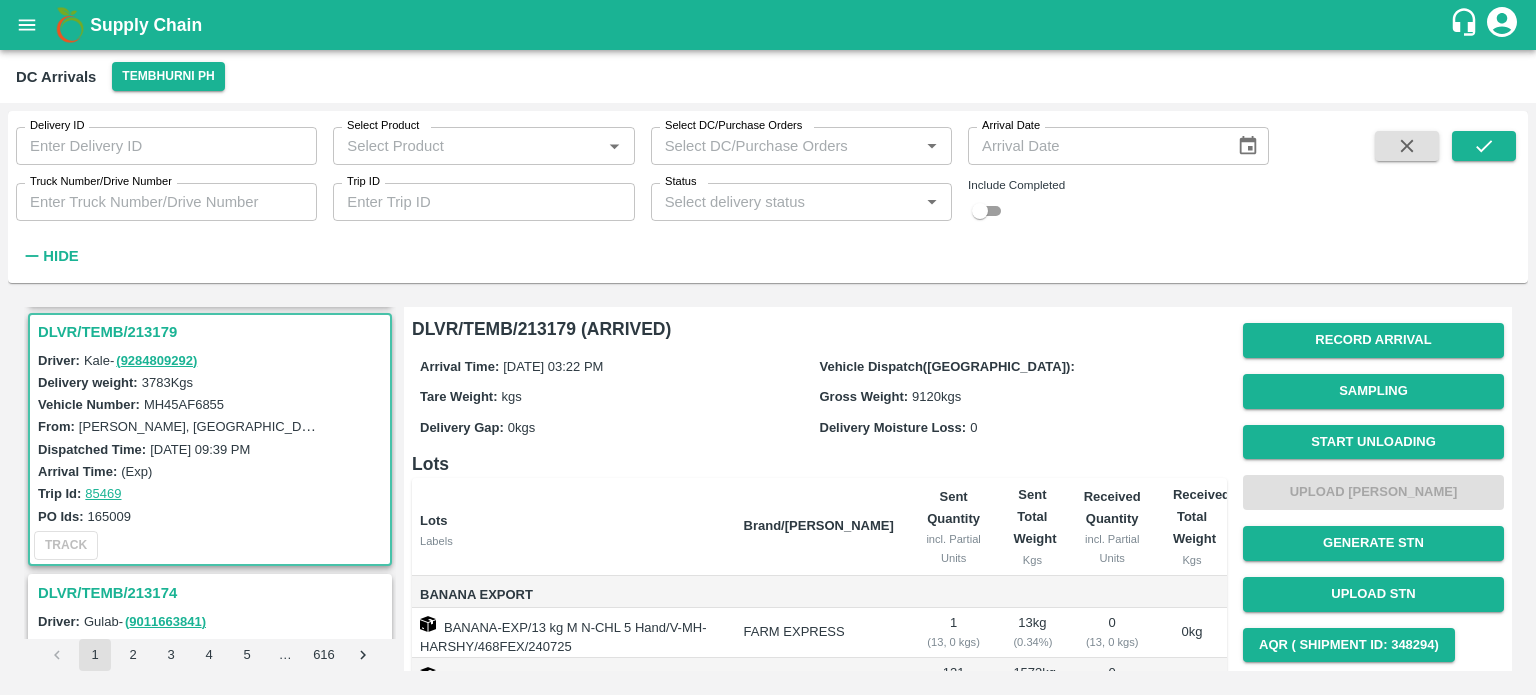click on "MH45AF6855" at bounding box center [184, 404] 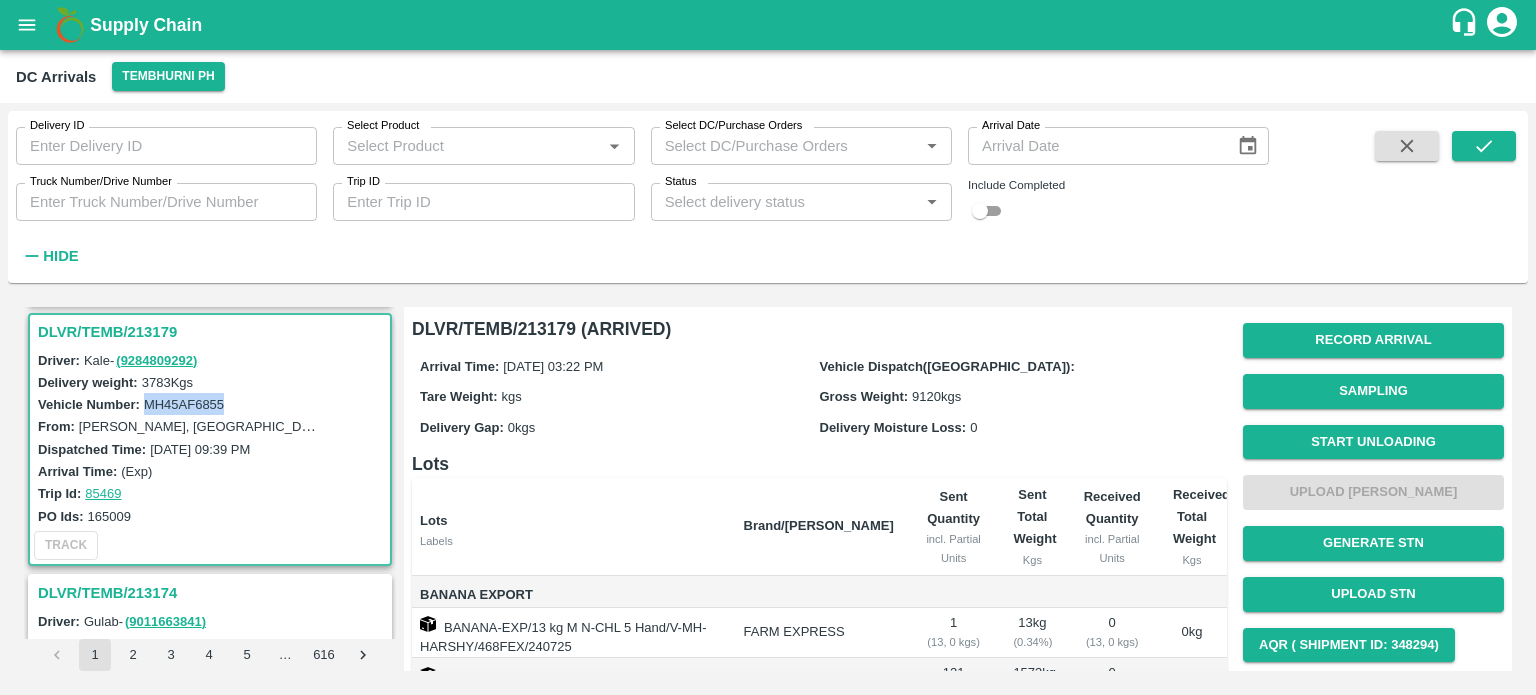 click on "MH45AF6855" at bounding box center [184, 404] 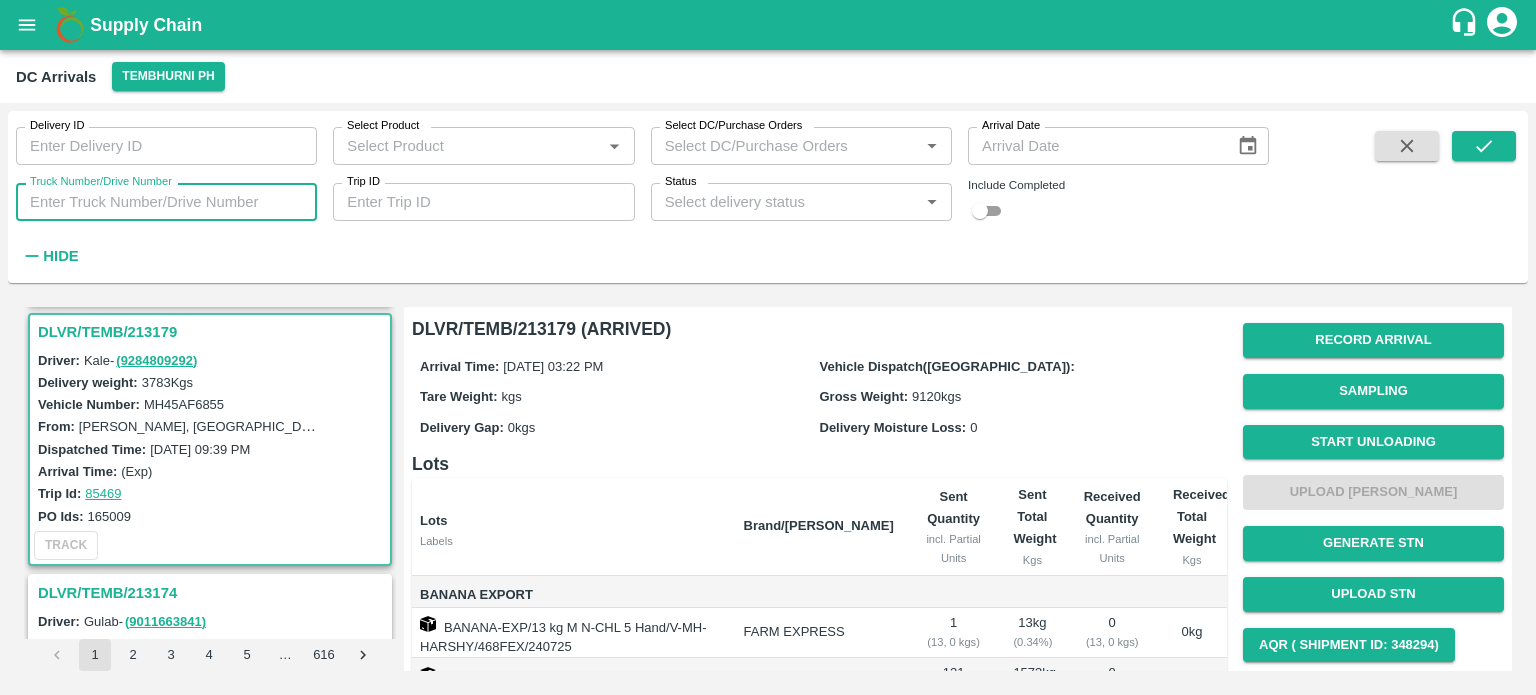 click on "Truck Number/Drive Number" at bounding box center (166, 202) 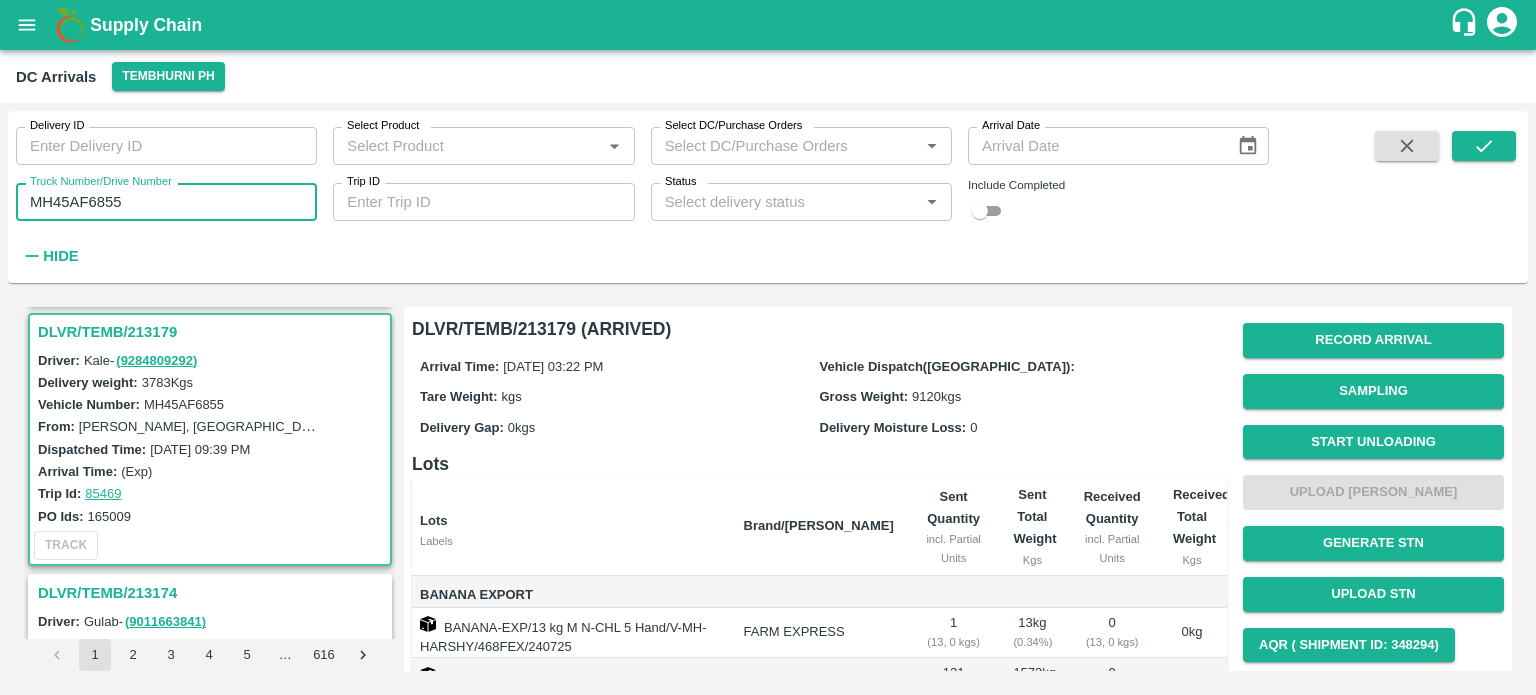 type on "MH45AF6855" 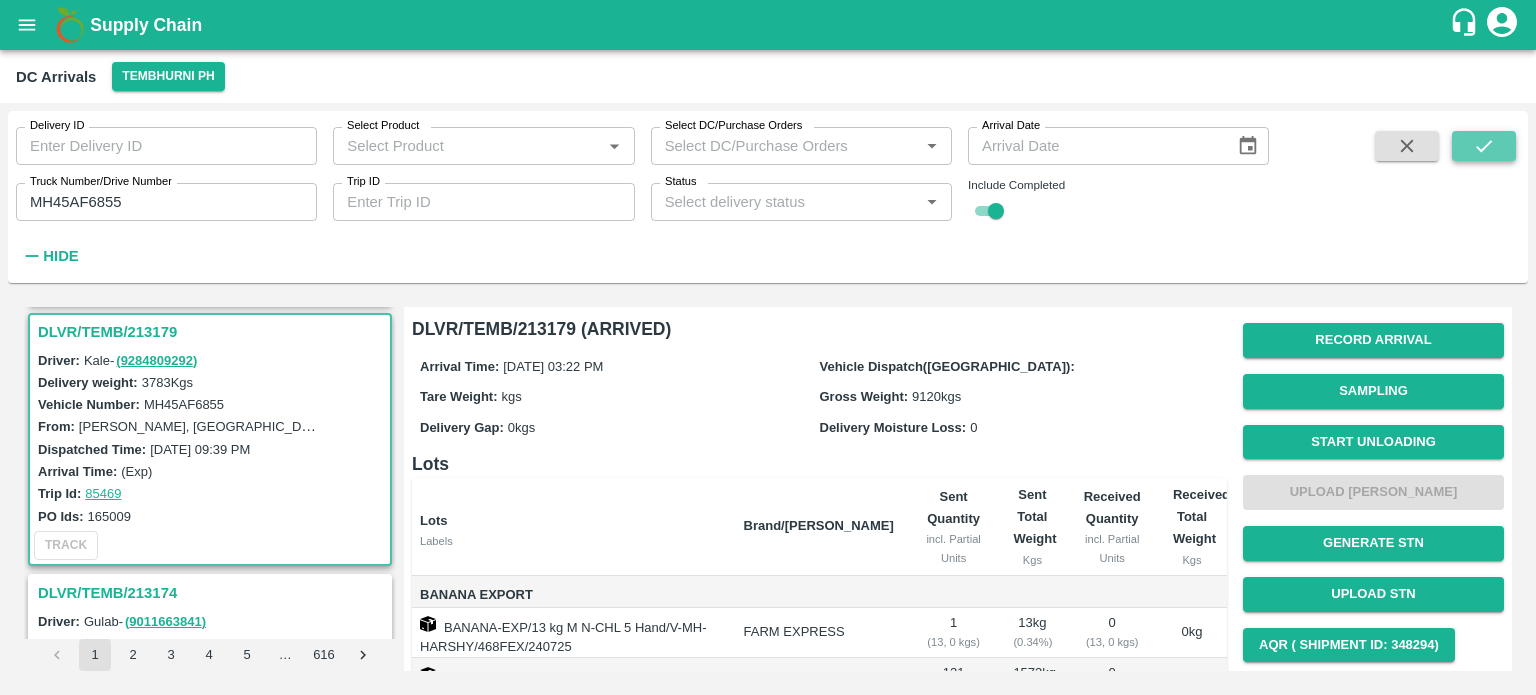 click 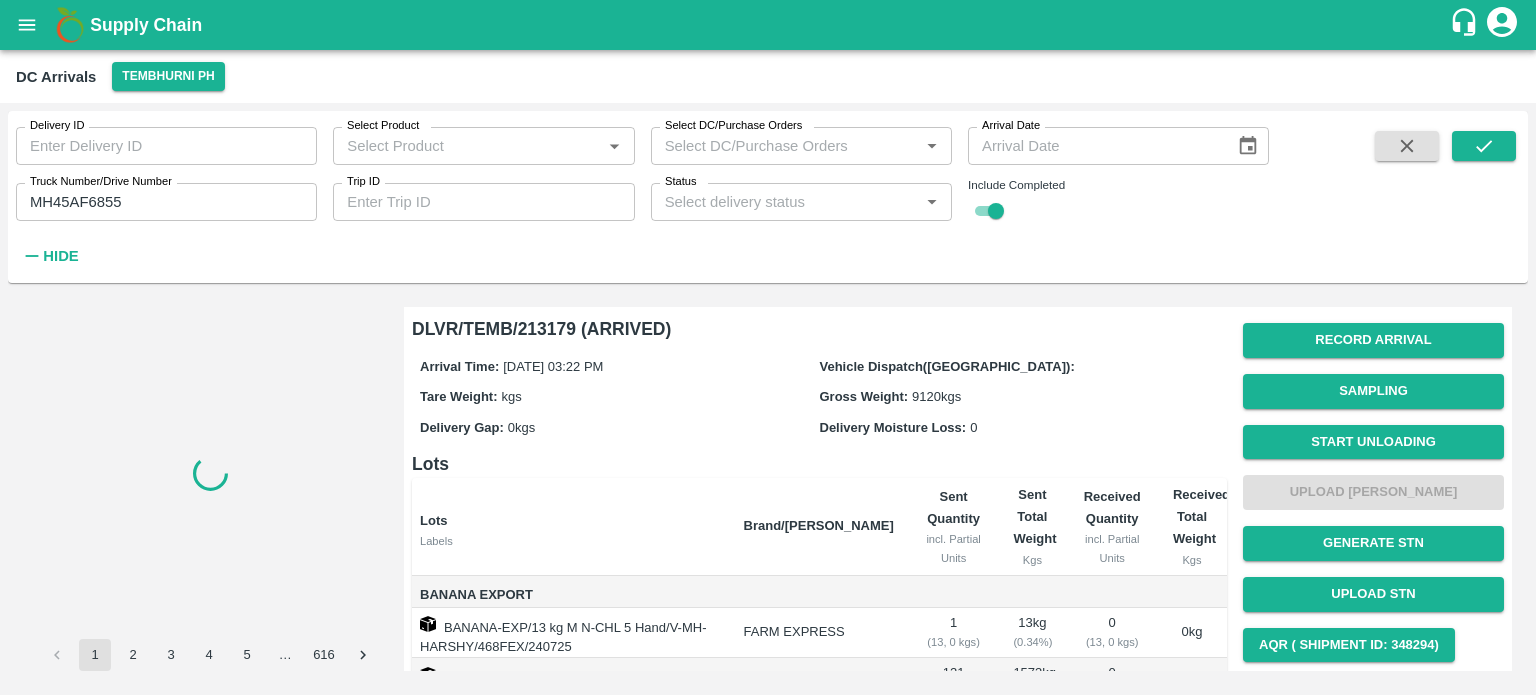 scroll, scrollTop: 0, scrollLeft: 0, axis: both 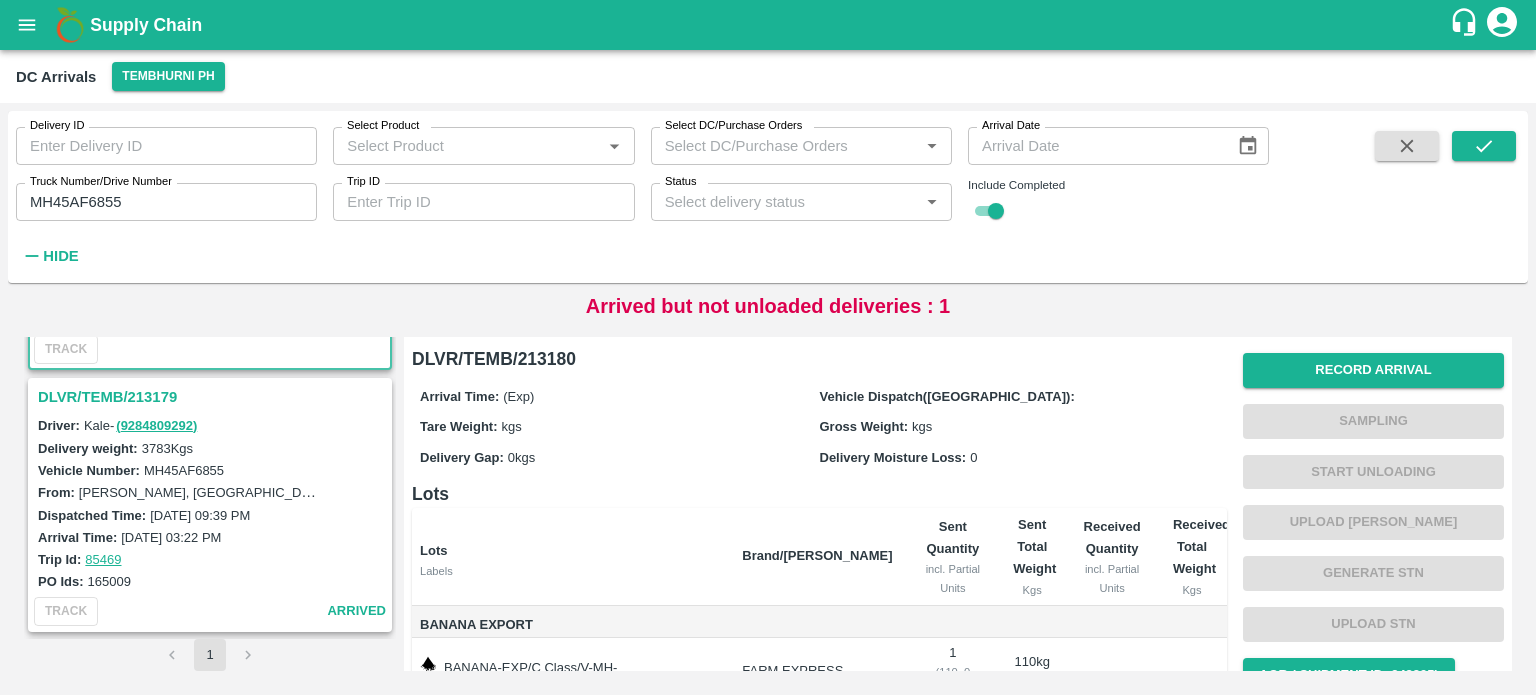click on "DLVR/TEMB/213179" at bounding box center (213, 397) 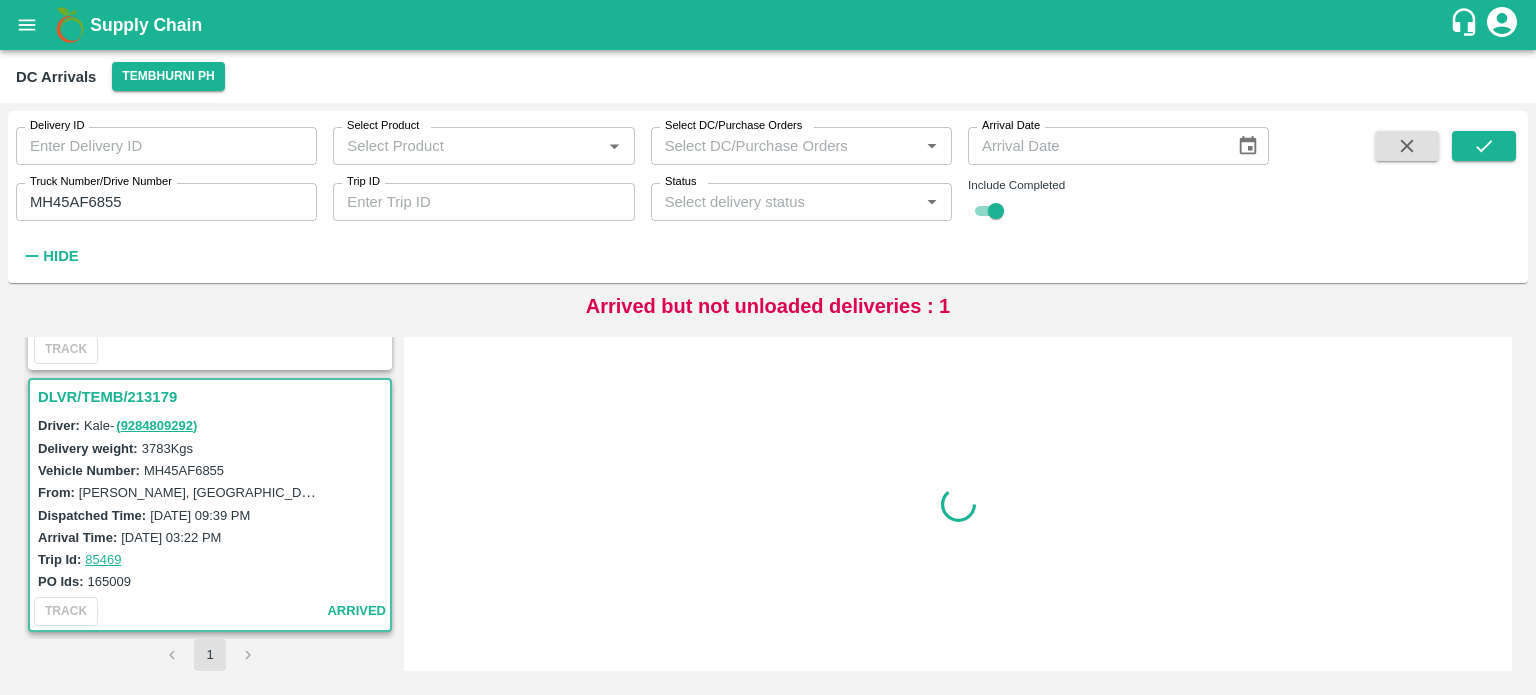 scroll, scrollTop: 268, scrollLeft: 0, axis: vertical 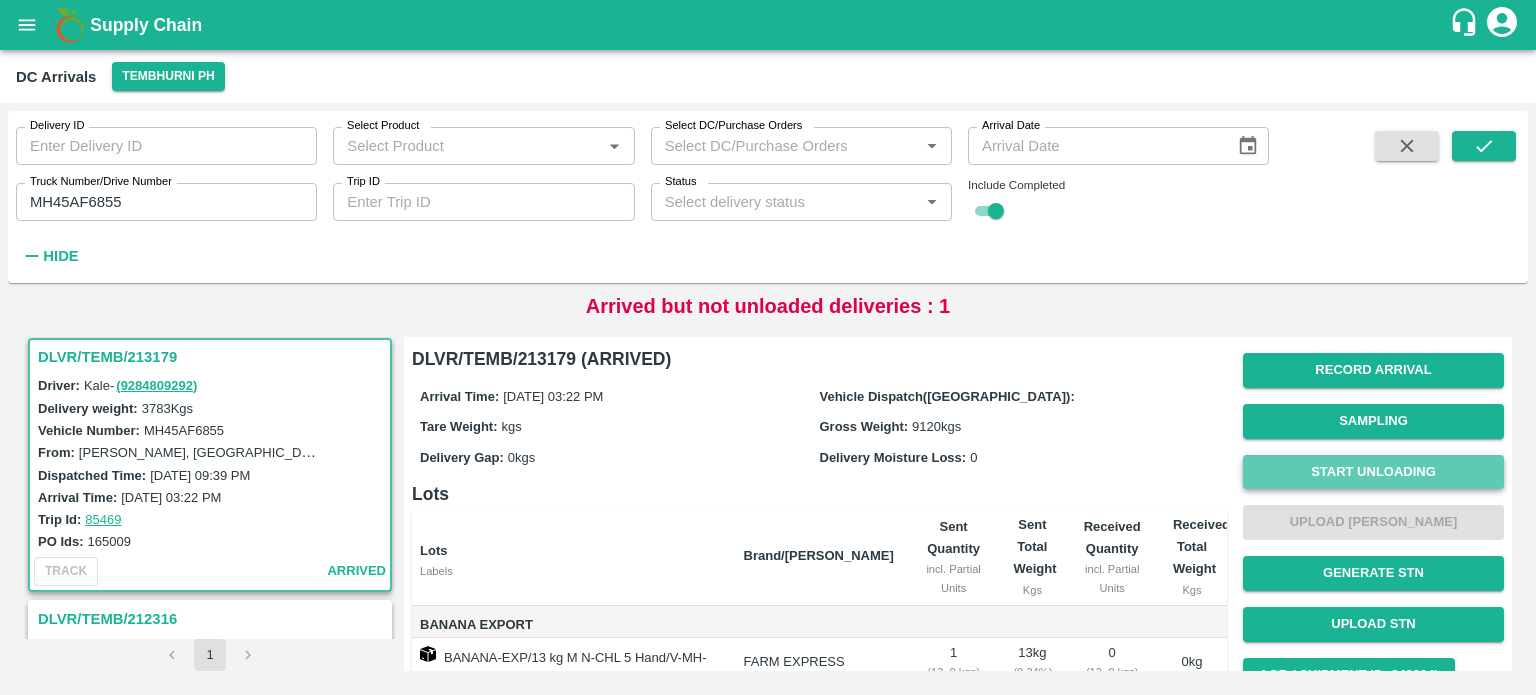 click on "Start Unloading" at bounding box center (1373, 472) 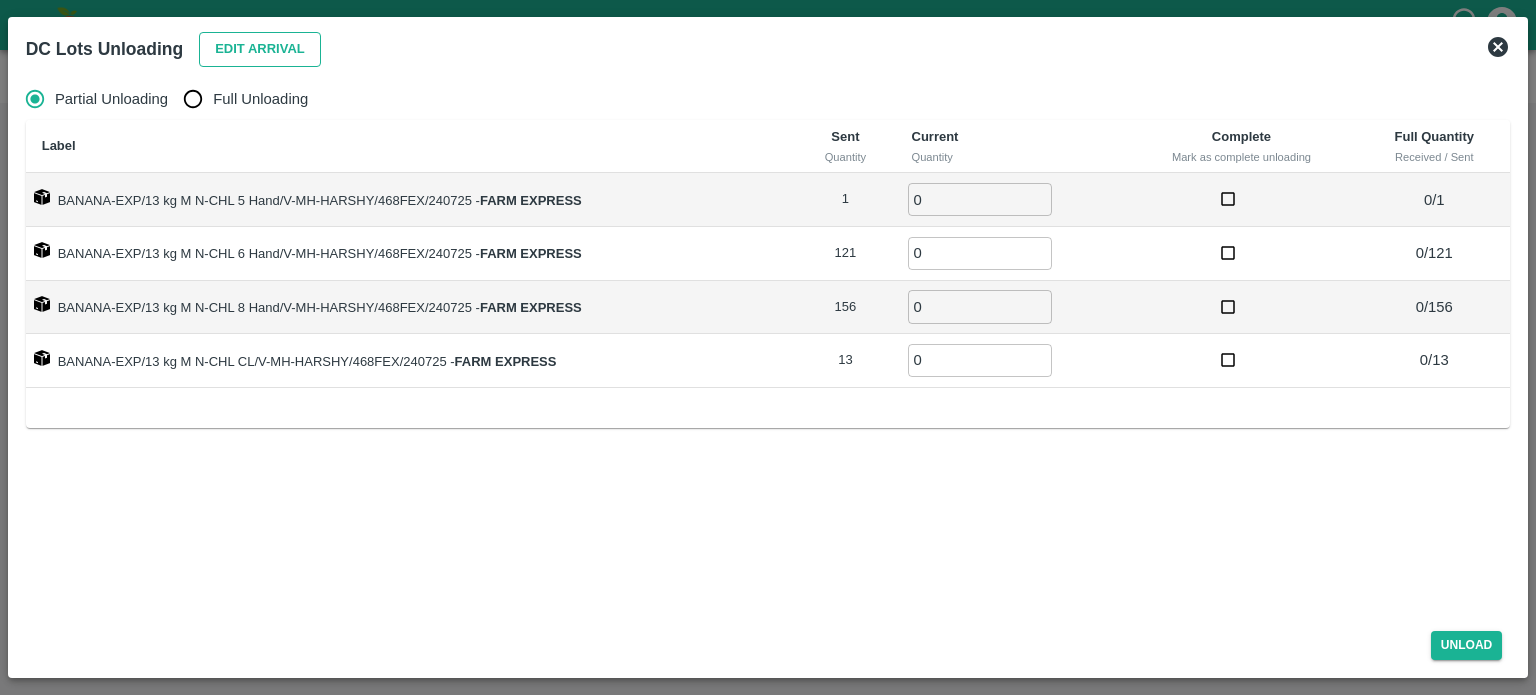 click on "Edit Arrival" at bounding box center (260, 49) 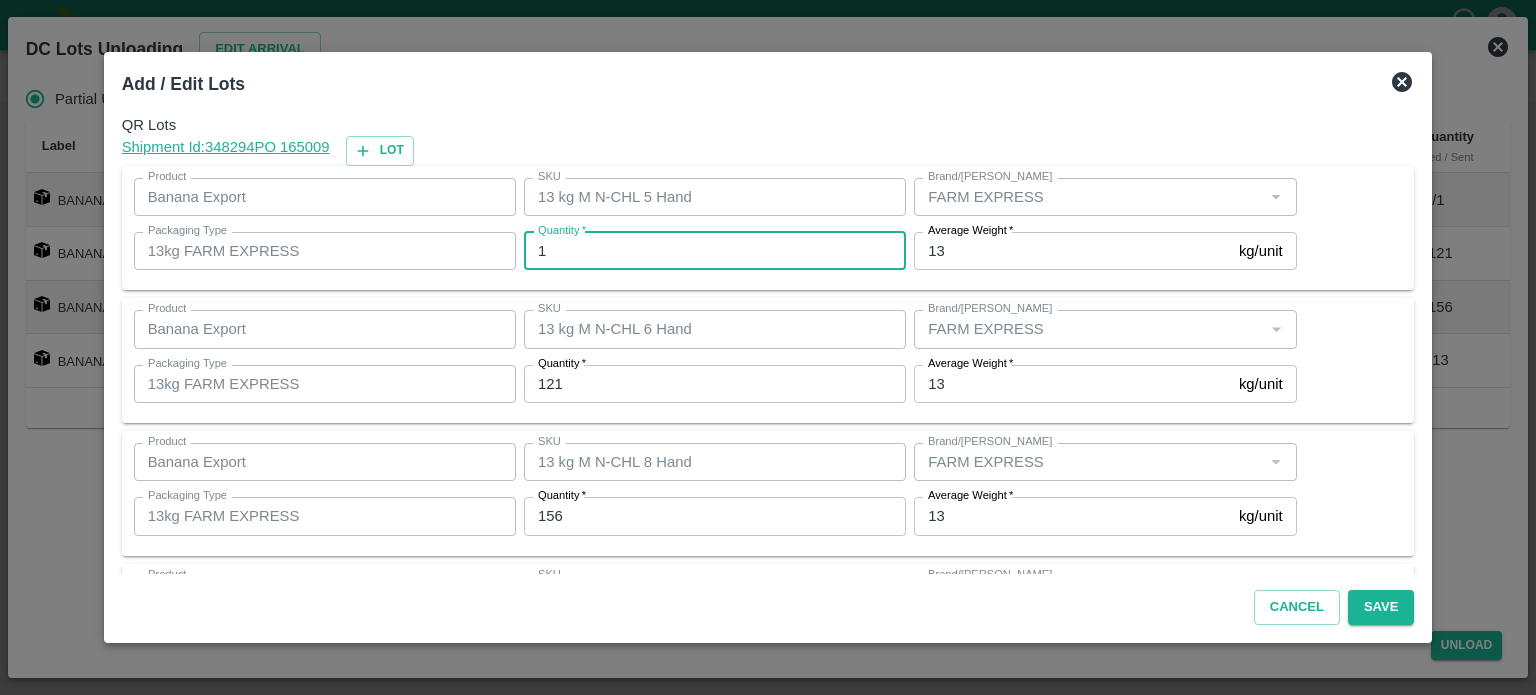 click on "1" at bounding box center [715, 251] 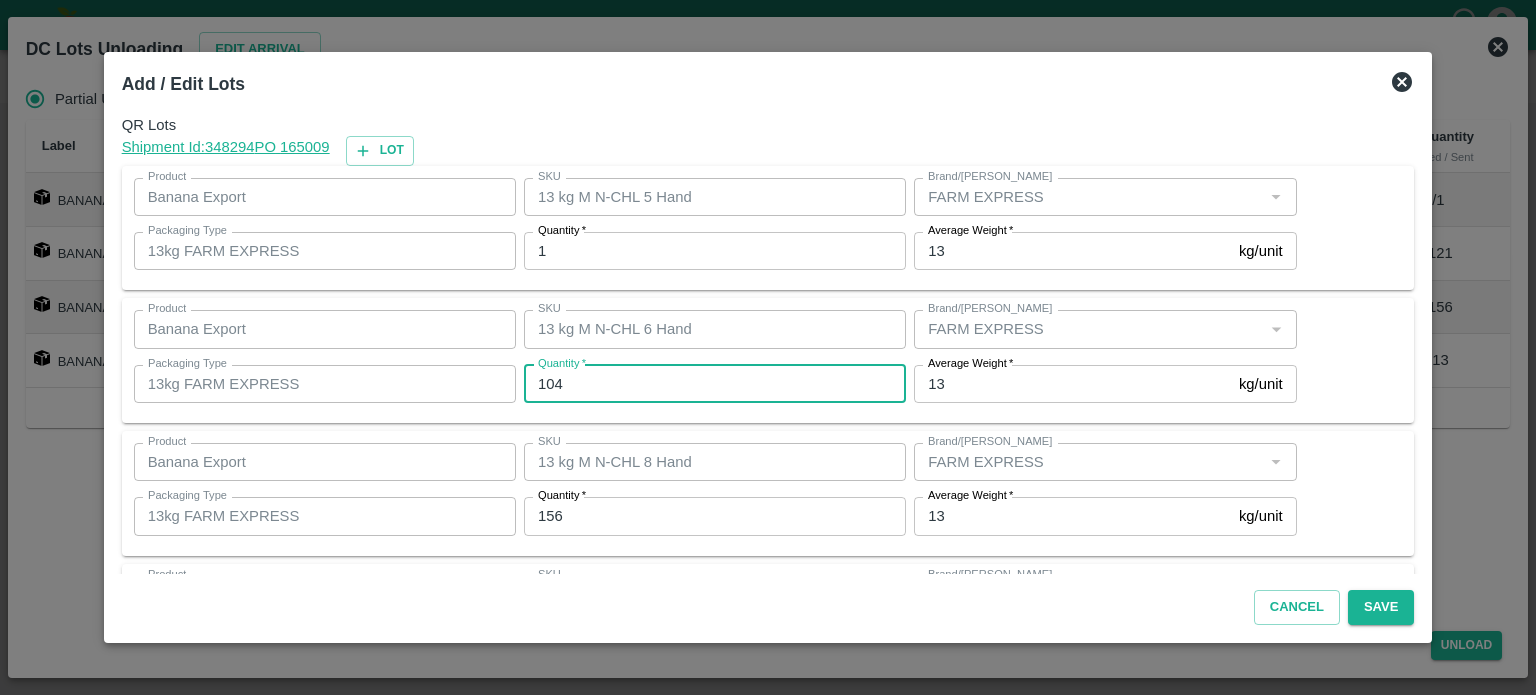 type on "104" 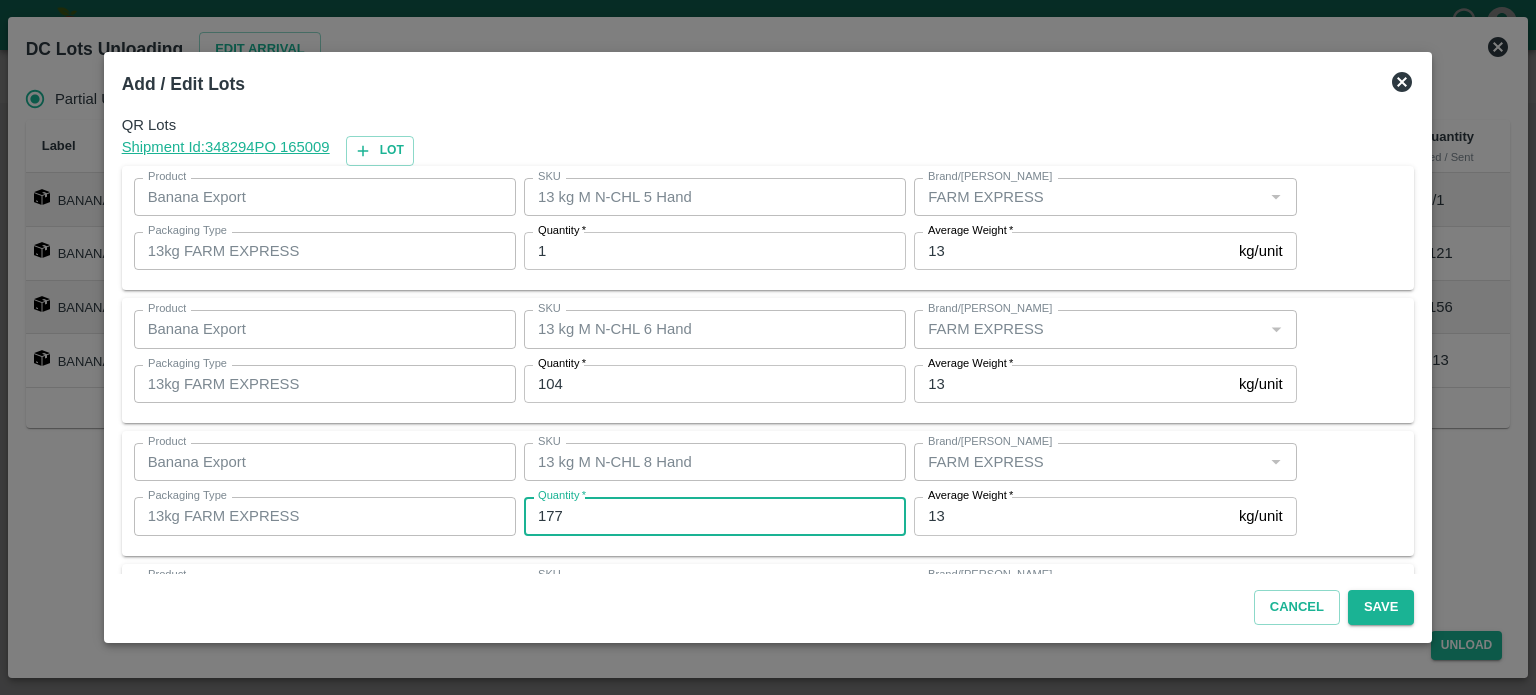 type on "177" 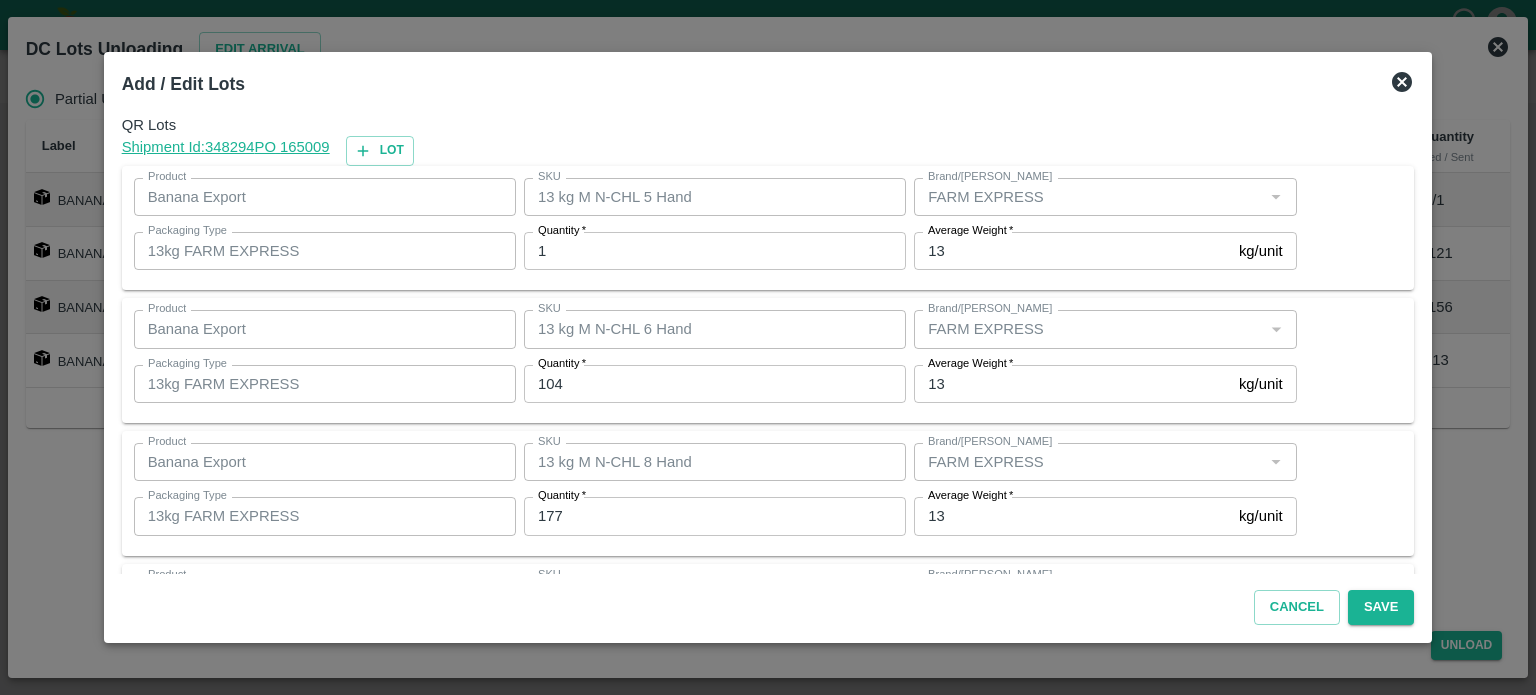 scroll, scrollTop: 129, scrollLeft: 0, axis: vertical 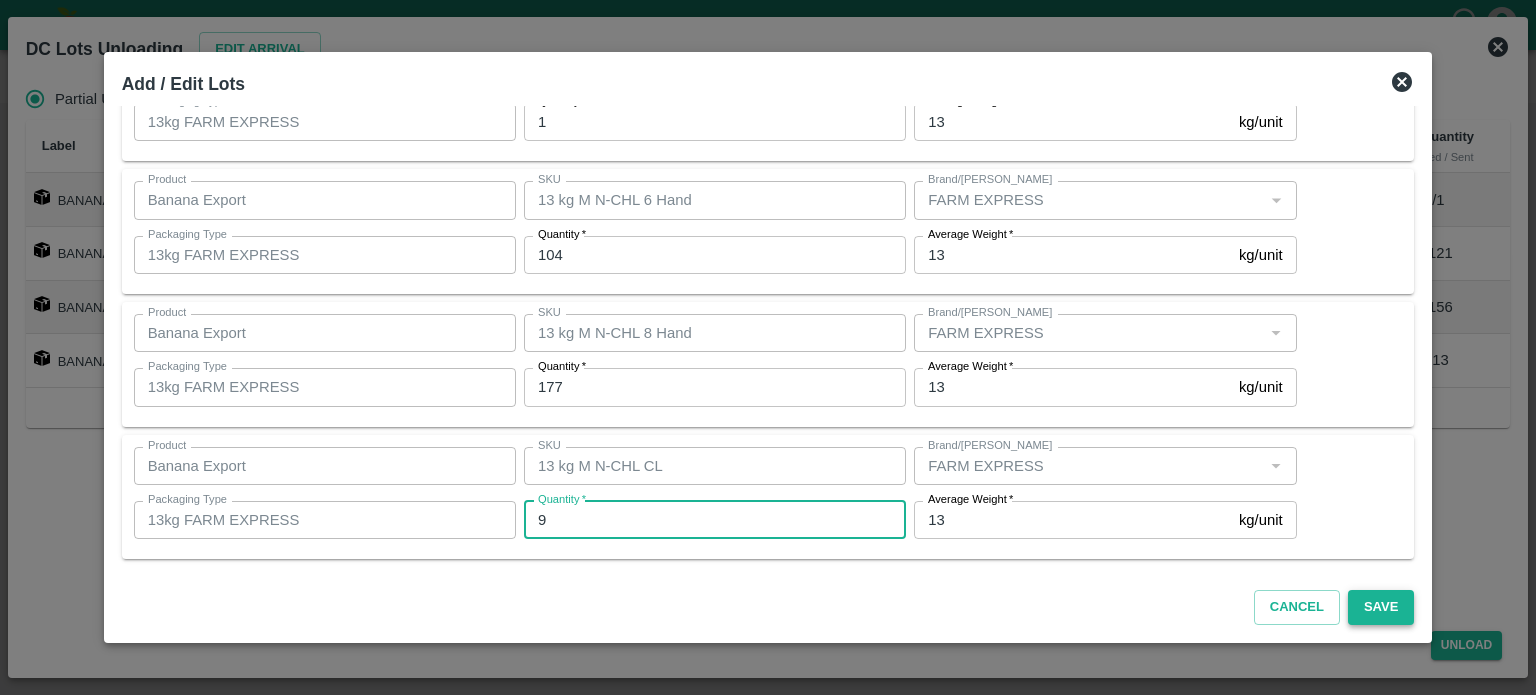 type on "9" 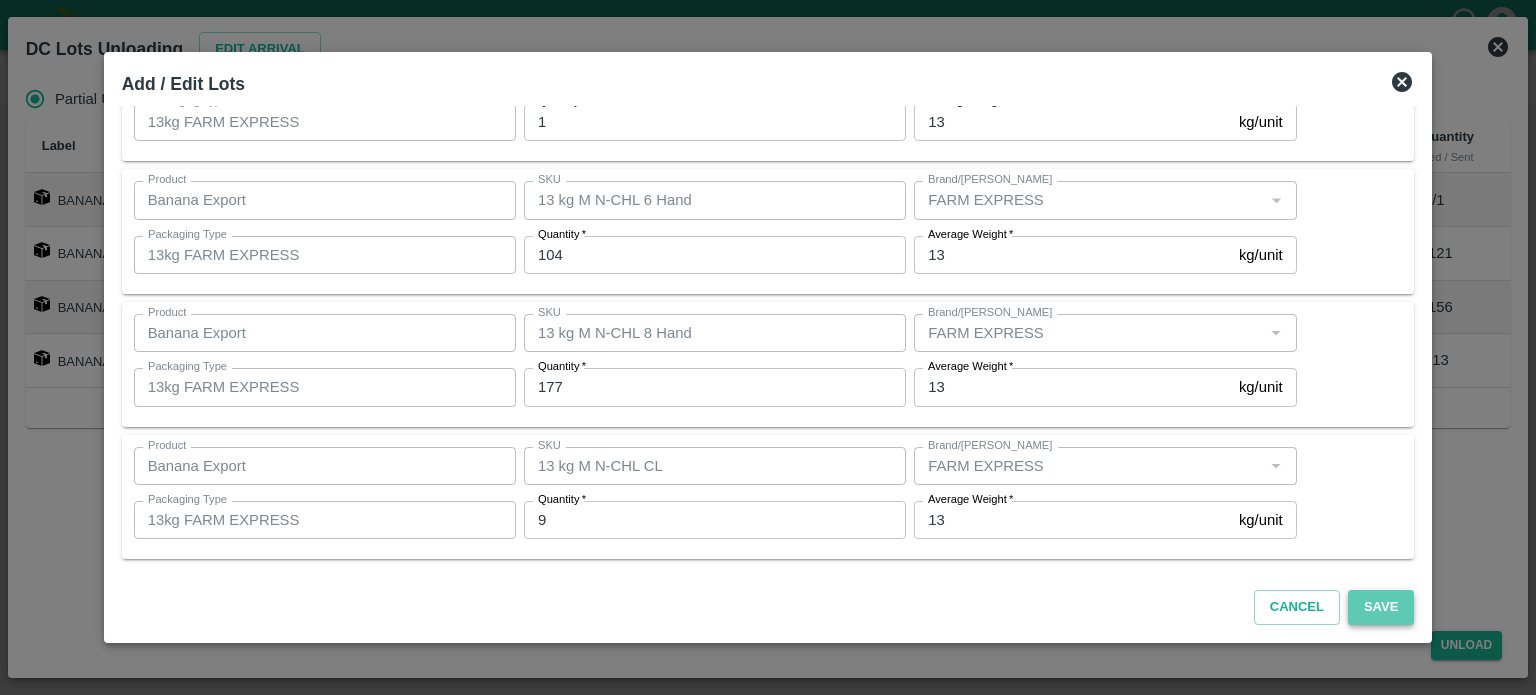 click on "Save" at bounding box center (1381, 607) 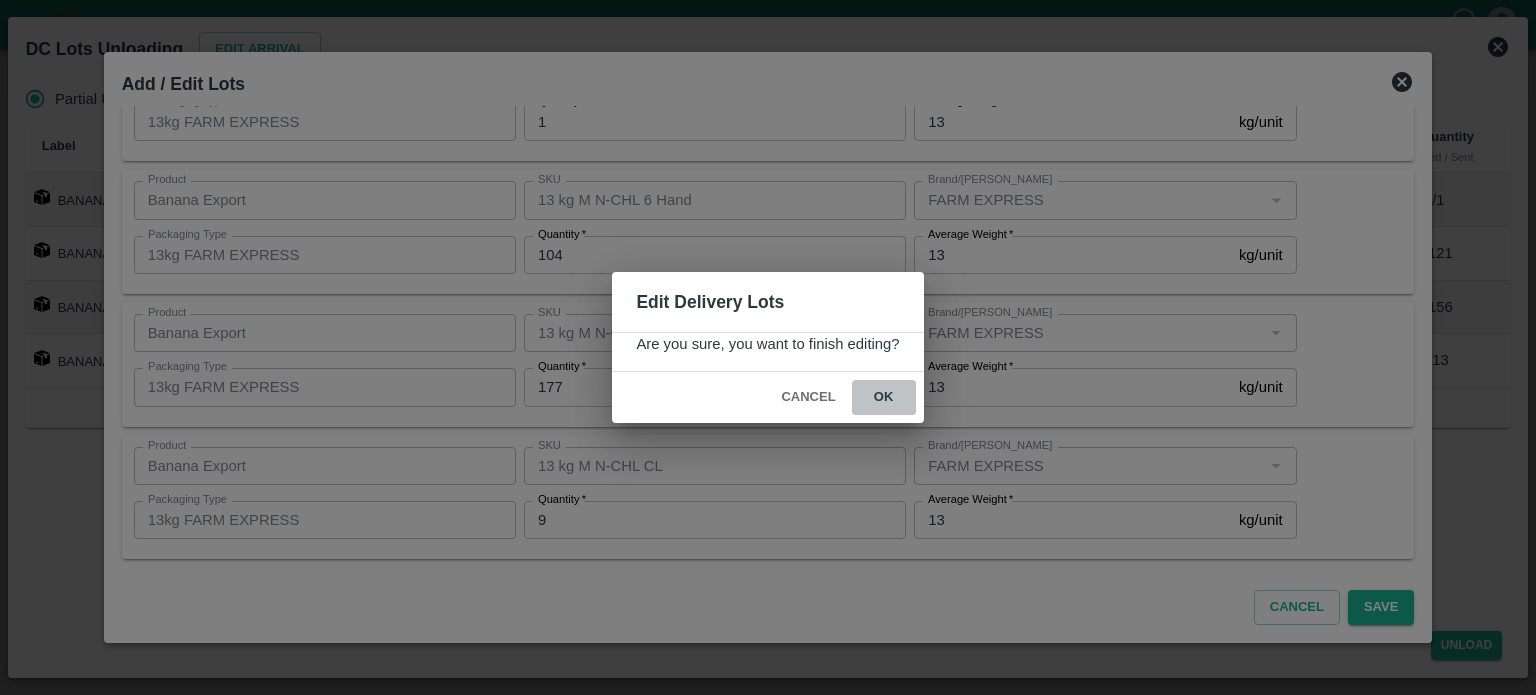 click on "ok" at bounding box center [884, 397] 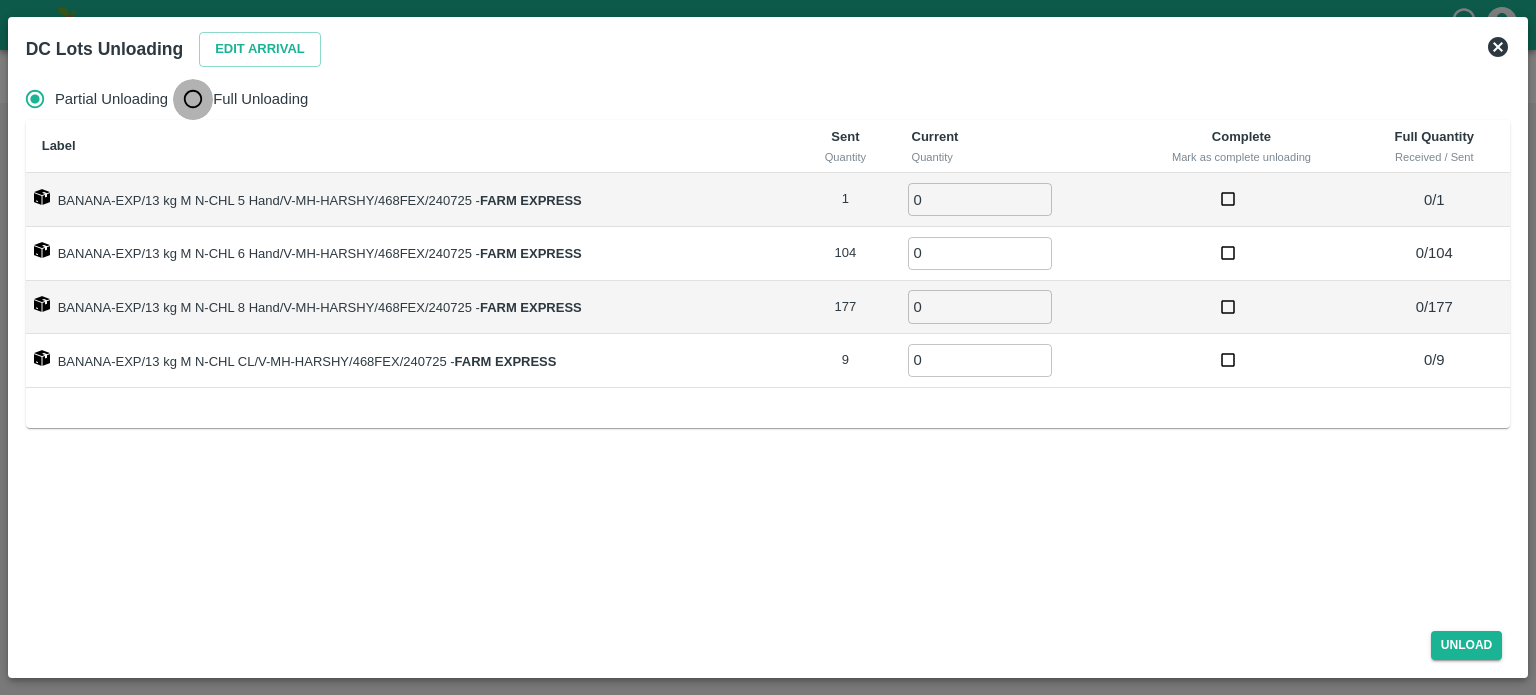 click on "Full Unloading" at bounding box center [193, 99] 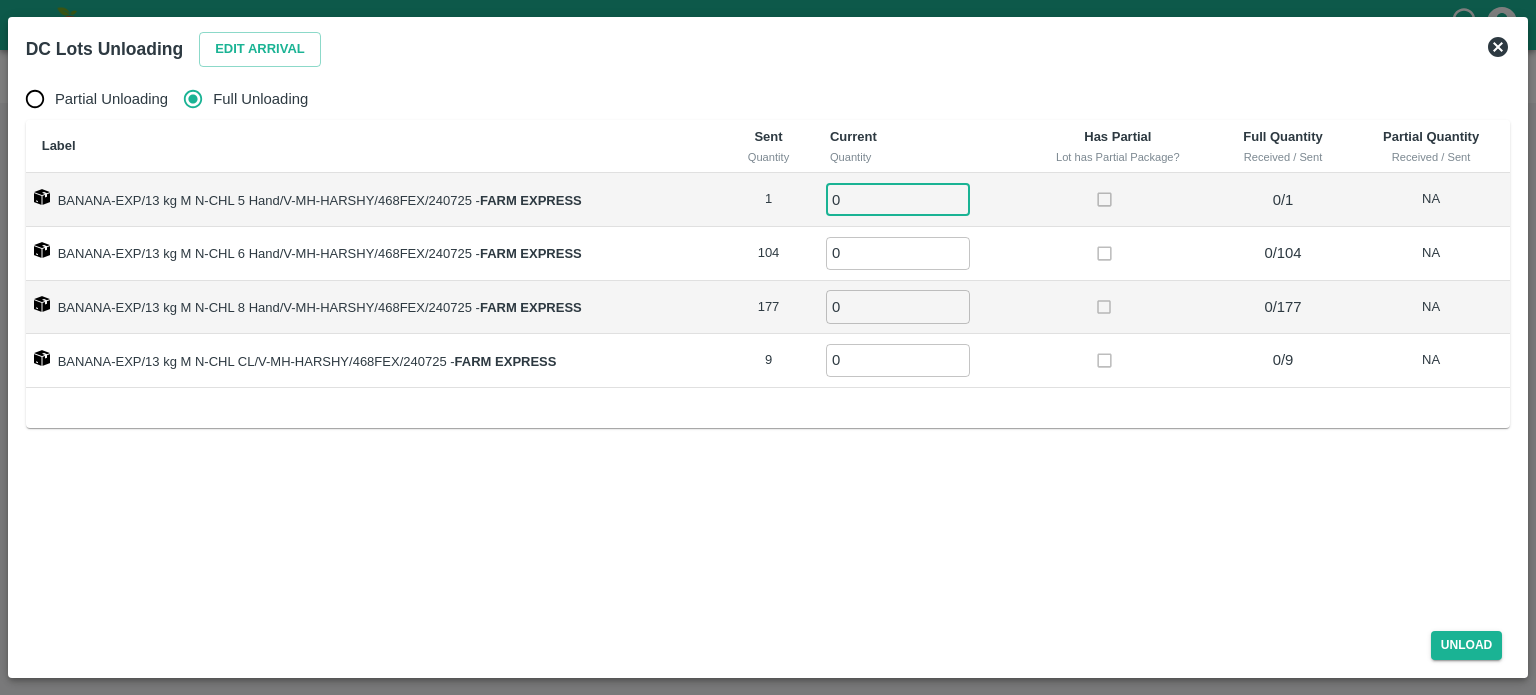 click on "0" at bounding box center [898, 199] 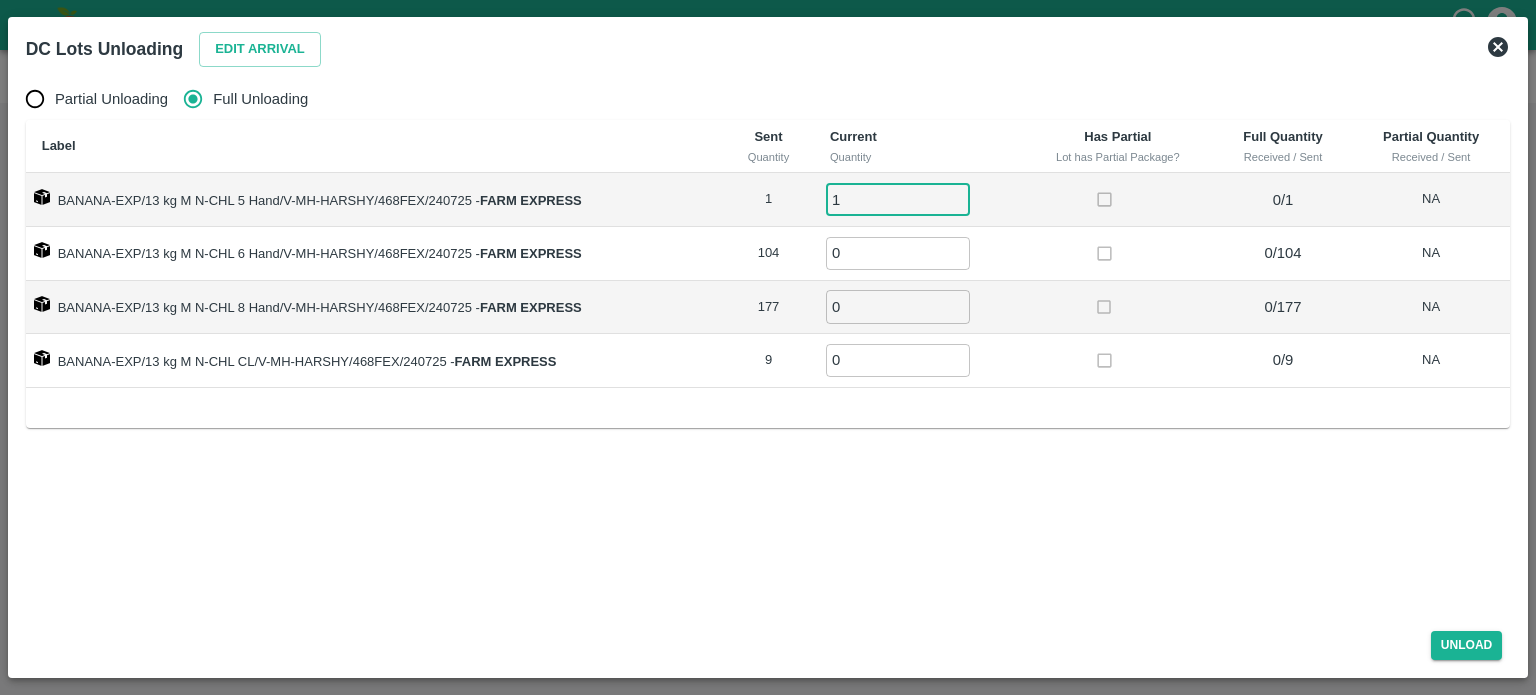 type on "1" 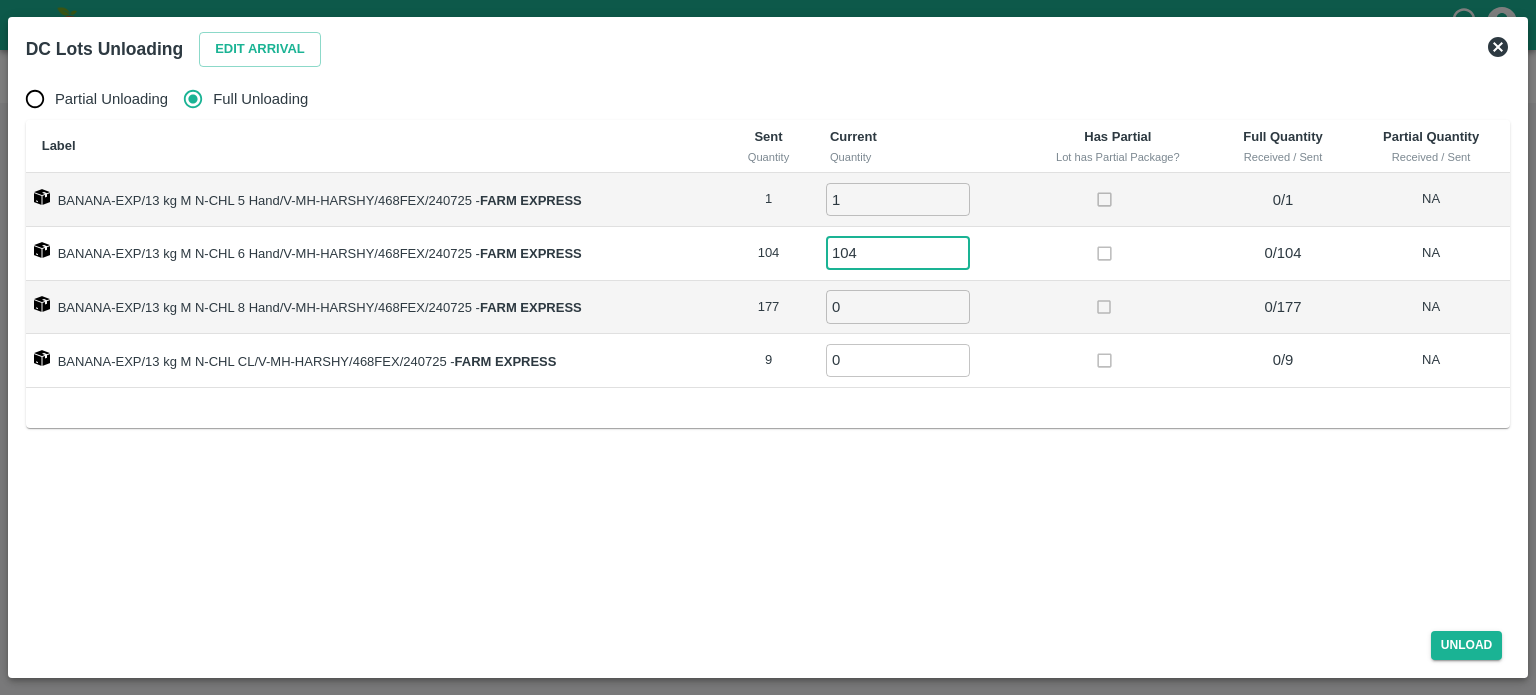 type on "104" 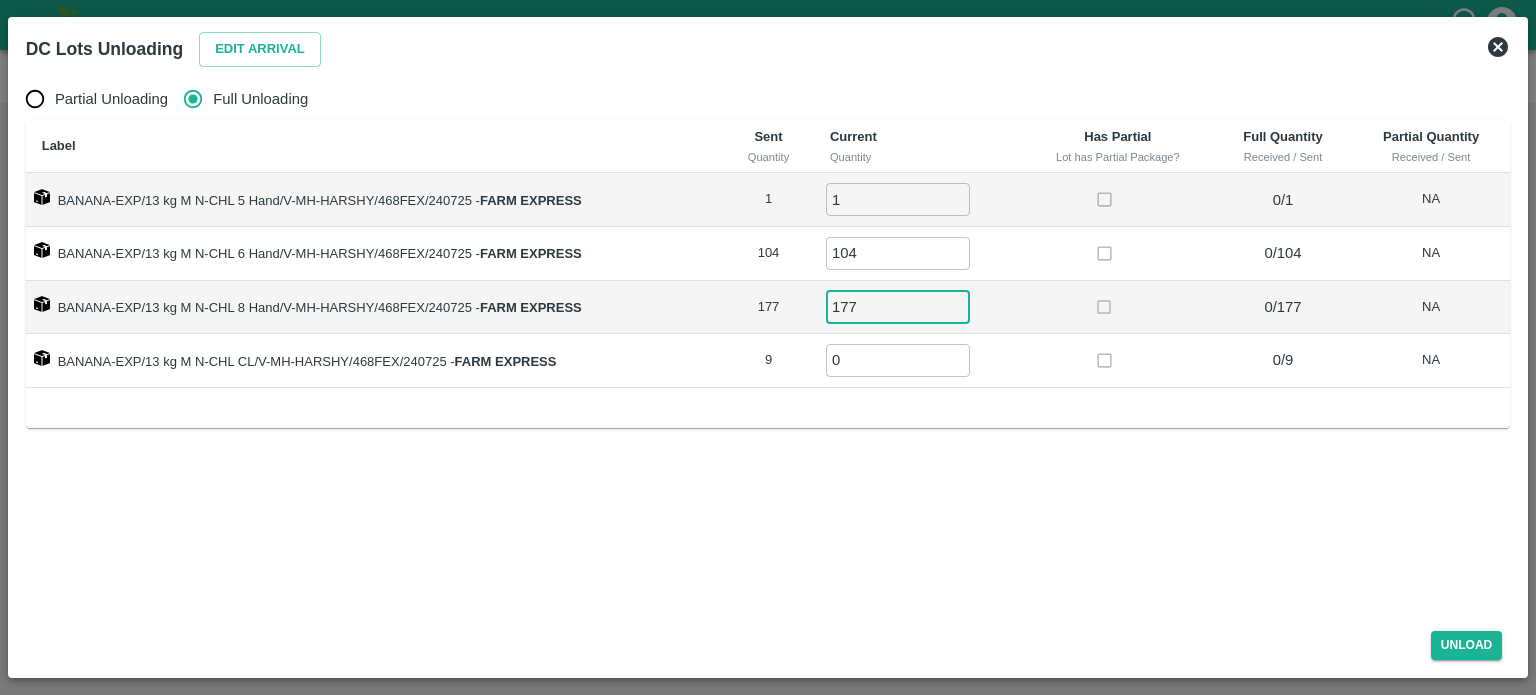 type on "177" 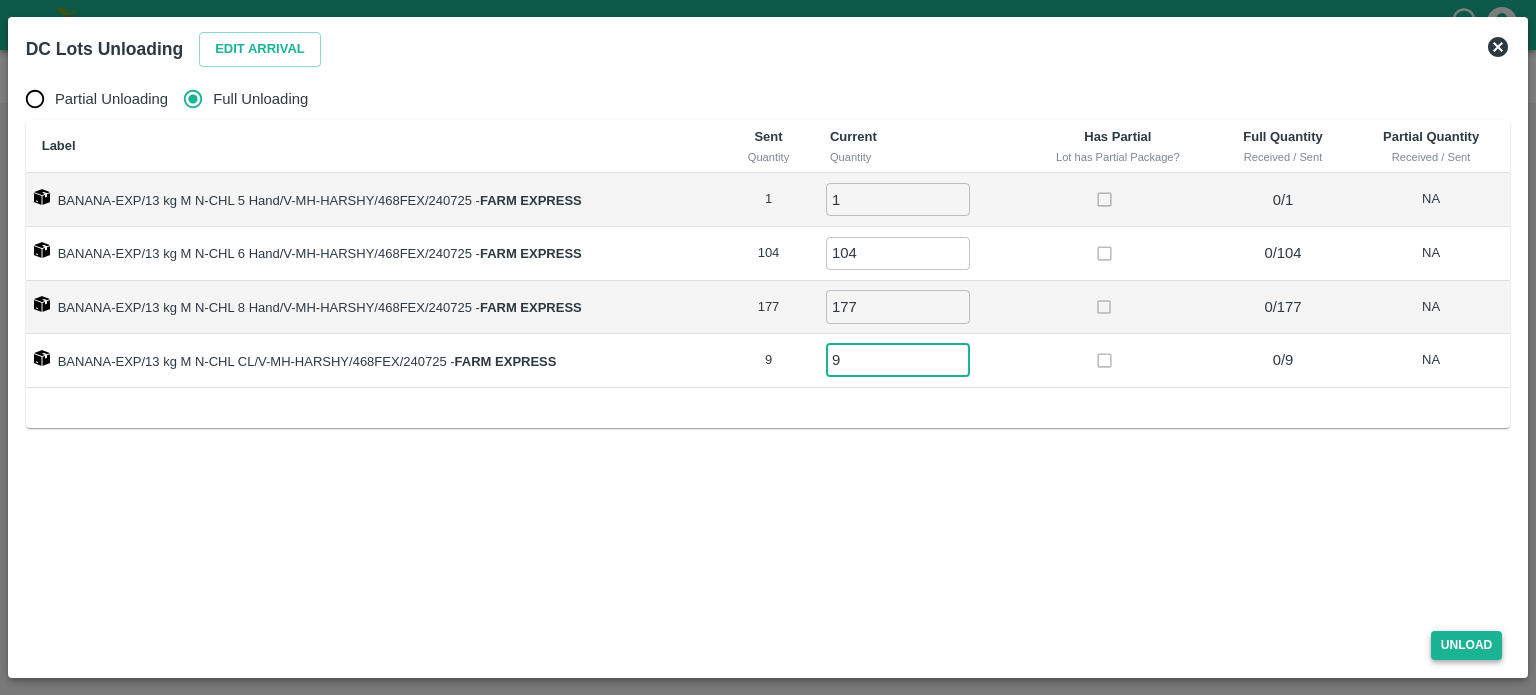 type on "9" 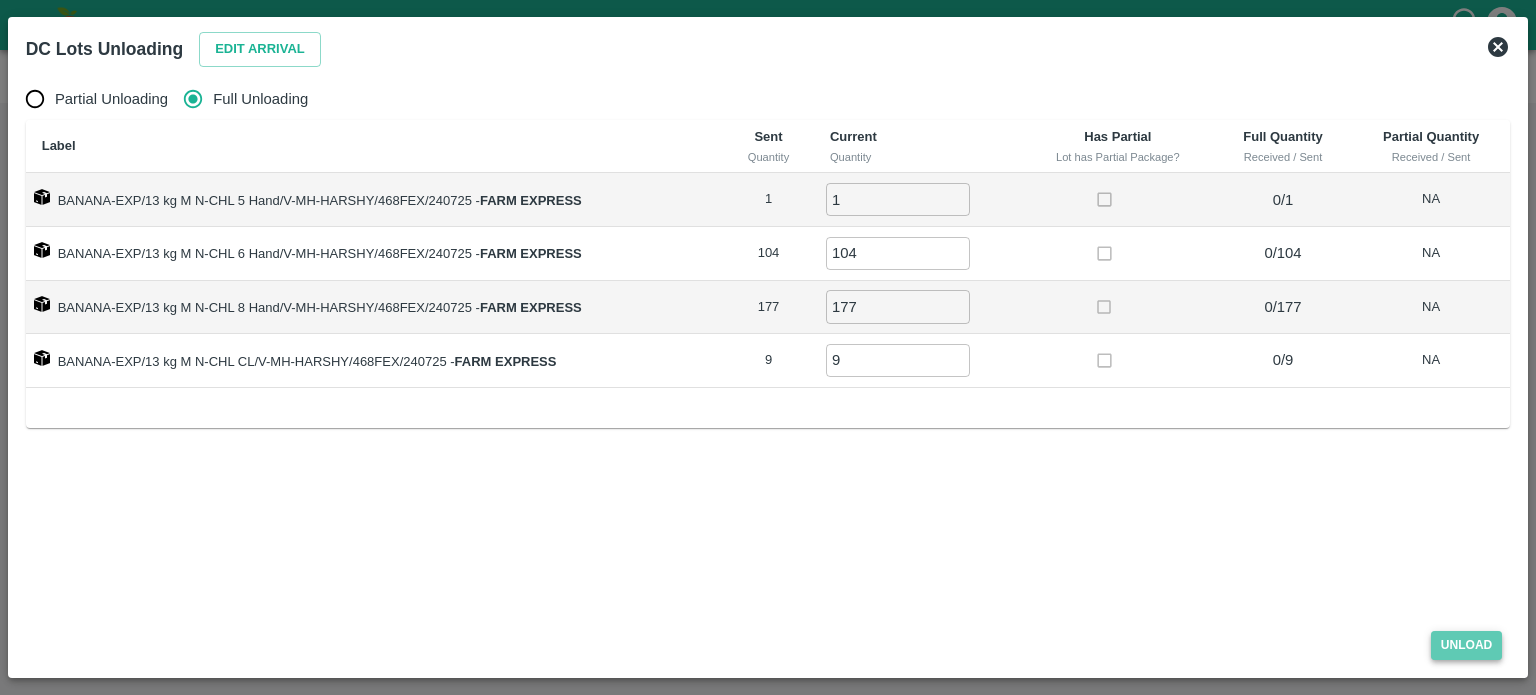 click on "Unload" at bounding box center [1467, 645] 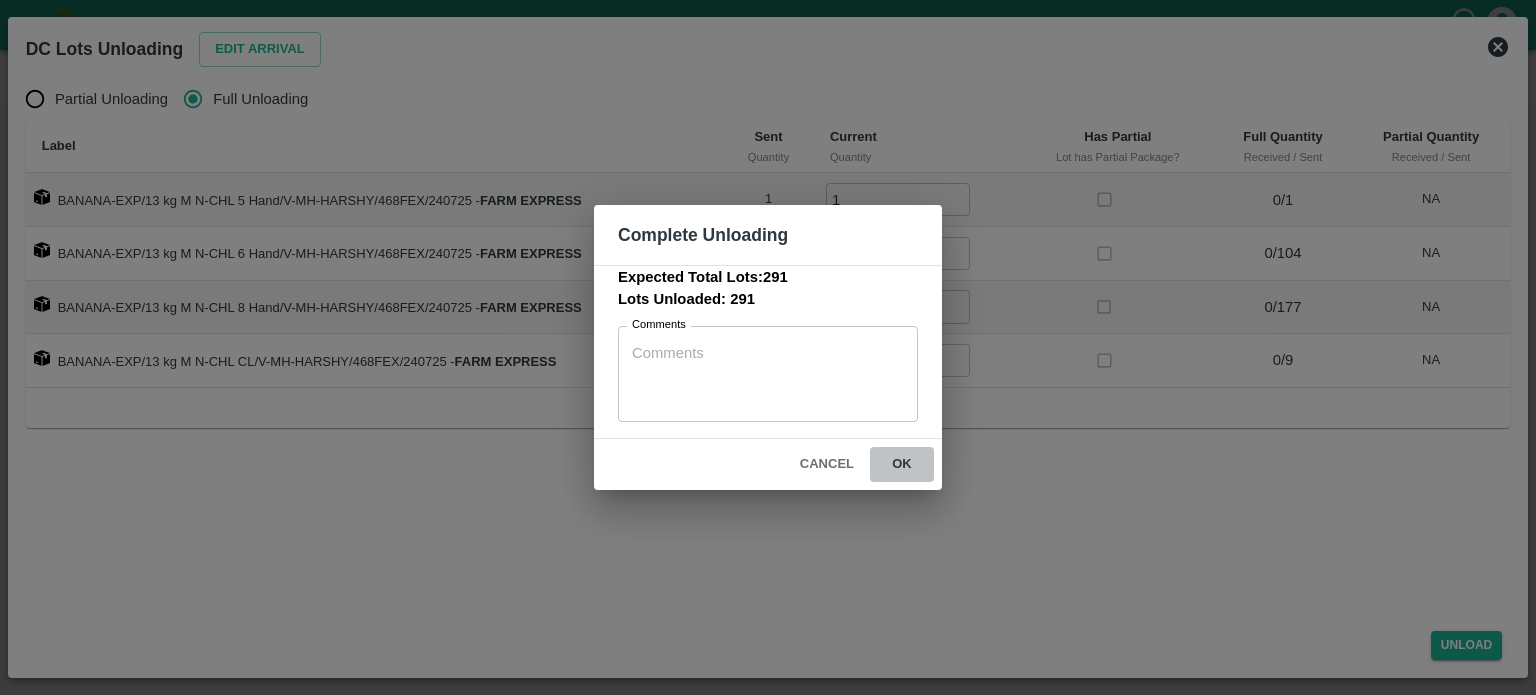 click on "ok" at bounding box center [902, 464] 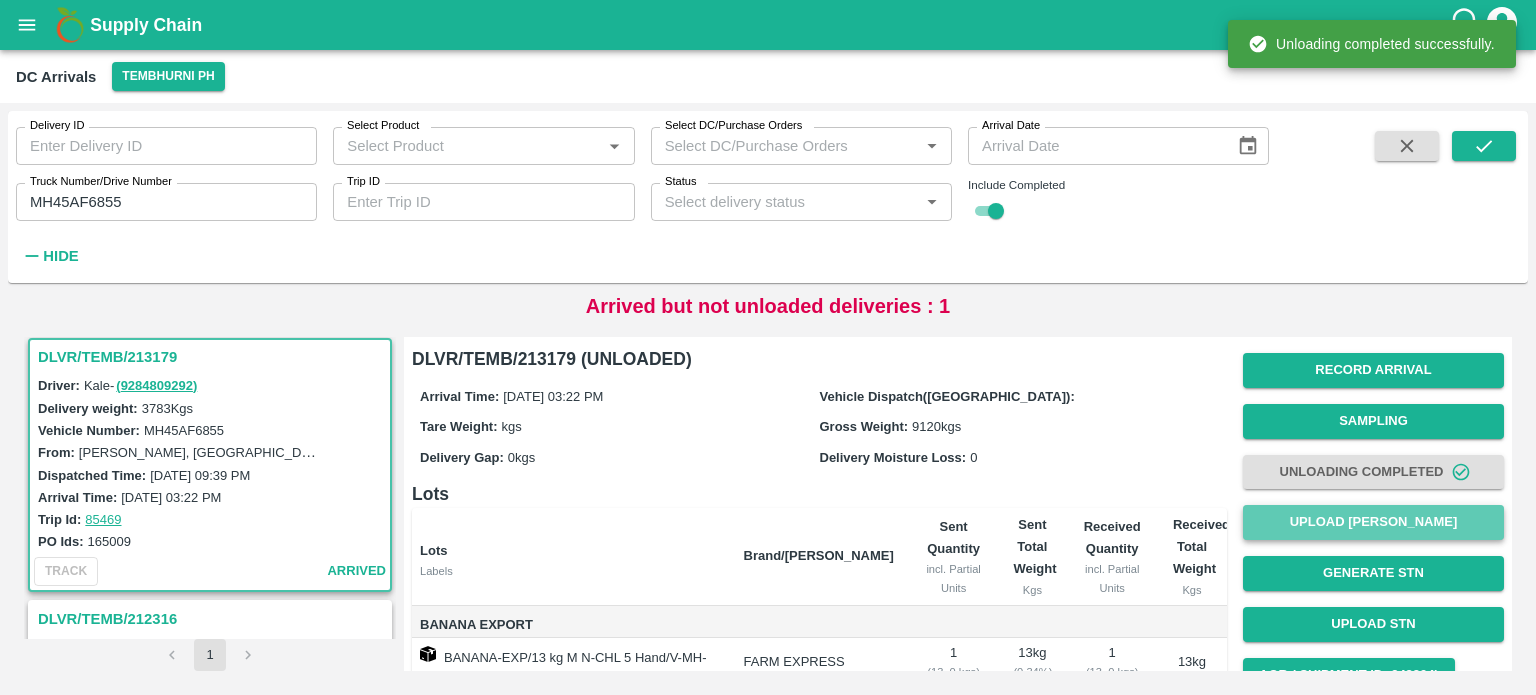 click on "Upload [PERSON_NAME]" at bounding box center [1373, 522] 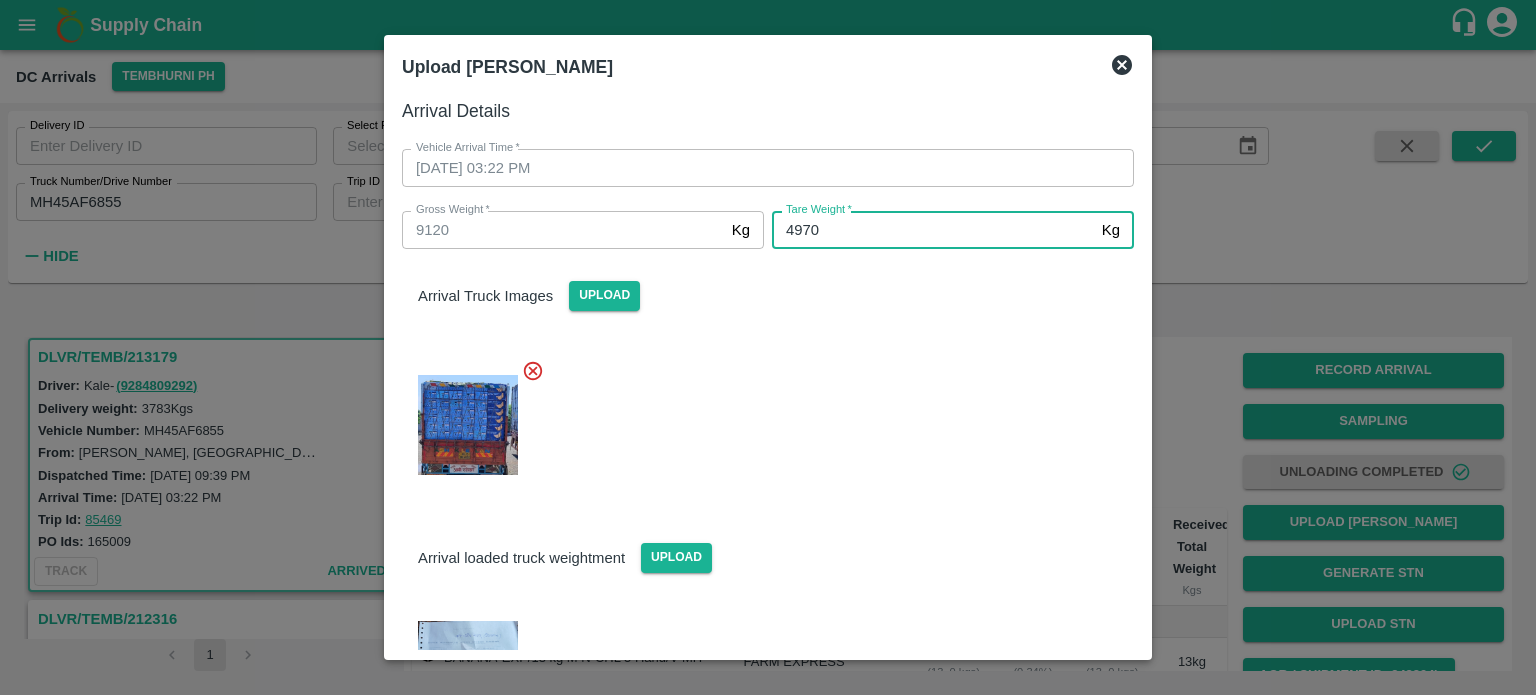 type on "4970" 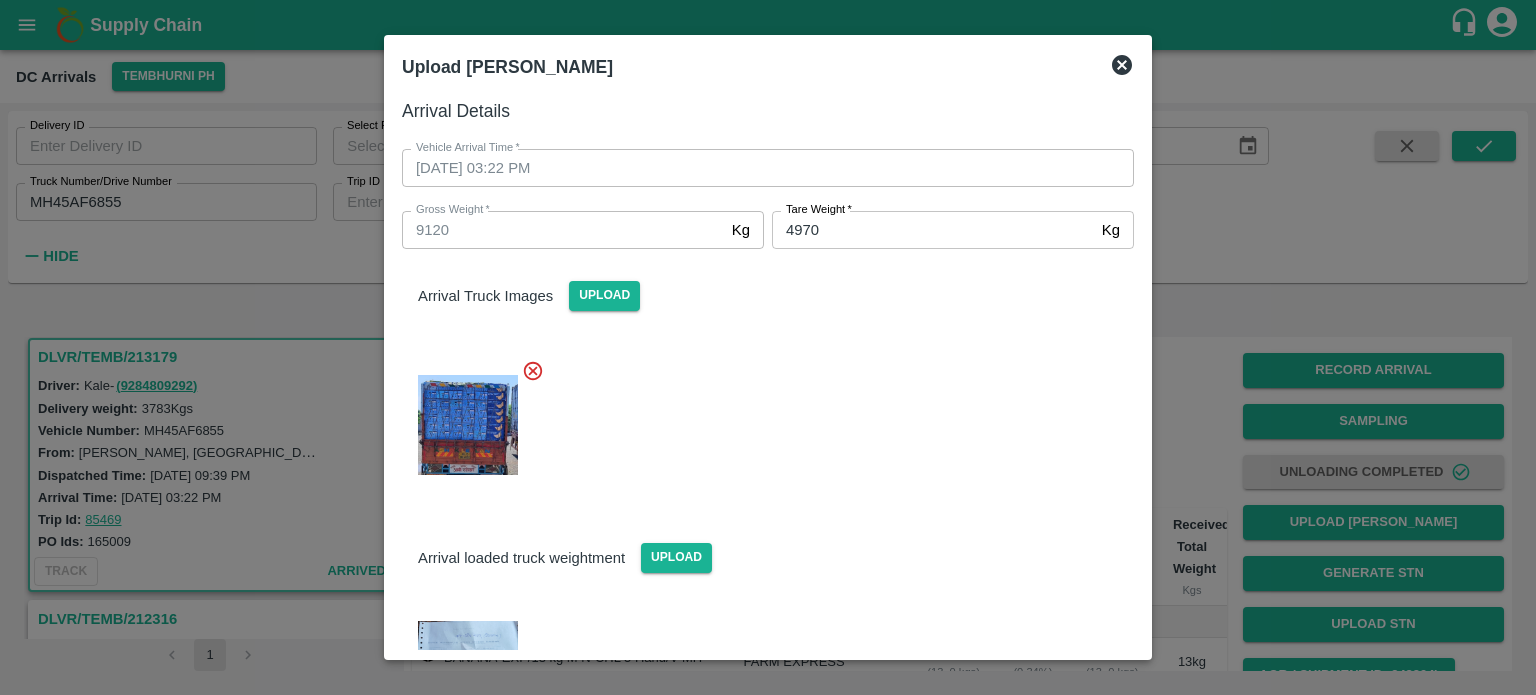 click at bounding box center (760, 419) 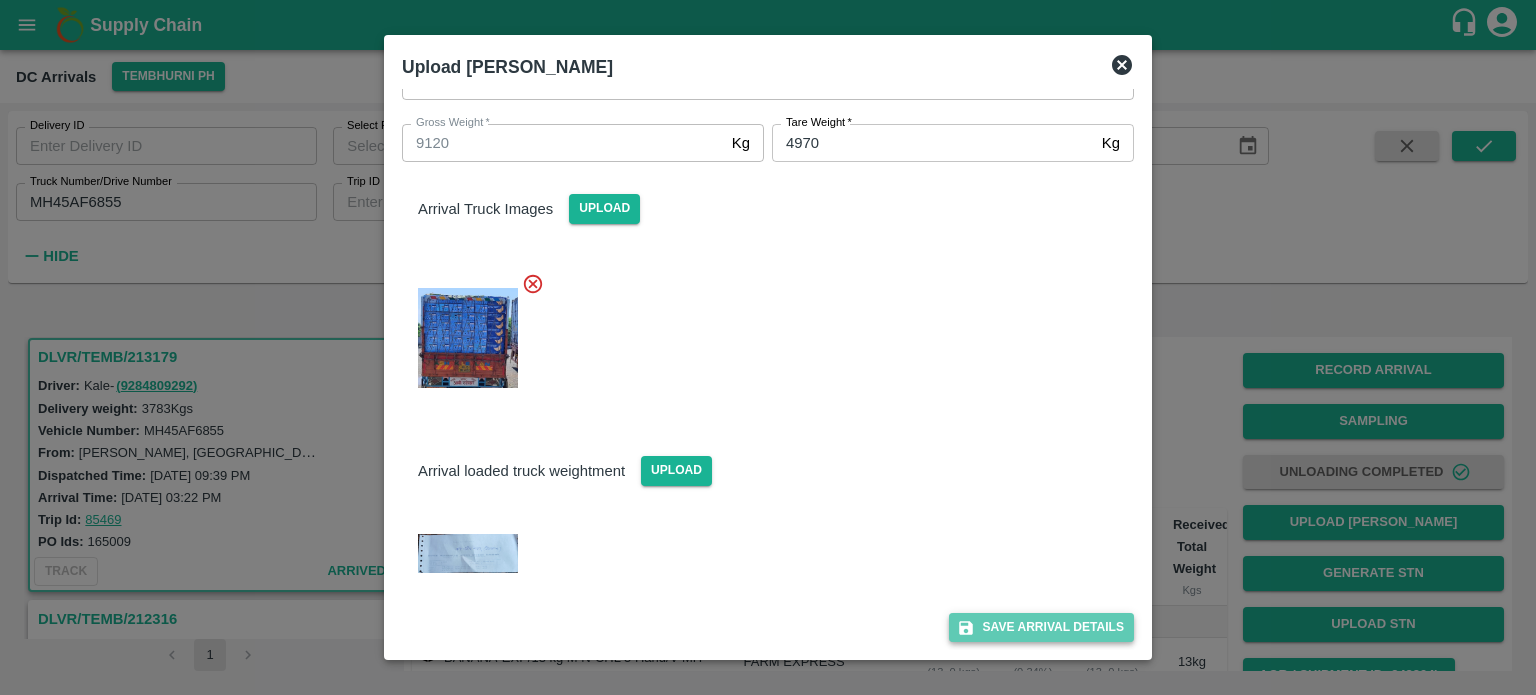 click on "Save Arrival Details" at bounding box center (1041, 627) 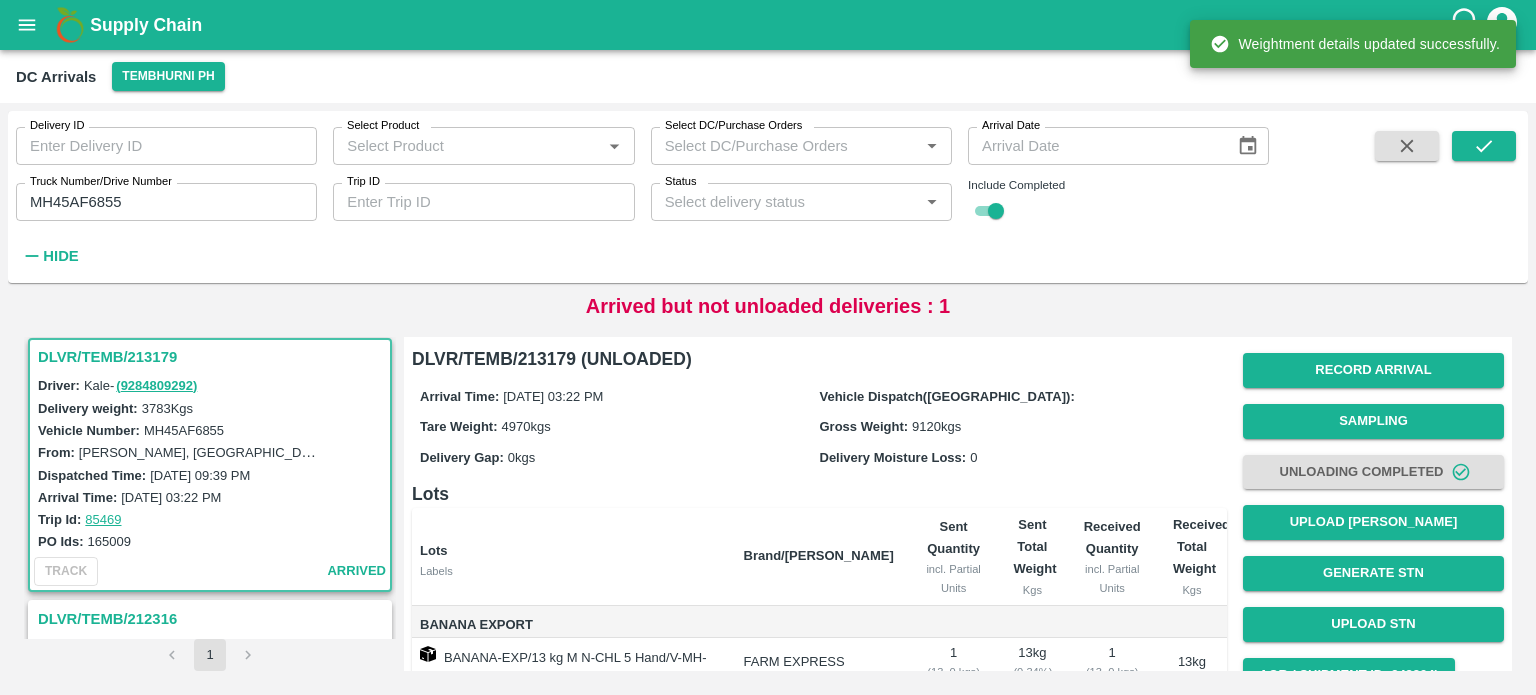 scroll, scrollTop: 296, scrollLeft: 0, axis: vertical 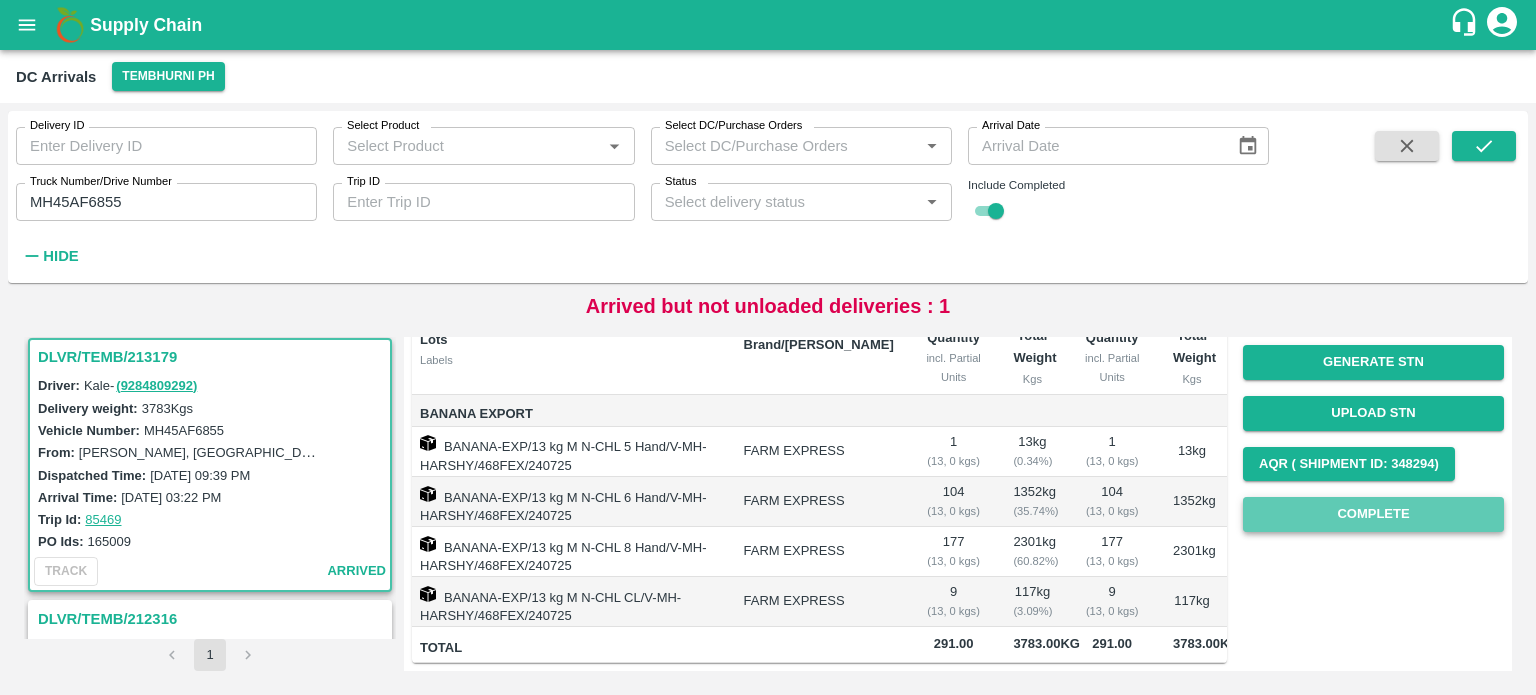 click on "Complete" at bounding box center (1373, 514) 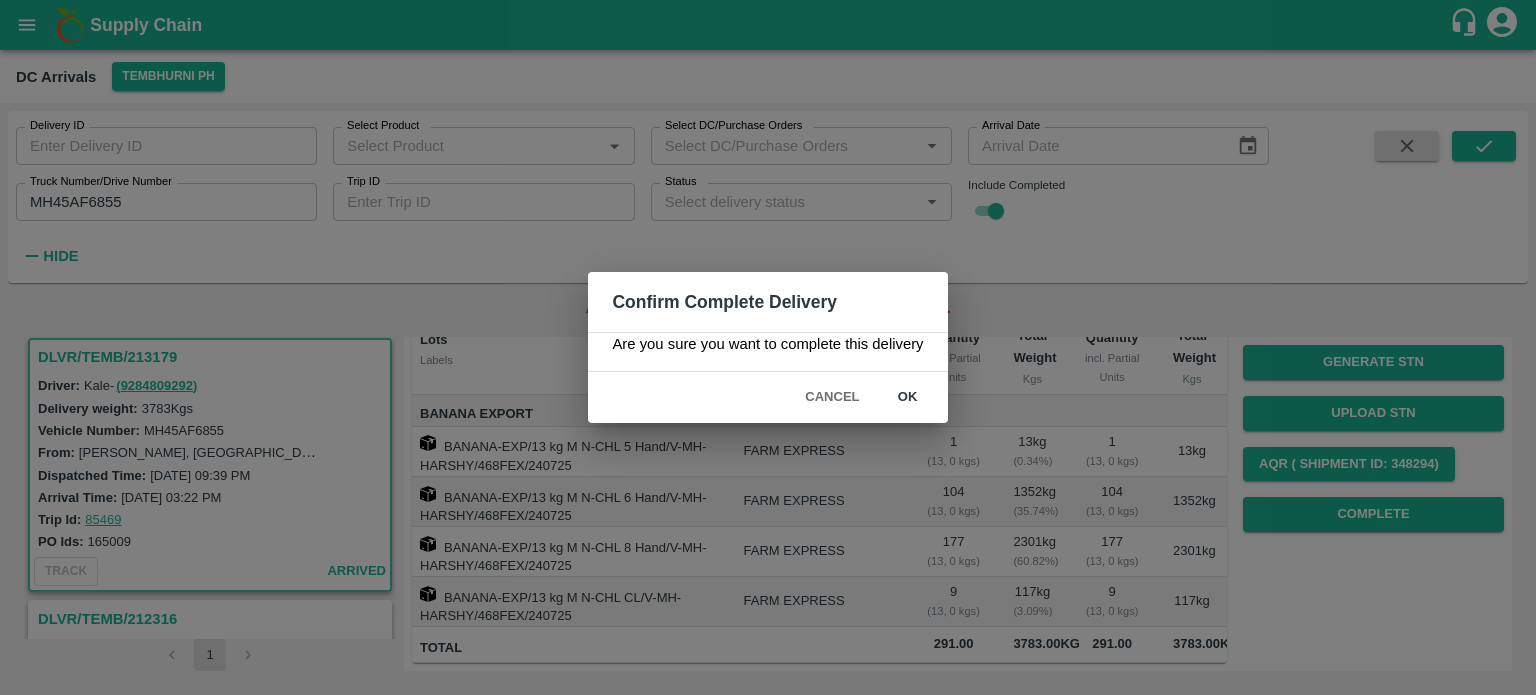 click on "ok" at bounding box center (908, 397) 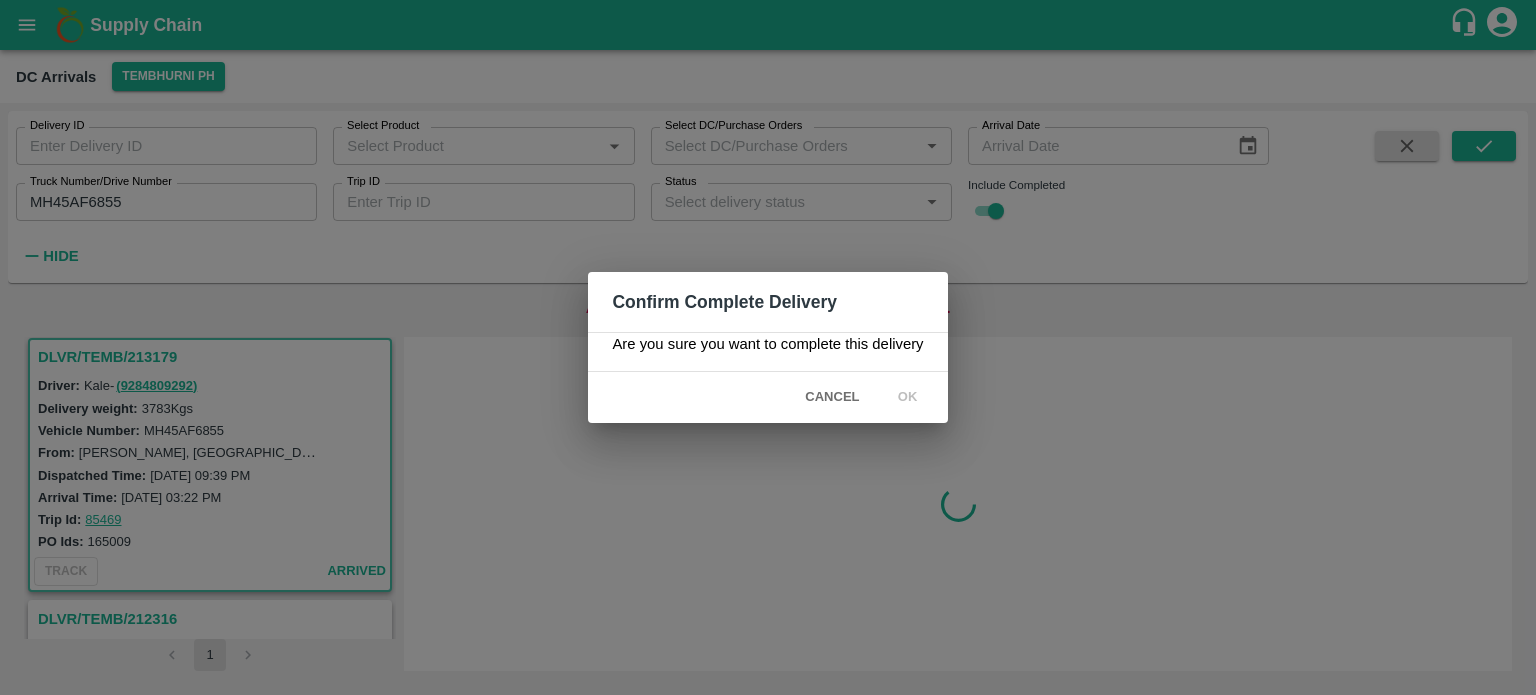 scroll, scrollTop: 0, scrollLeft: 0, axis: both 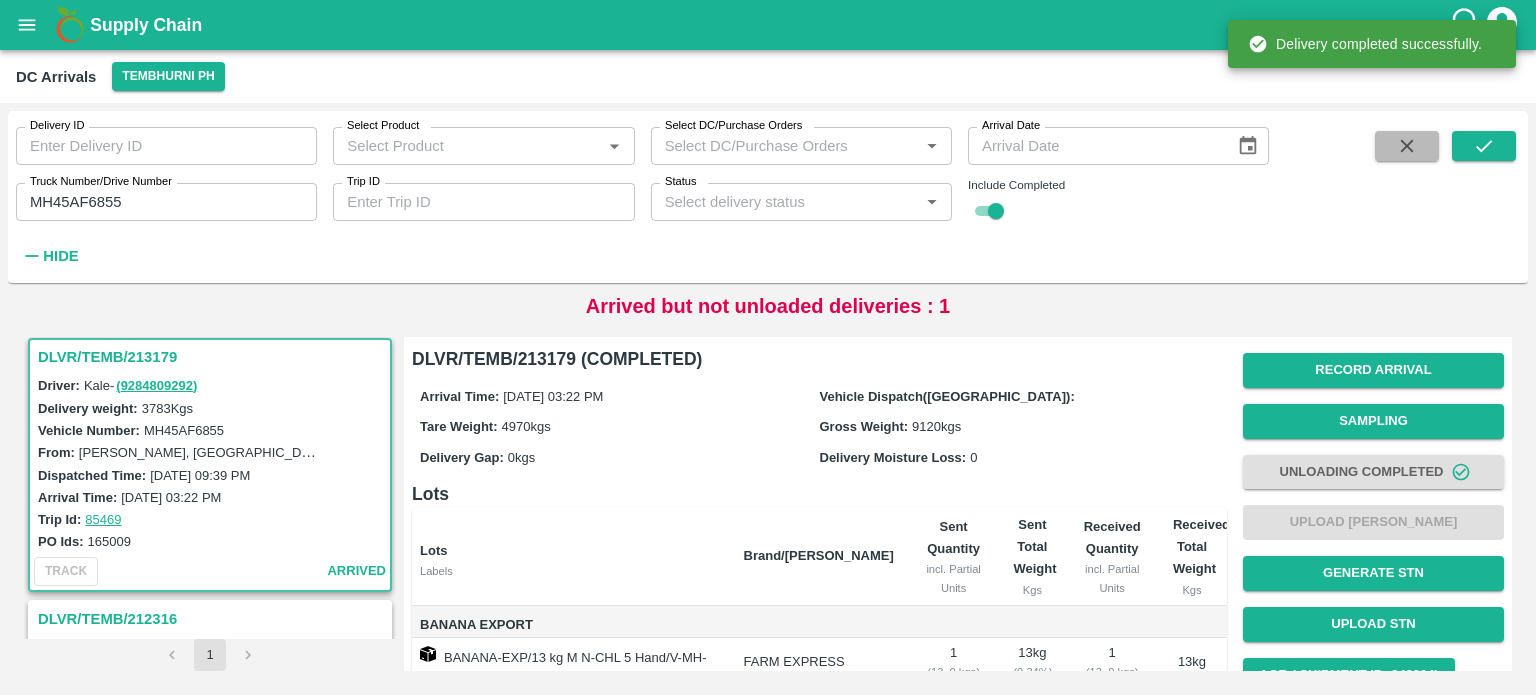 click 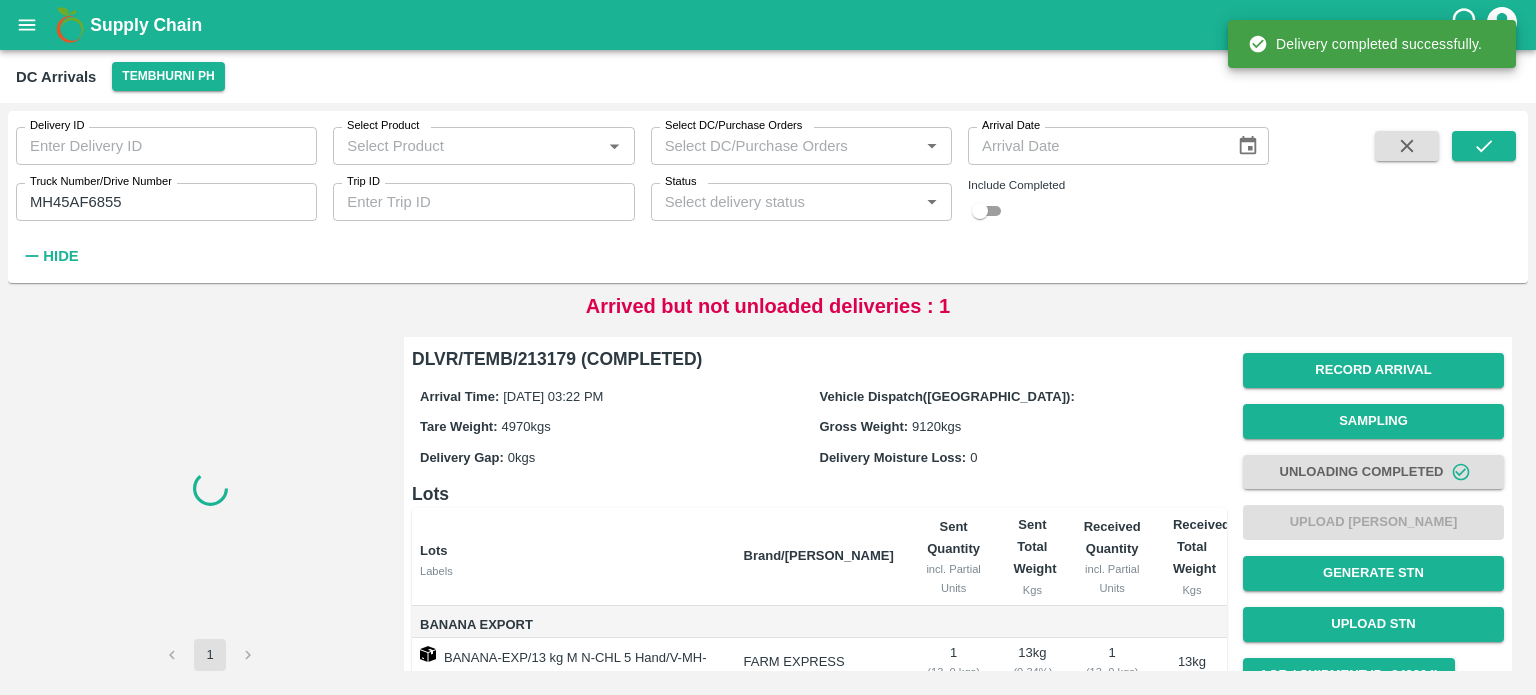 type 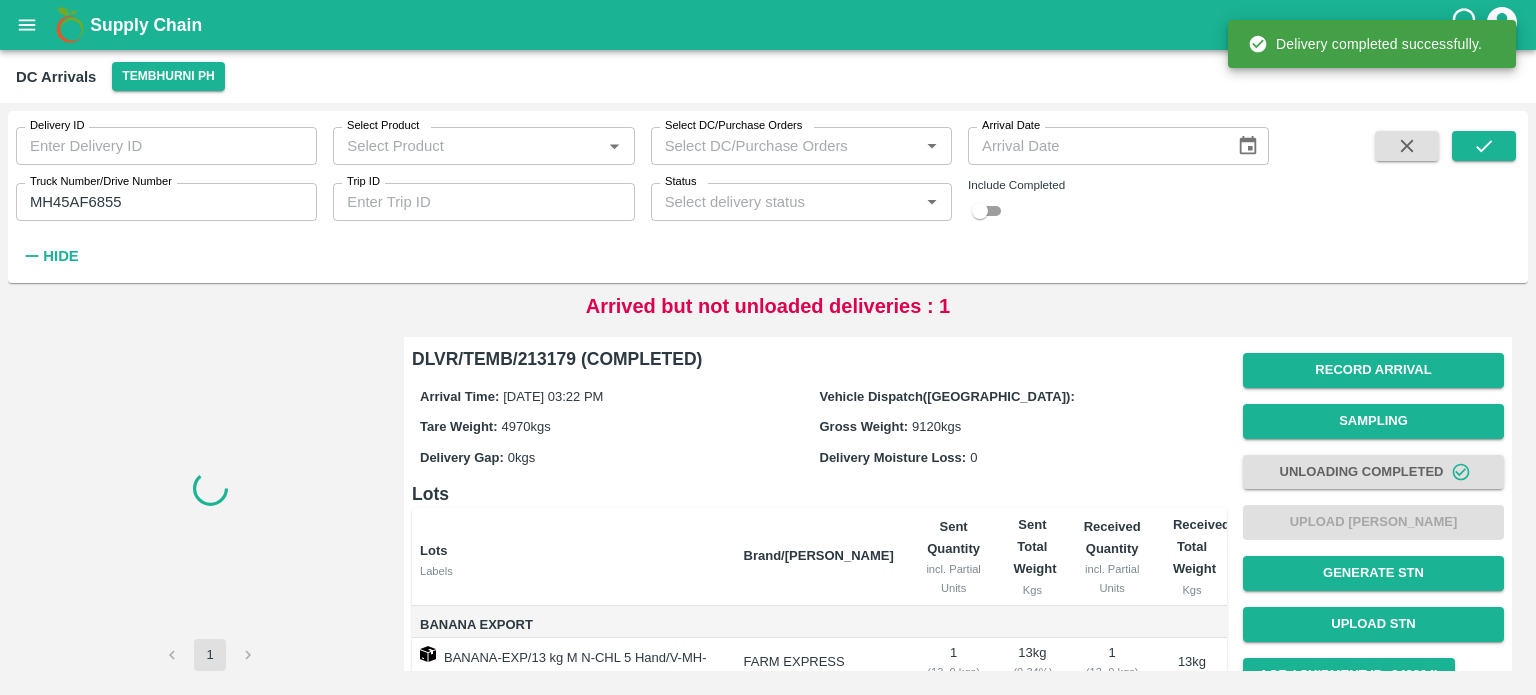 checkbox on "false" 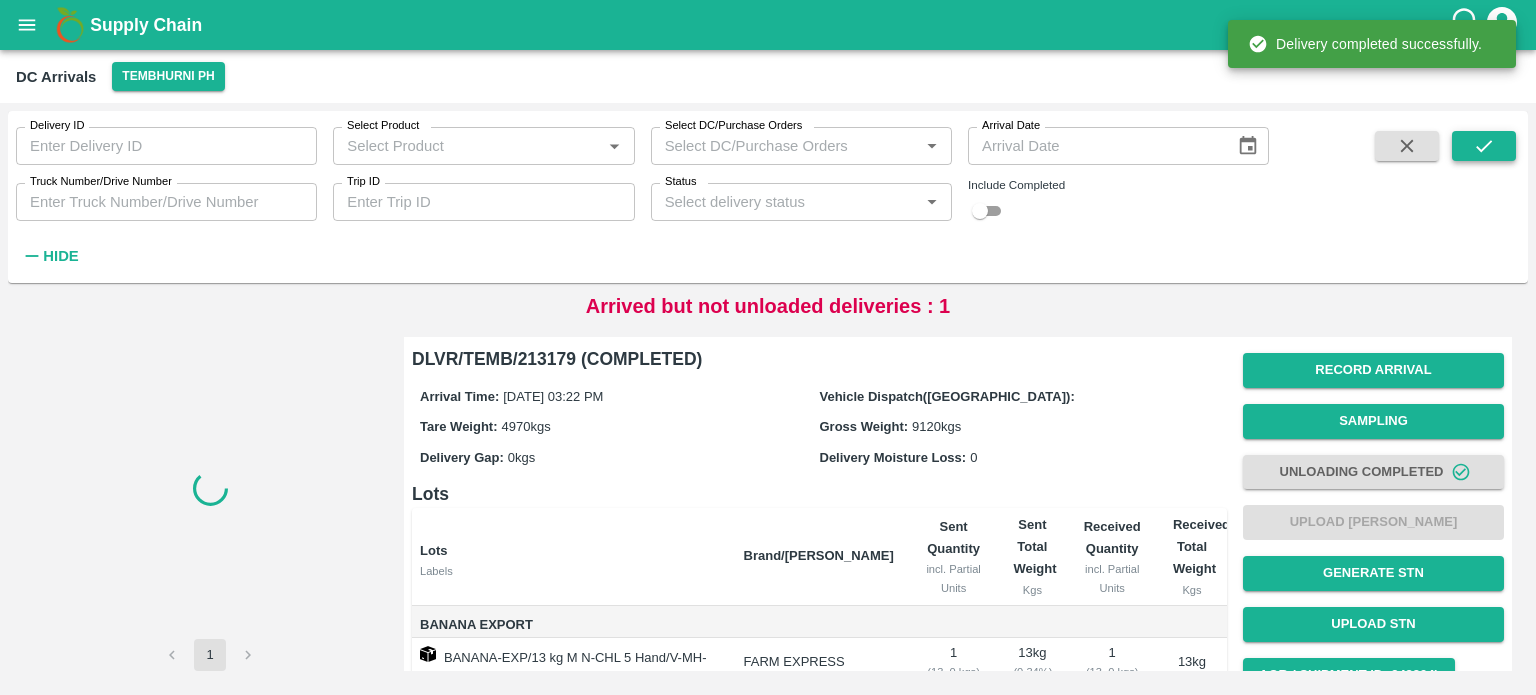 scroll, scrollTop: 0, scrollLeft: 0, axis: both 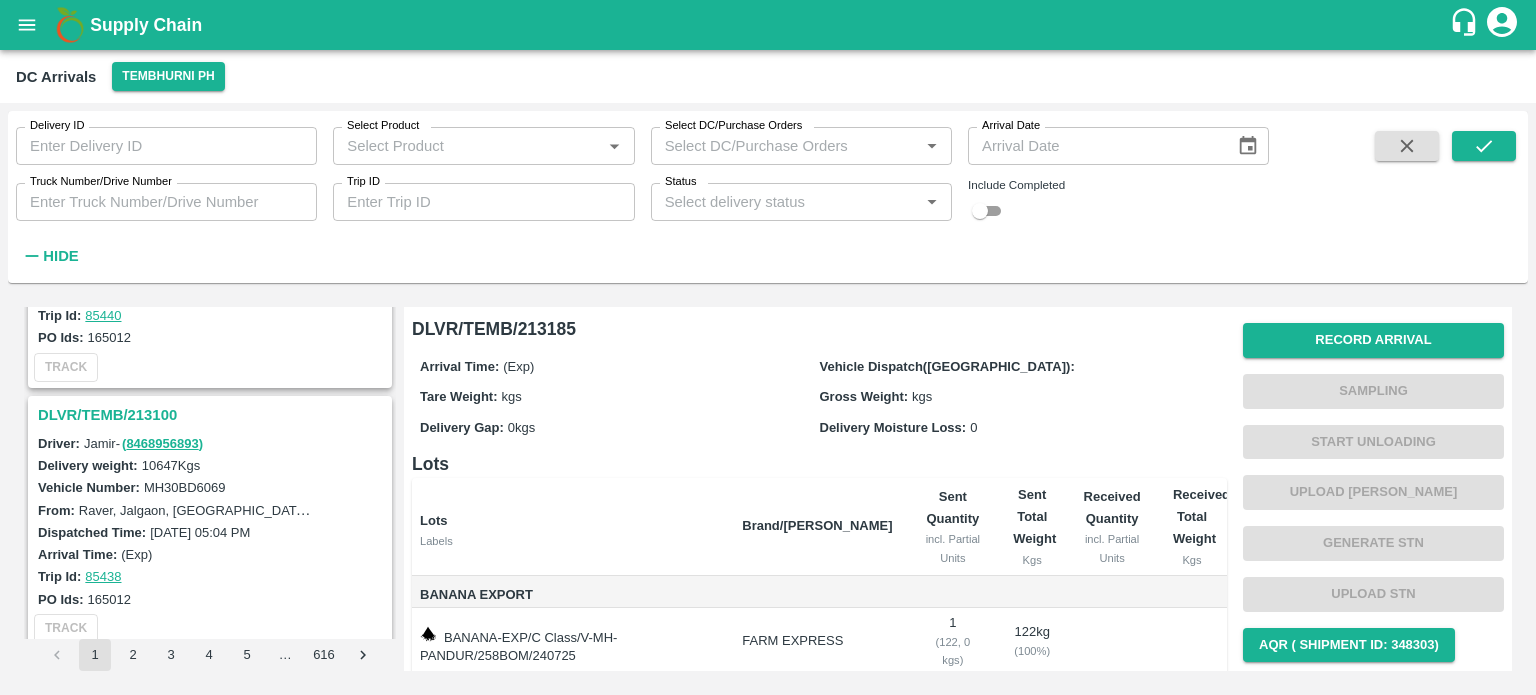click on "DLVR/TEMB/213100" at bounding box center [213, 415] 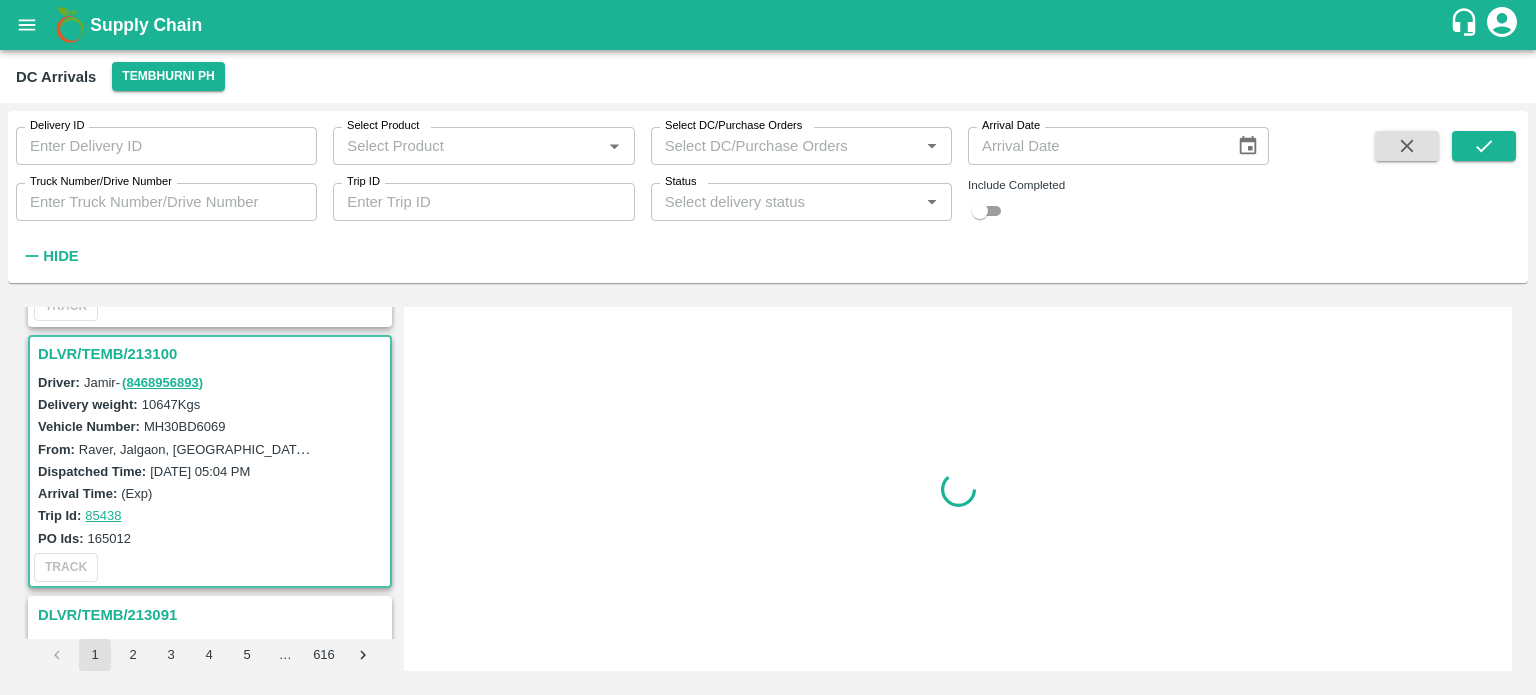scroll, scrollTop: 3911, scrollLeft: 0, axis: vertical 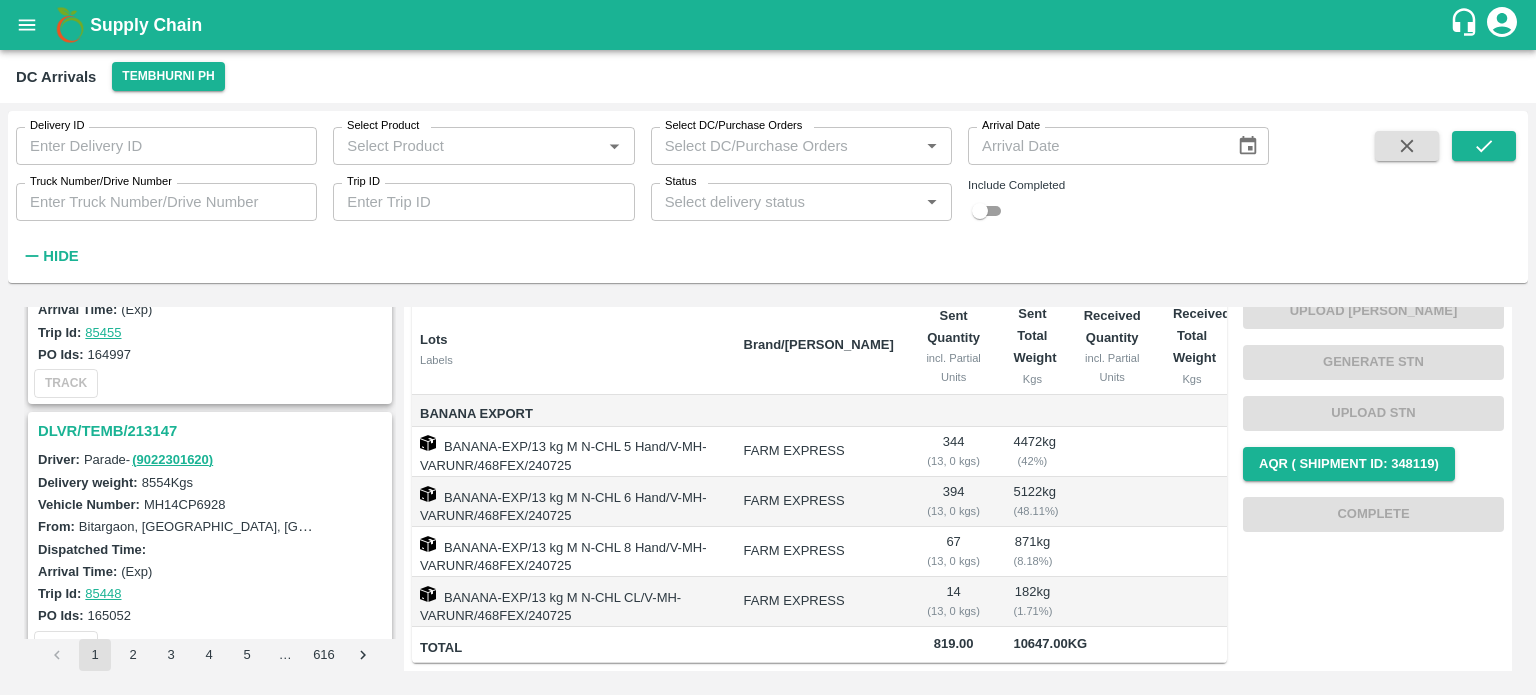 click on "DLVR/TEMB/213147" at bounding box center (213, 431) 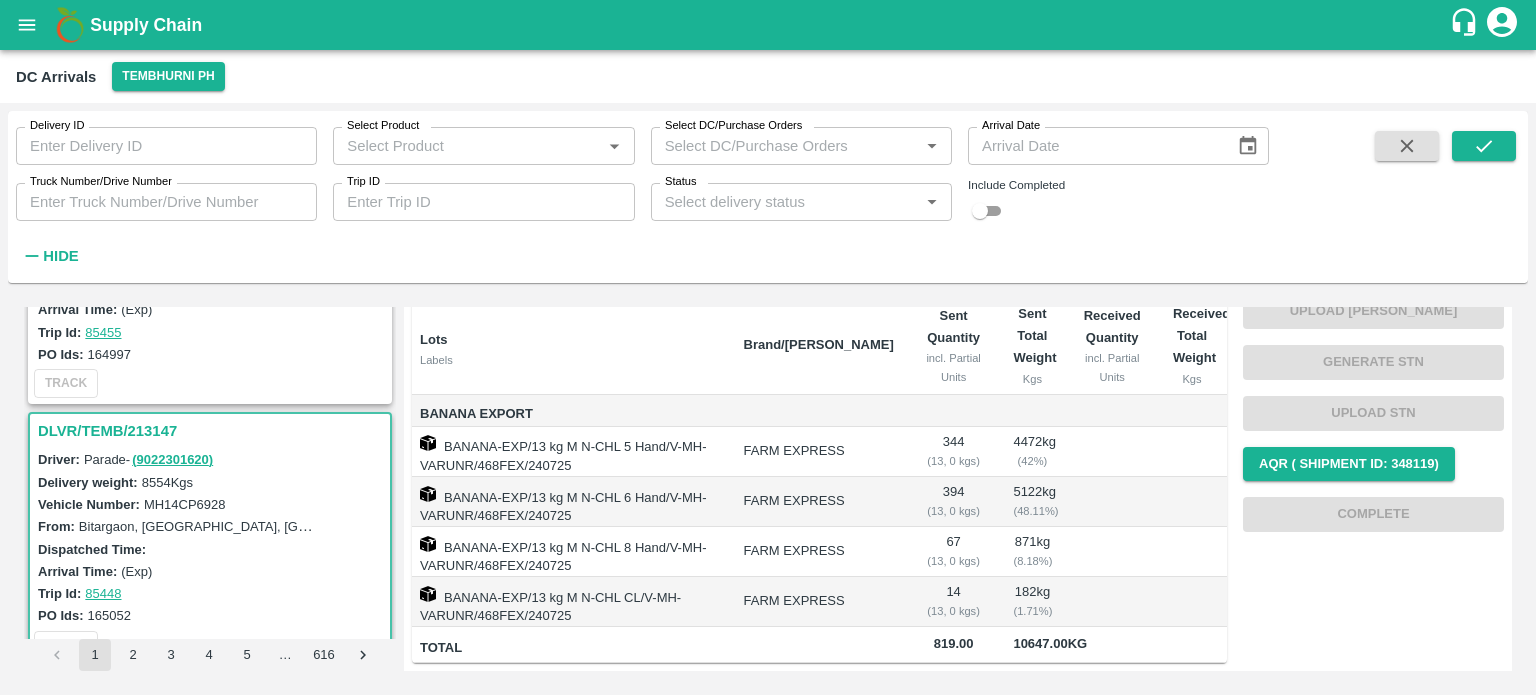 scroll, scrollTop: 0, scrollLeft: 0, axis: both 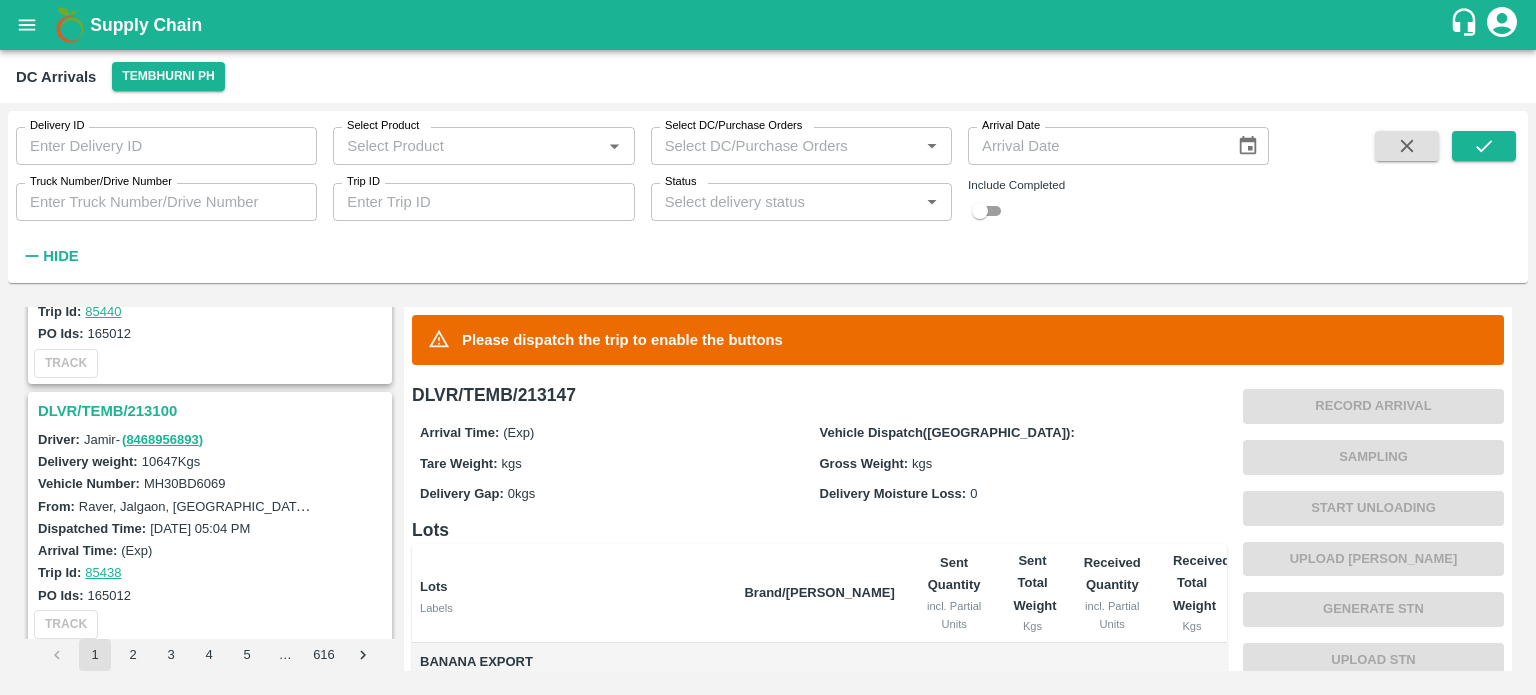 click on "DLVR/TEMB/213100" at bounding box center [213, 411] 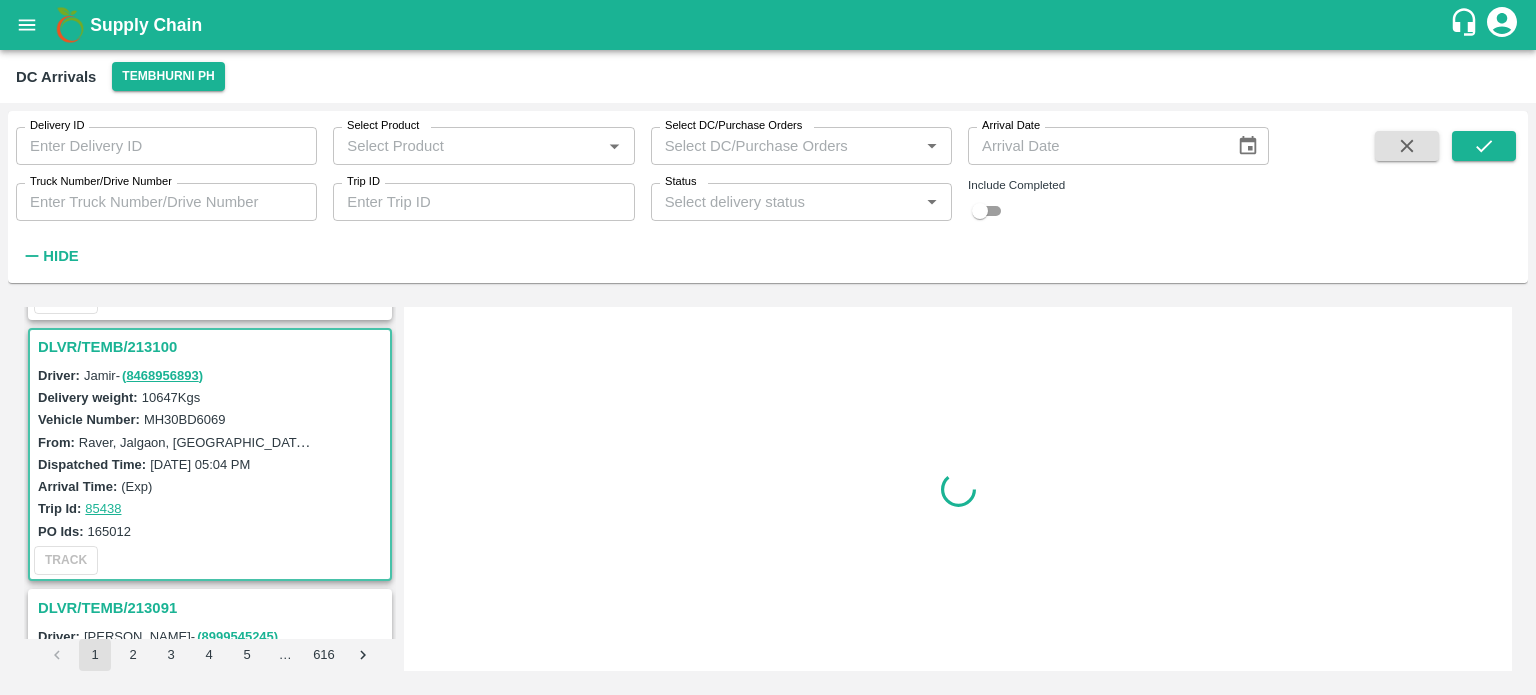 scroll, scrollTop: 3911, scrollLeft: 0, axis: vertical 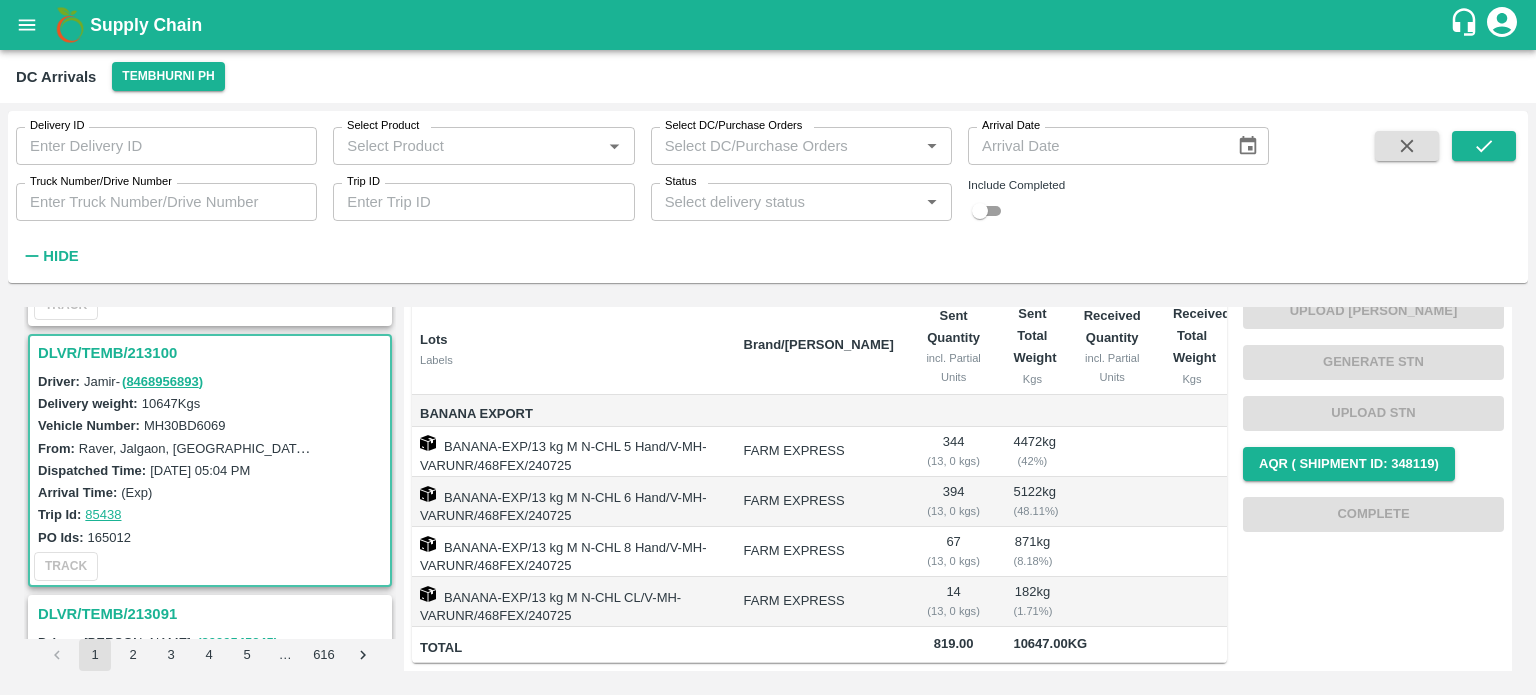 click on "MH30BD6069" at bounding box center (185, 425) 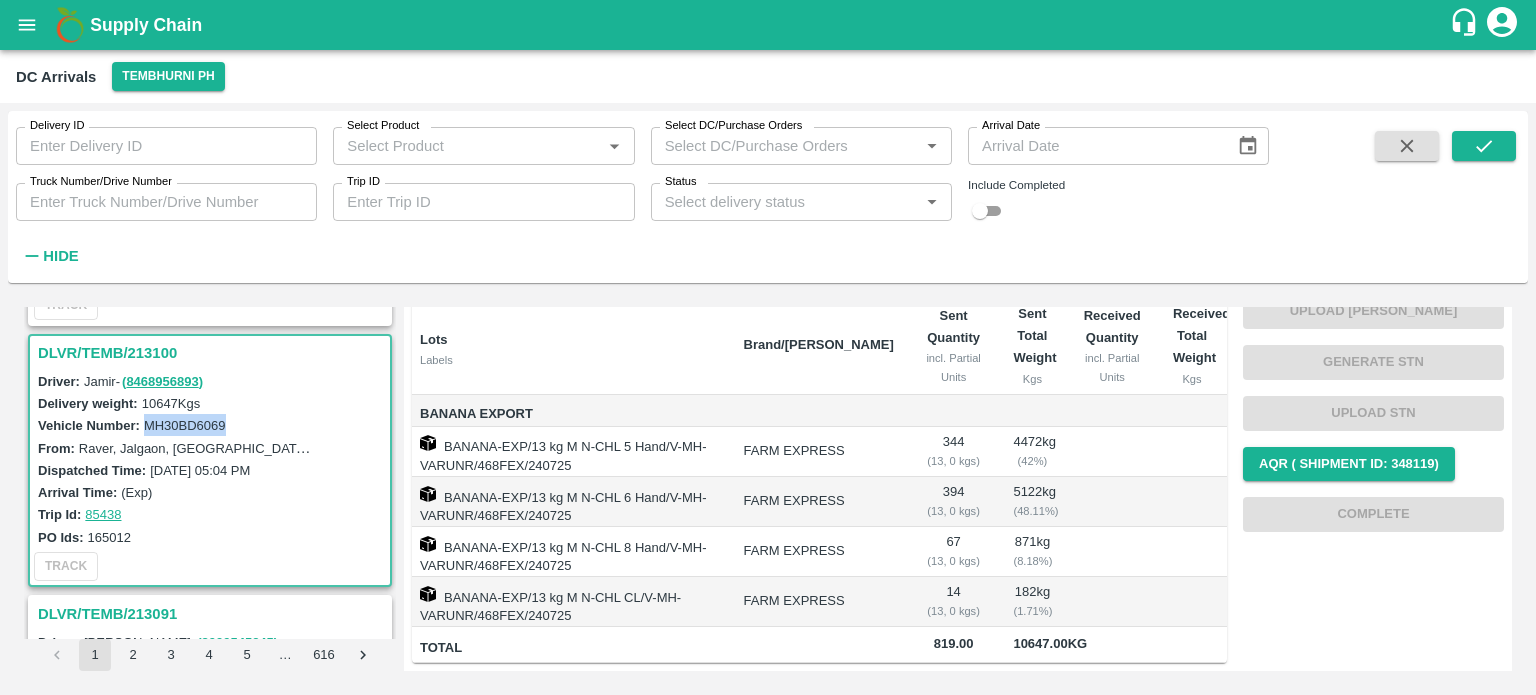 click on "MH30BD6069" at bounding box center (185, 425) 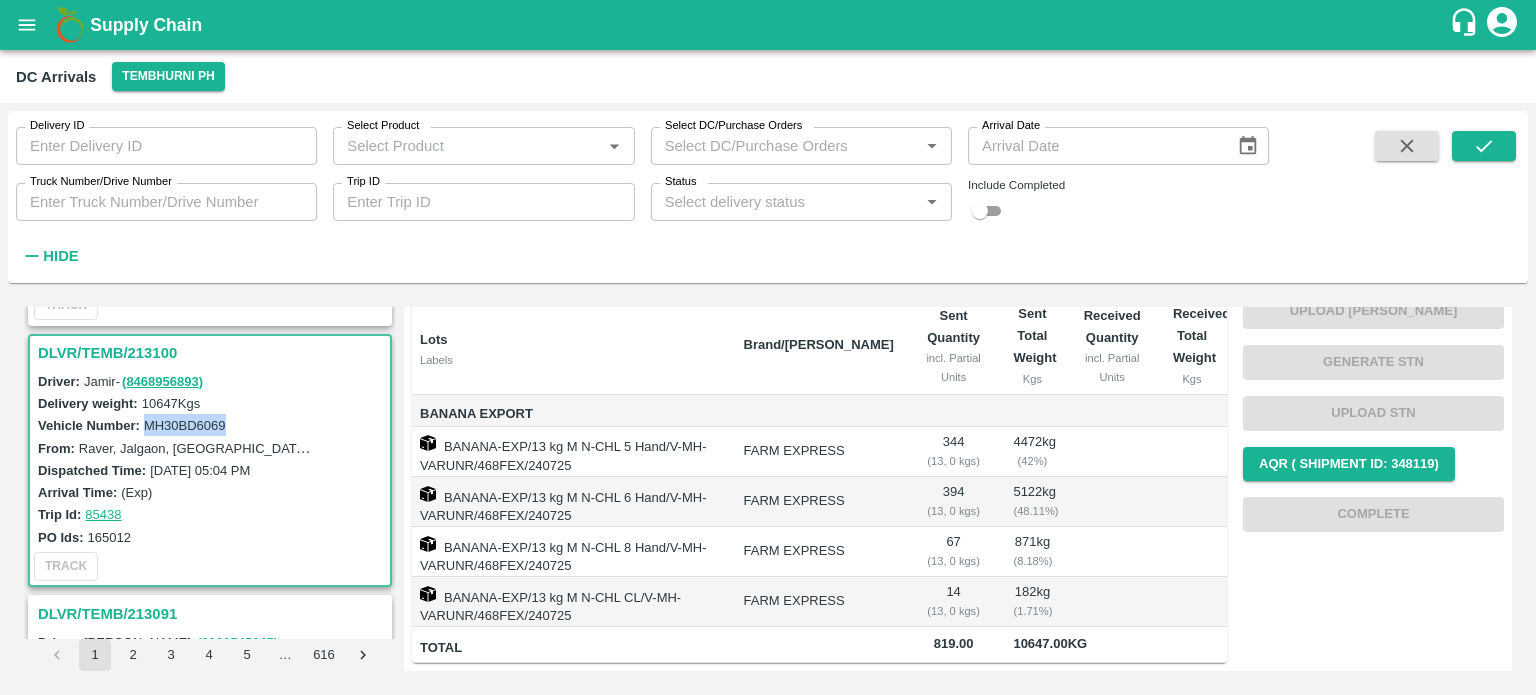 copy on "MH30BD6069" 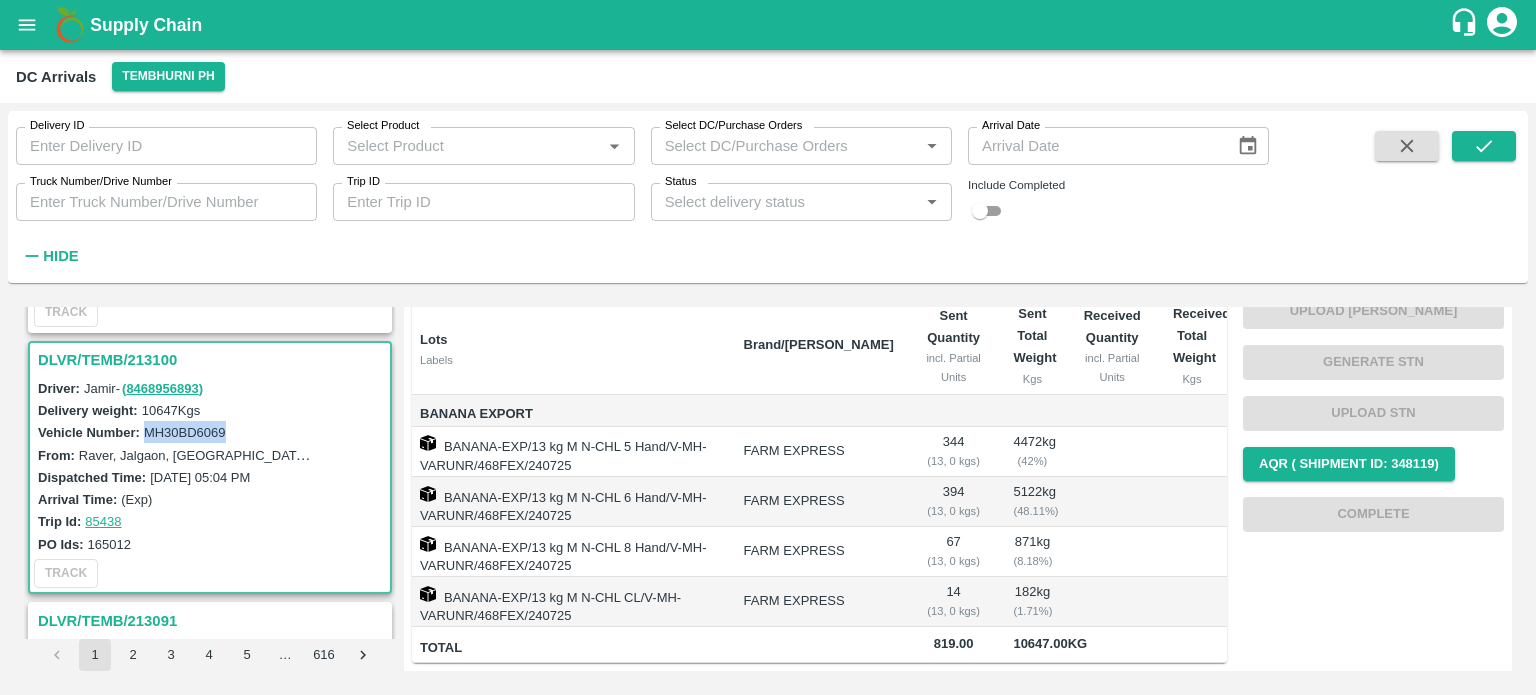 scroll, scrollTop: 3899, scrollLeft: 0, axis: vertical 